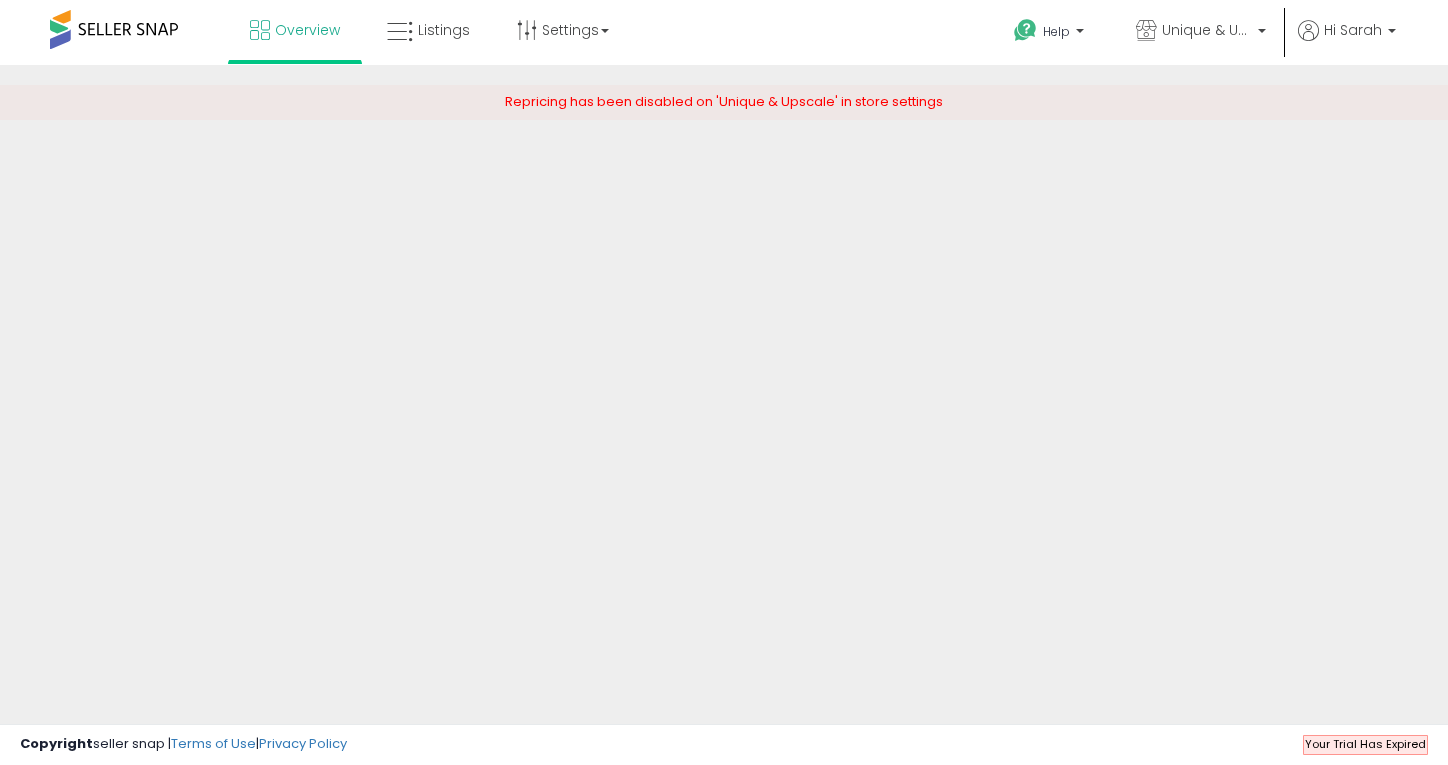 scroll, scrollTop: 0, scrollLeft: 0, axis: both 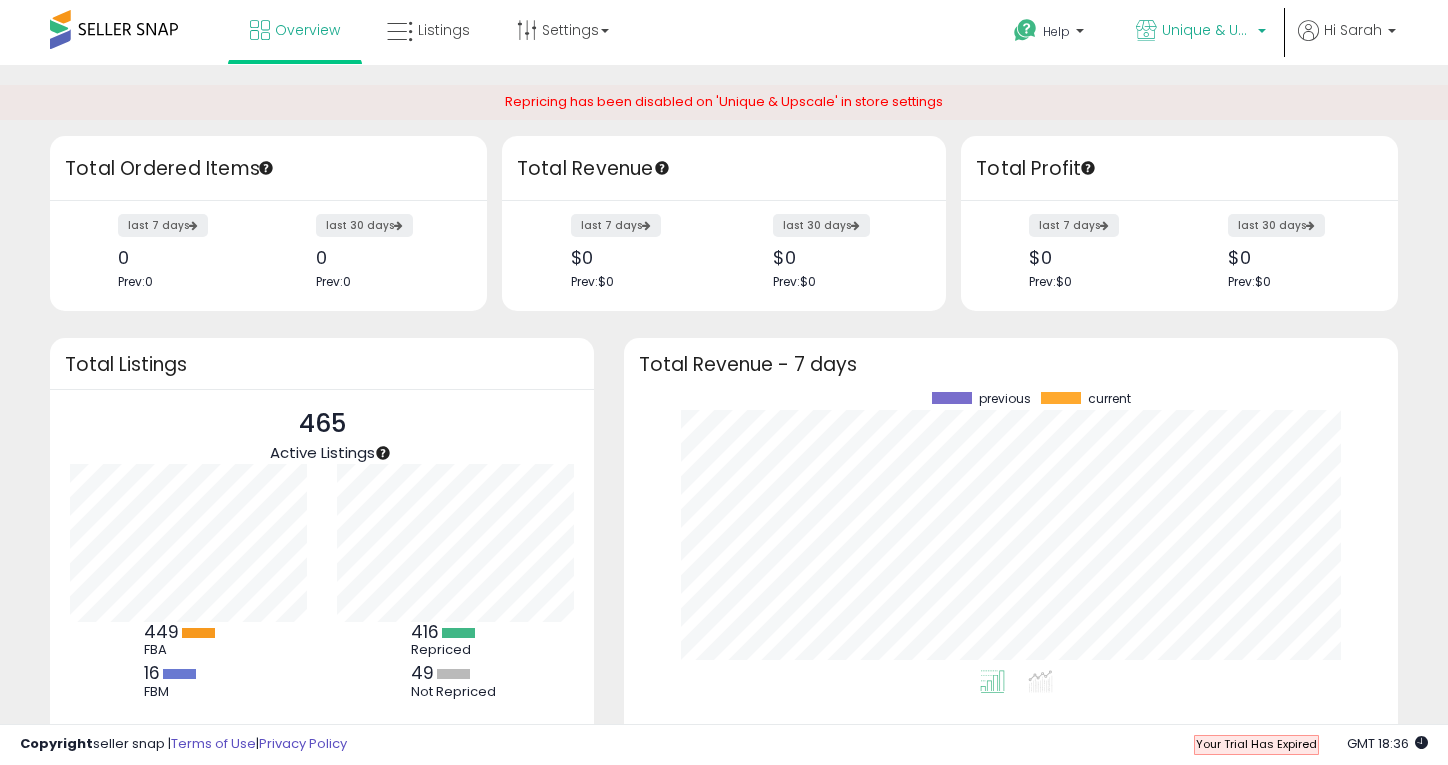 click on "Unique & Upscale" at bounding box center [1207, 30] 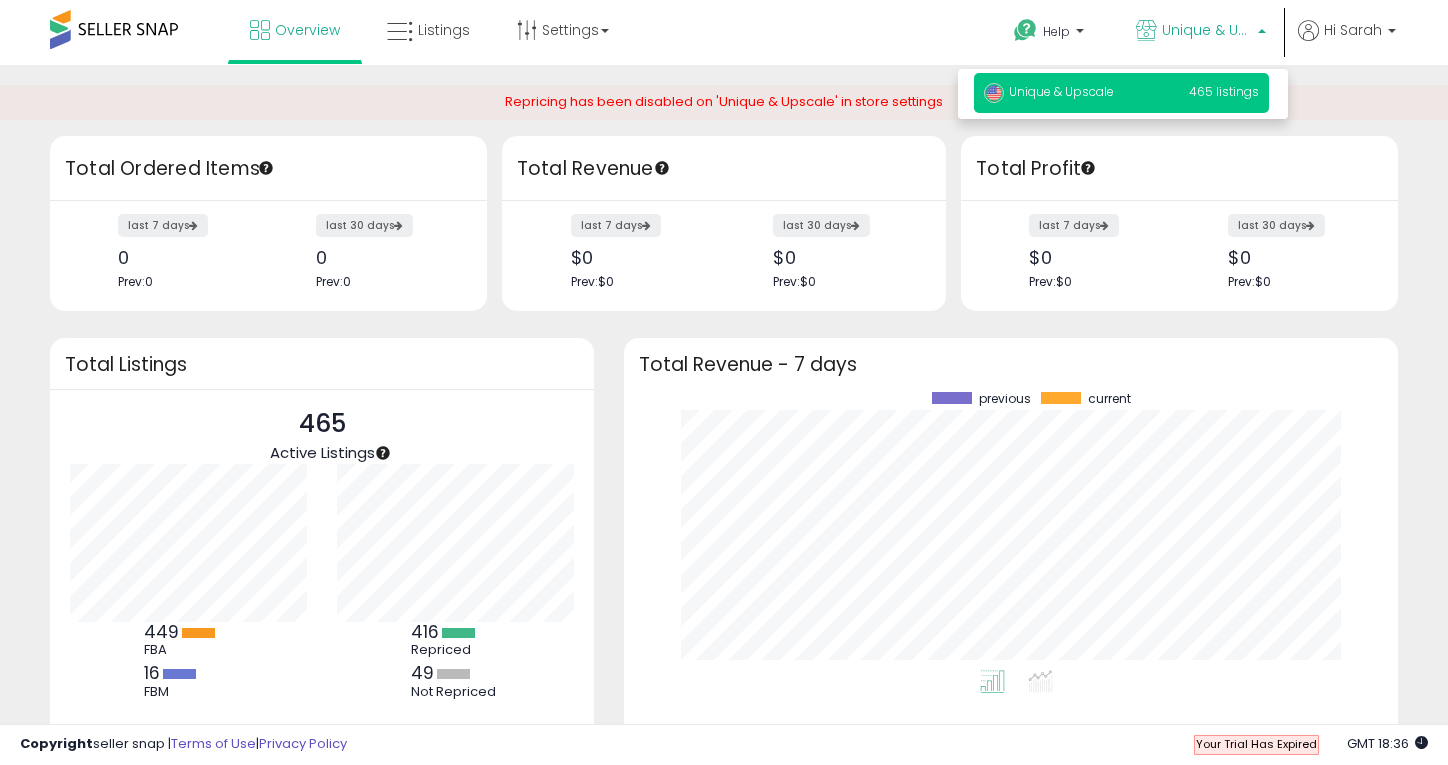 click on "Repricing has been disabled on 'Unique & Upscale'  in store settings" at bounding box center (724, 102) 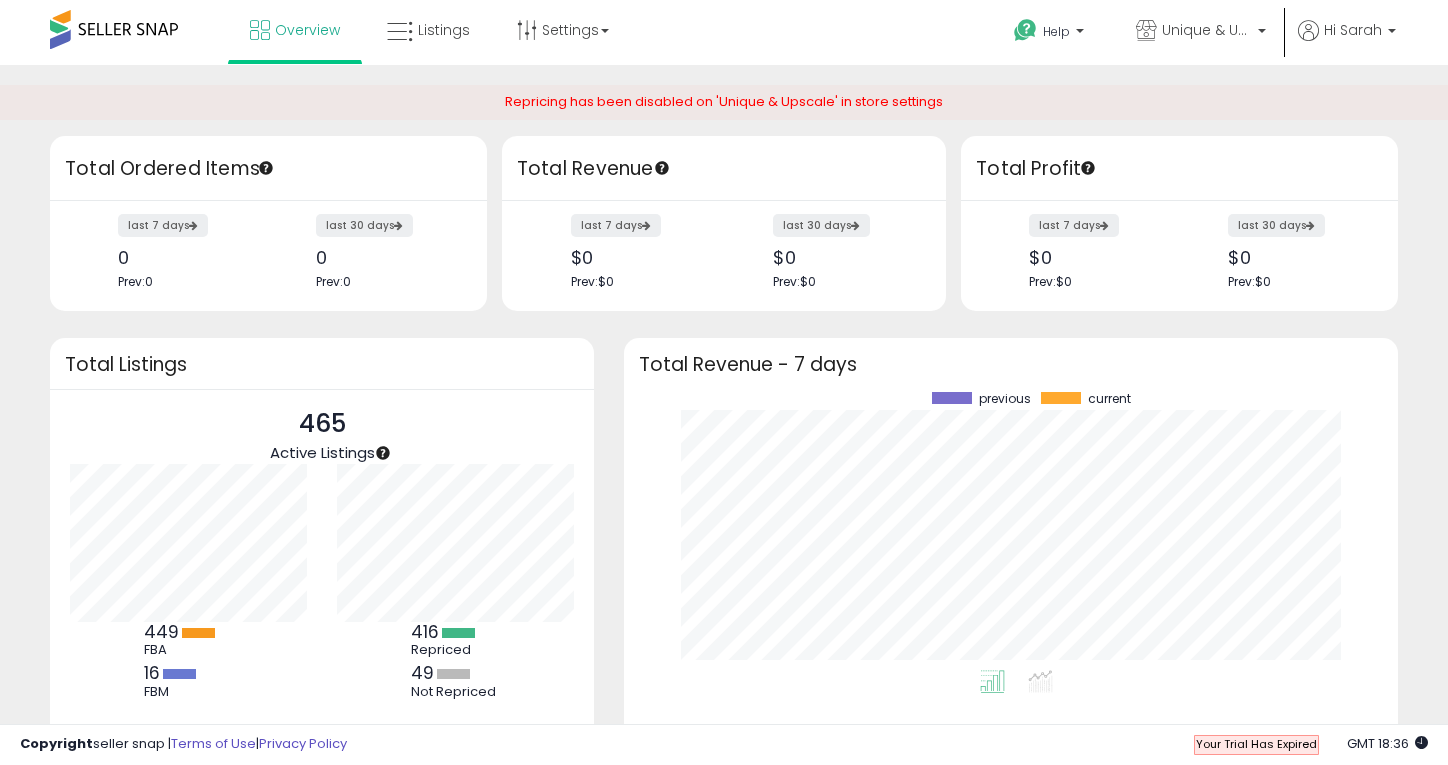 click on "Help
Contact Support
Search Knowledge Hub
Request a Feature
Unique & Upscale Hi Sarah" at bounding box center (1197, 32) 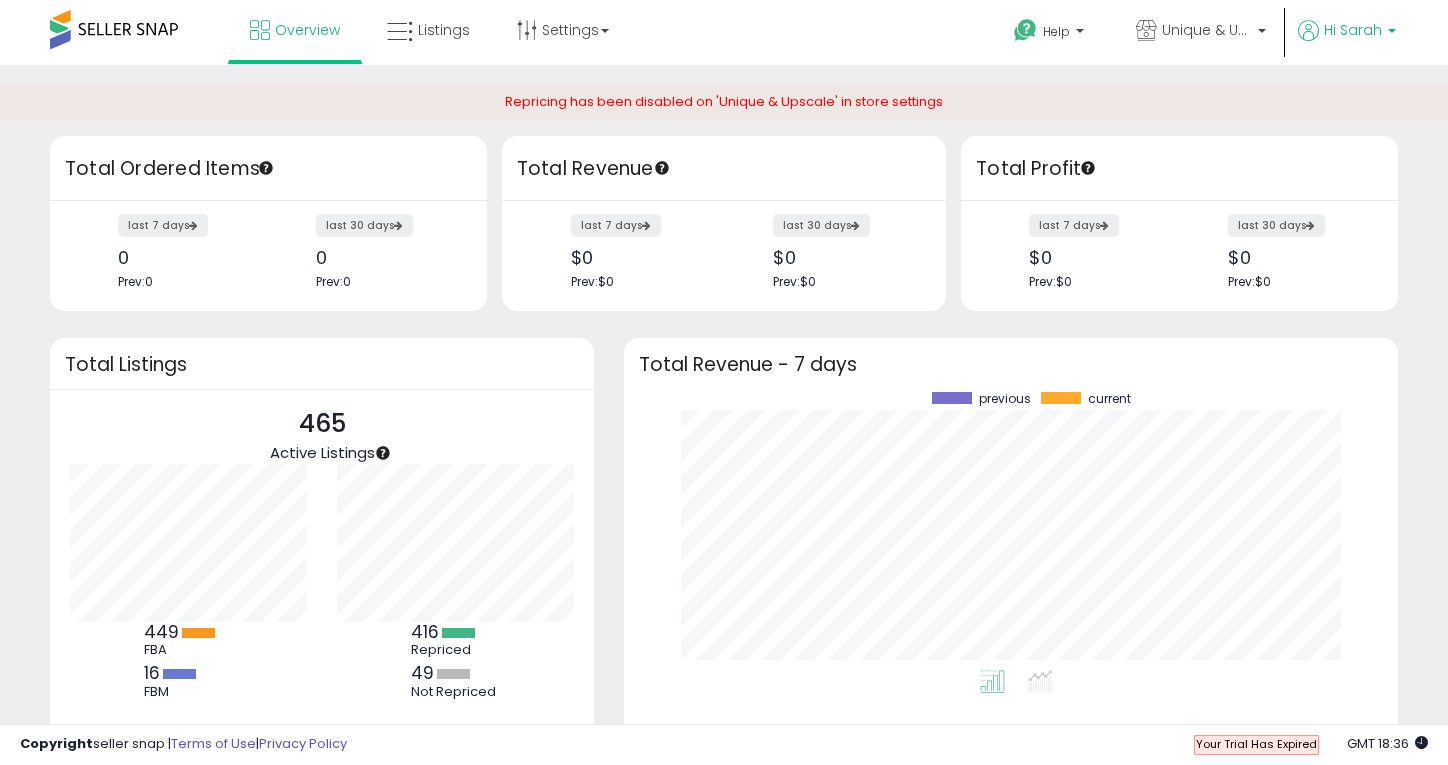 click on "Hi Sarah" at bounding box center (1353, 30) 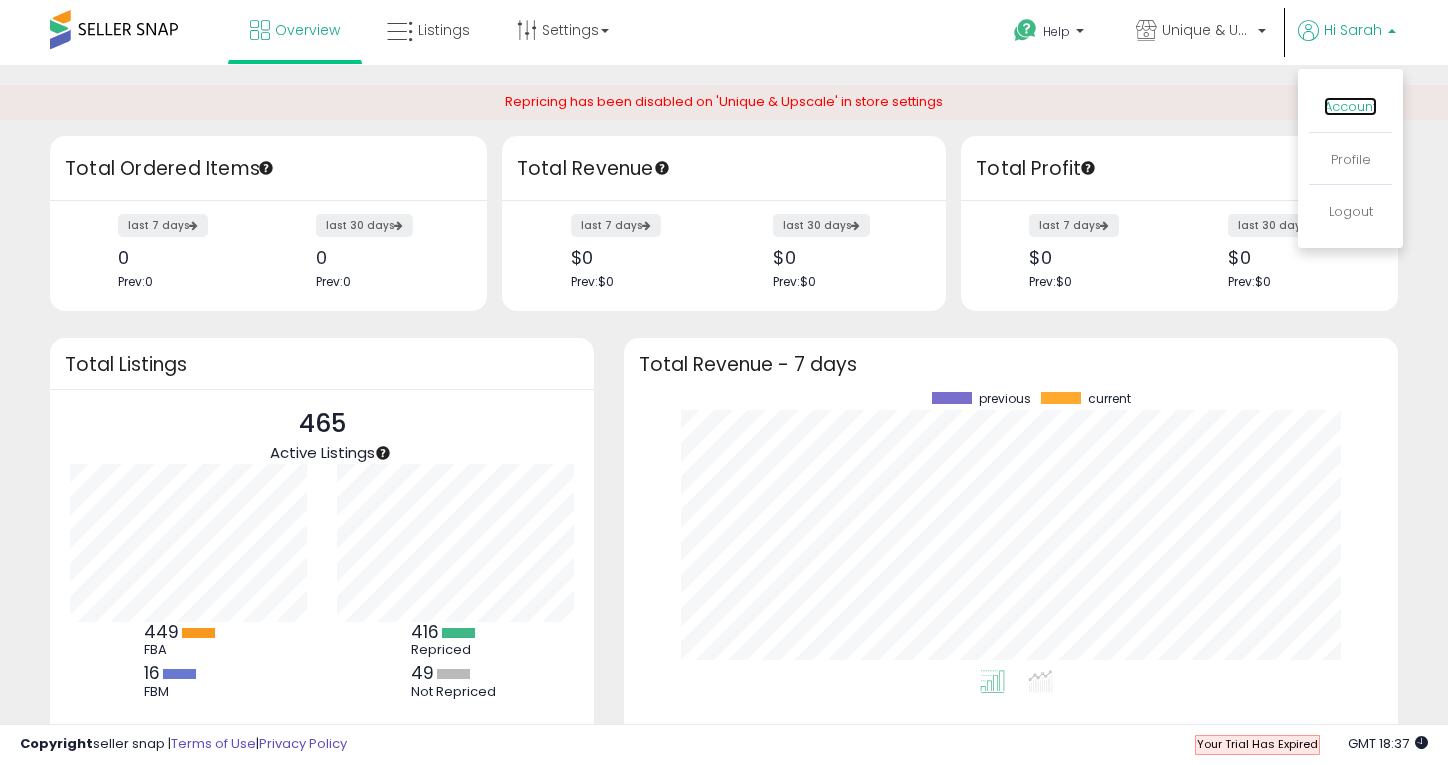 click on "Account" at bounding box center [1350, 106] 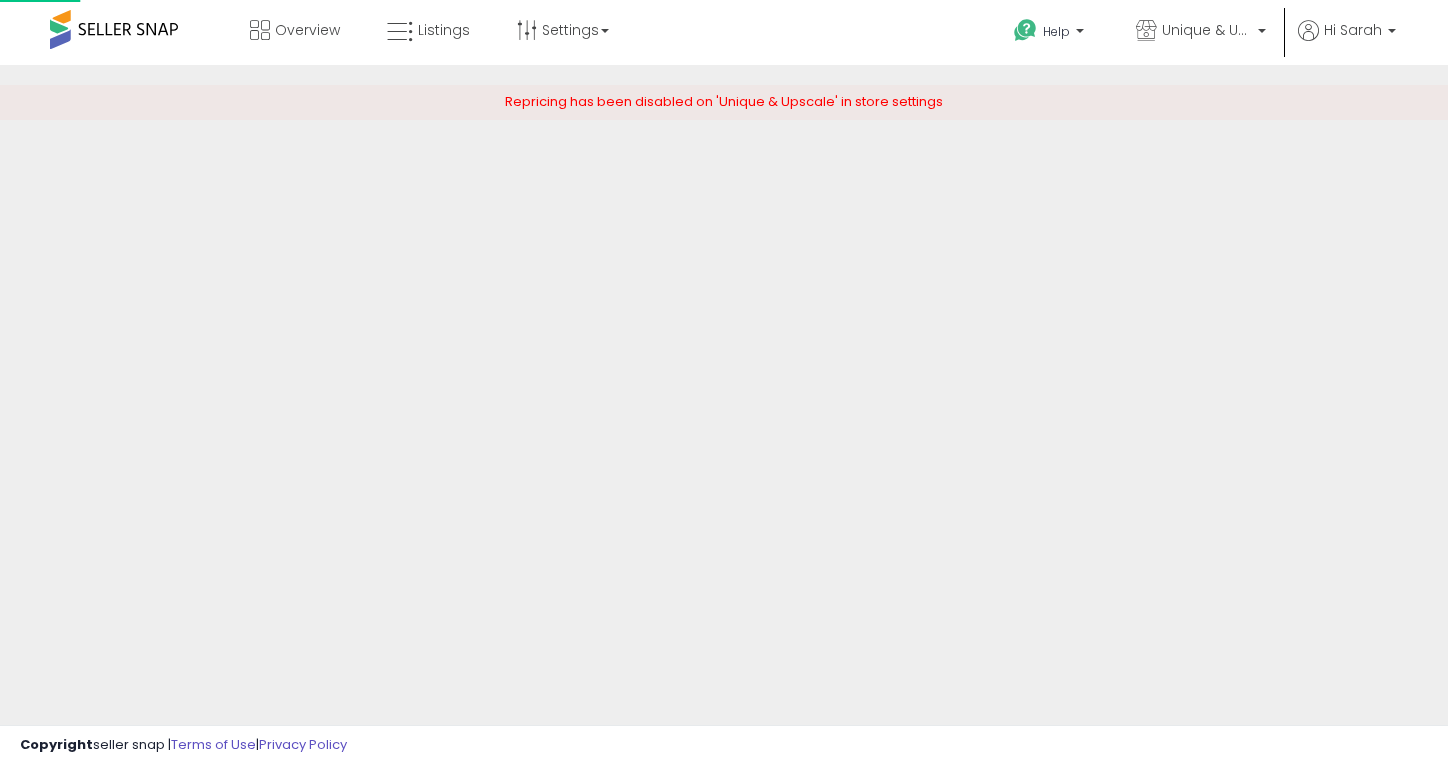 scroll, scrollTop: 0, scrollLeft: 0, axis: both 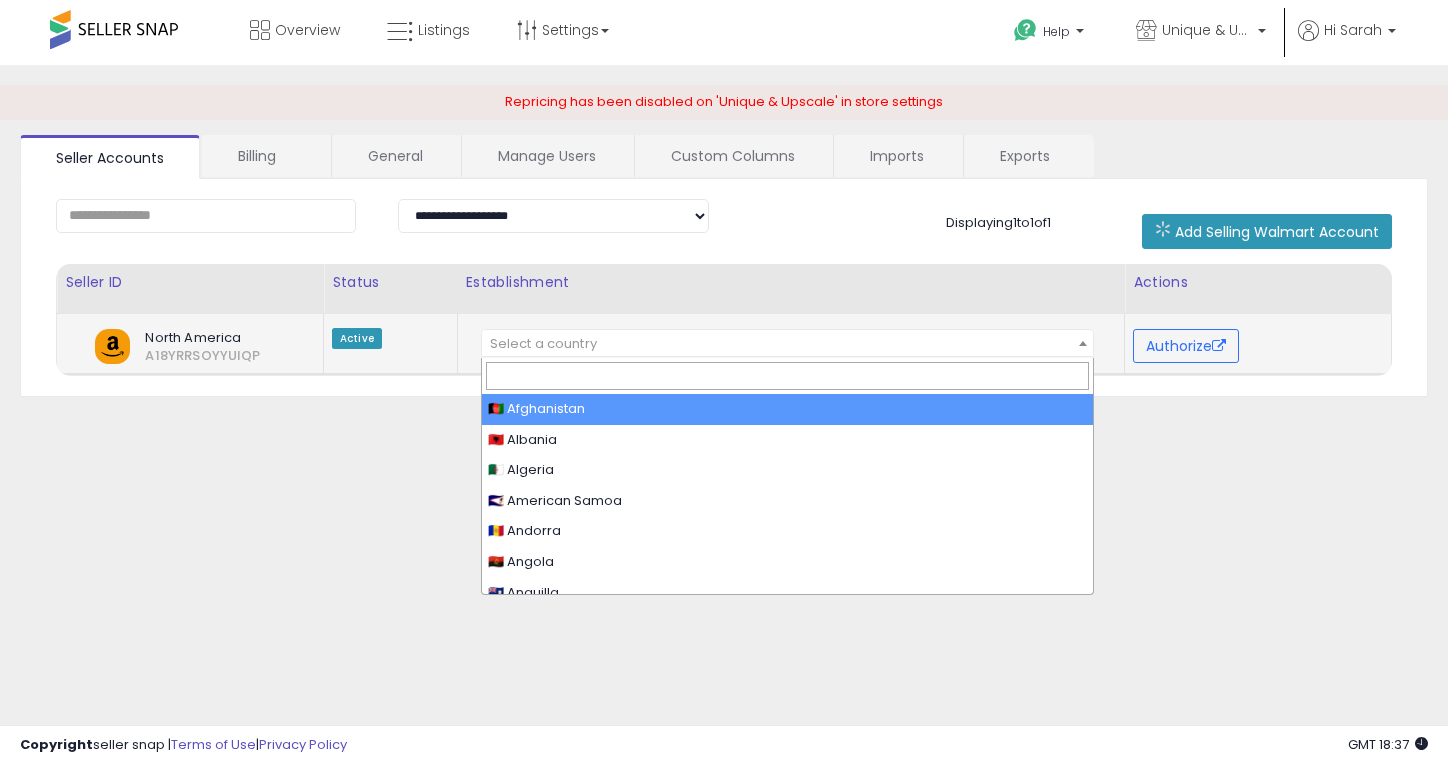 click on "Select a country" at bounding box center (788, 344) 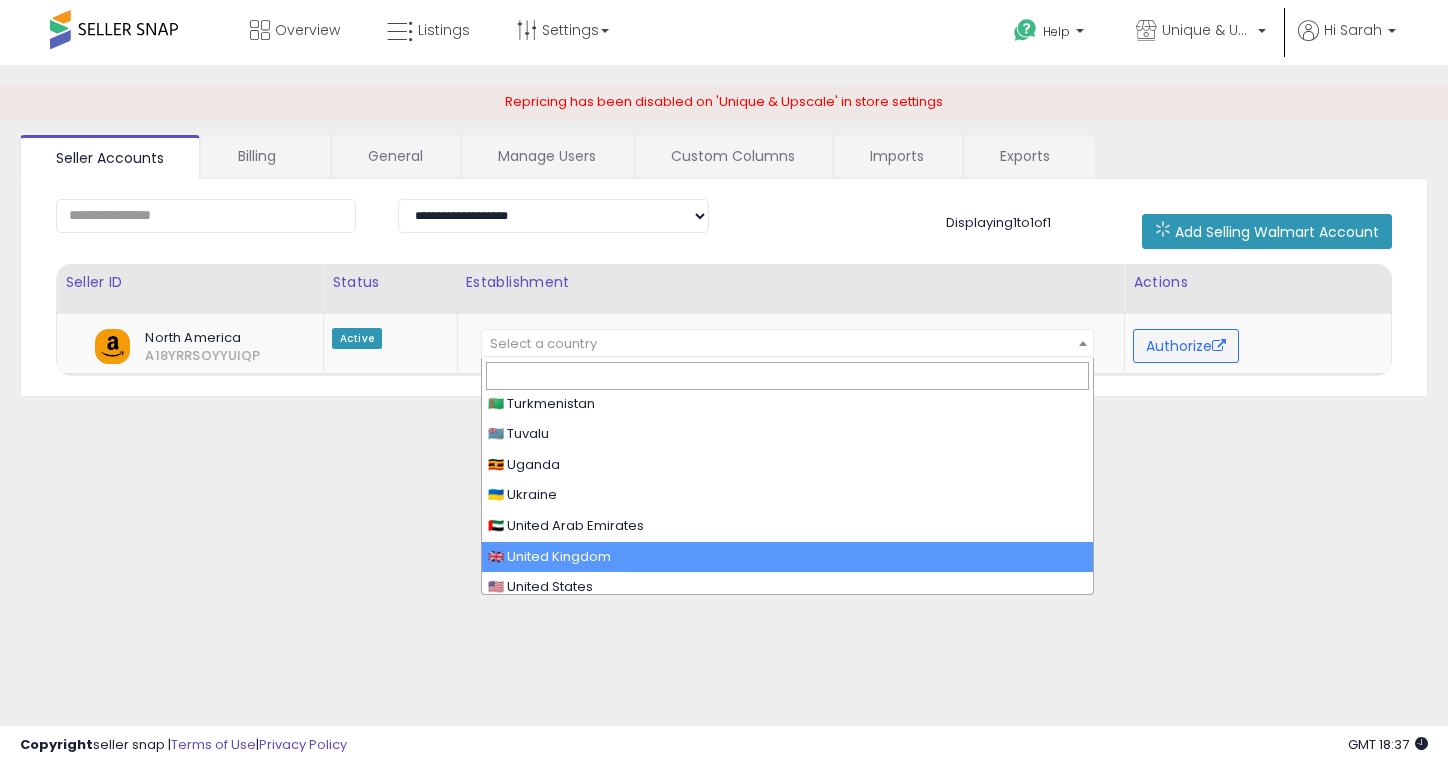 scroll, scrollTop: 6219, scrollLeft: 0, axis: vertical 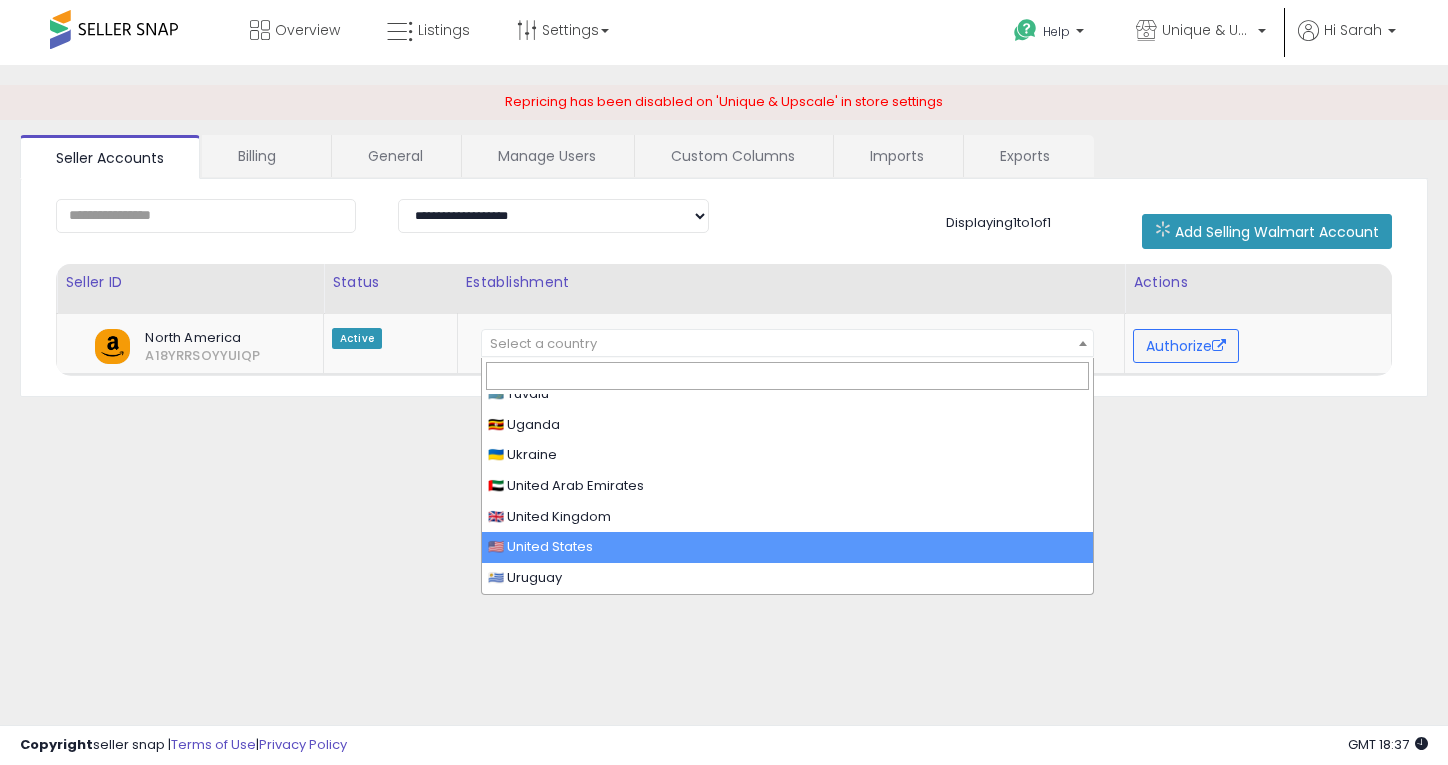 select on "**" 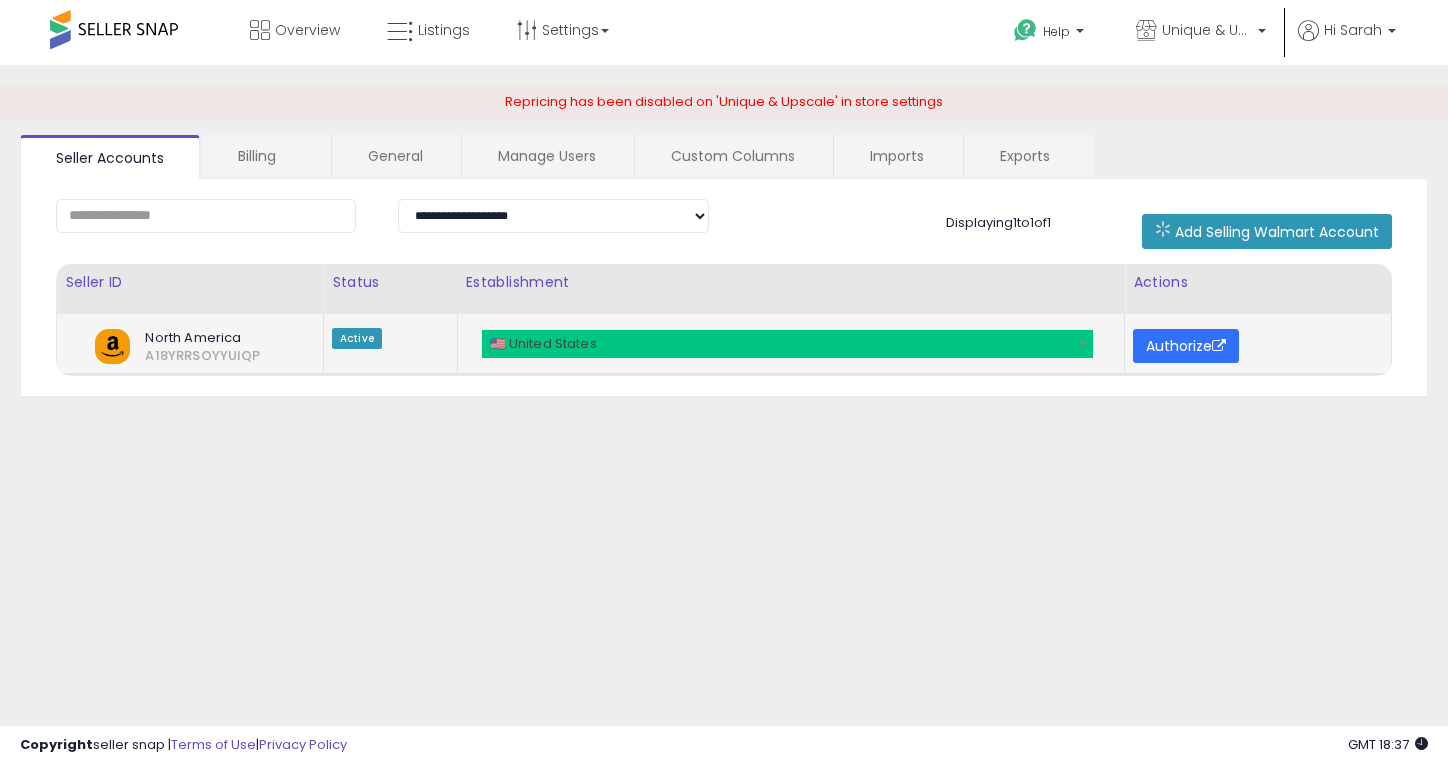 click on "Authorize" at bounding box center [1186, 346] 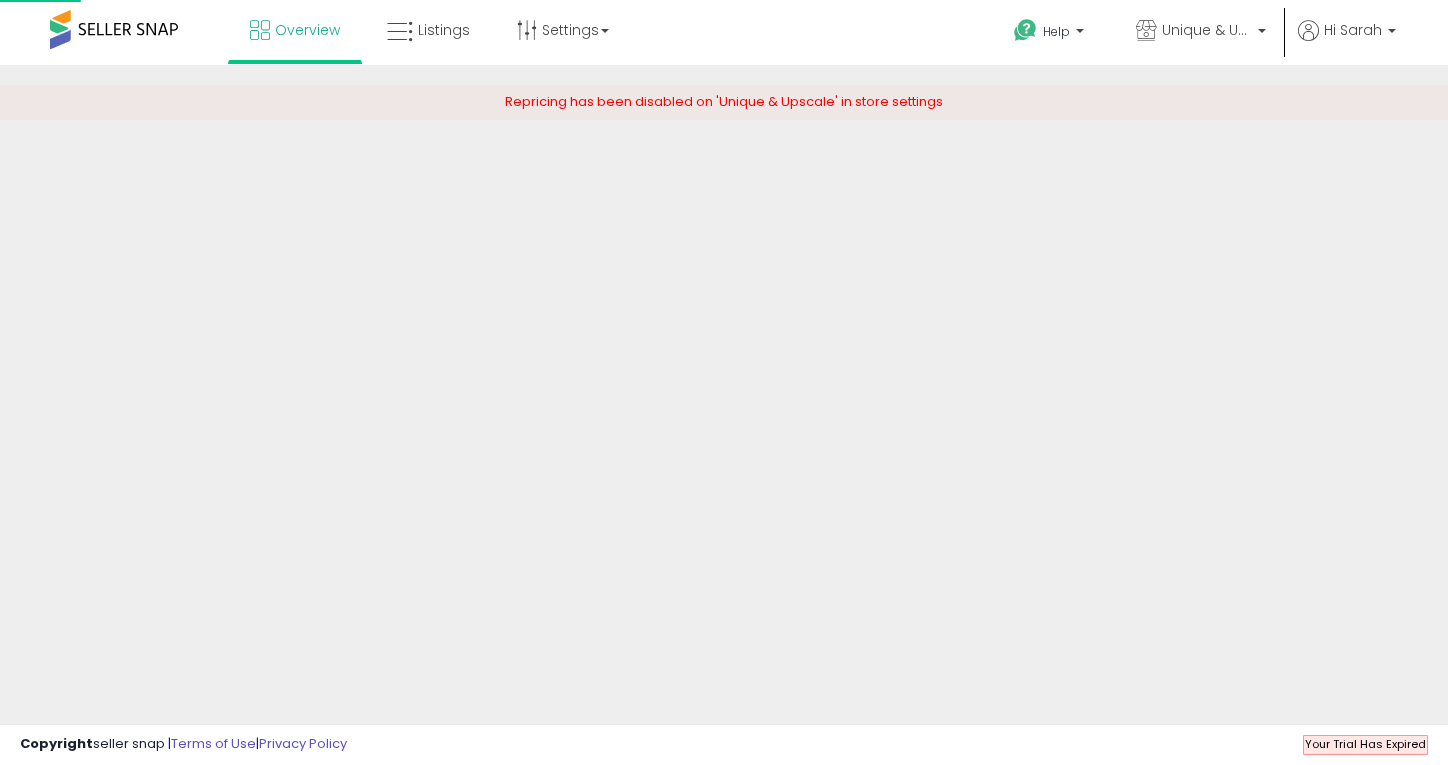 scroll, scrollTop: 0, scrollLeft: 0, axis: both 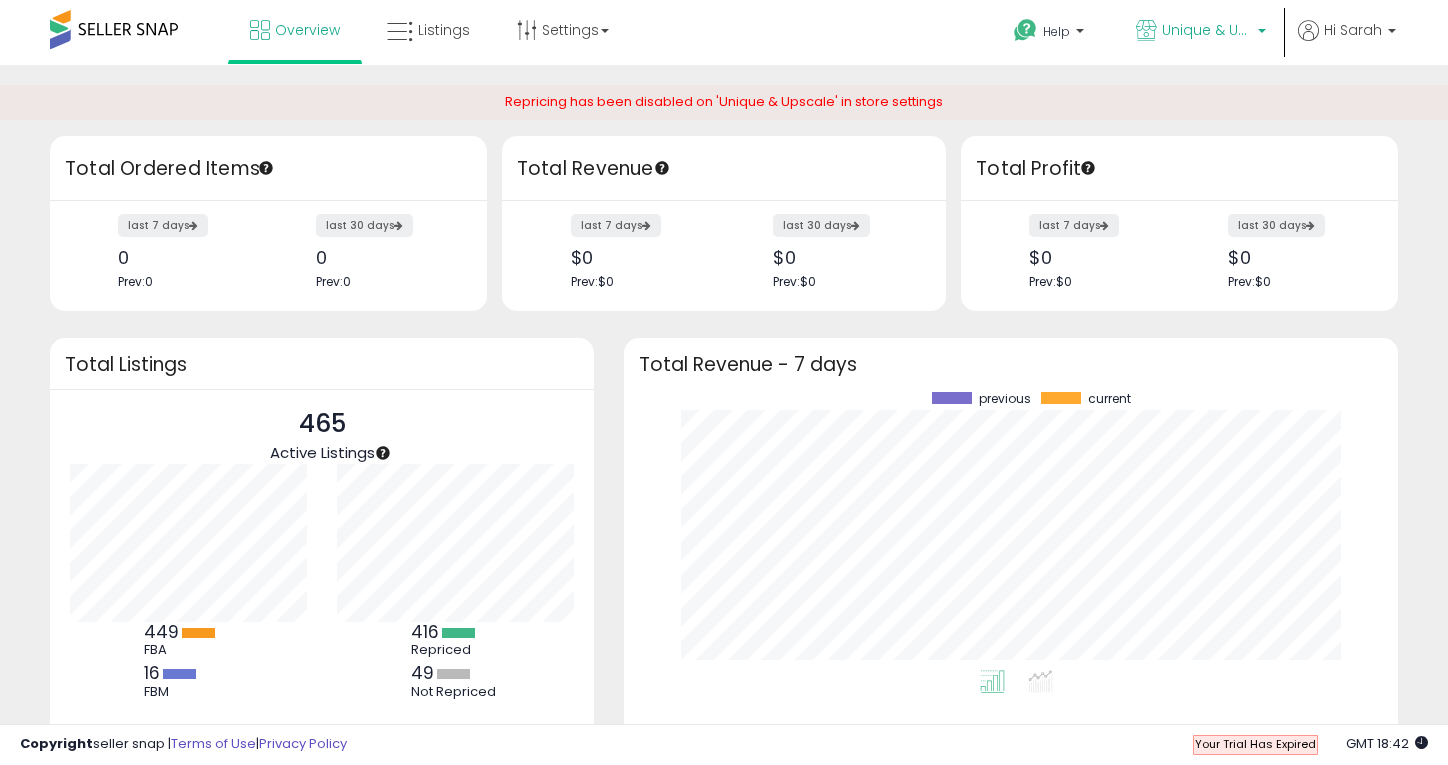 click on "Unique & Upscale" at bounding box center (1207, 30) 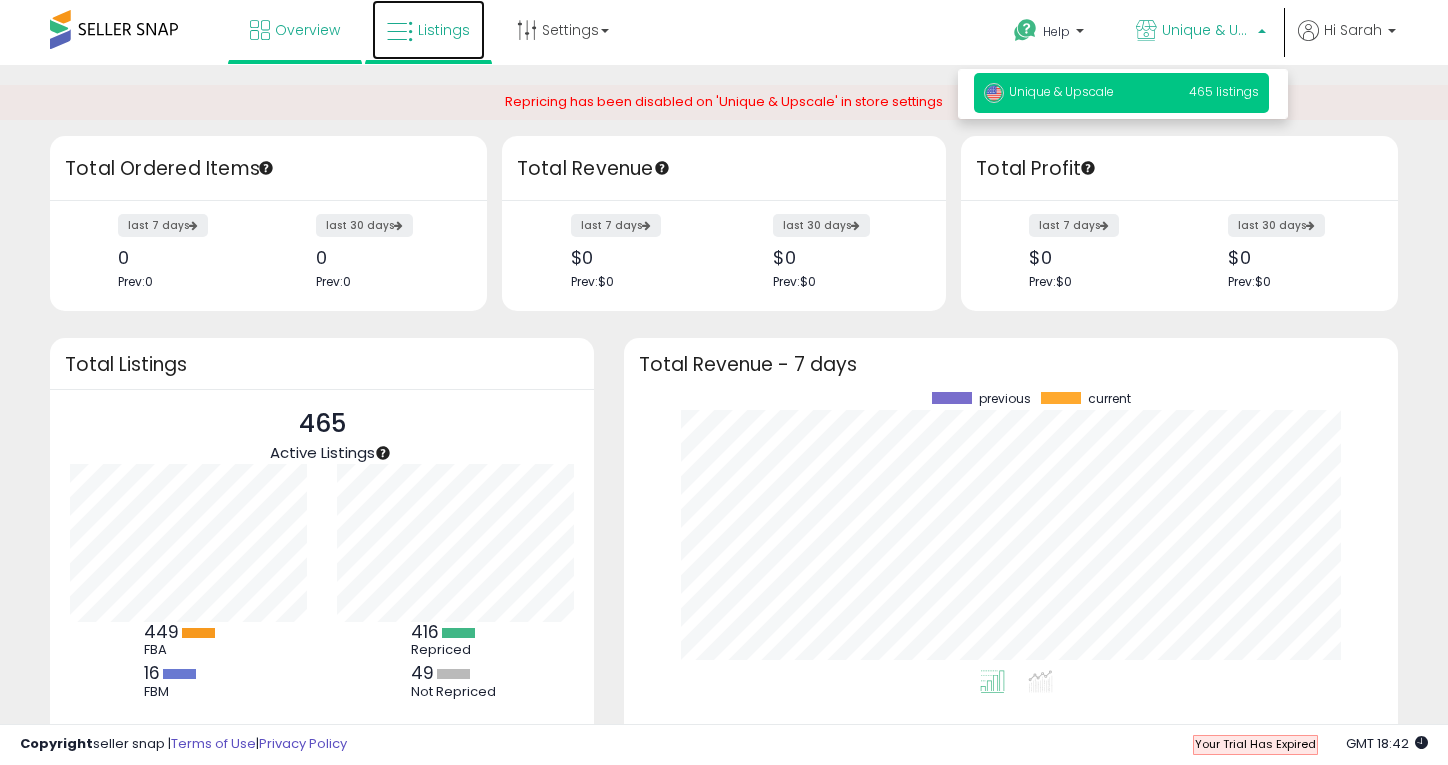 click on "Listings" at bounding box center [444, 30] 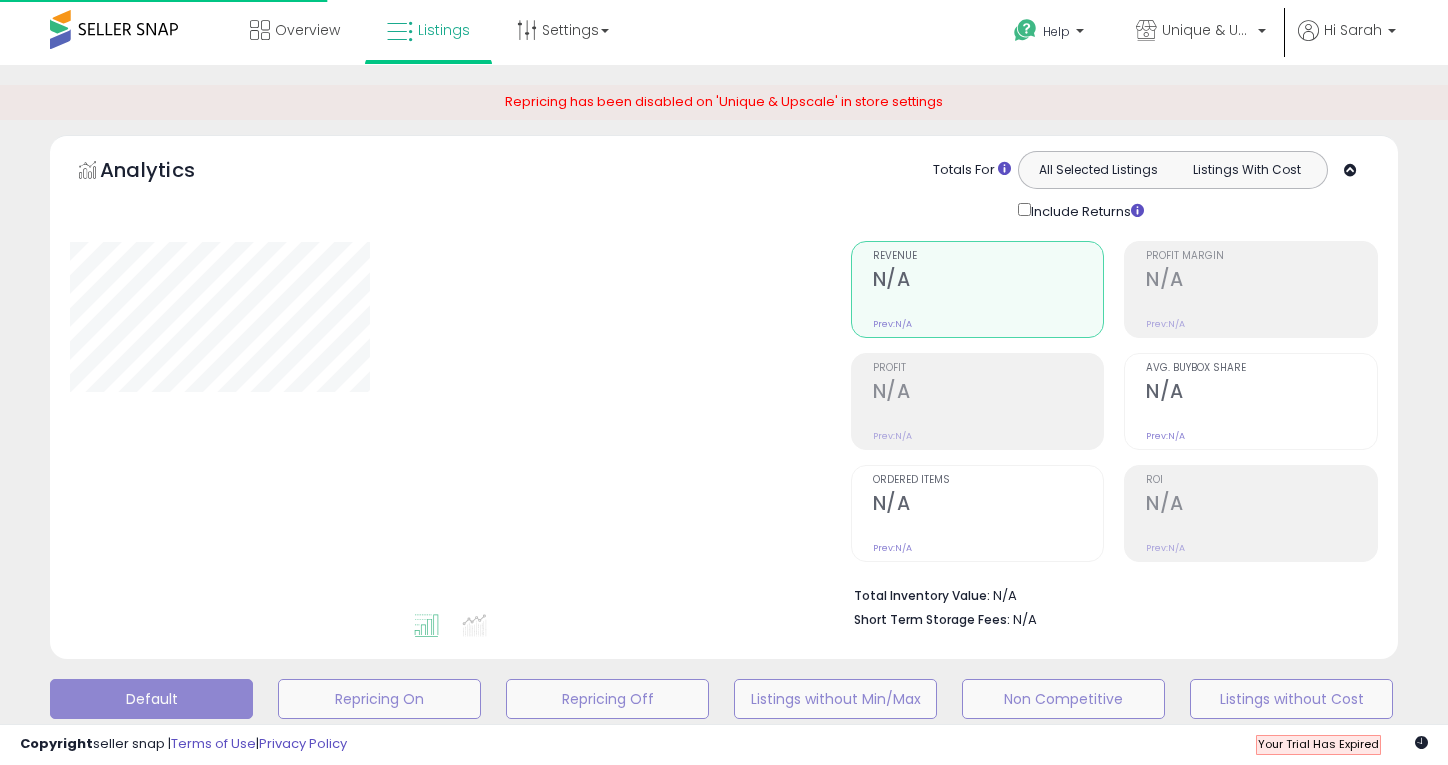 scroll, scrollTop: 0, scrollLeft: 0, axis: both 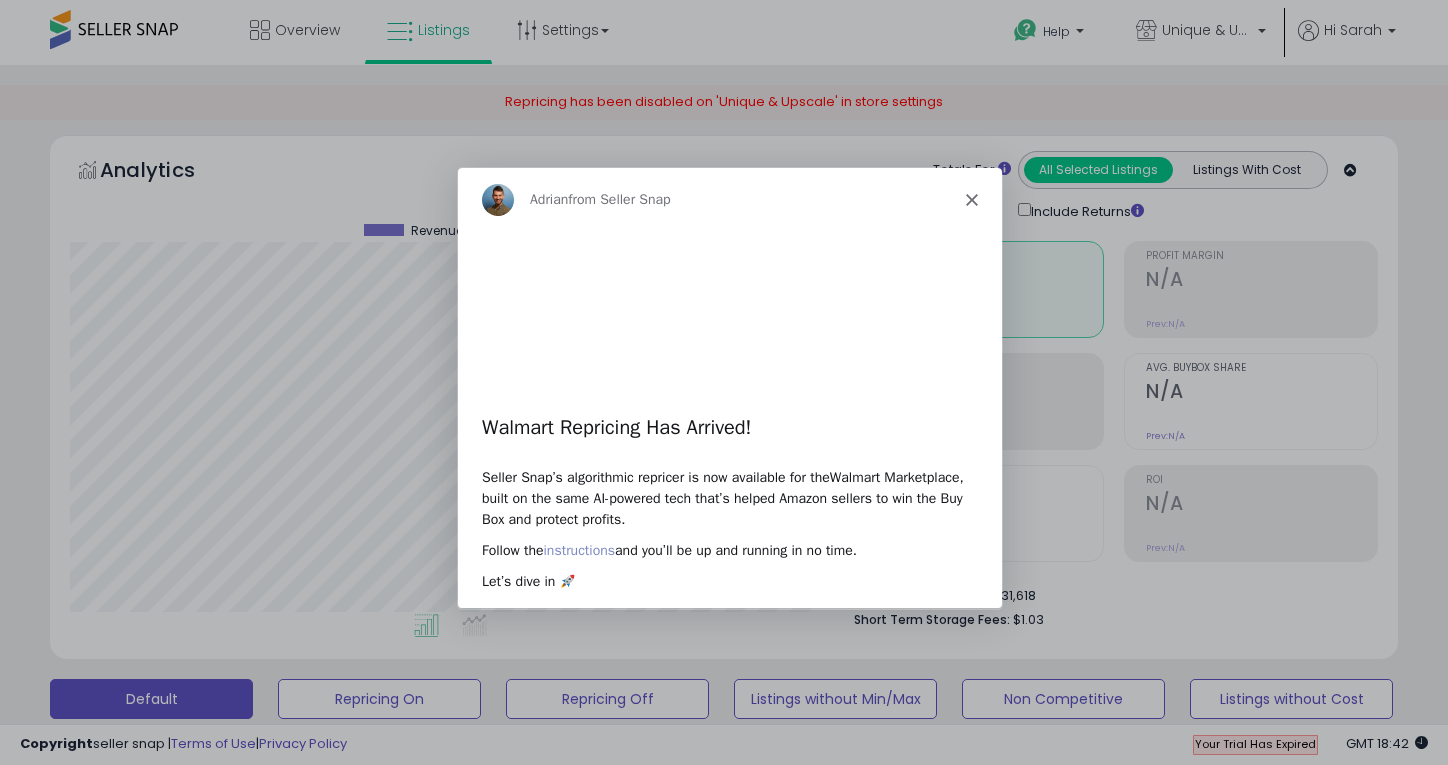 click on "instructions" at bounding box center [579, 549] 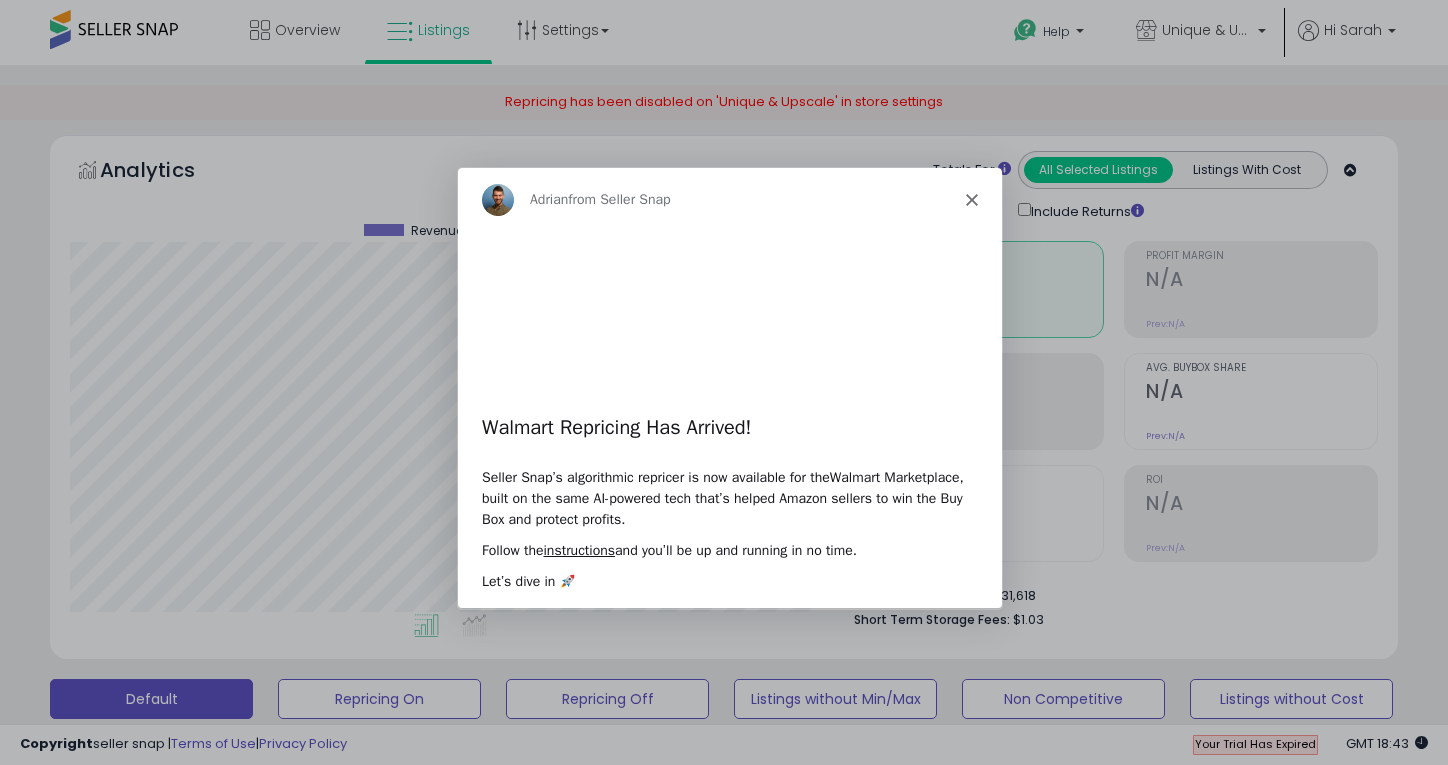 click 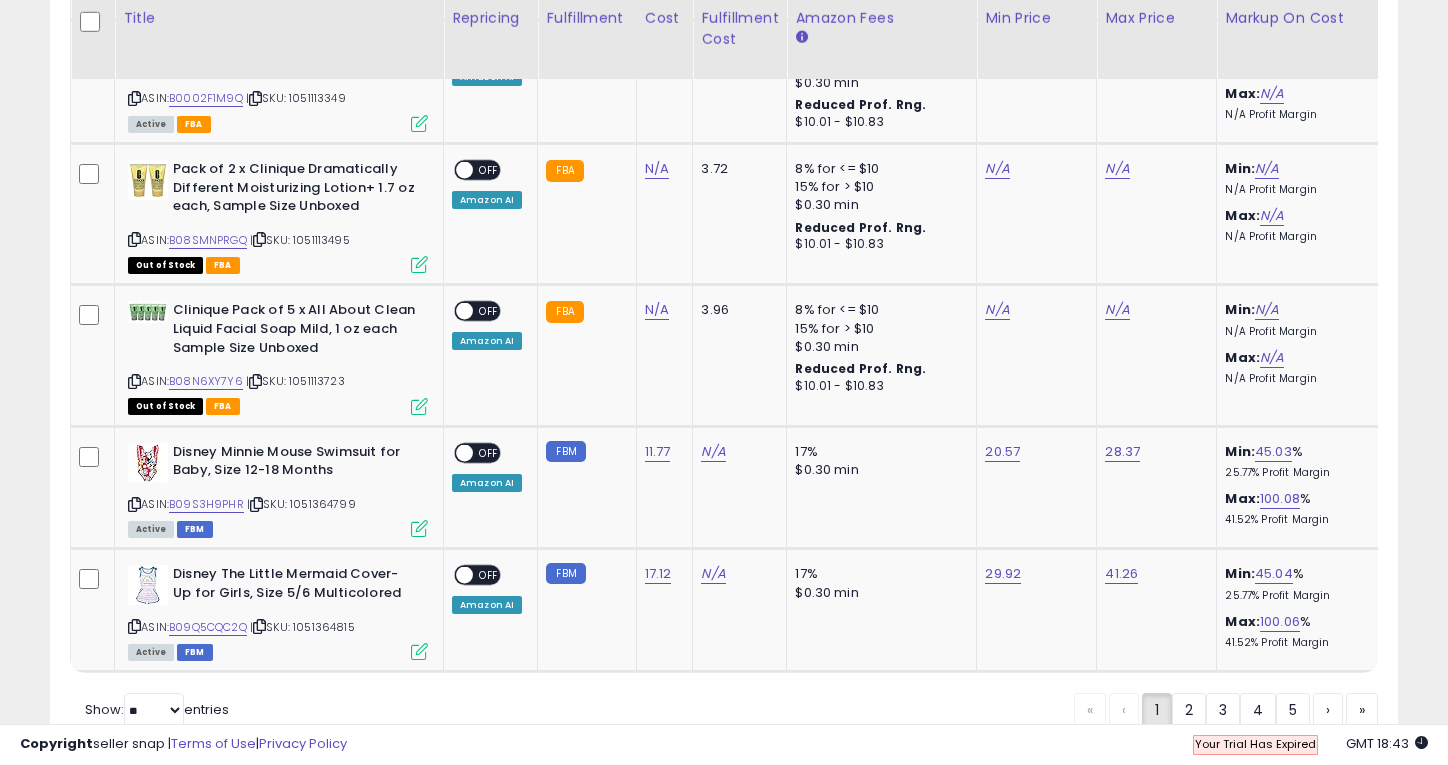 scroll, scrollTop: 3910, scrollLeft: 0, axis: vertical 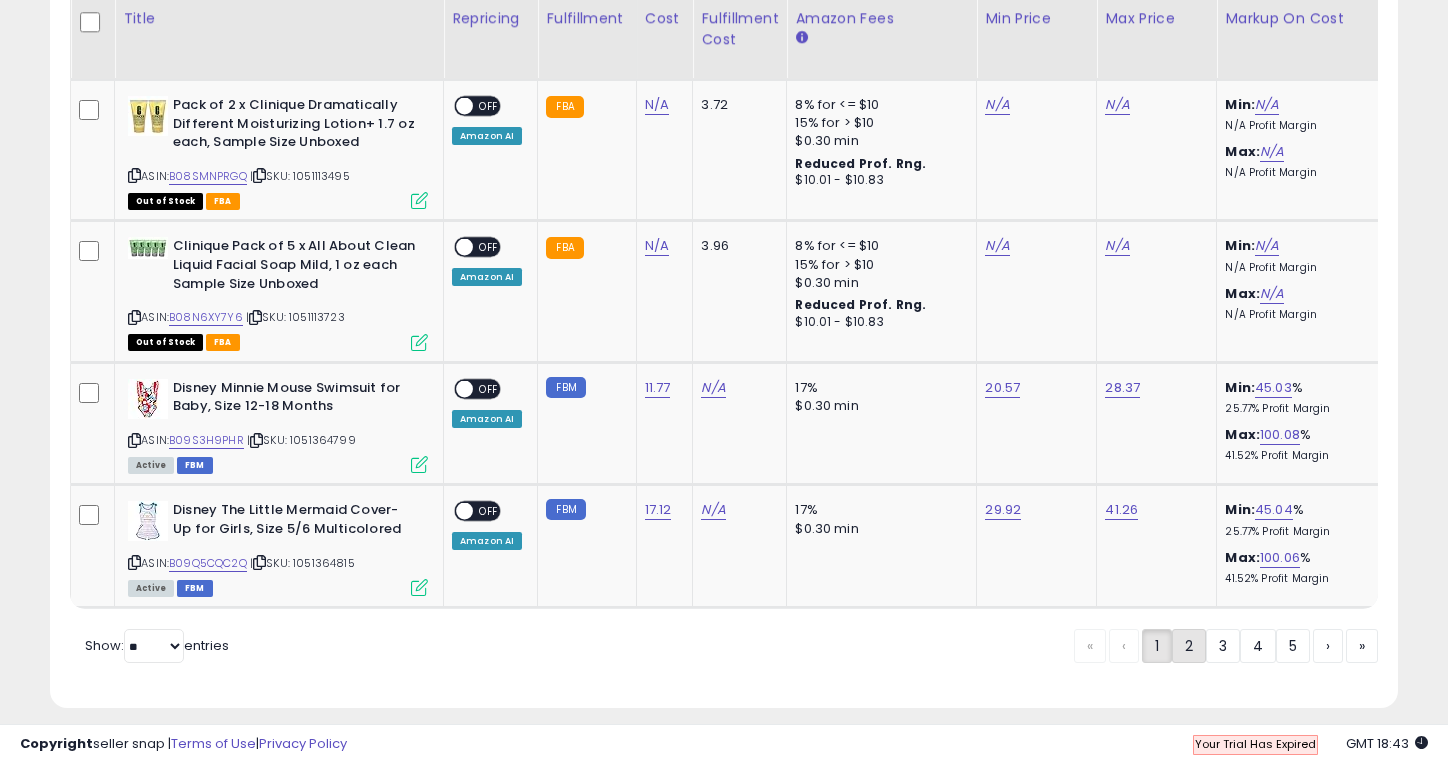 click on "2" 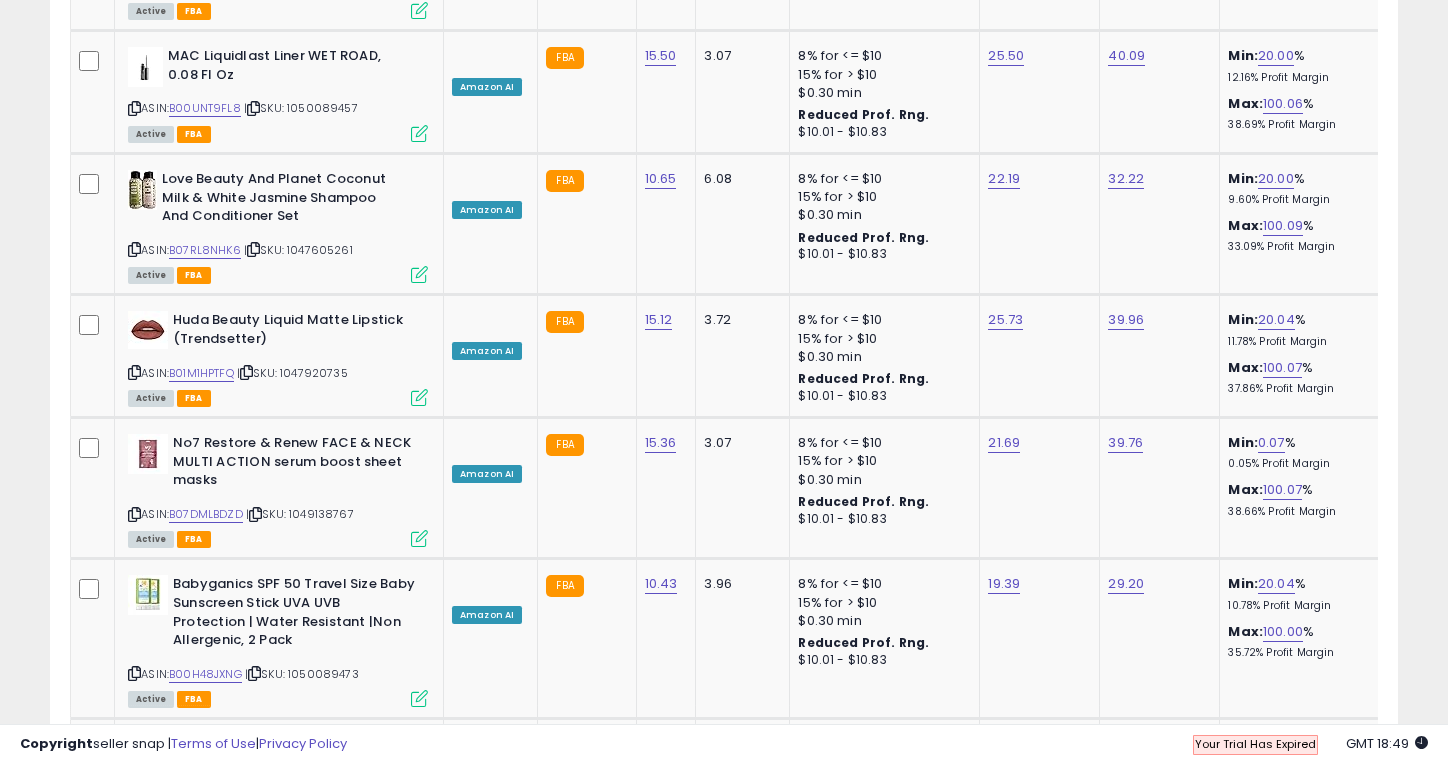 scroll, scrollTop: 3930, scrollLeft: 0, axis: vertical 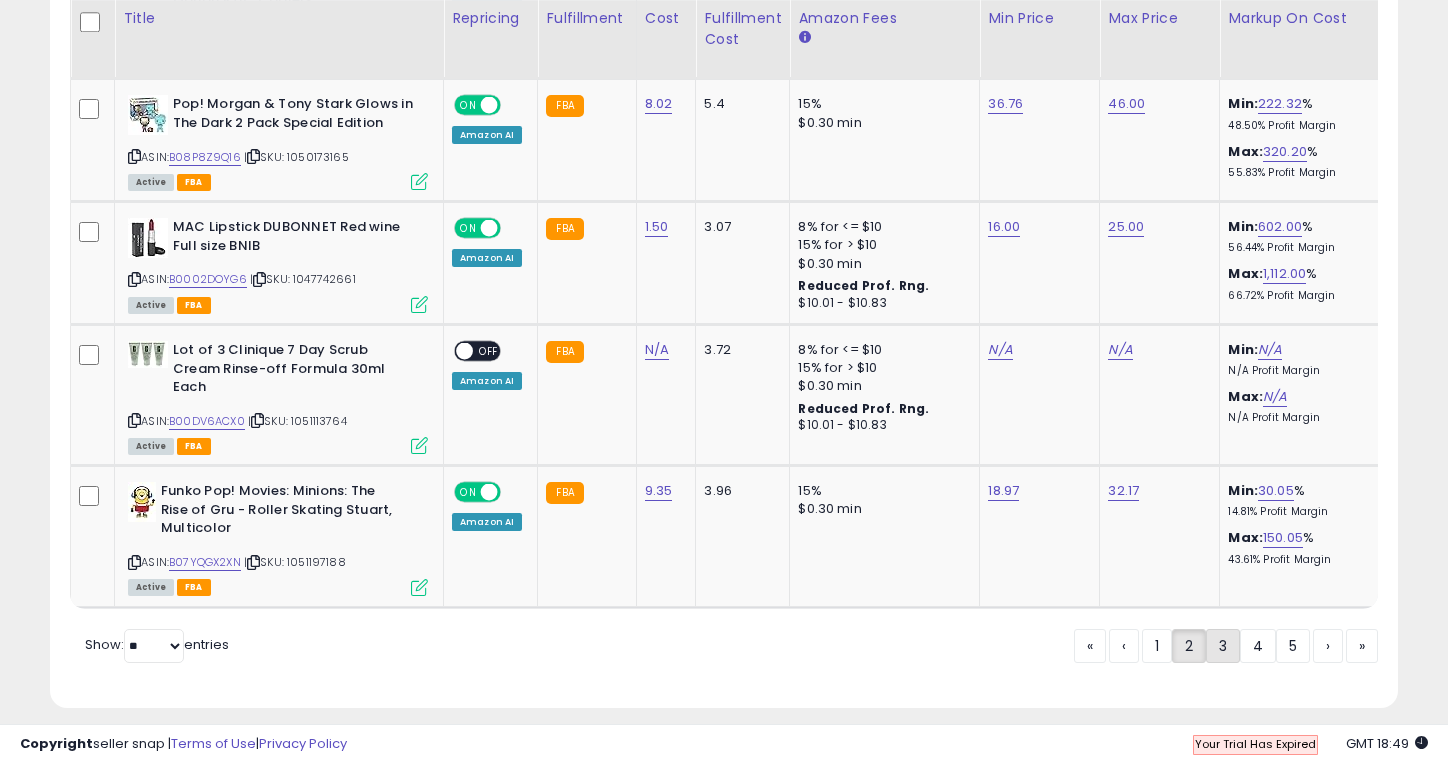 click on "3" 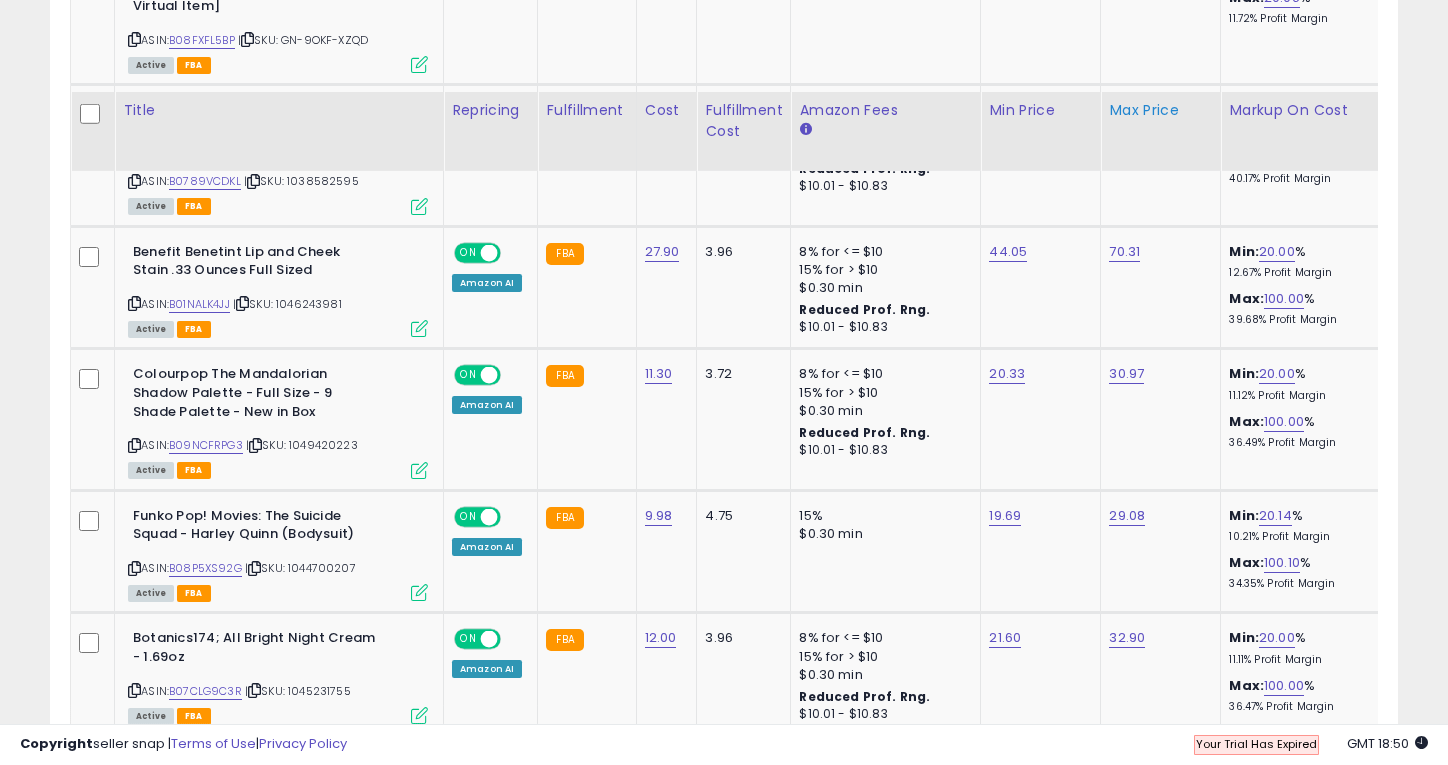 scroll, scrollTop: 0, scrollLeft: 0, axis: both 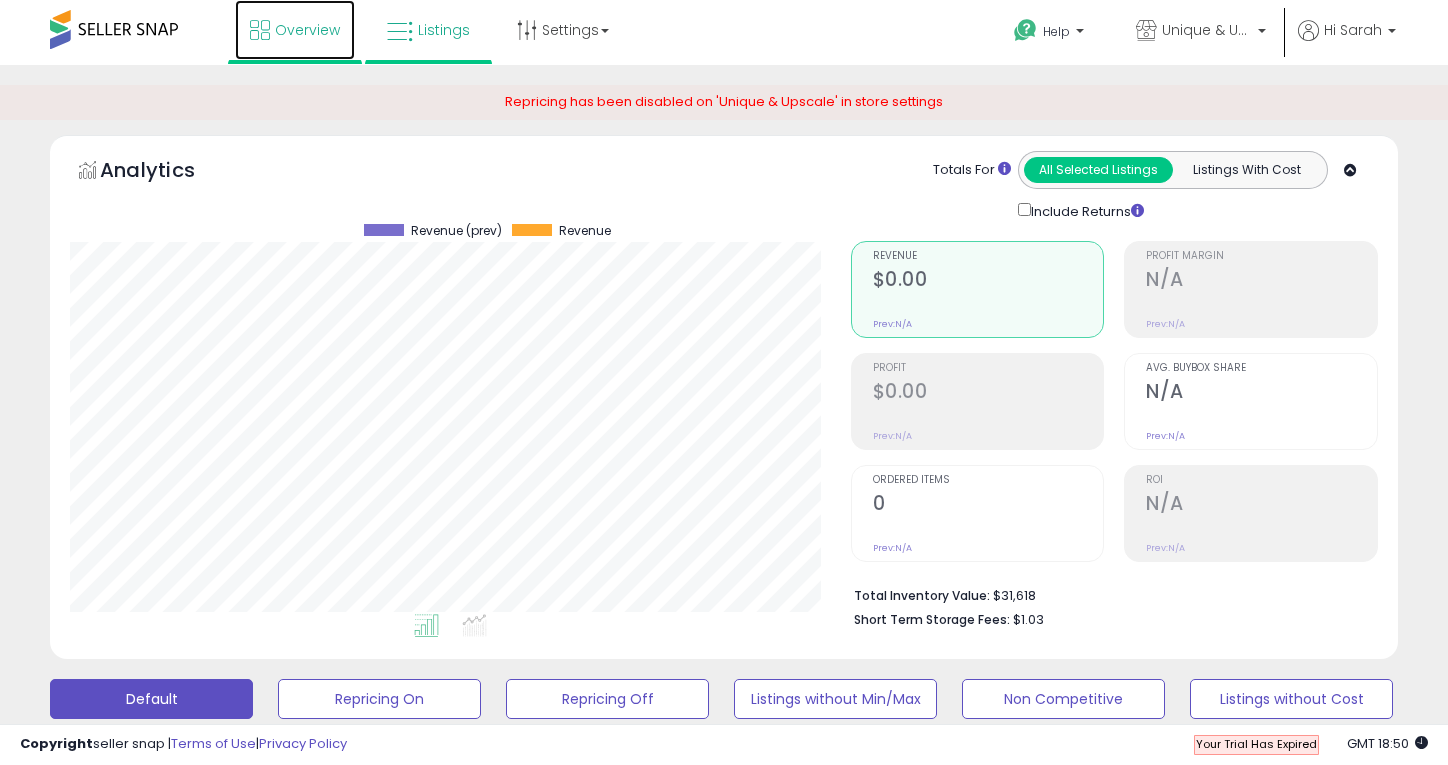 click on "Overview" at bounding box center (307, 30) 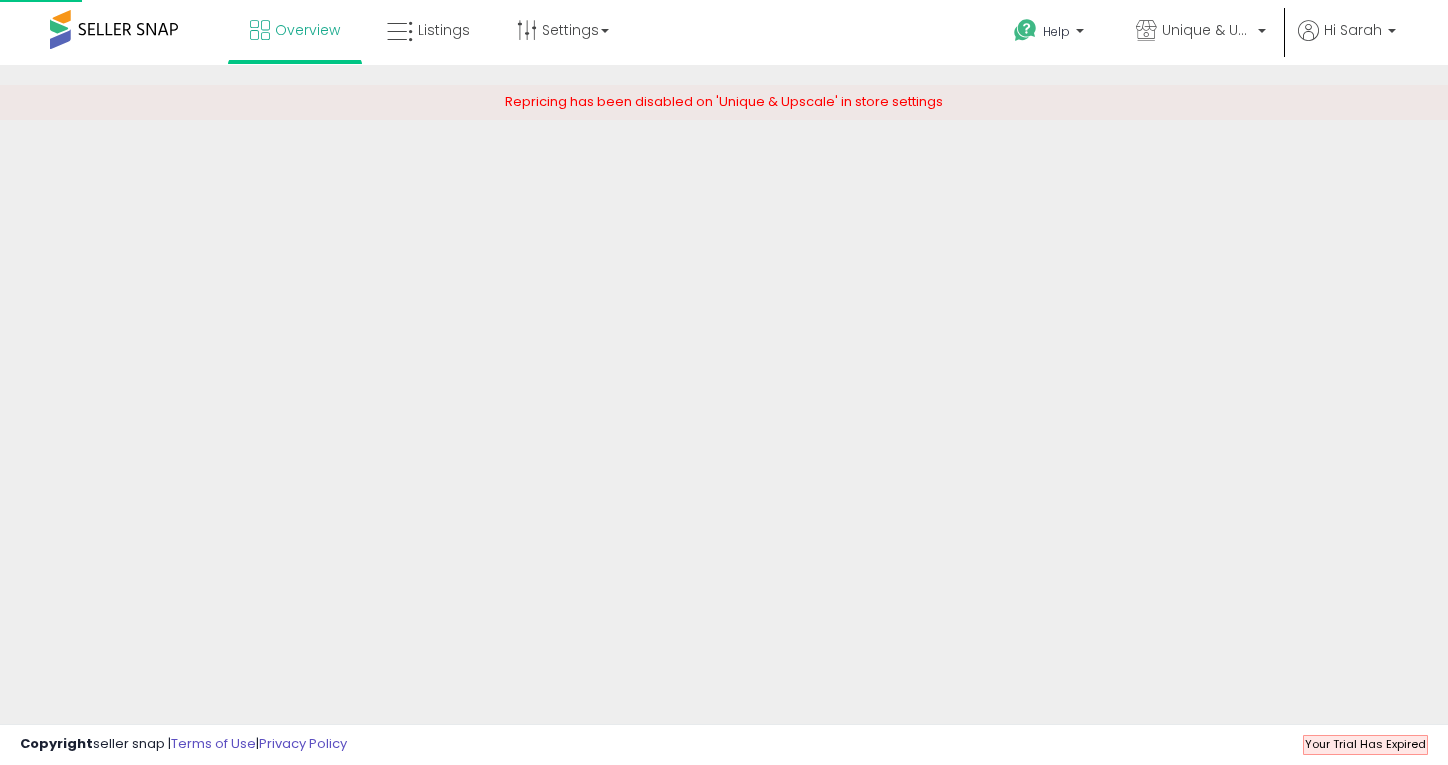 scroll, scrollTop: 0, scrollLeft: 0, axis: both 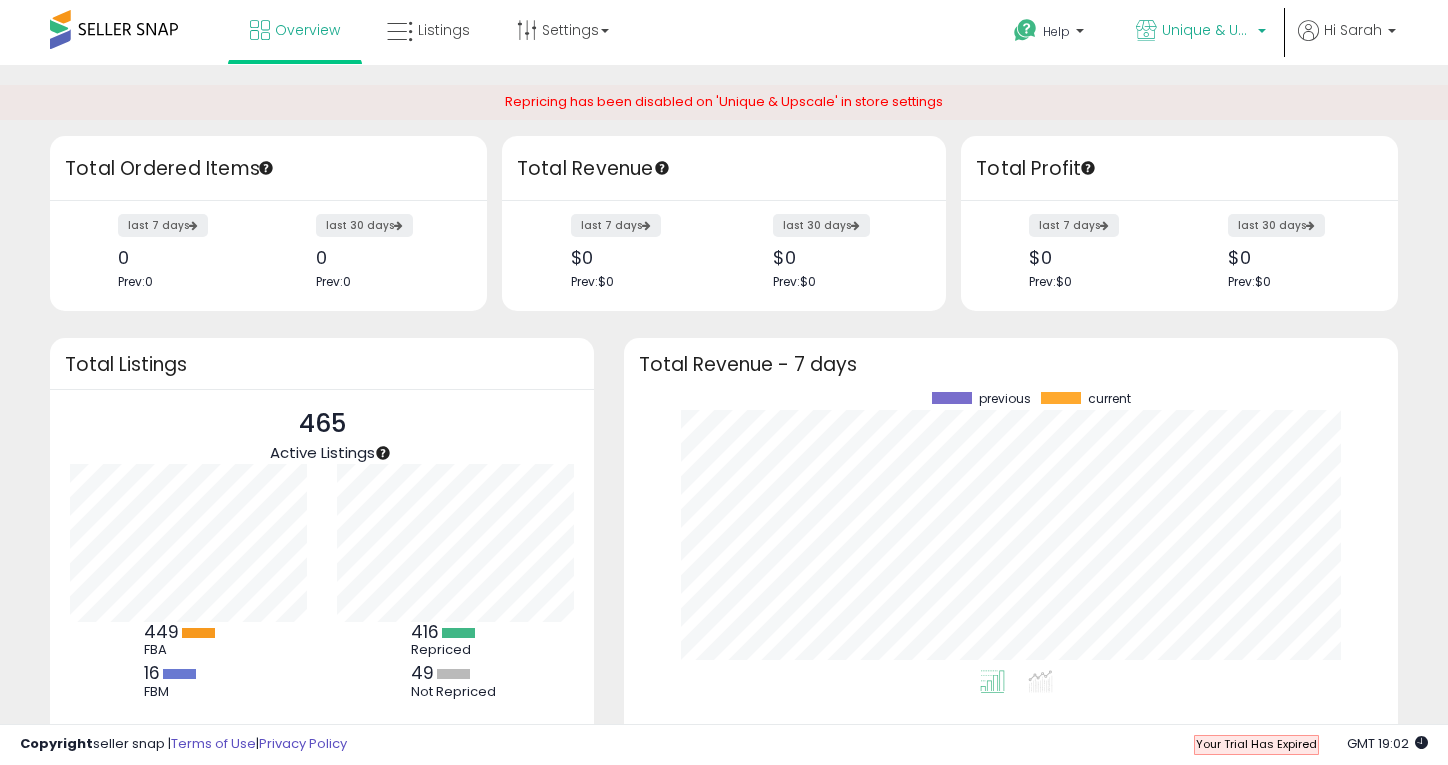 click on "Unique & Upscale" at bounding box center (1201, 32) 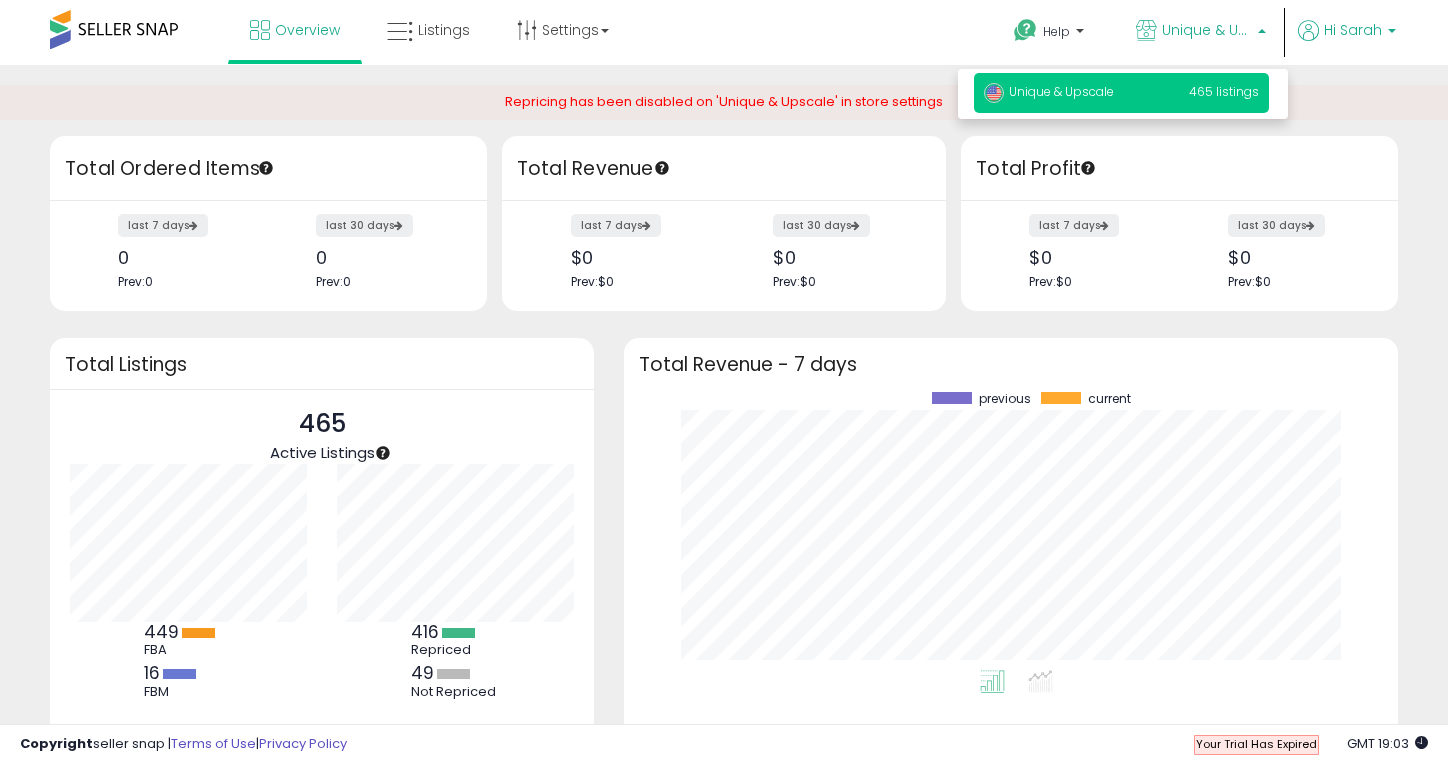 click on "Hi Sarah" at bounding box center [1353, 30] 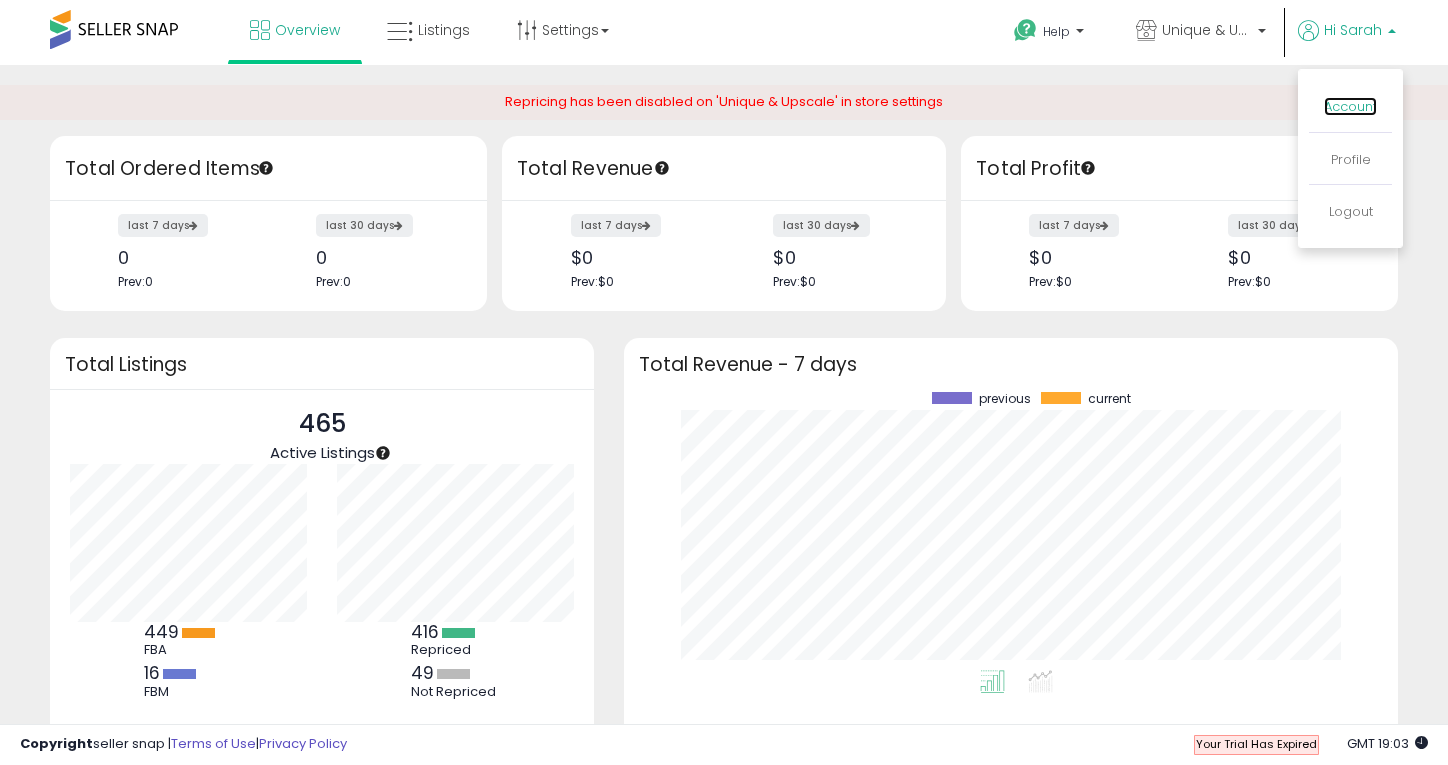 click on "Account" at bounding box center [1350, 106] 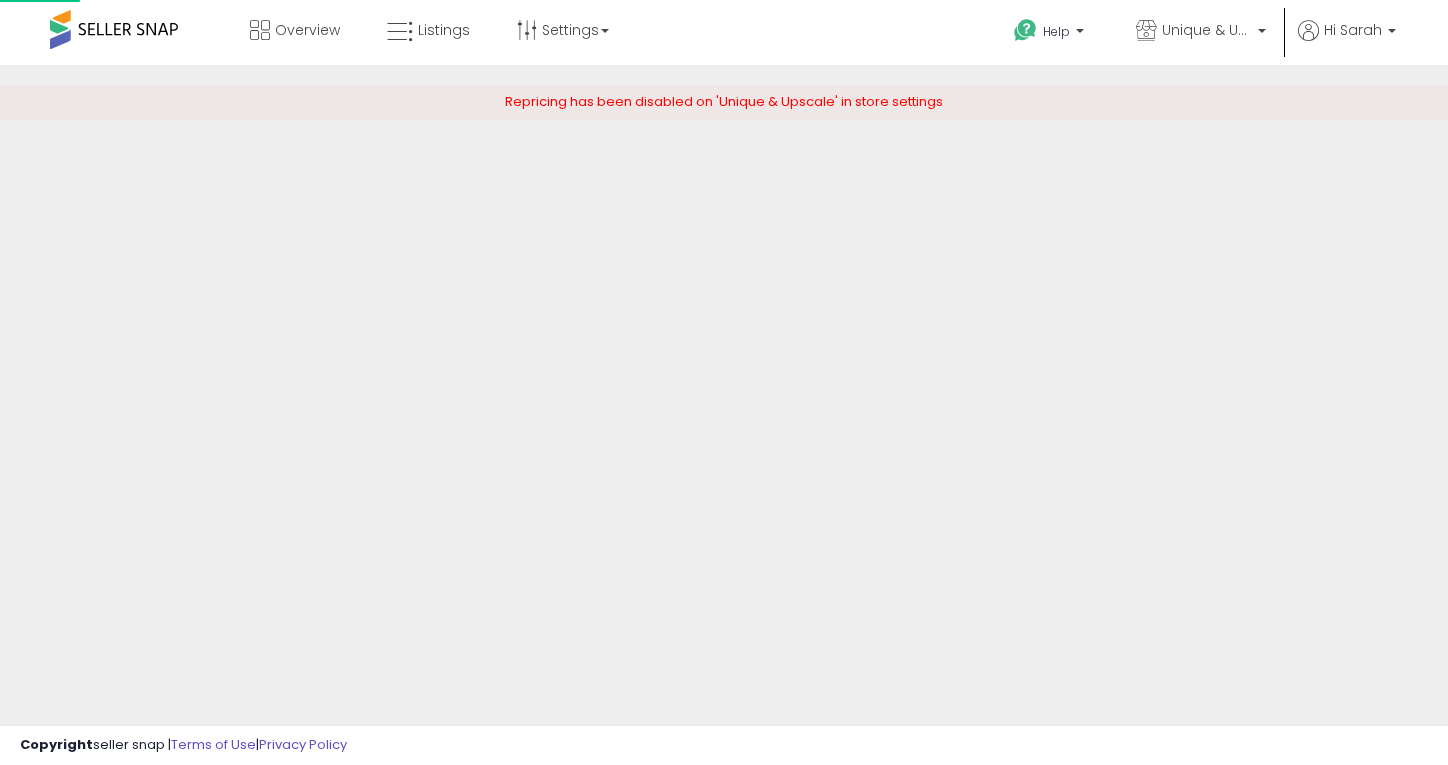 scroll, scrollTop: 0, scrollLeft: 0, axis: both 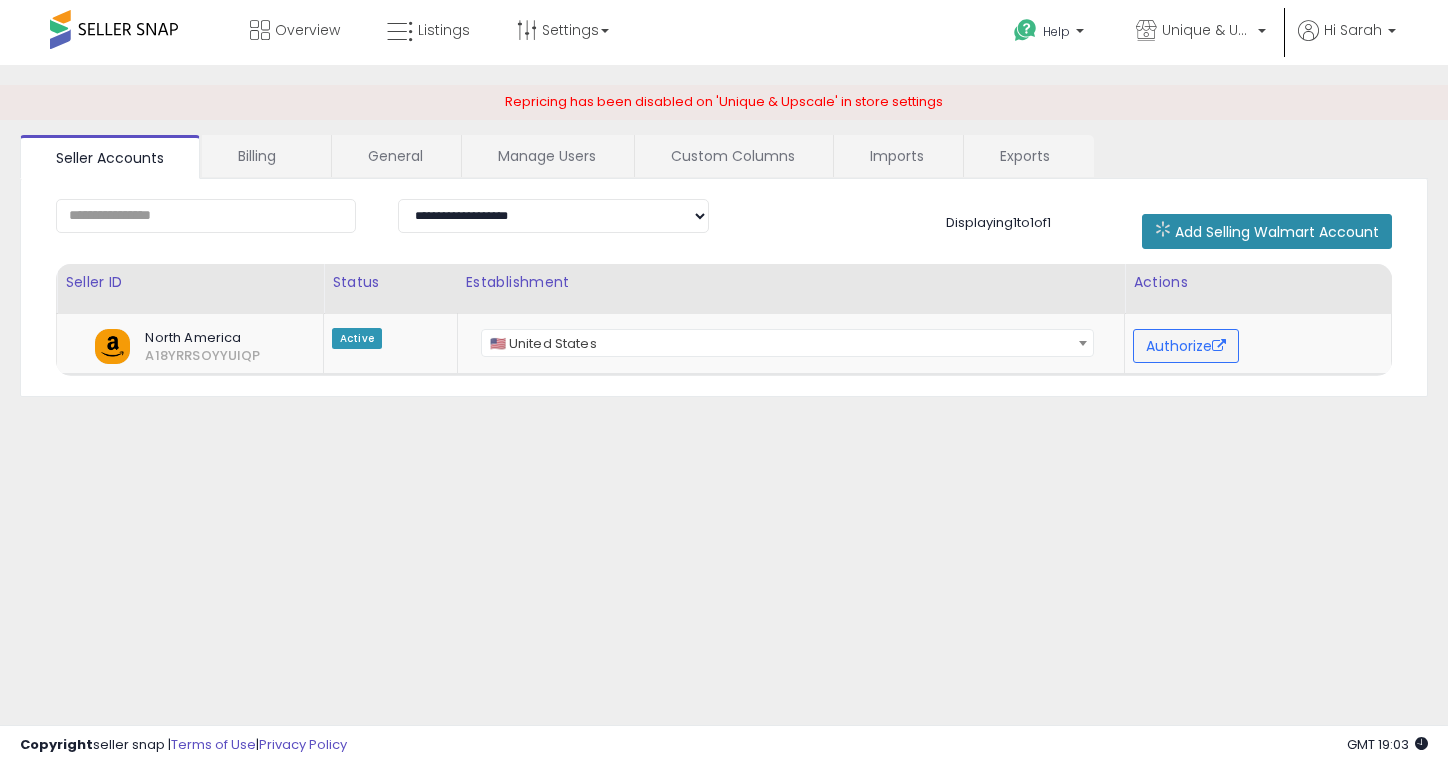 click on "Add Selling Walmart Account" at bounding box center (1277, 232) 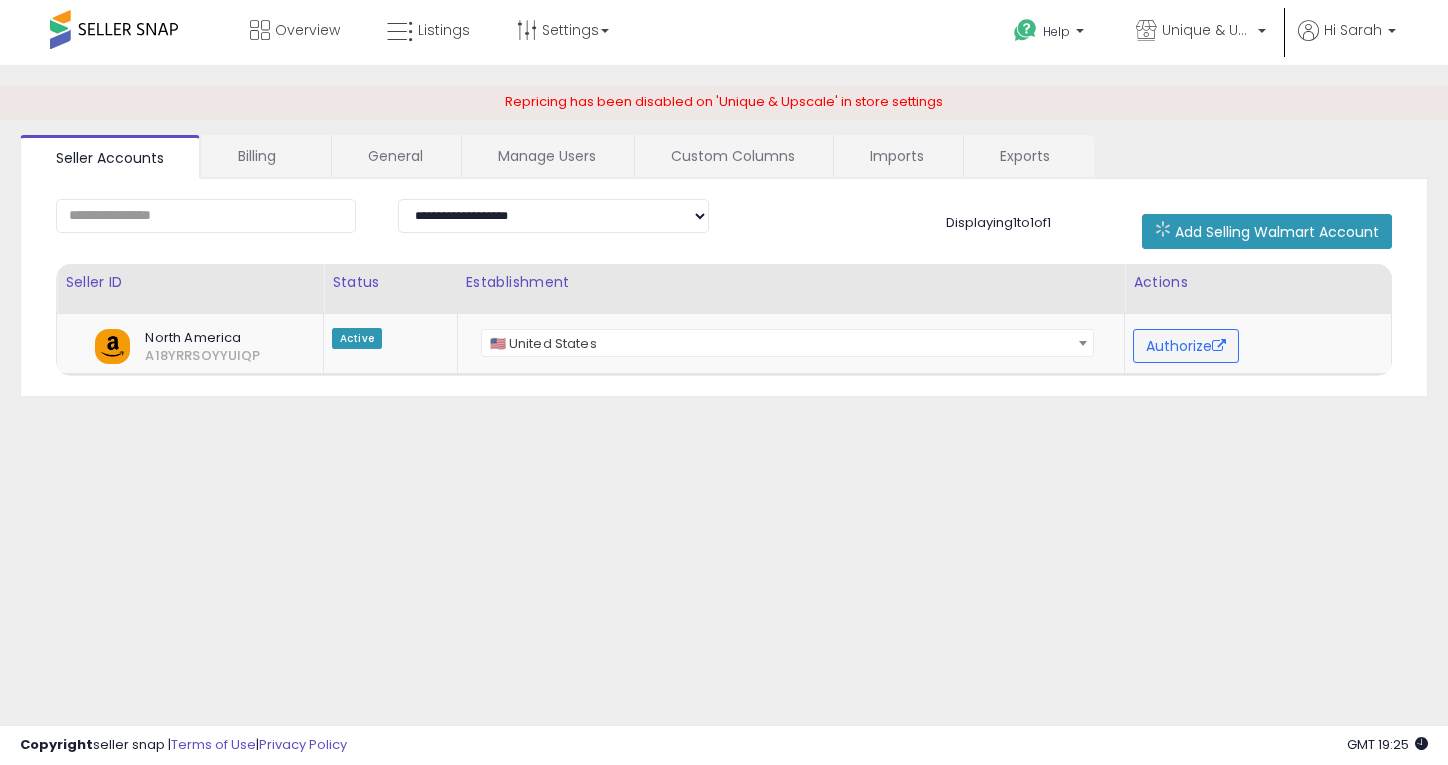 click at bounding box center [114, 29] 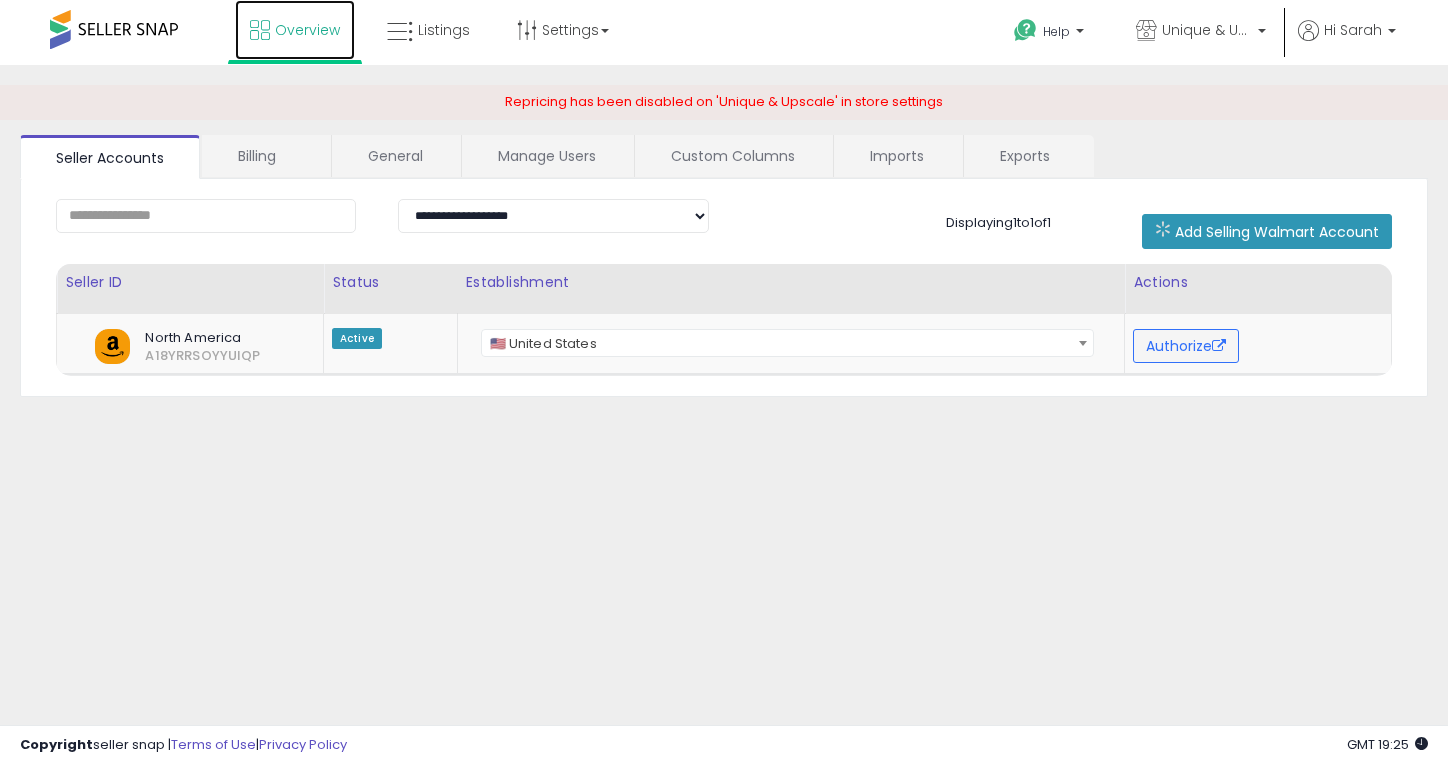 click on "Overview" at bounding box center [307, 30] 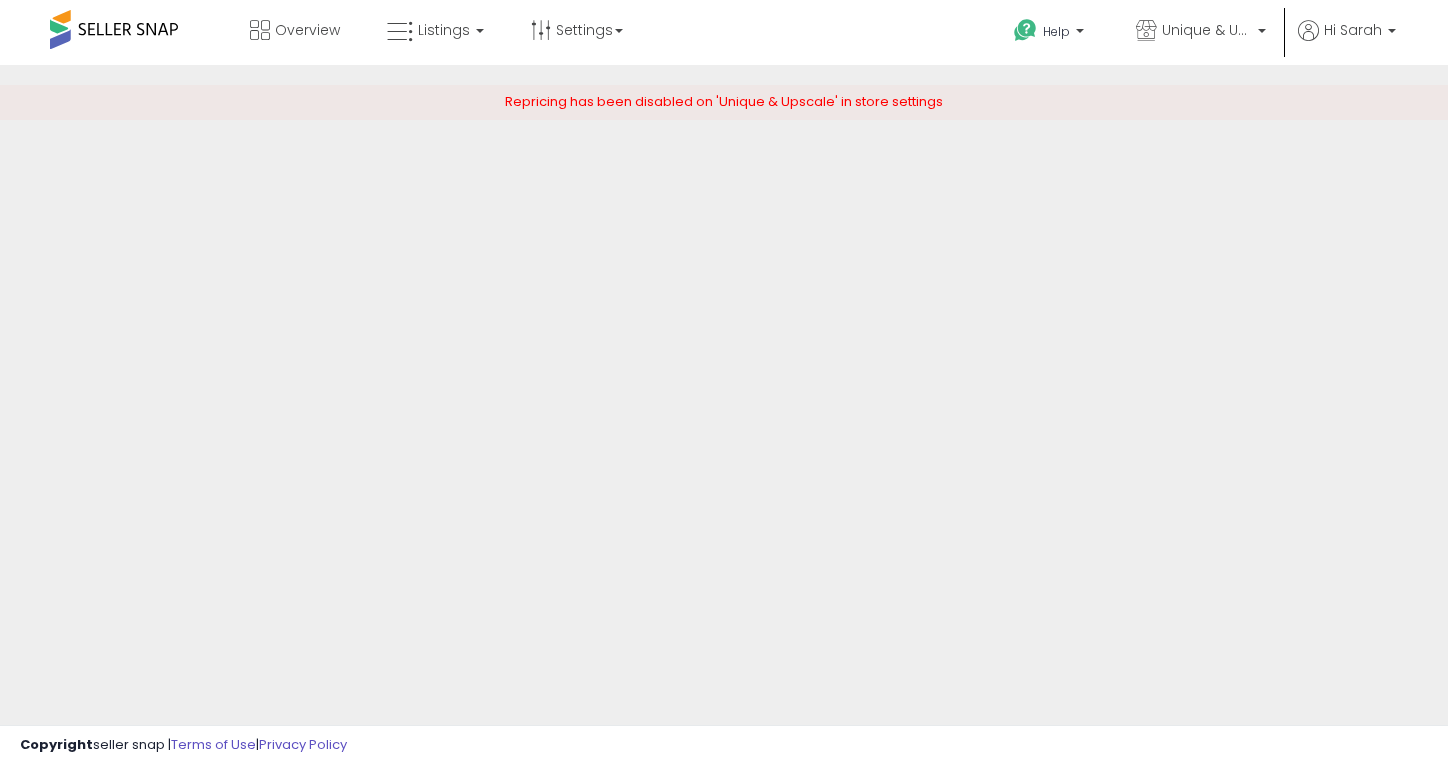 scroll, scrollTop: 0, scrollLeft: 0, axis: both 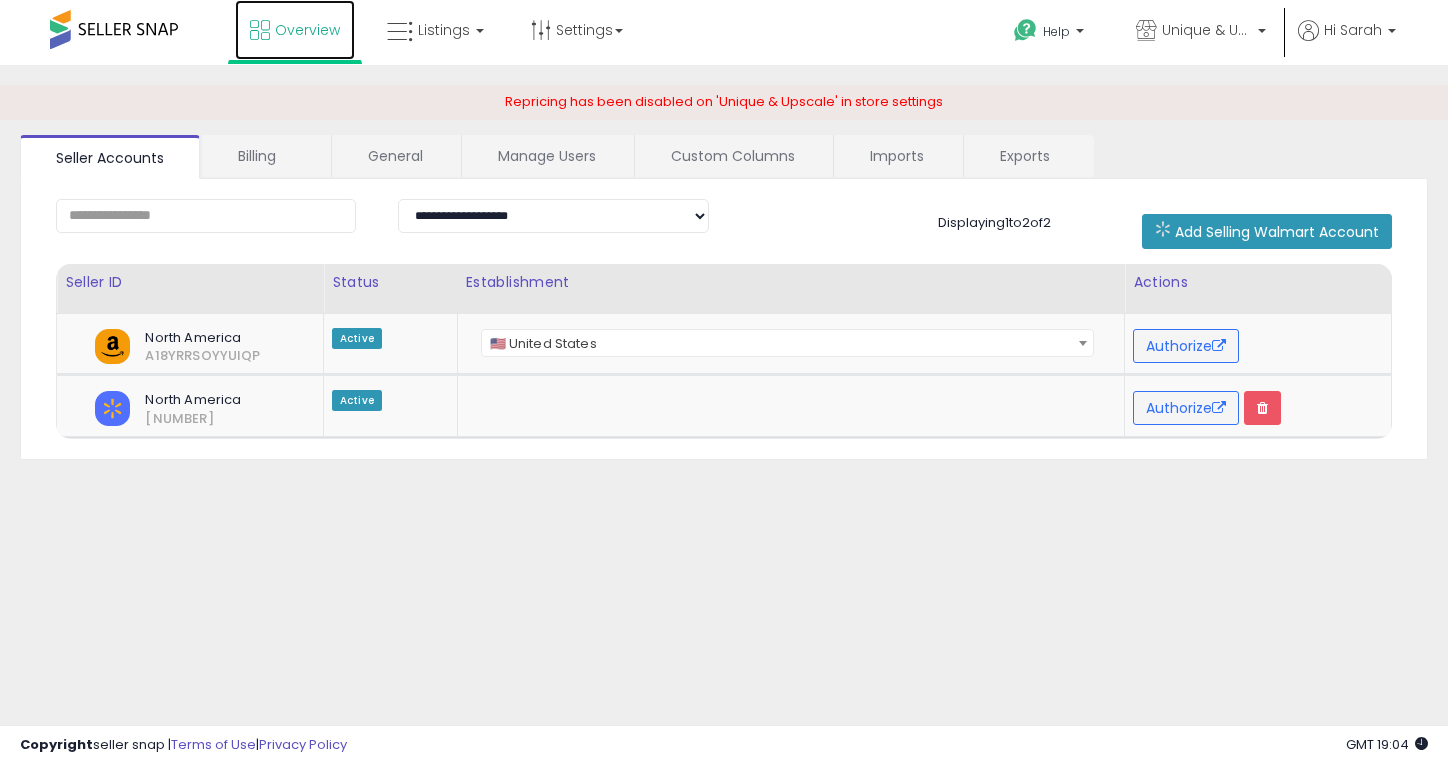 click on "Overview" at bounding box center [307, 30] 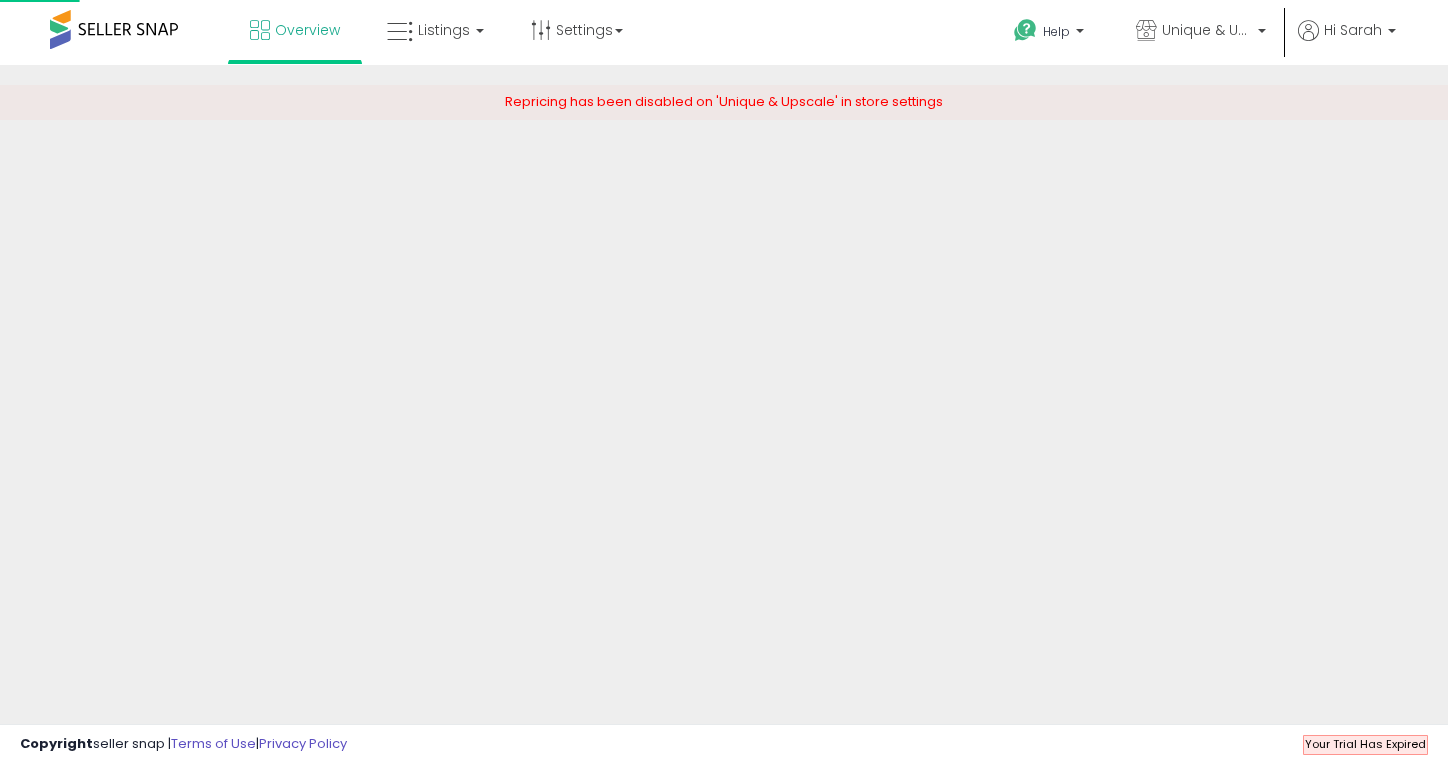 scroll, scrollTop: 0, scrollLeft: 0, axis: both 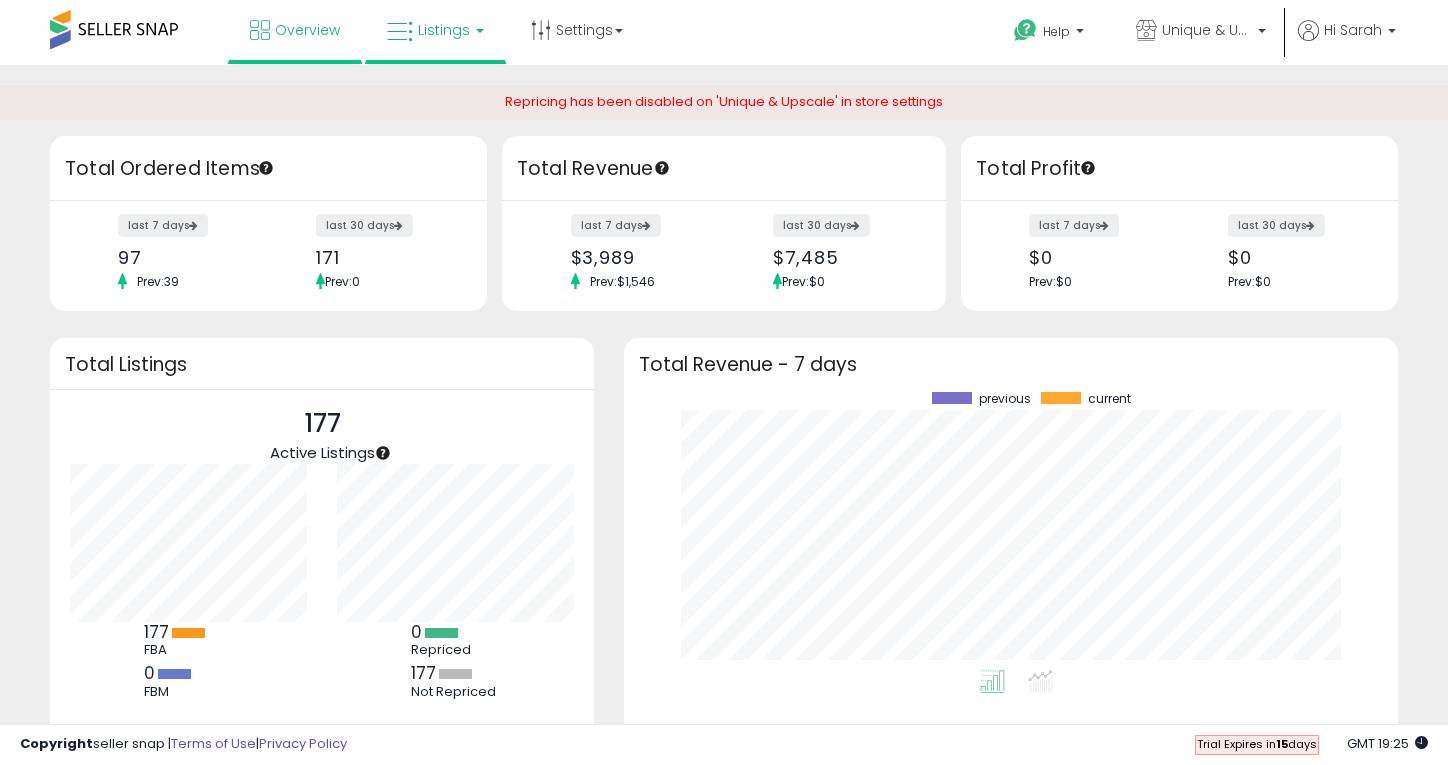 click on "Listings" at bounding box center (444, 30) 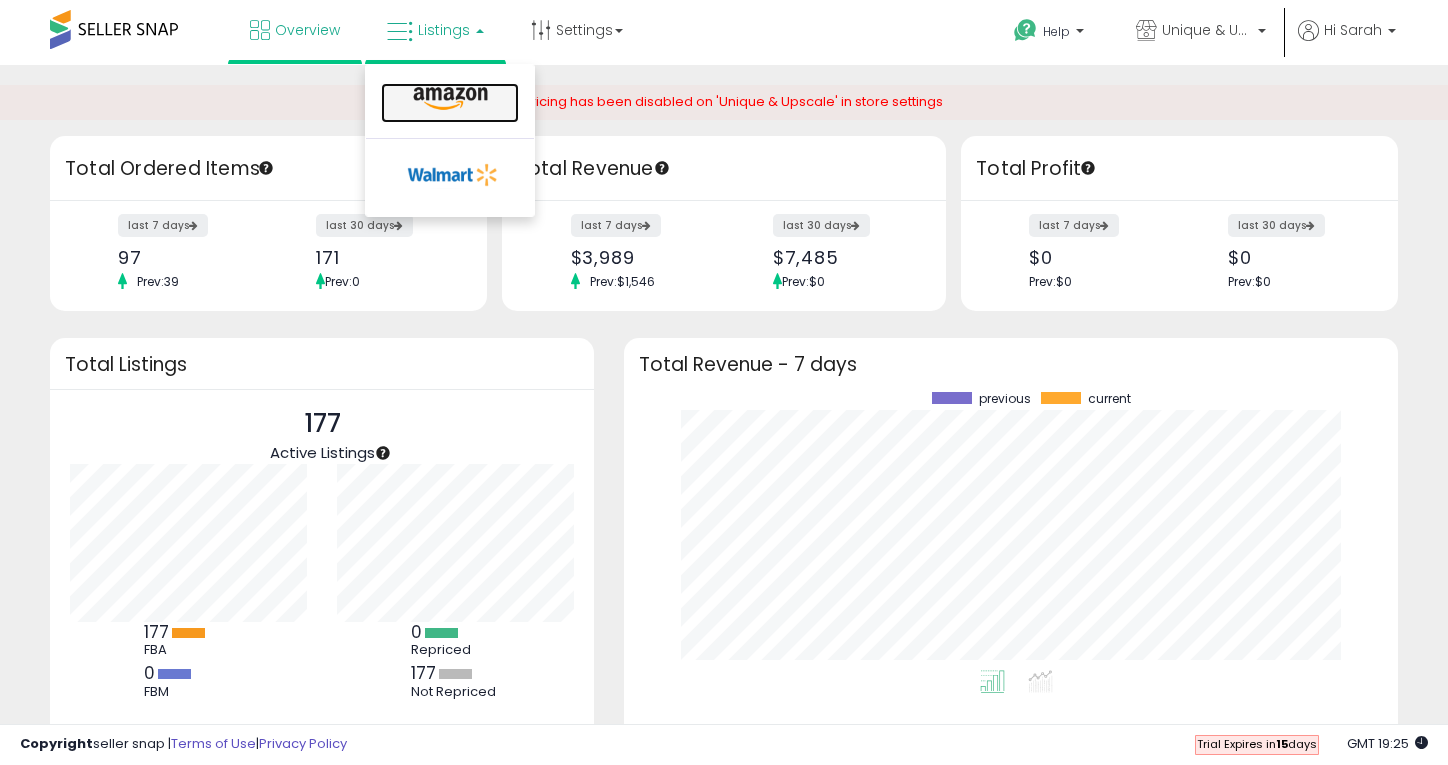 click at bounding box center [450, 99] 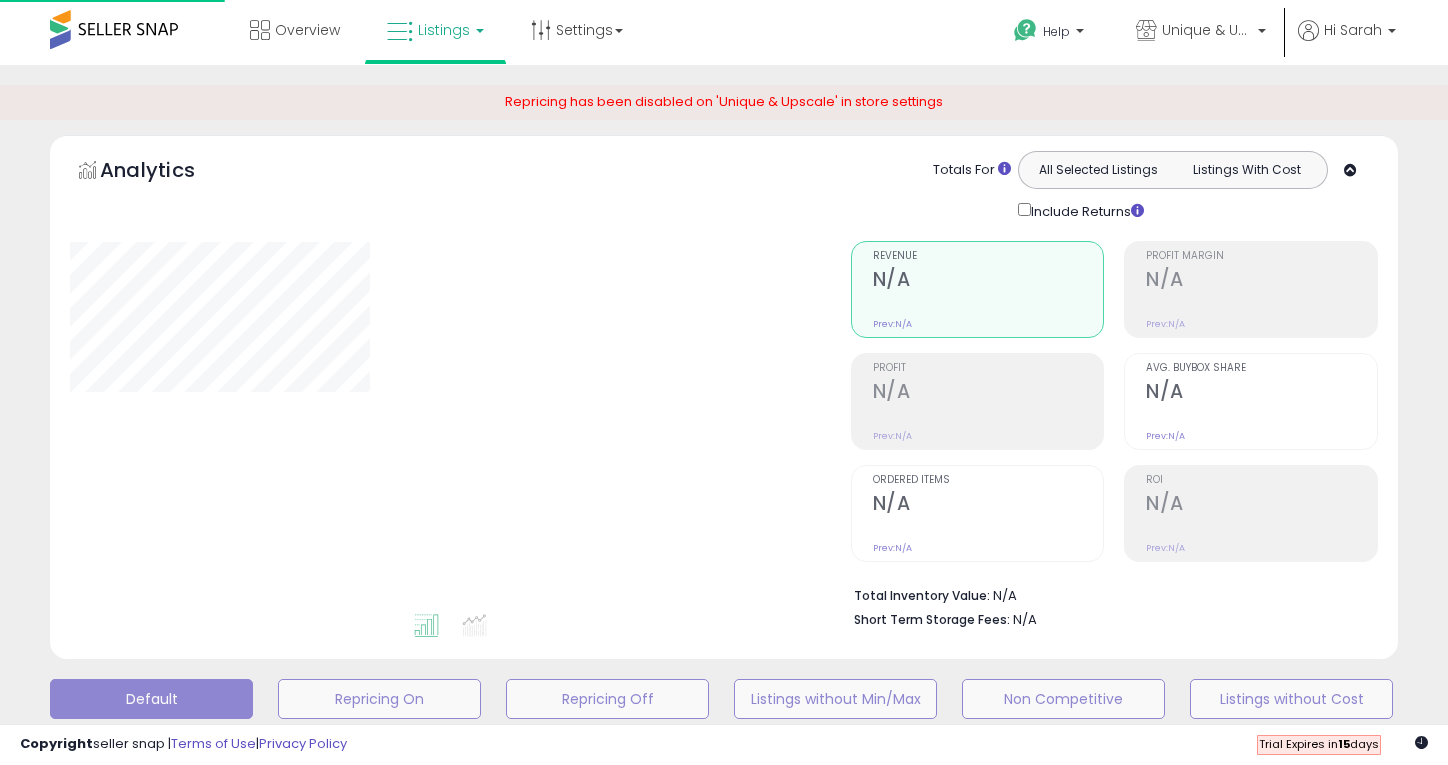 scroll, scrollTop: 0, scrollLeft: 0, axis: both 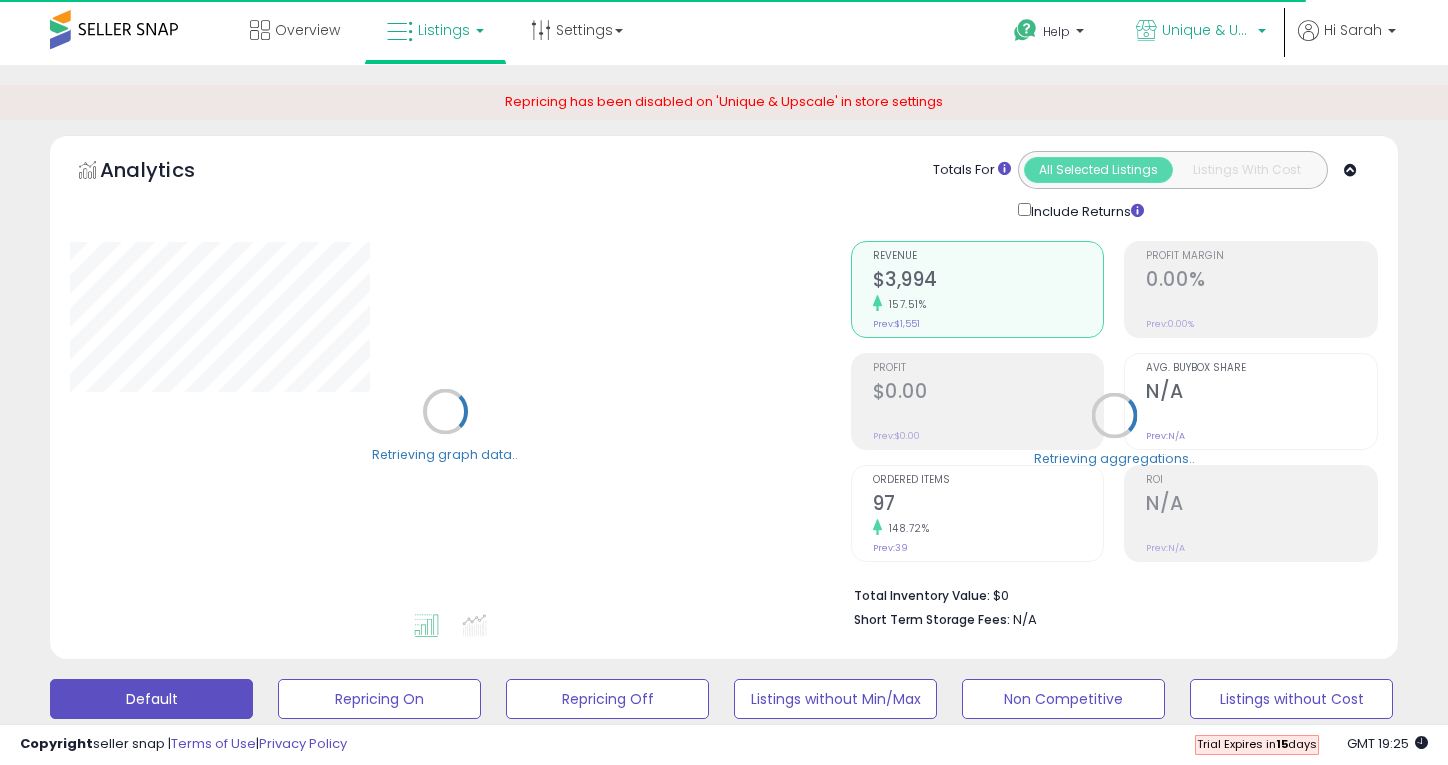 click on "Unique & Upscale" at bounding box center [1207, 30] 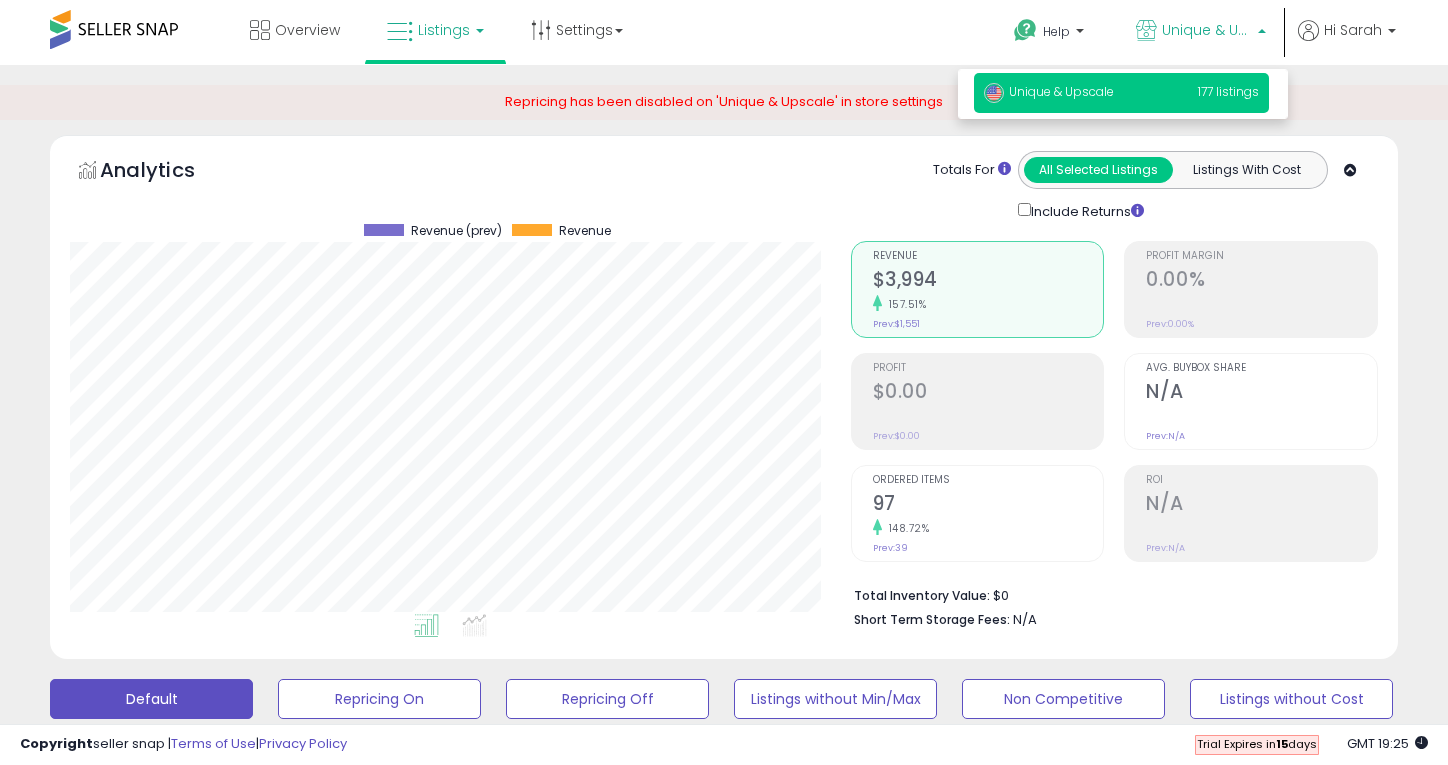 scroll, scrollTop: 999590, scrollLeft: 999219, axis: both 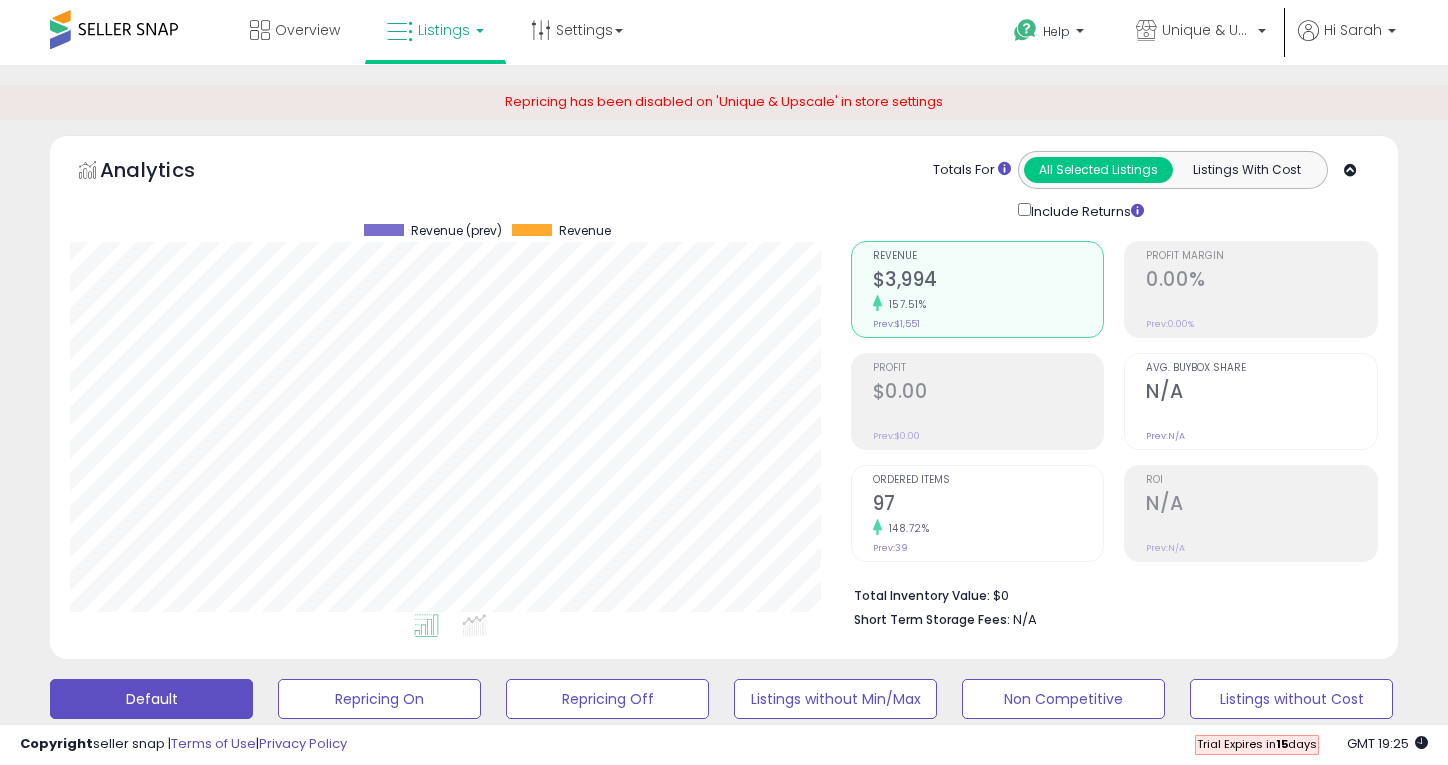 click on "Listings" at bounding box center [444, 30] 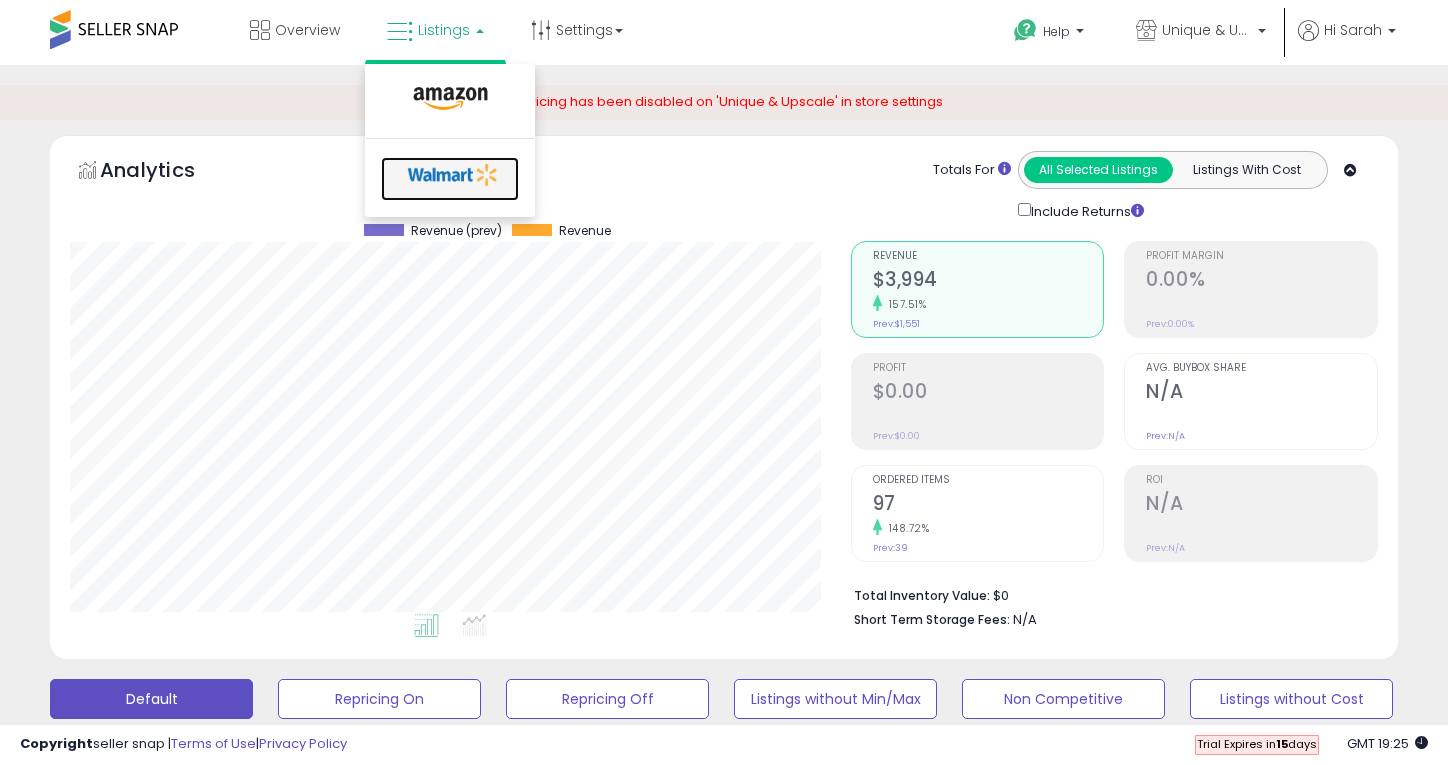 click at bounding box center [453, 175] 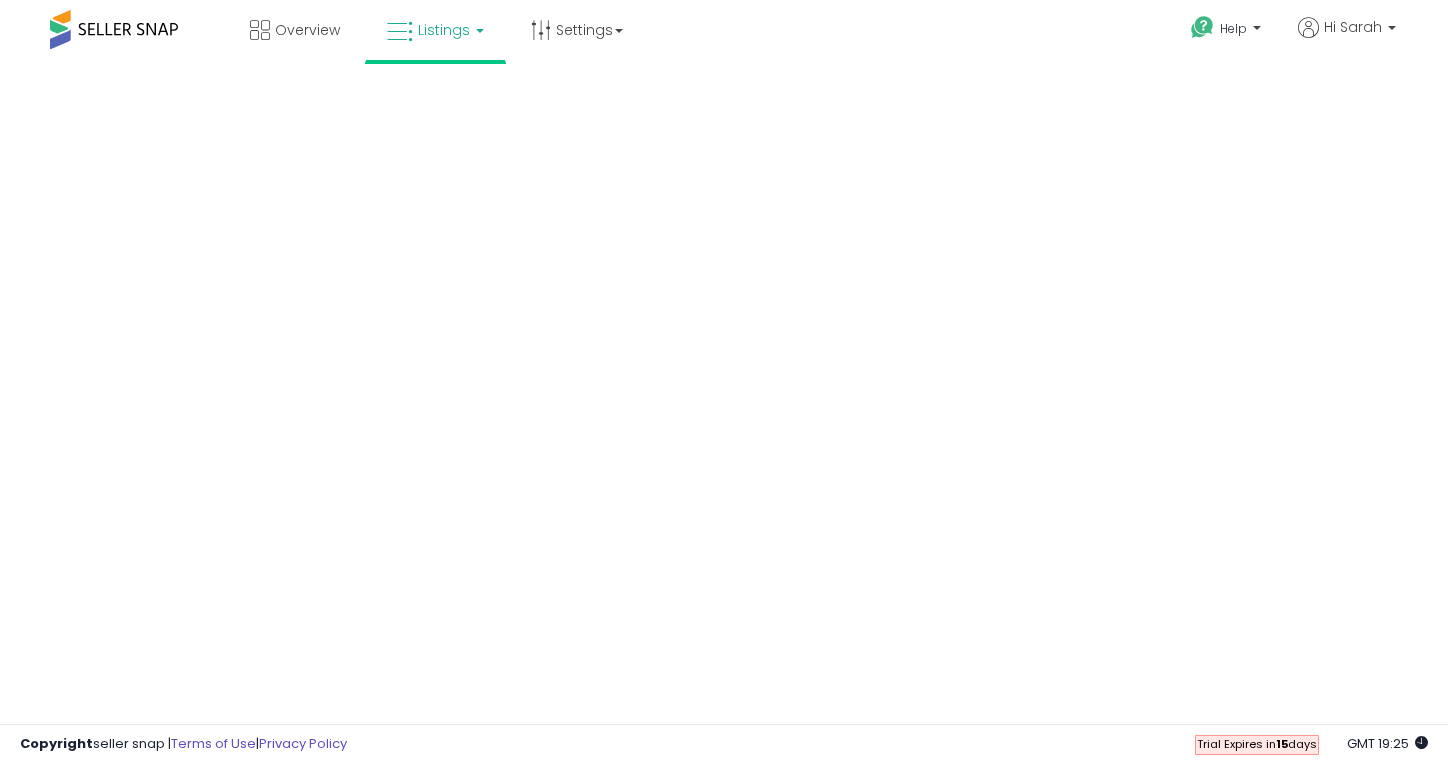 scroll, scrollTop: 0, scrollLeft: 0, axis: both 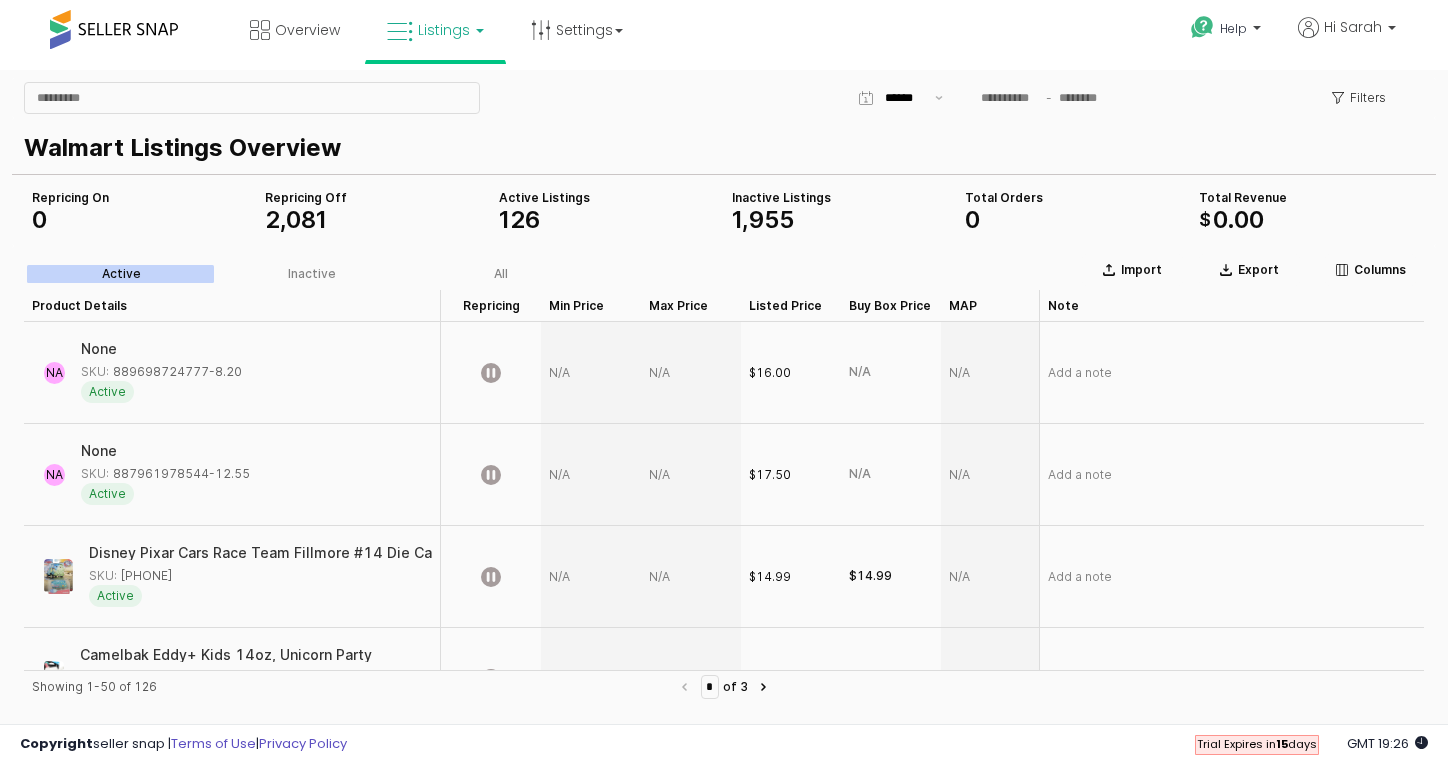 click on "Listings" at bounding box center (435, 30) 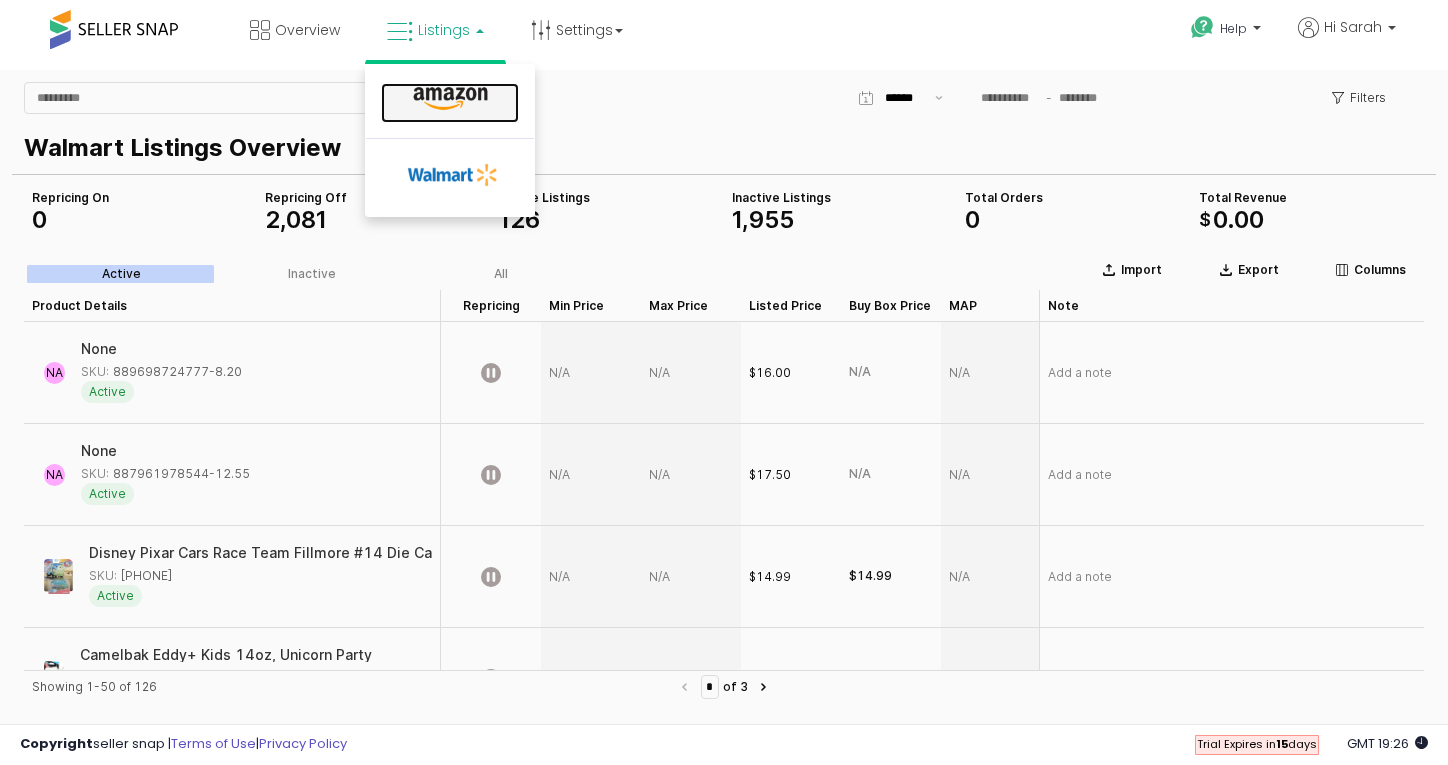 click at bounding box center (450, 99) 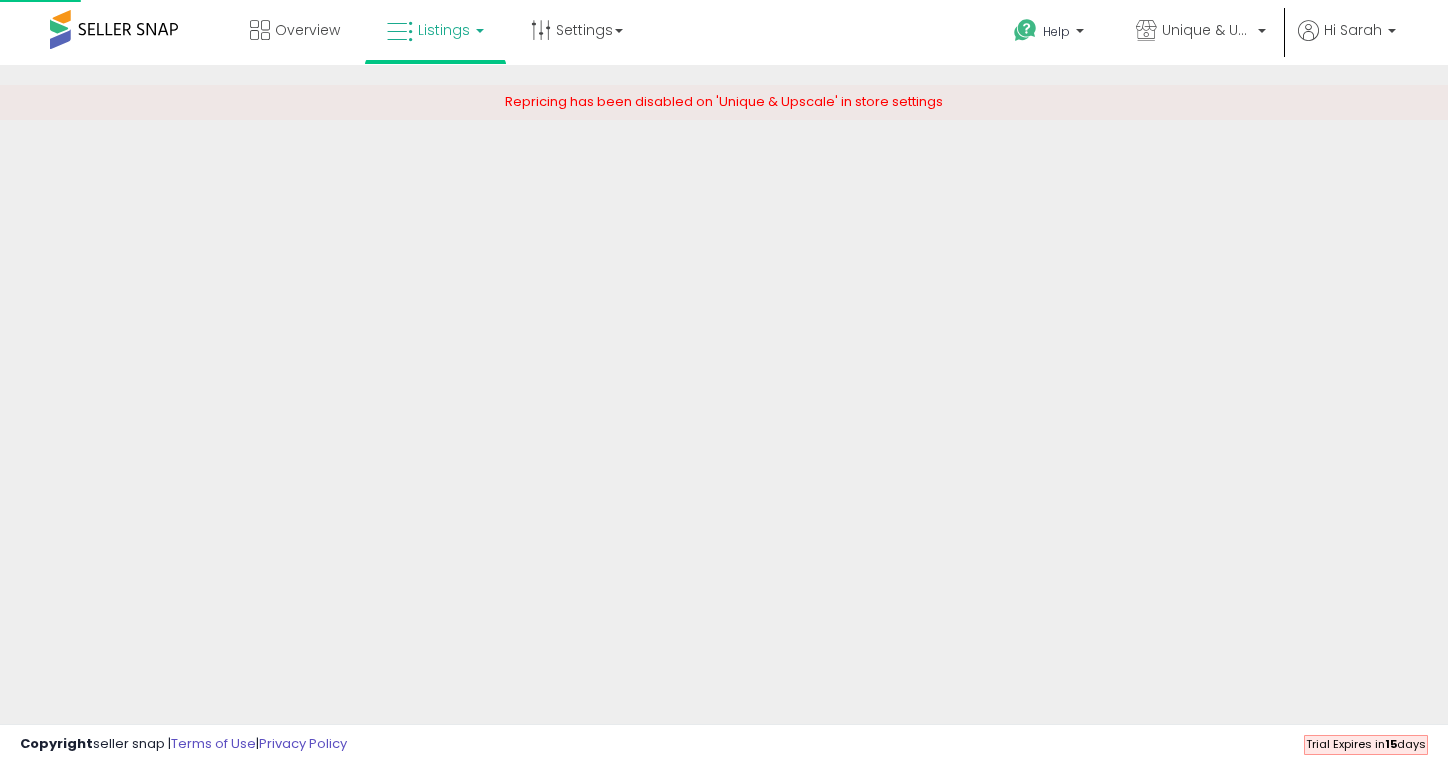 scroll, scrollTop: 0, scrollLeft: 0, axis: both 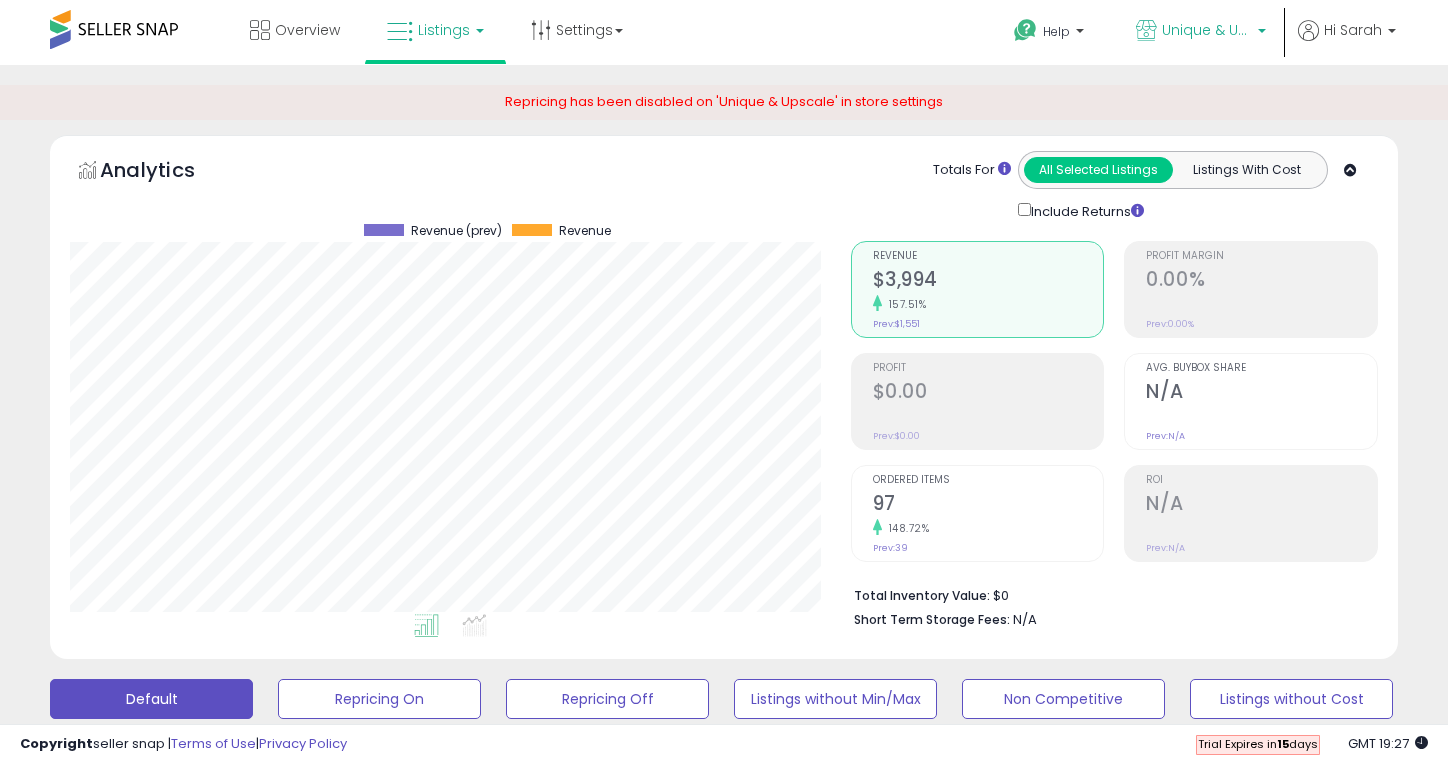 click on "Unique & Upscale" at bounding box center [1201, 32] 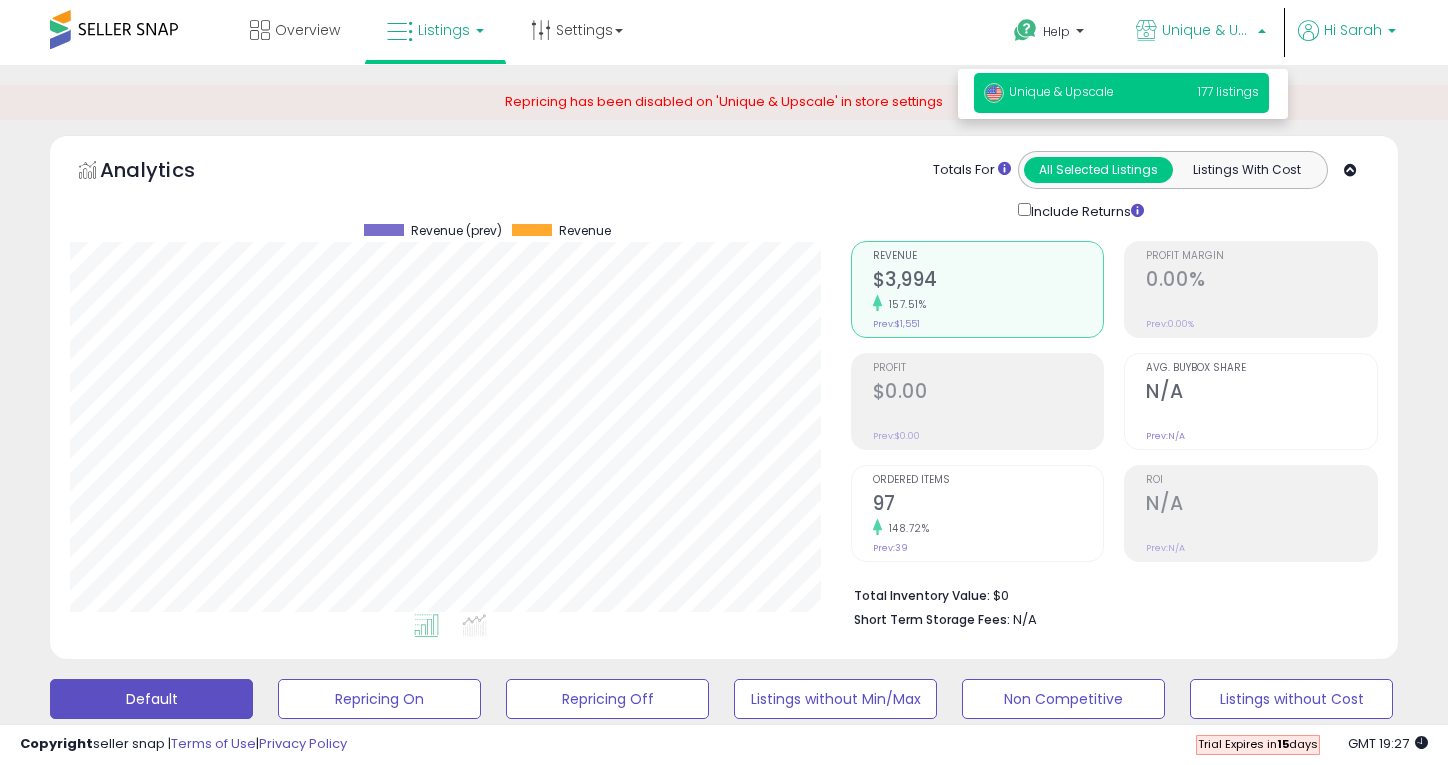 click on "Hi Sarah" at bounding box center (1353, 30) 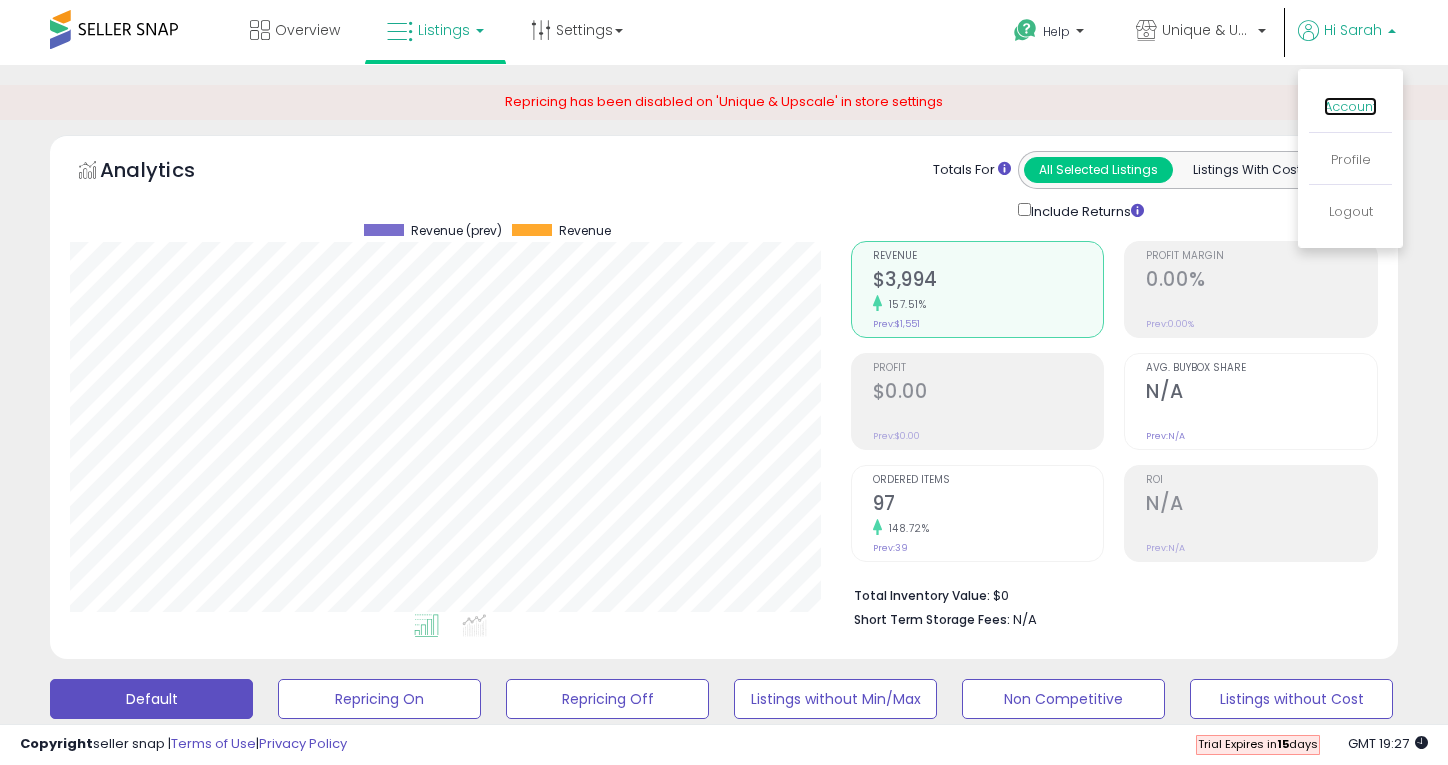 click on "Account" at bounding box center [1350, 106] 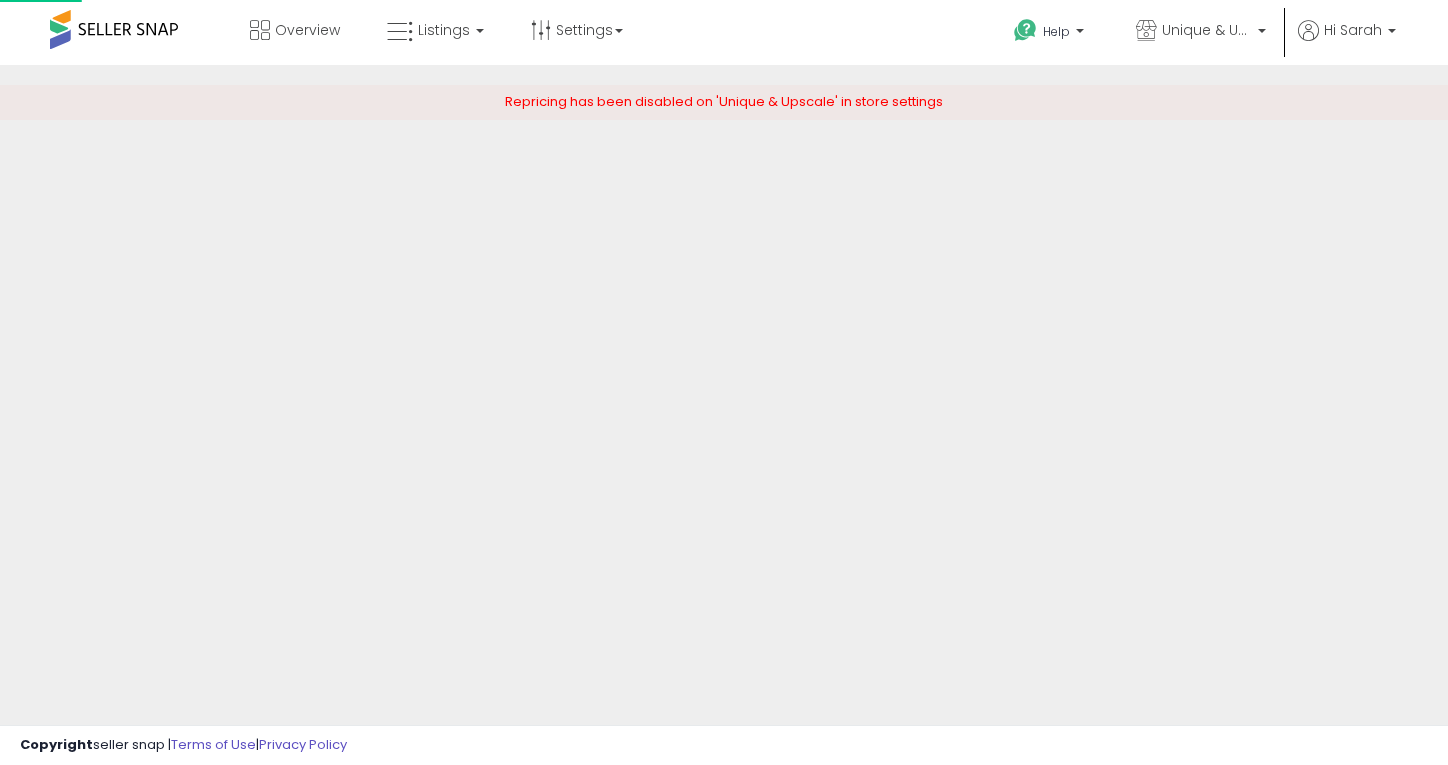 scroll, scrollTop: 0, scrollLeft: 0, axis: both 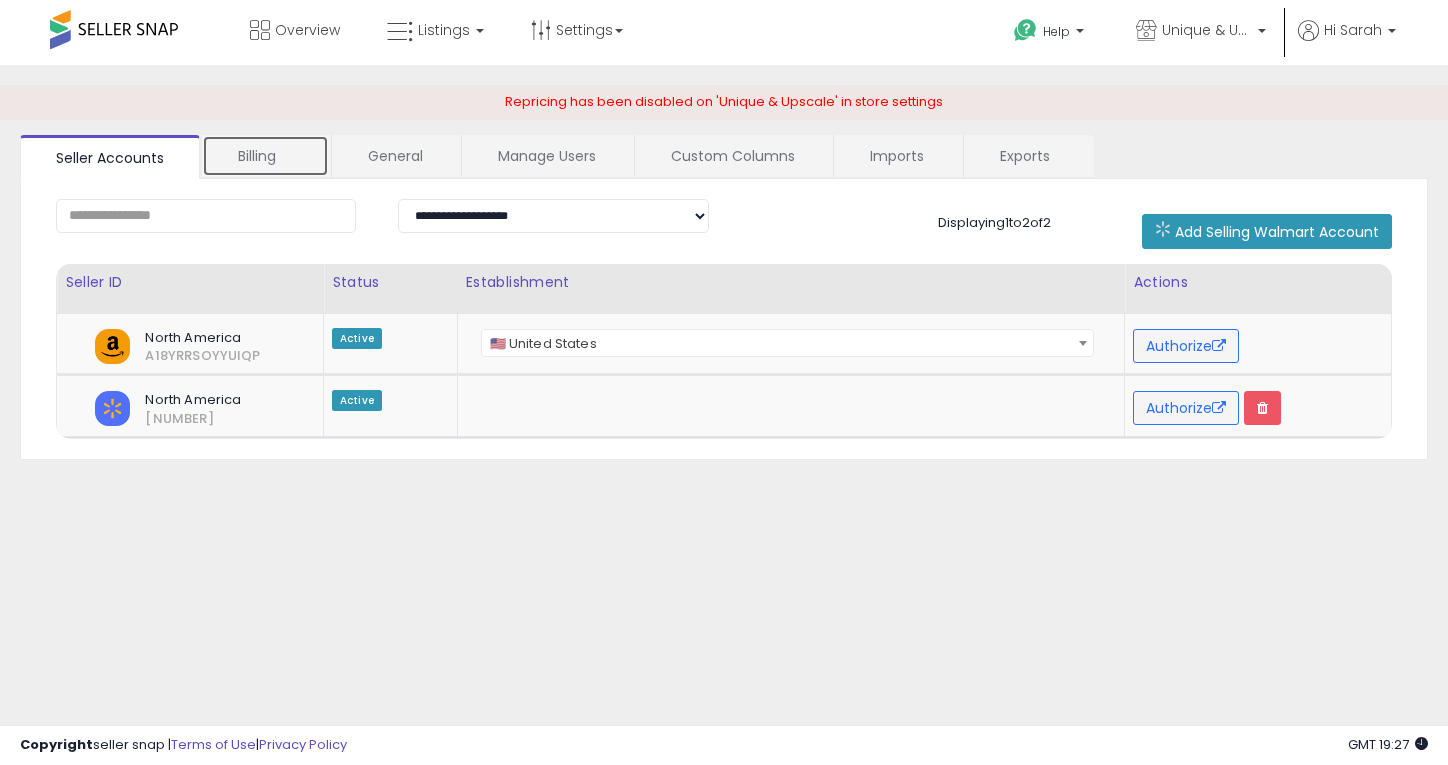 click on "Billing" at bounding box center (265, 156) 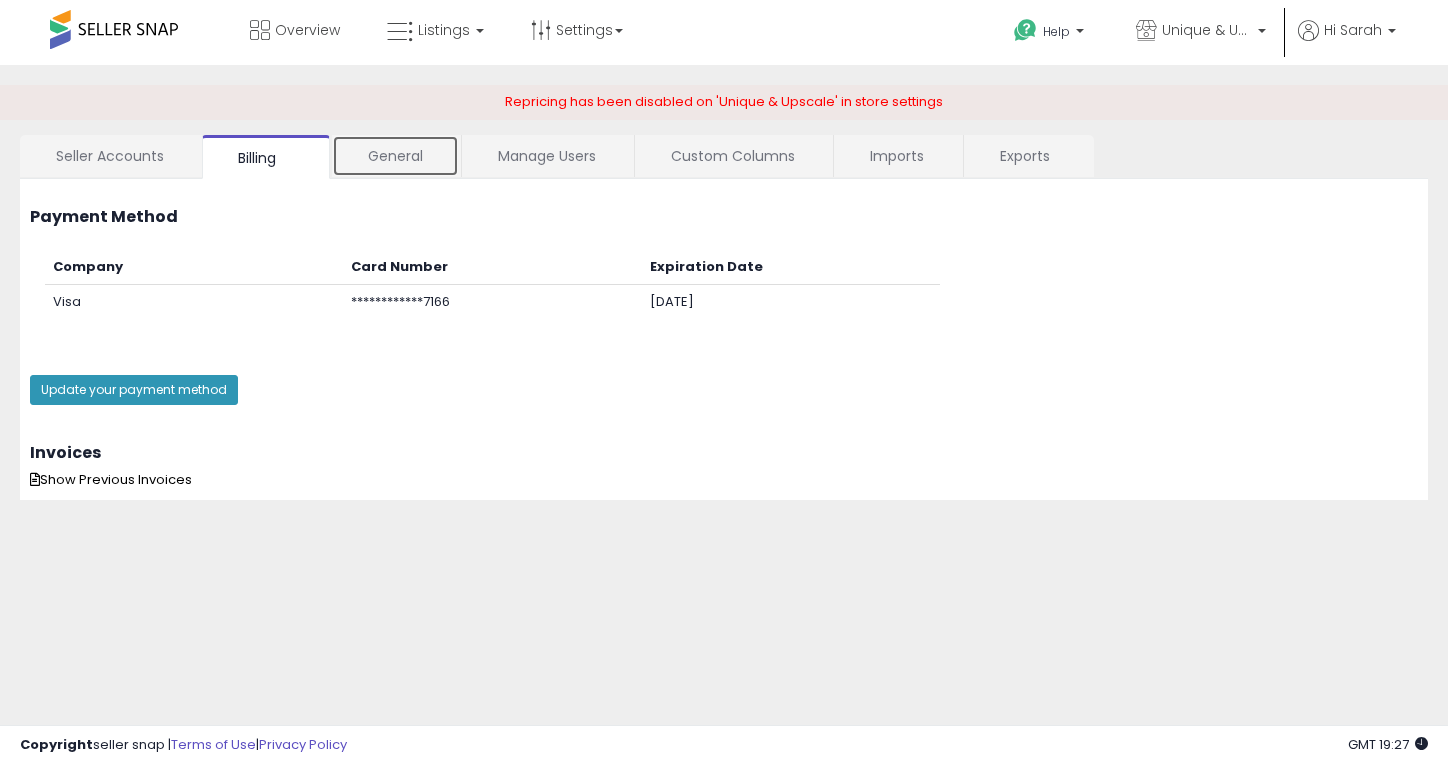 click on "General" at bounding box center [395, 156] 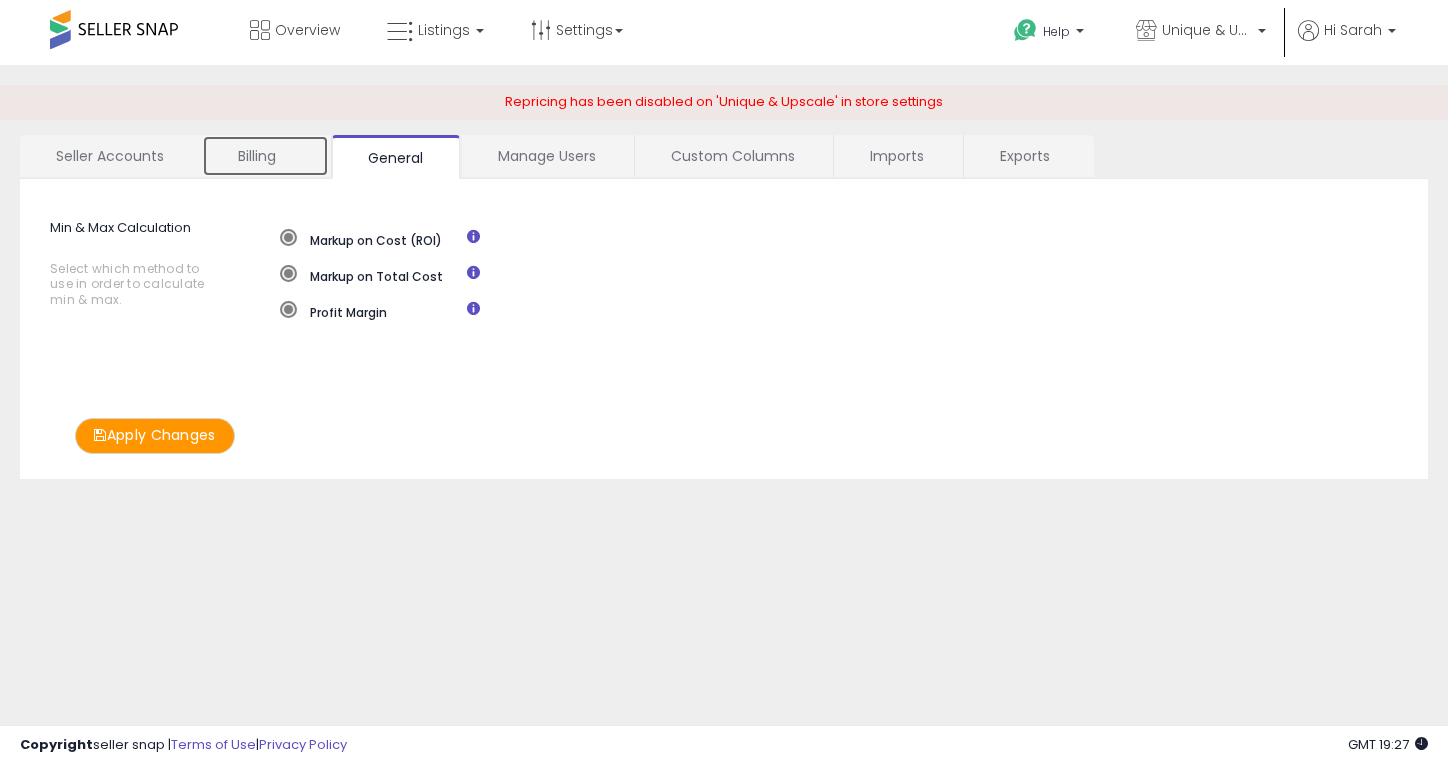 click on "Billing" at bounding box center (265, 156) 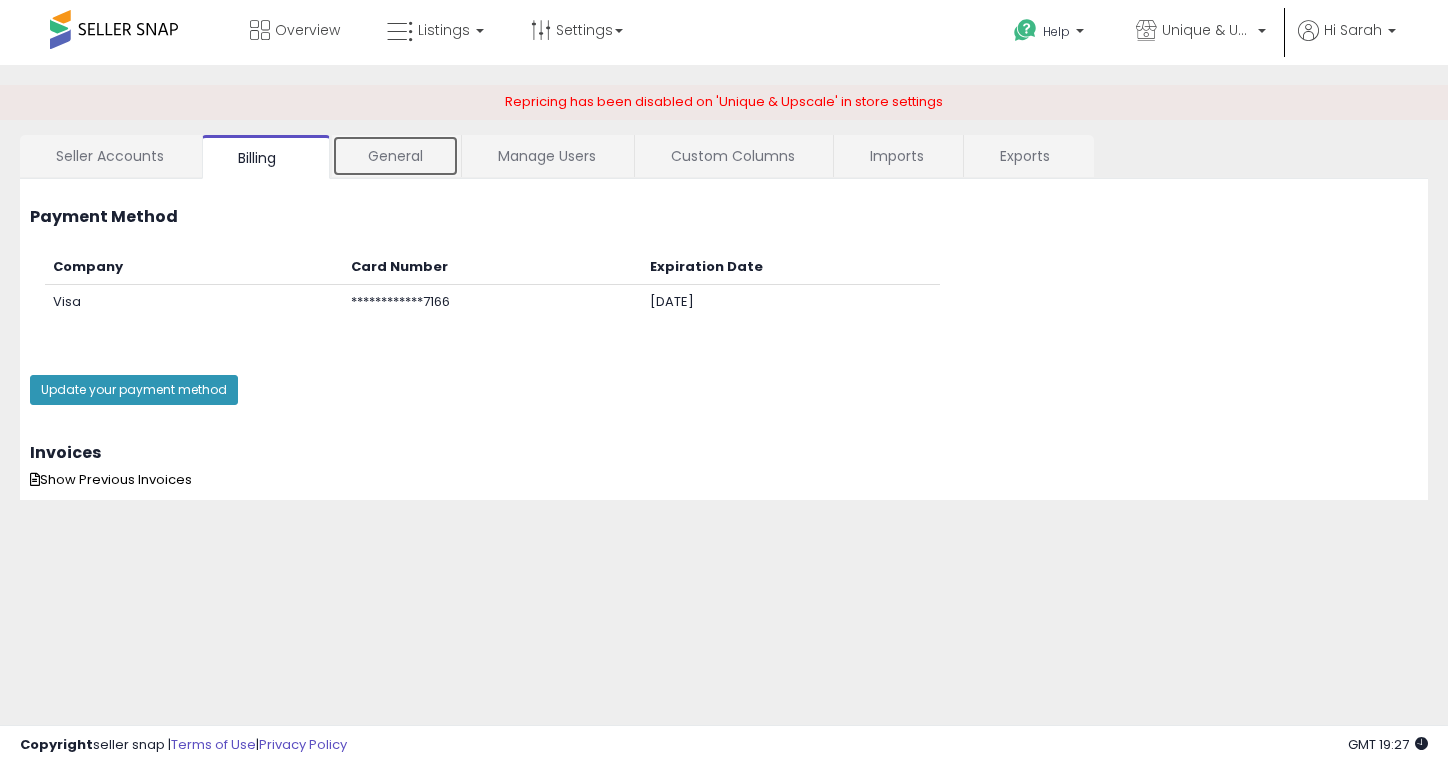click on "General" at bounding box center [395, 156] 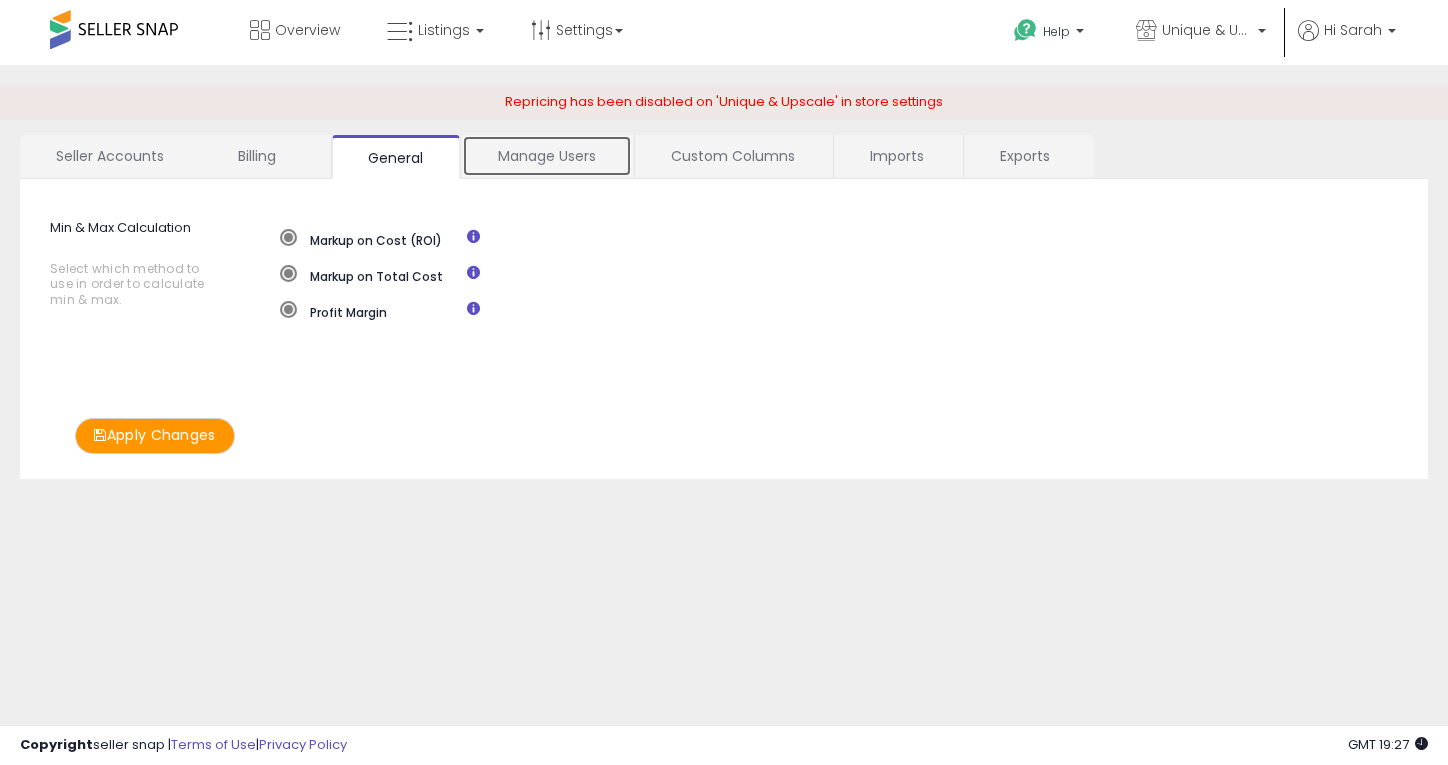 click on "Manage Users" at bounding box center (547, 156) 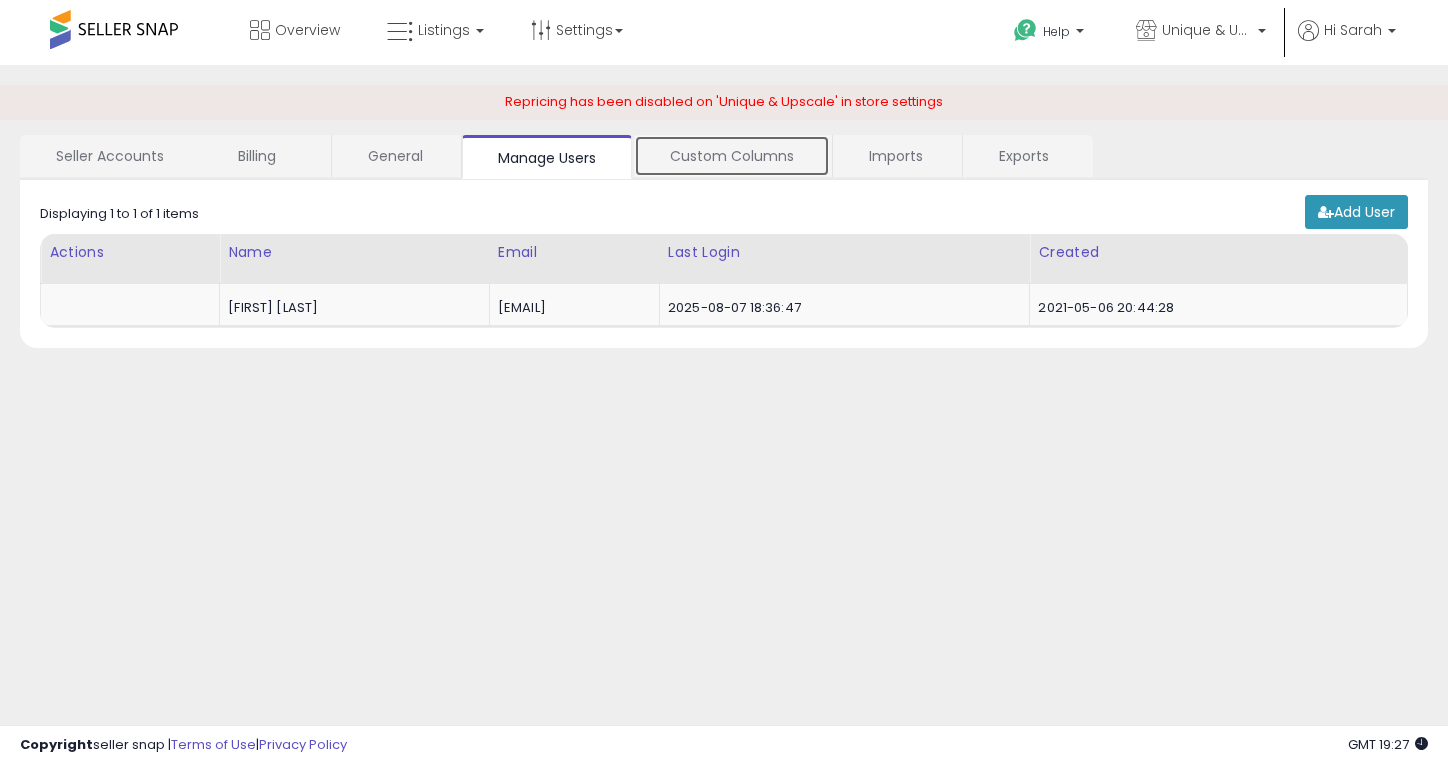 click on "Custom Columns" at bounding box center [732, 156] 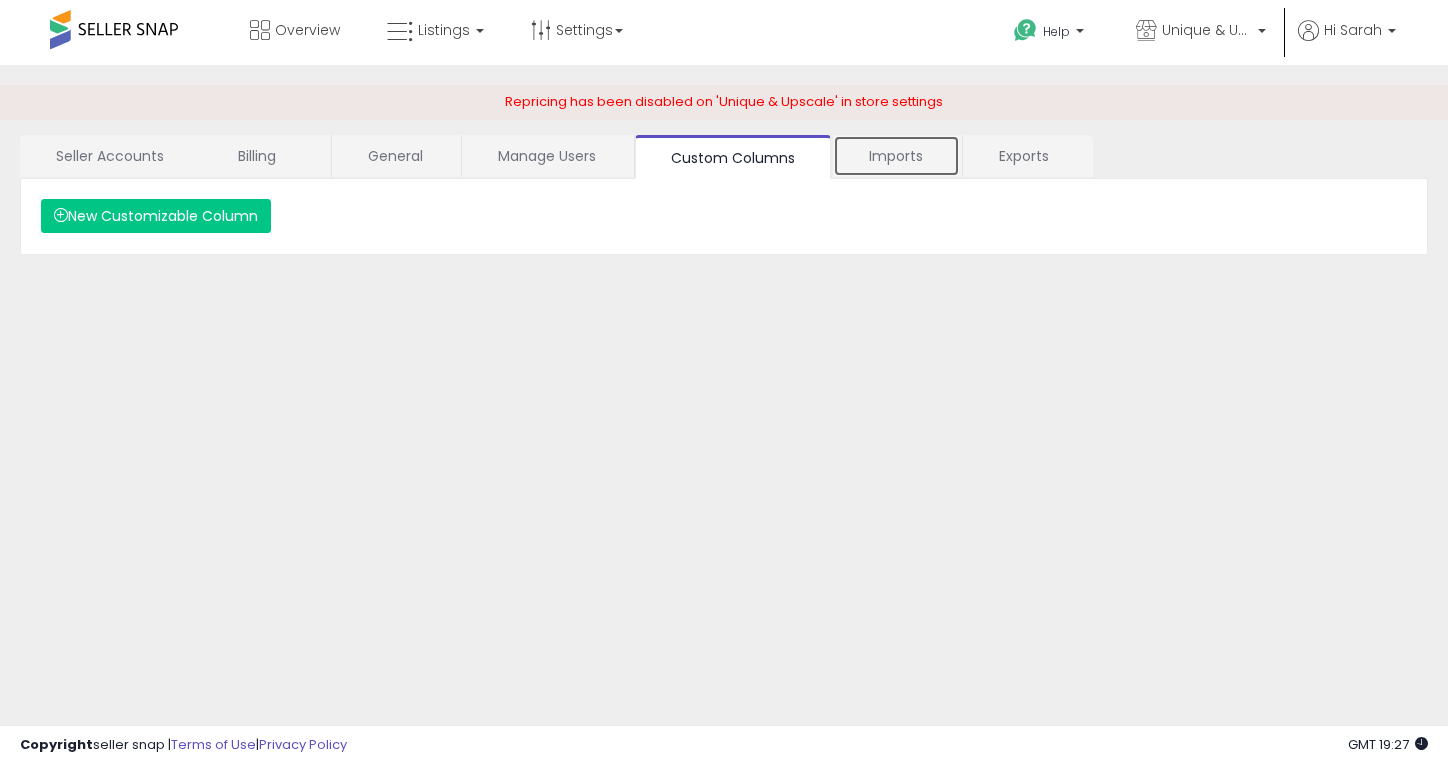 click on "Imports" at bounding box center [896, 156] 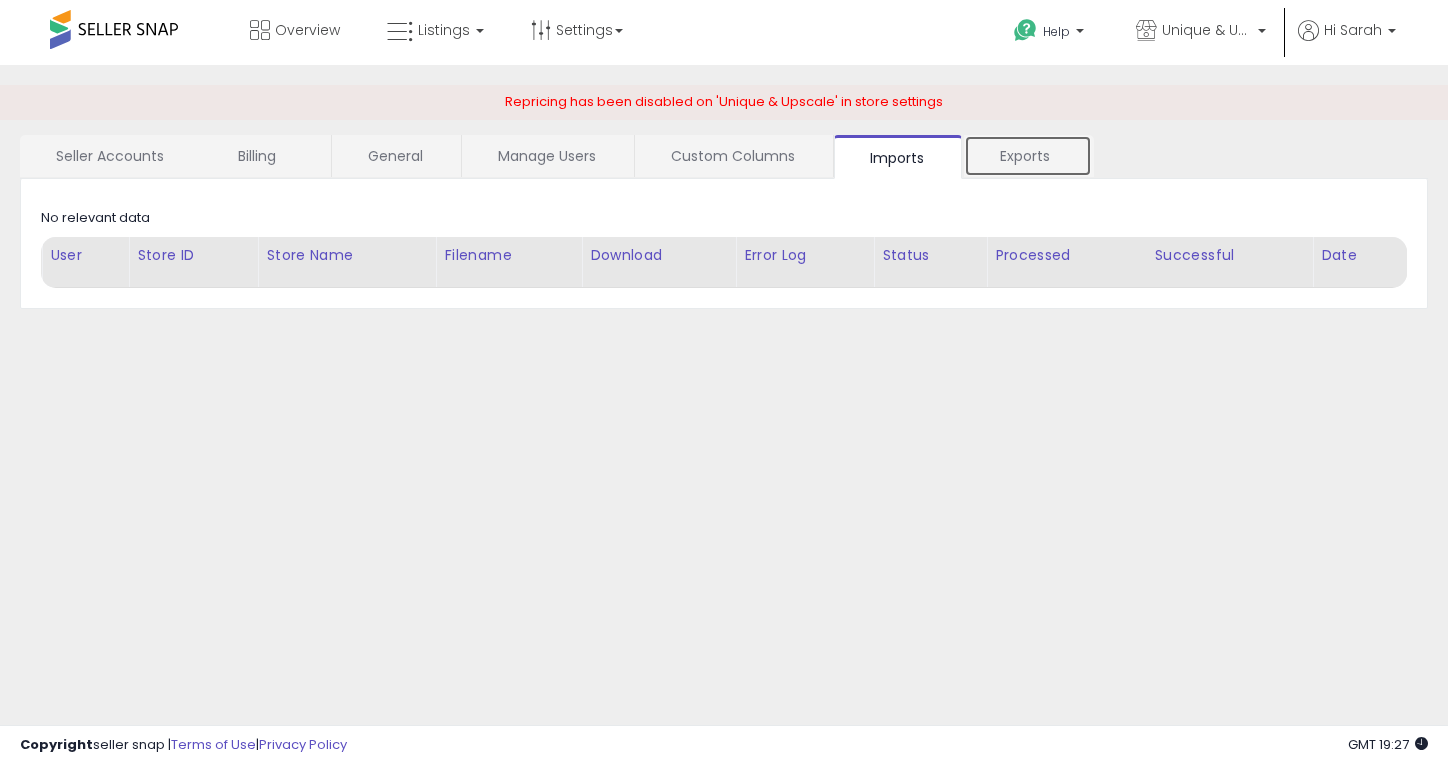 click on "Exports" at bounding box center [1028, 156] 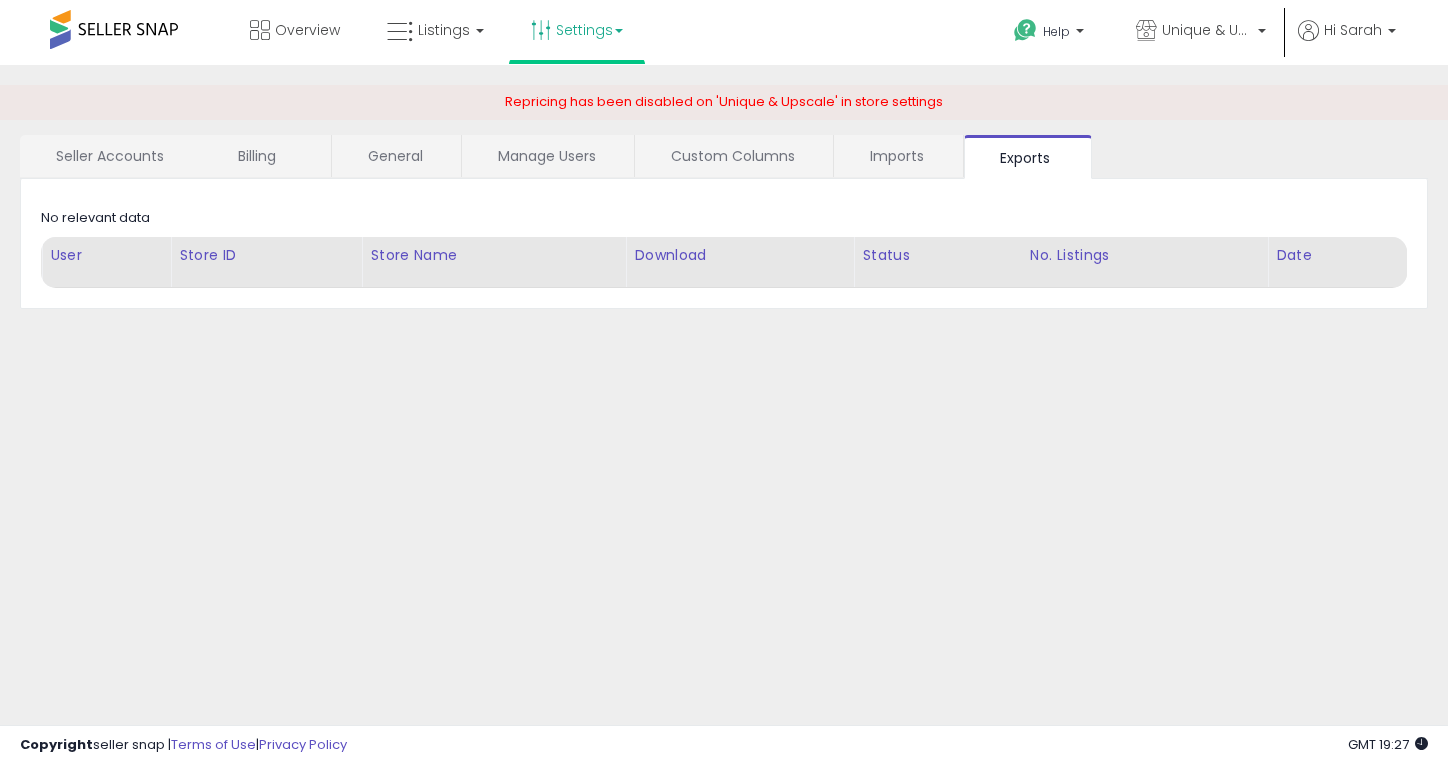 click on "Settings" at bounding box center [577, 30] 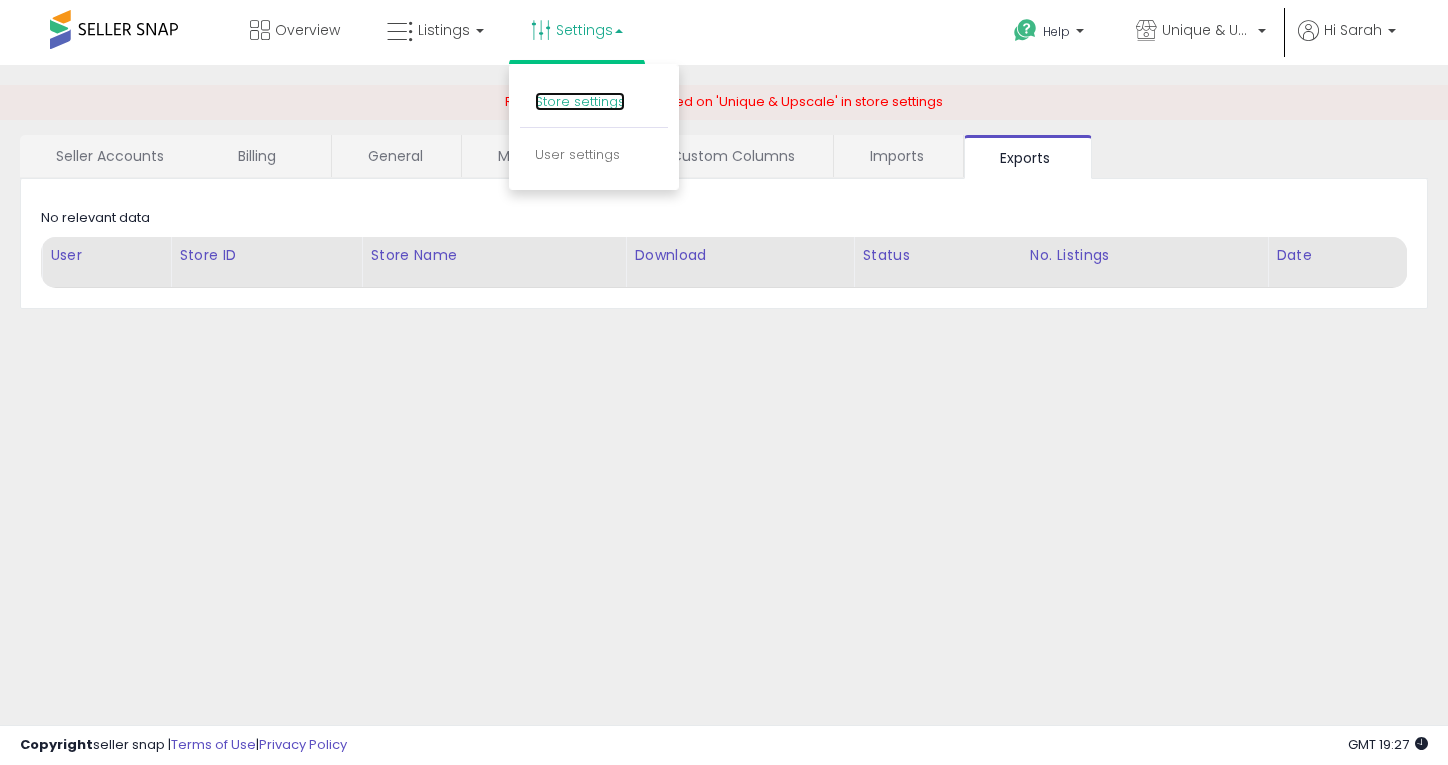 click on "Store
settings" at bounding box center [580, 101] 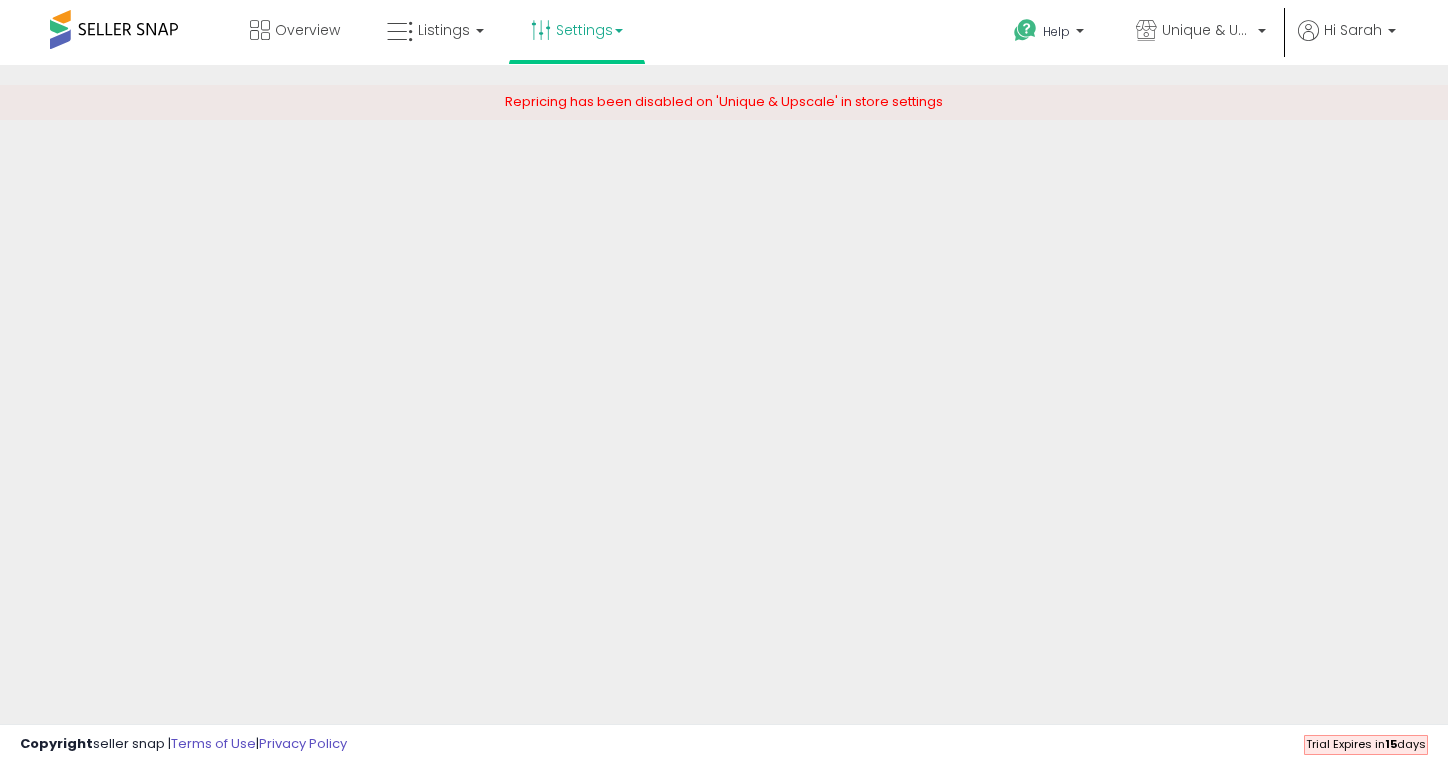 scroll, scrollTop: 0, scrollLeft: 0, axis: both 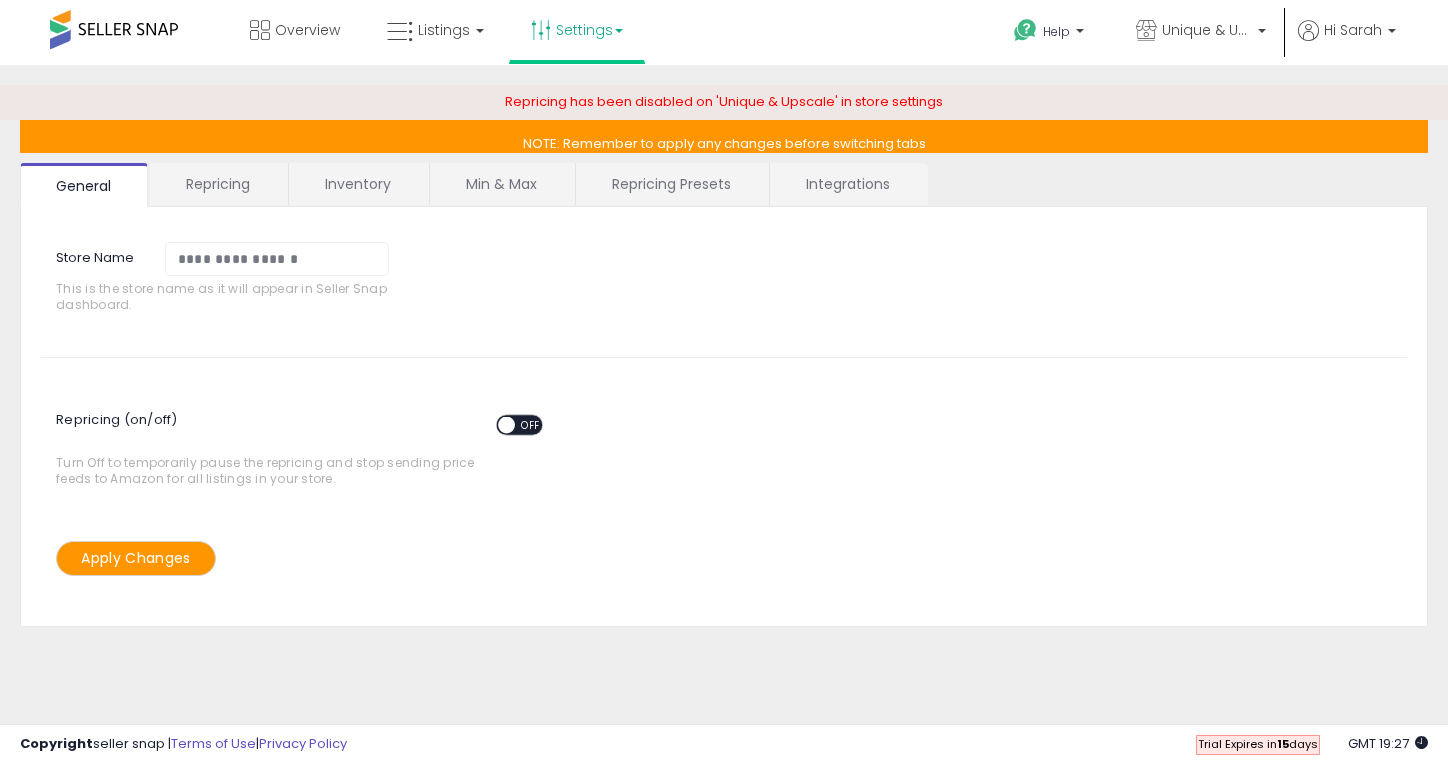 click on "Integrations" at bounding box center (848, 184) 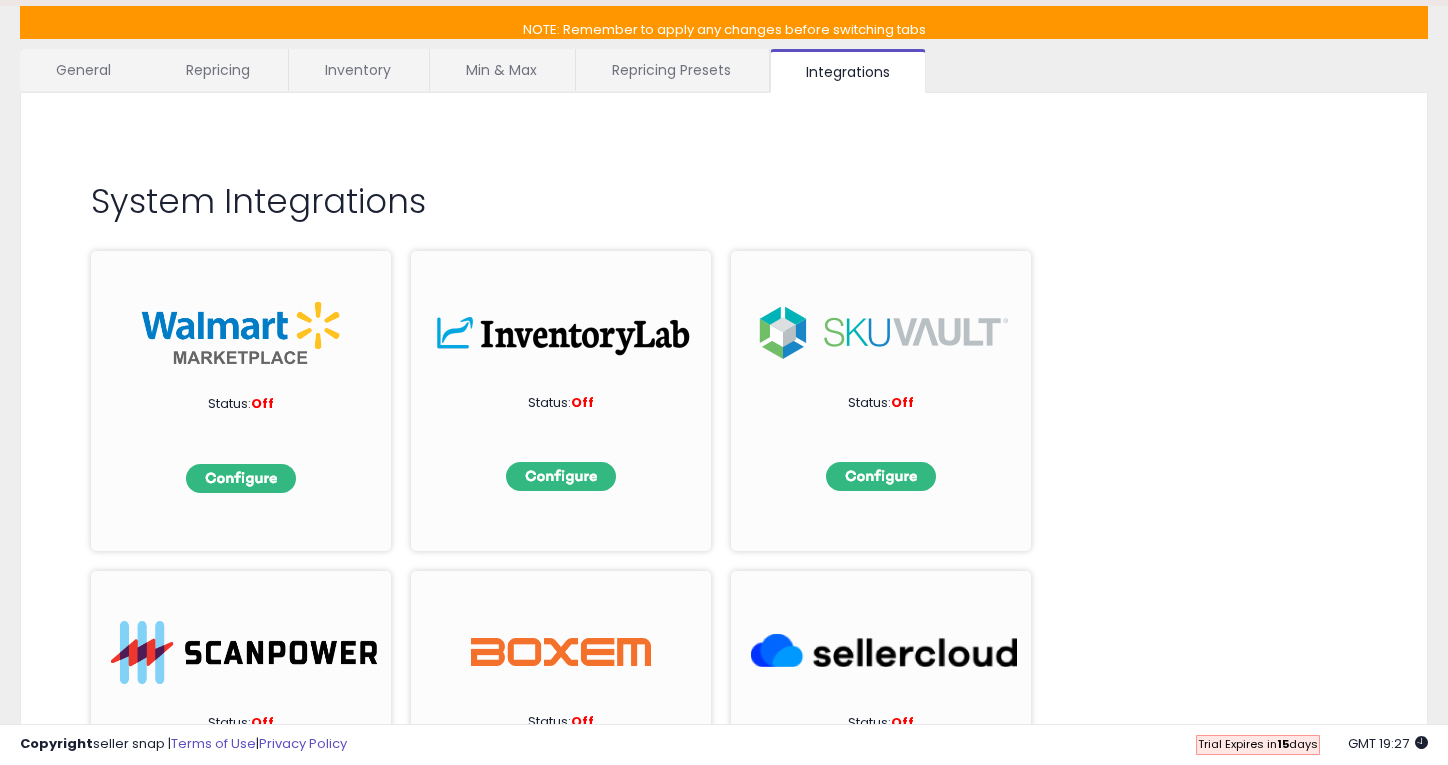 scroll, scrollTop: 115, scrollLeft: 0, axis: vertical 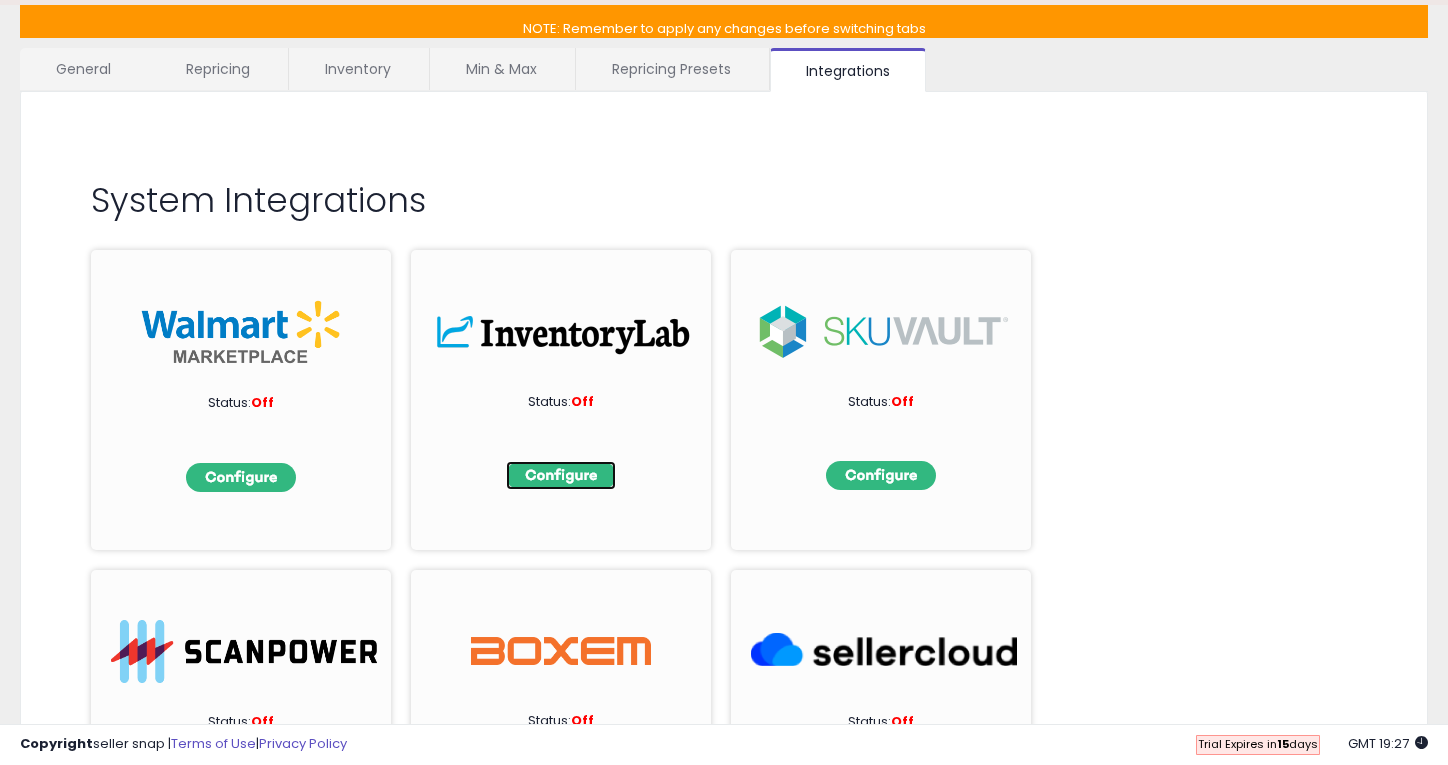 click at bounding box center [561, 475] 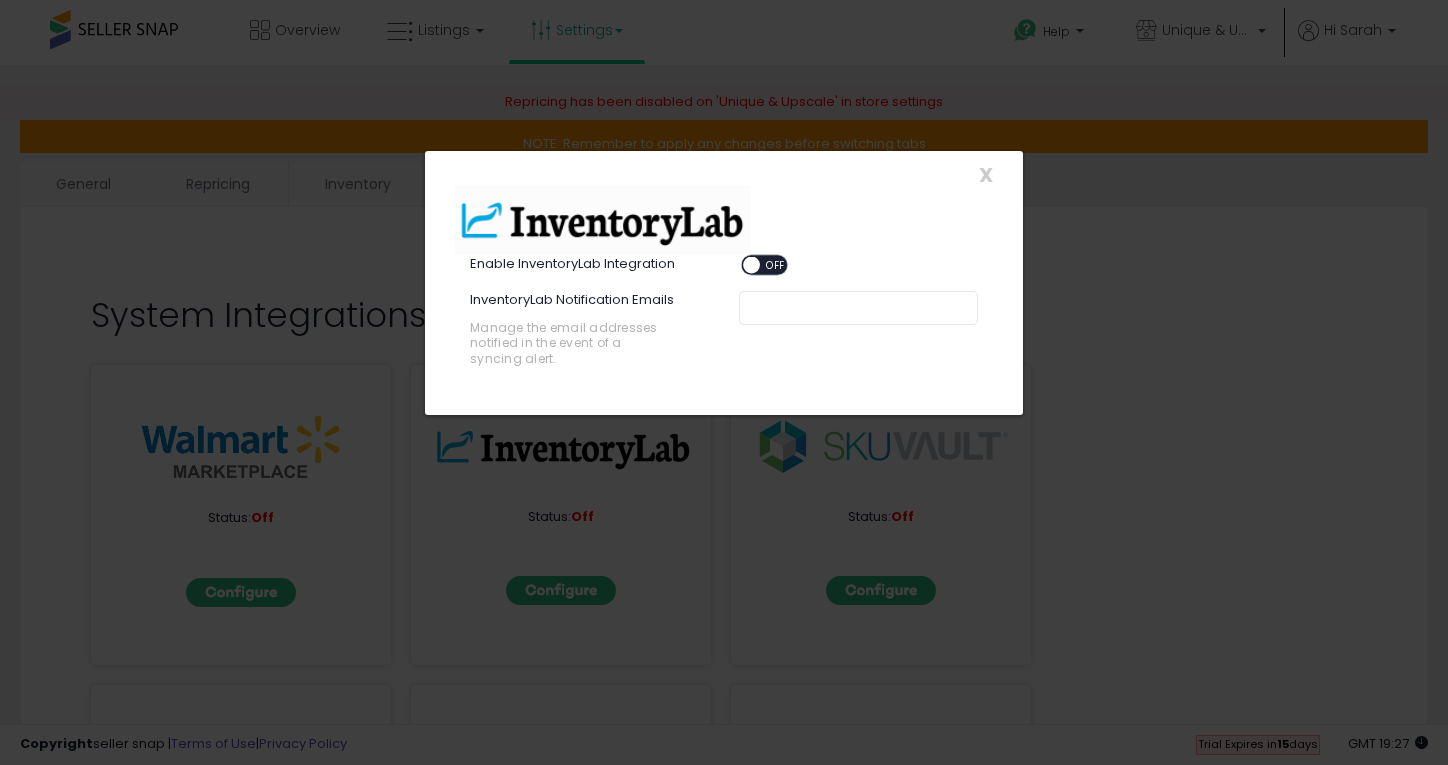 click on "OFF" at bounding box center [776, 265] 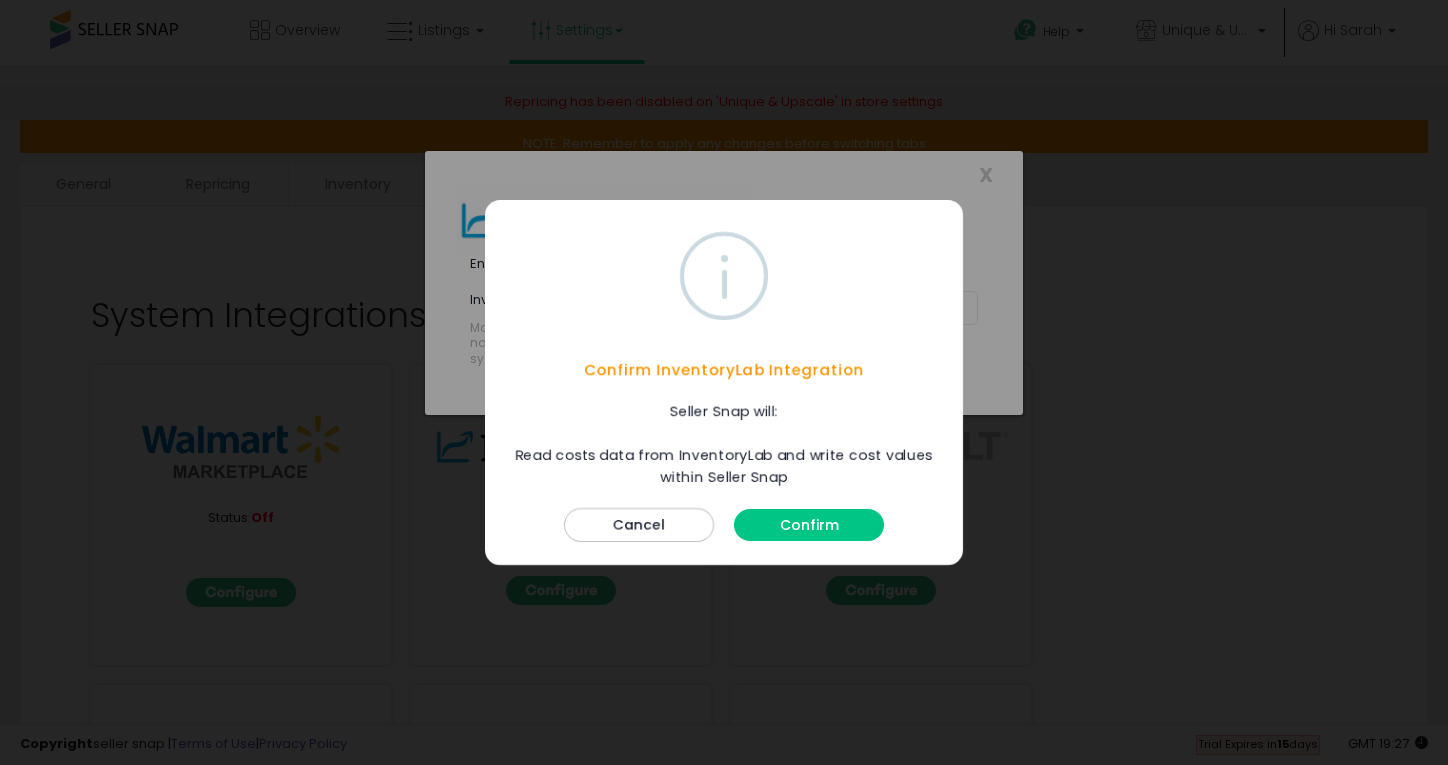 click on "Confirm" at bounding box center (809, 525) 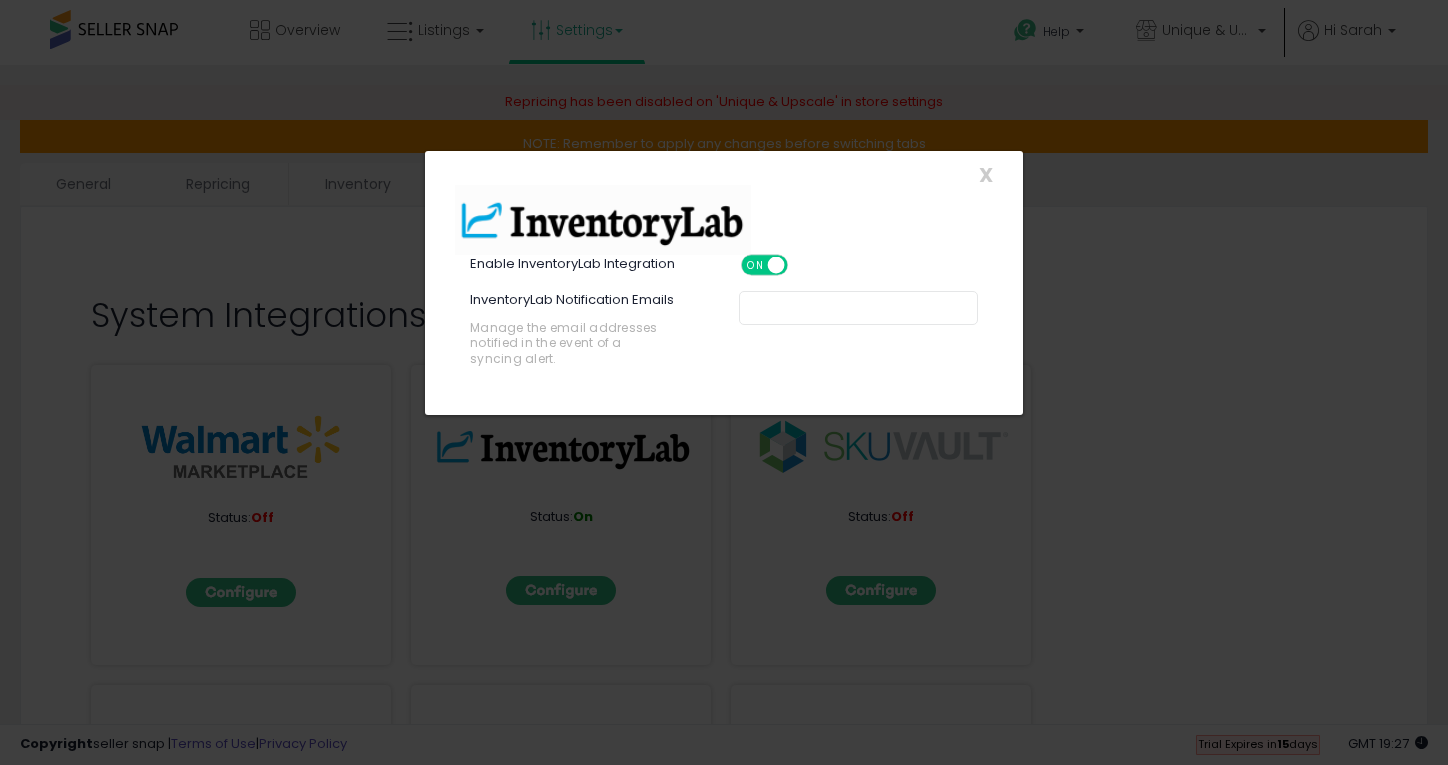 click at bounding box center [902, 308] 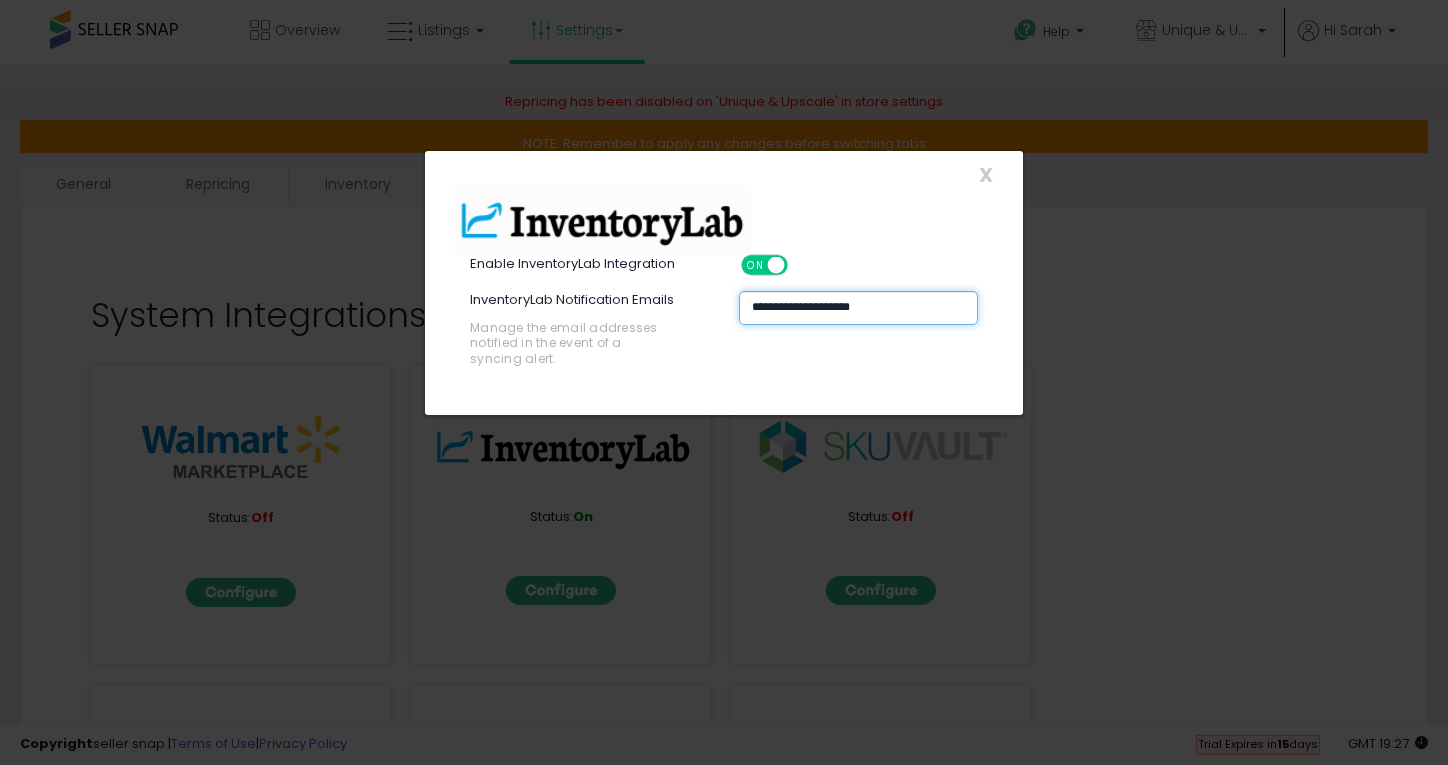 type on "**********" 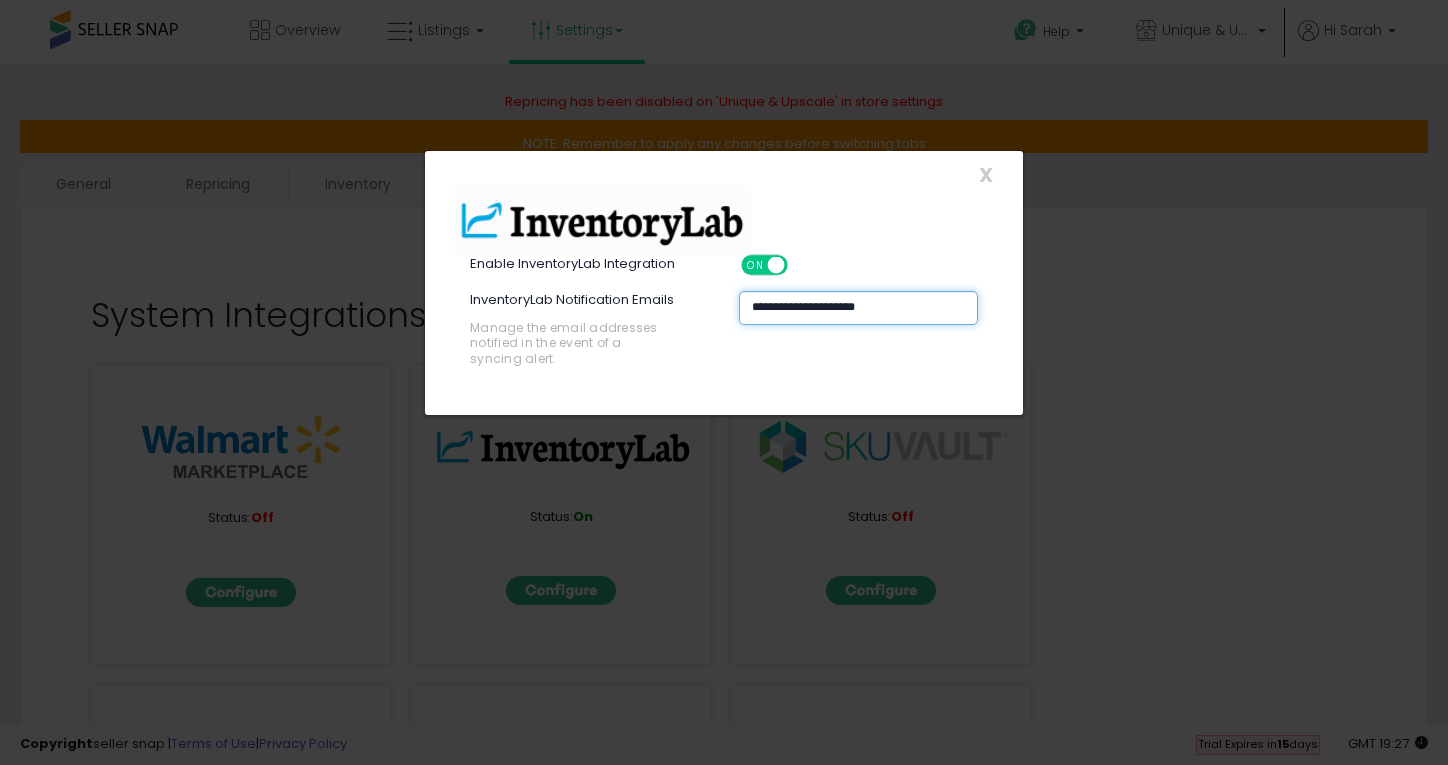 type on "**********" 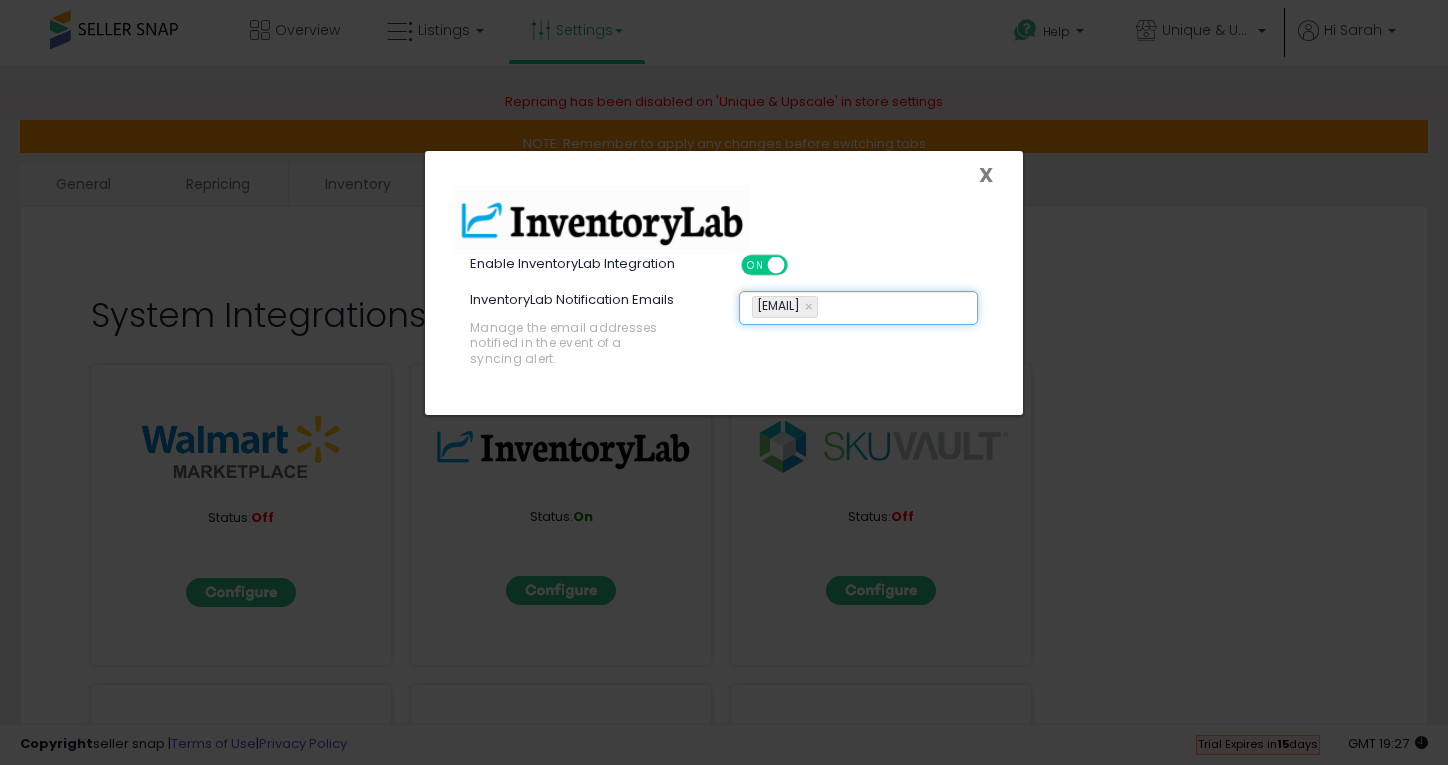 click on "X" at bounding box center (986, 175) 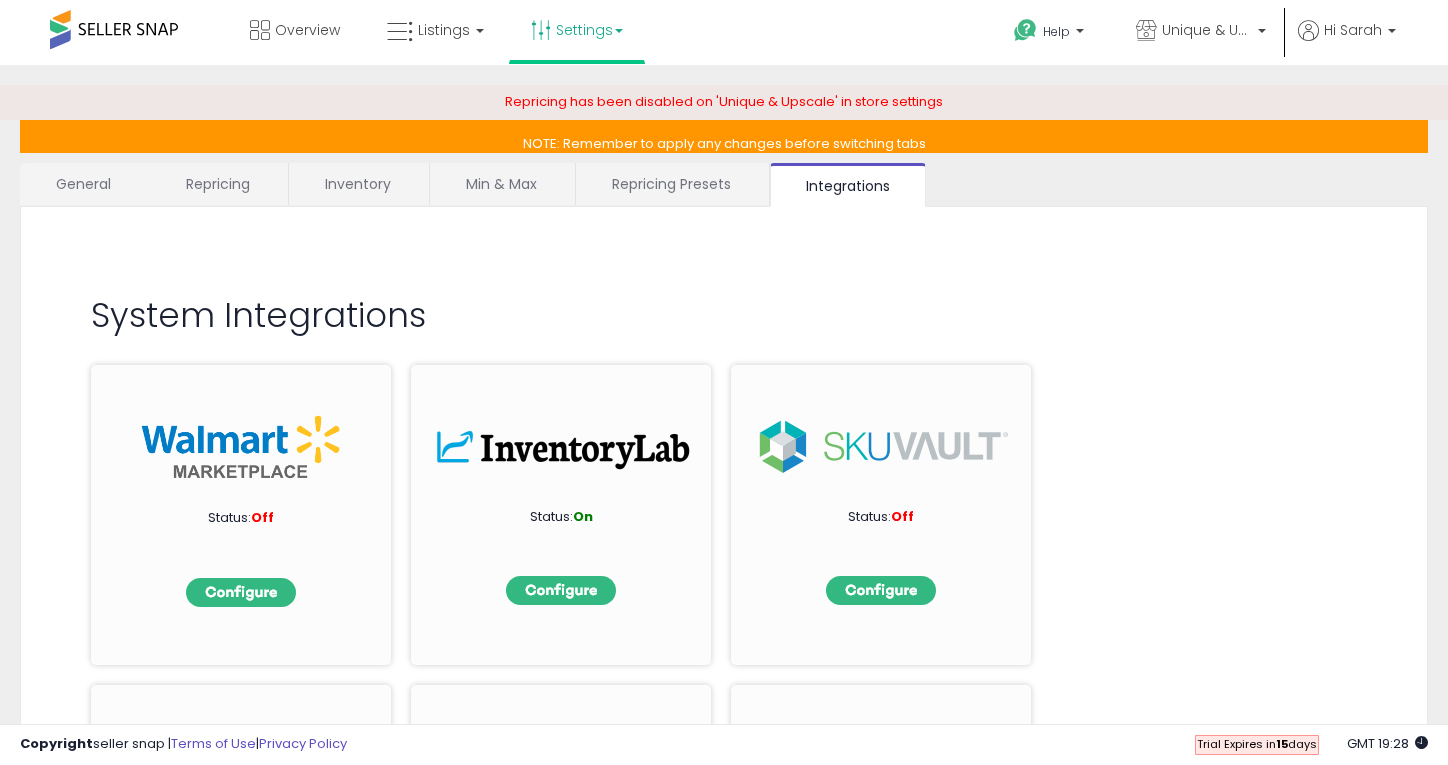 click on "Repricing Presets" at bounding box center (671, 184) 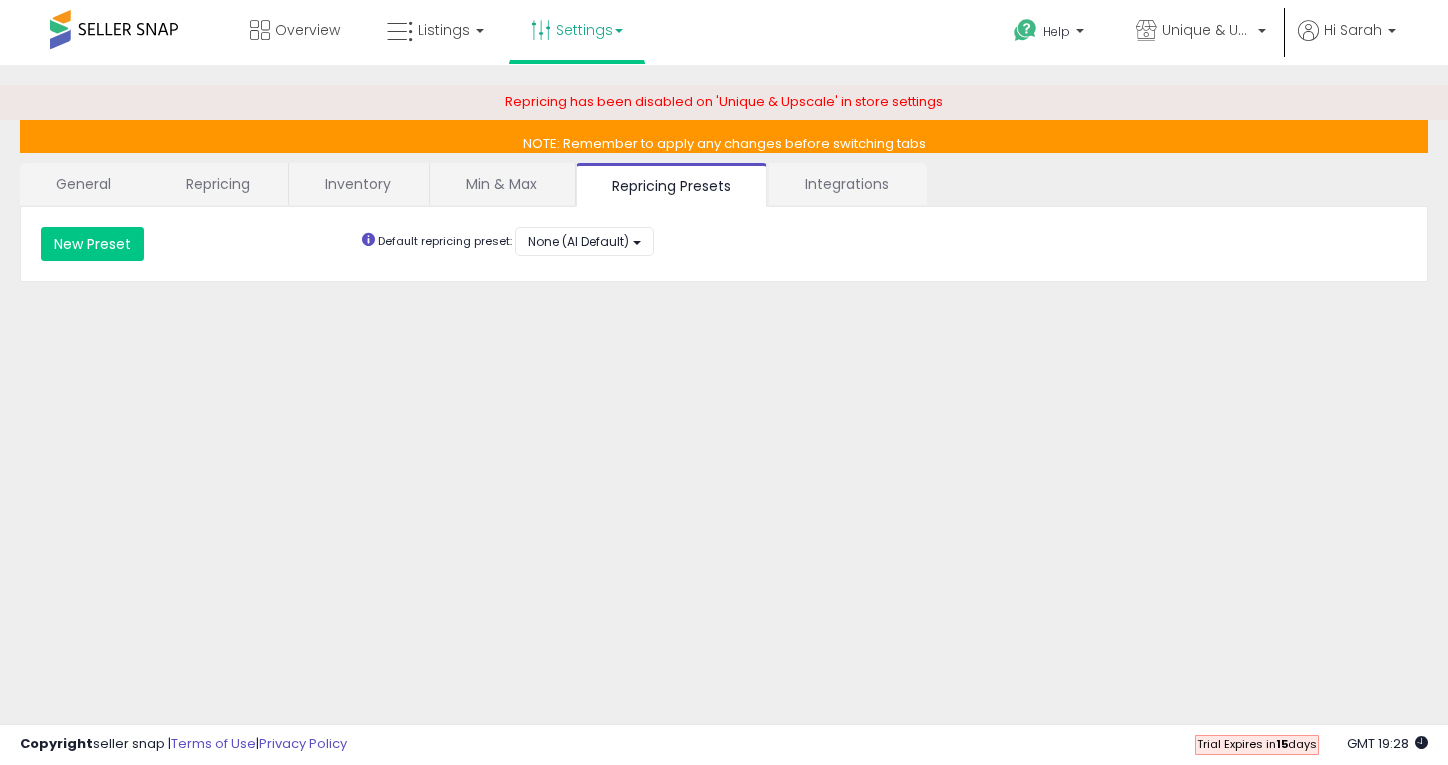 click on "Min & Max" at bounding box center [501, 184] 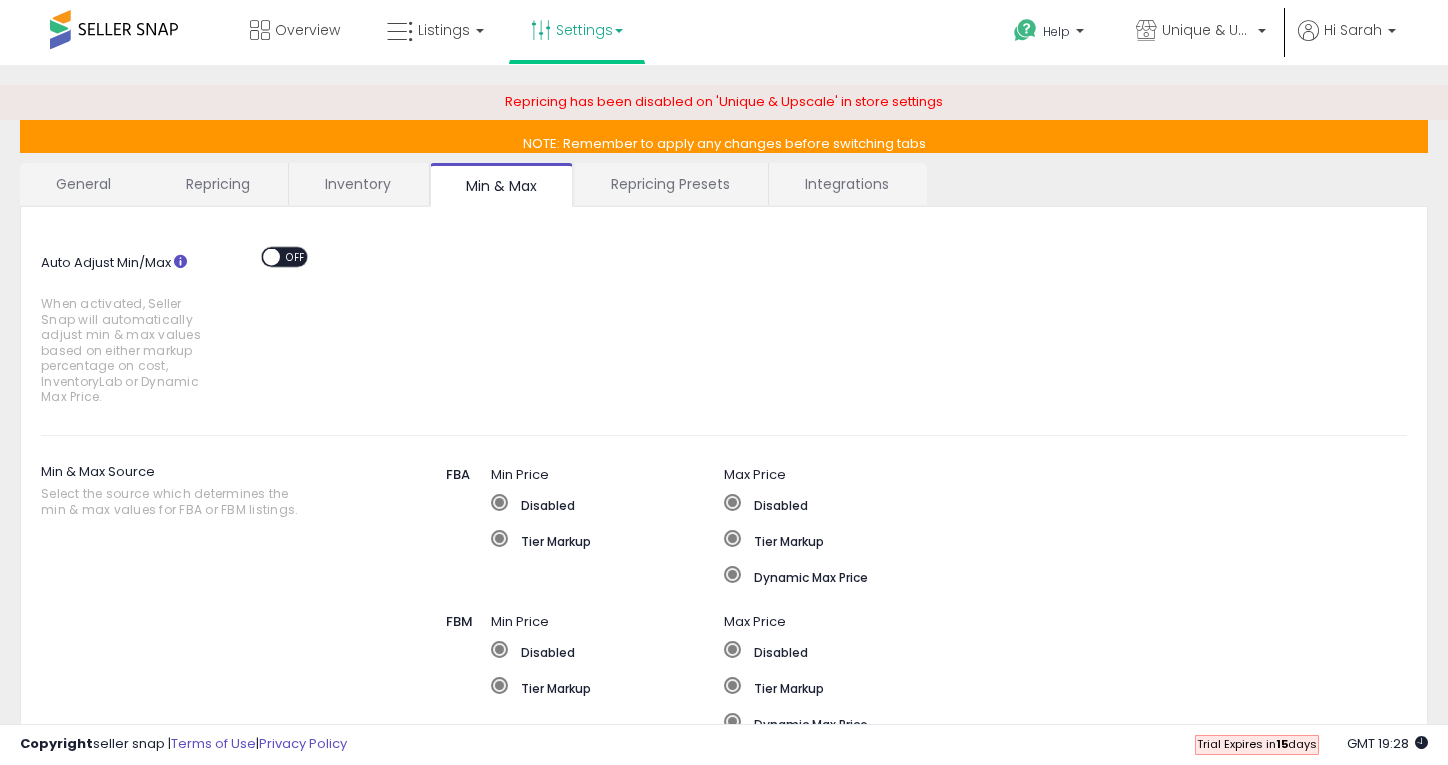 click on "Inventory" at bounding box center (358, 184) 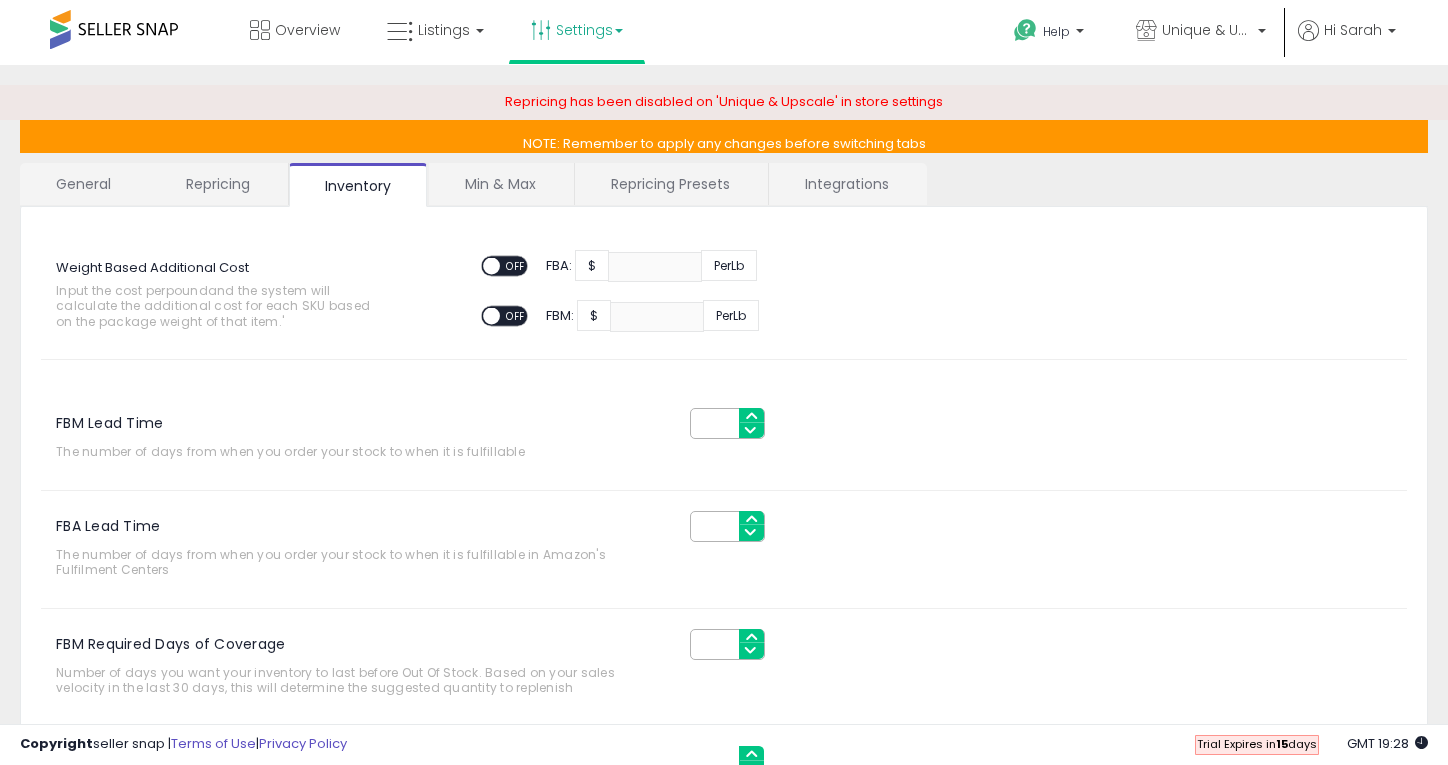 click on "Repricing" at bounding box center [218, 184] 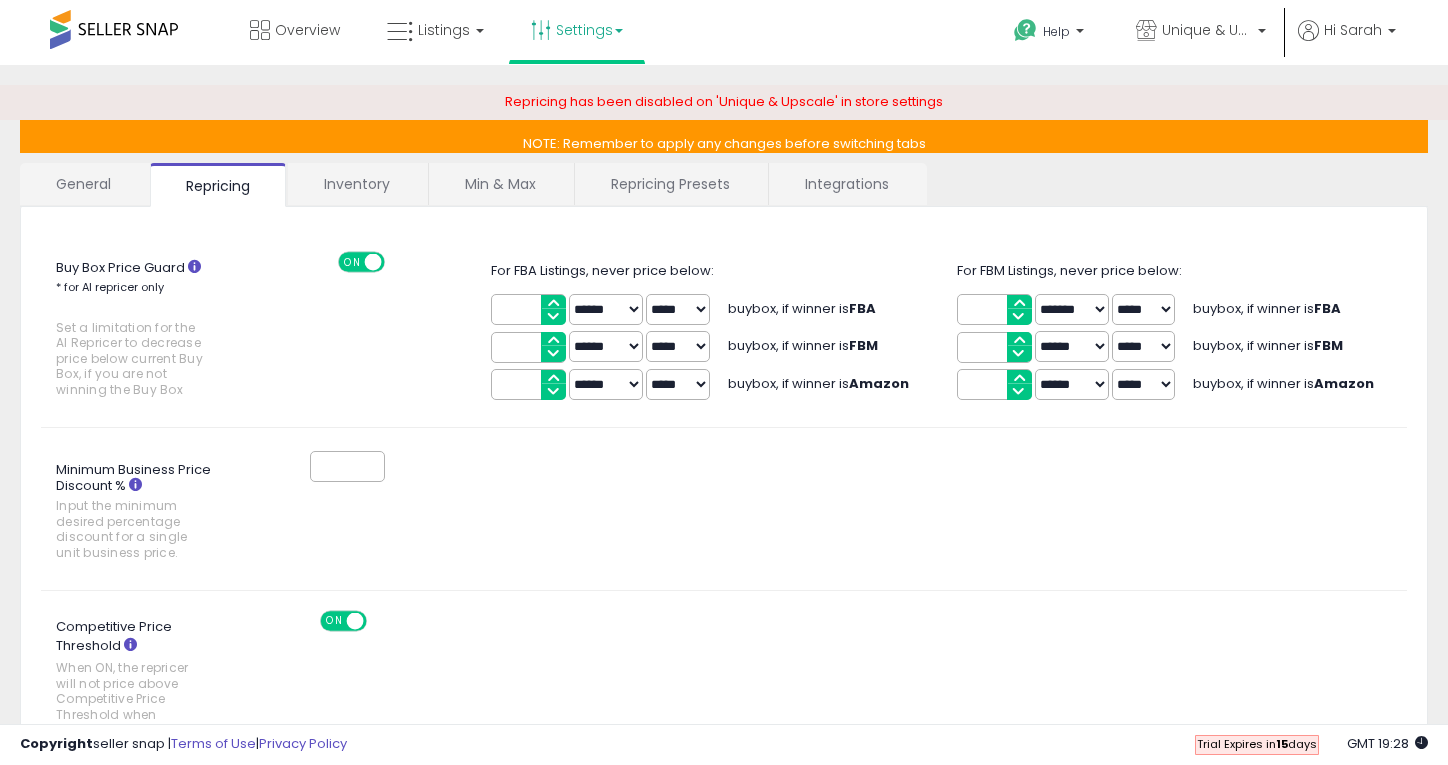 click on "General" at bounding box center [84, 184] 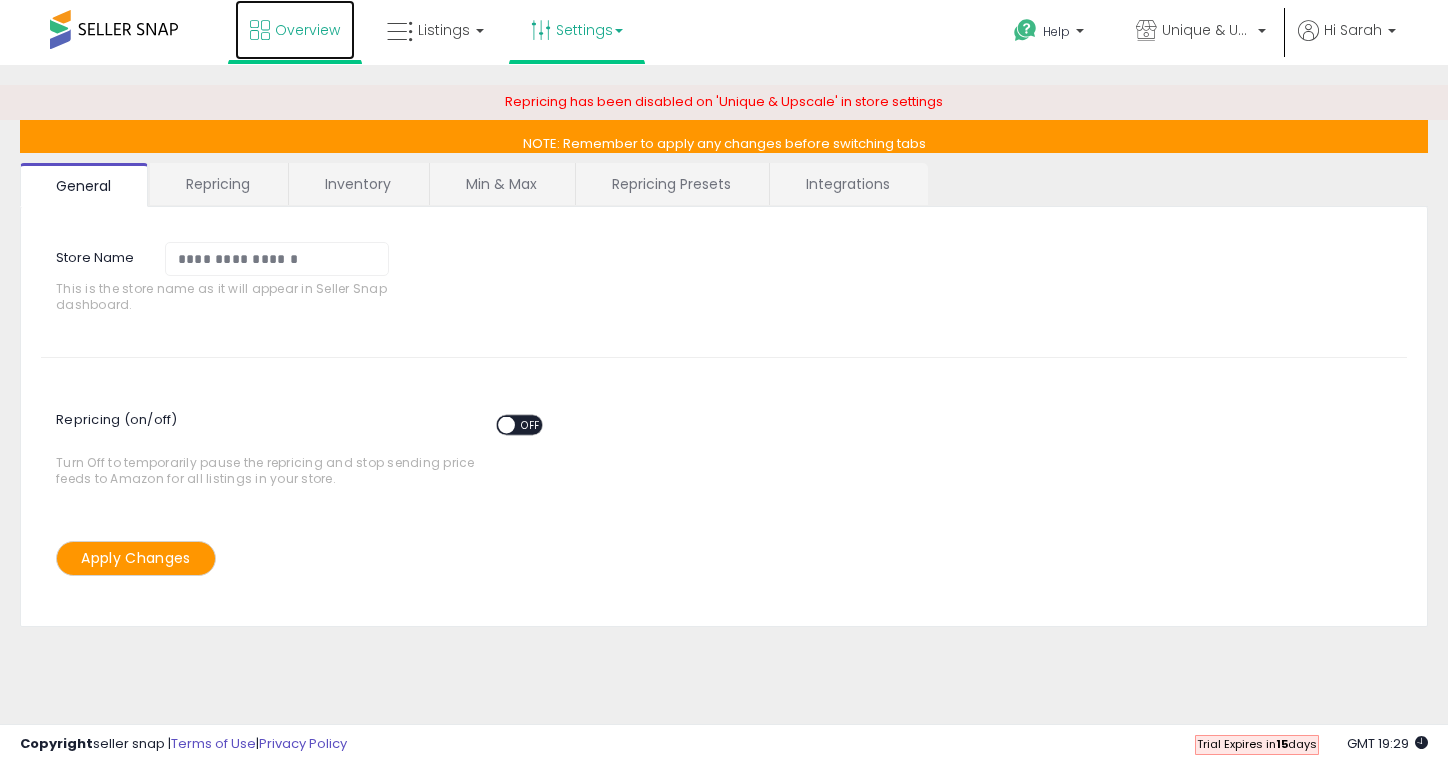 click on "Overview" at bounding box center (295, 30) 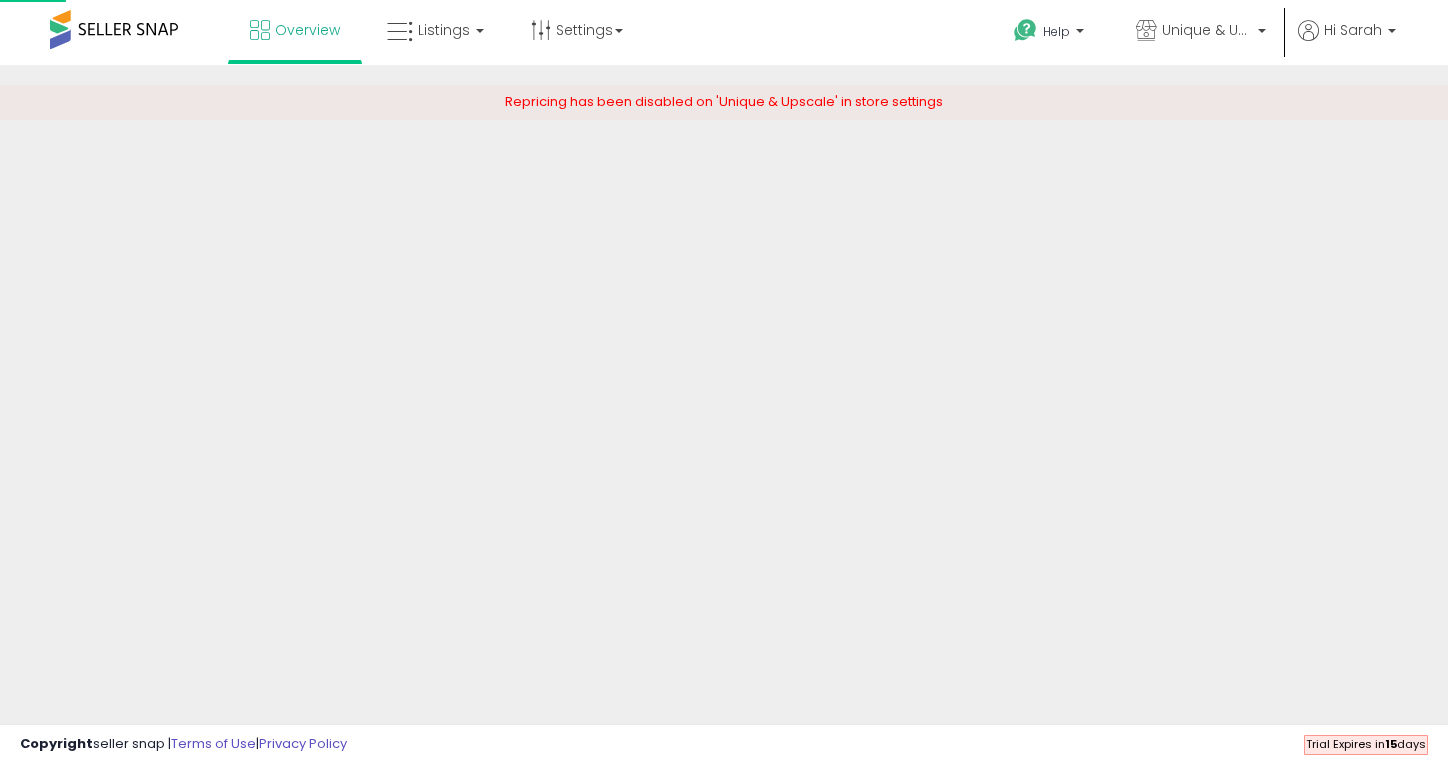 scroll, scrollTop: 0, scrollLeft: 0, axis: both 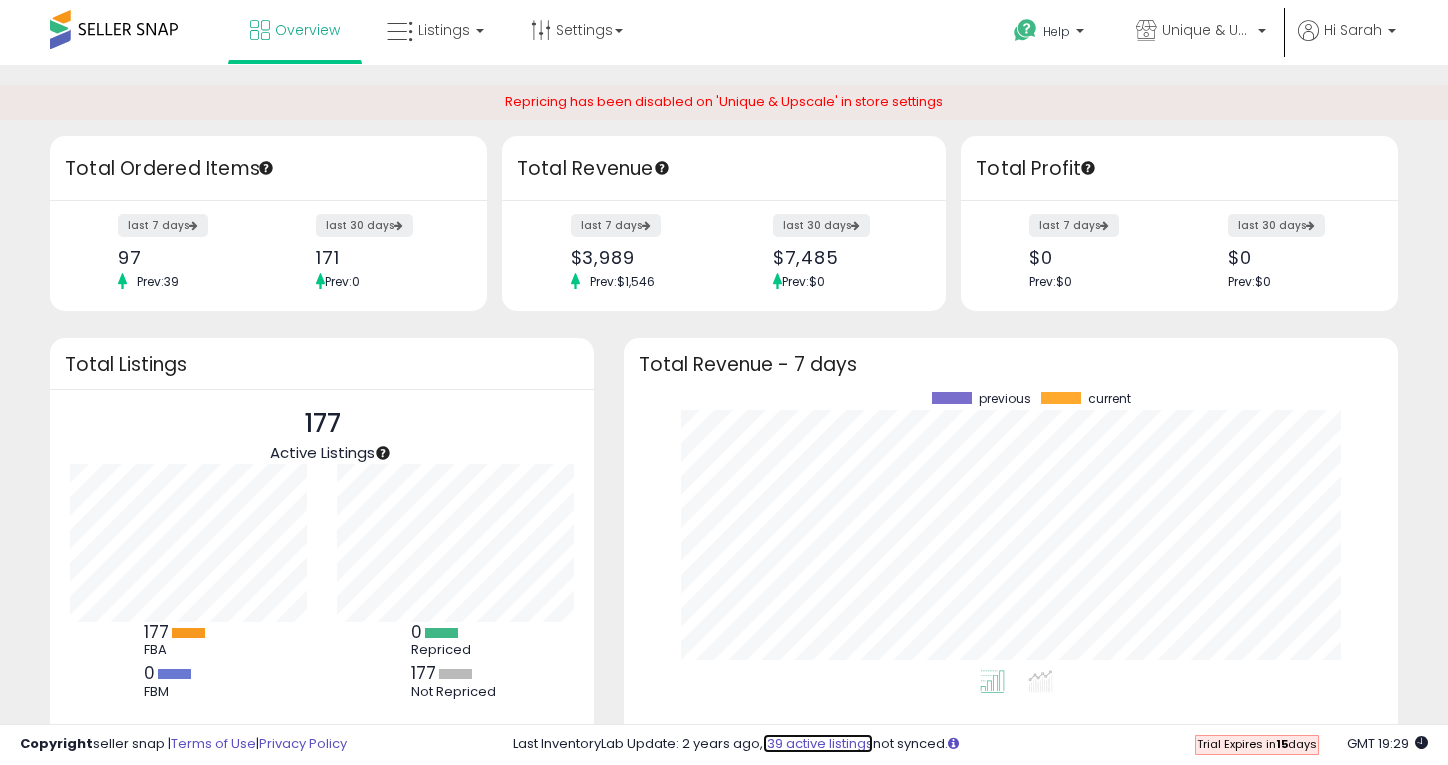 click on "139 active listings" at bounding box center [818, 743] 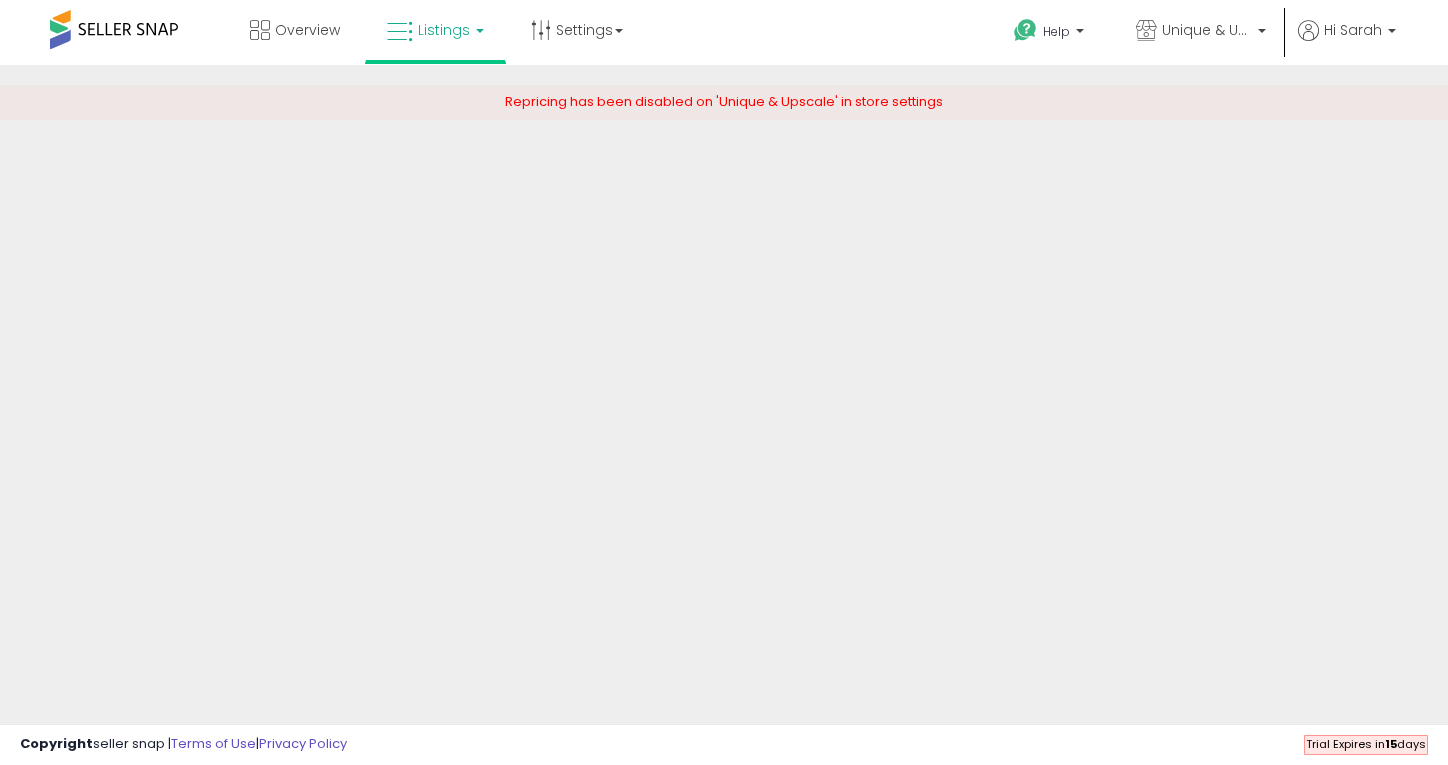 scroll, scrollTop: 0, scrollLeft: 0, axis: both 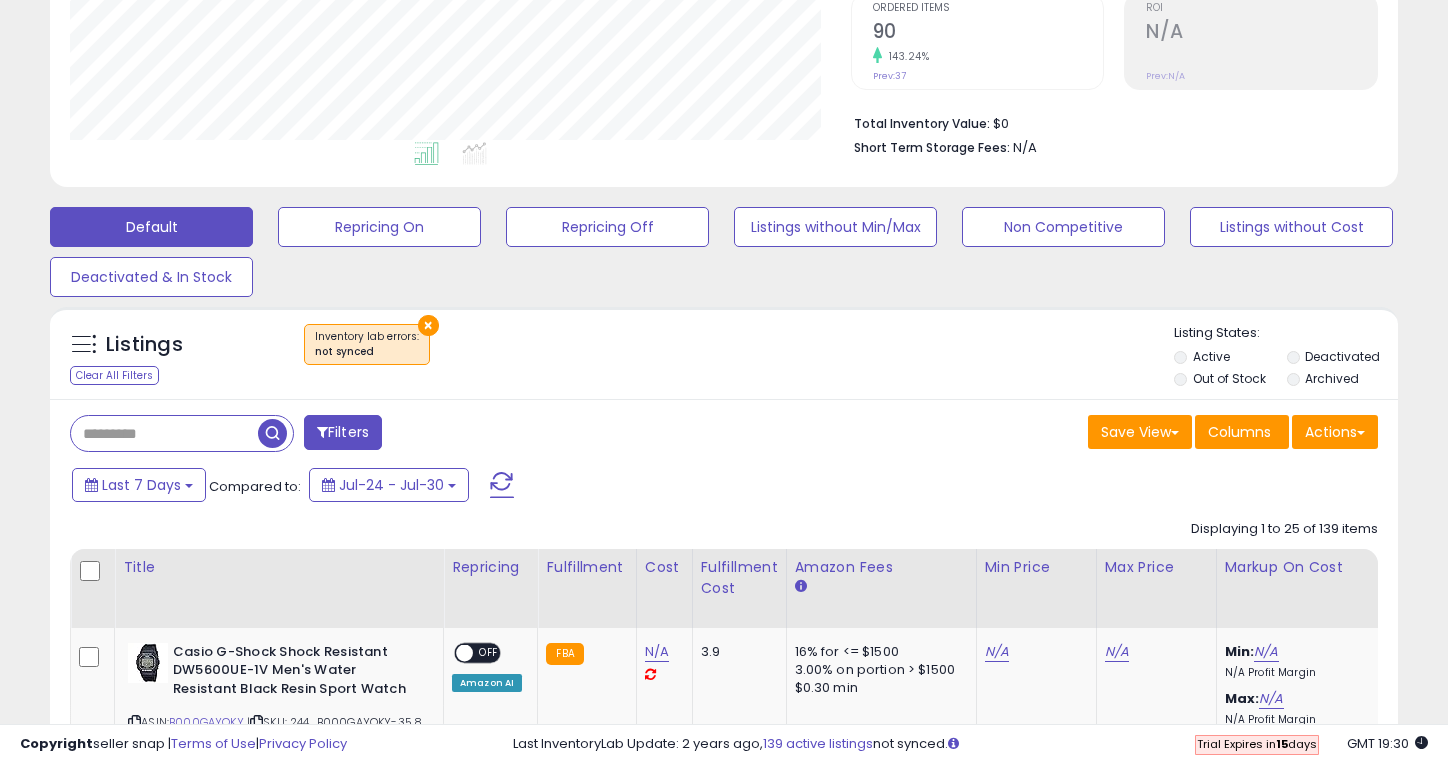 click on "not synced" at bounding box center (367, 352) 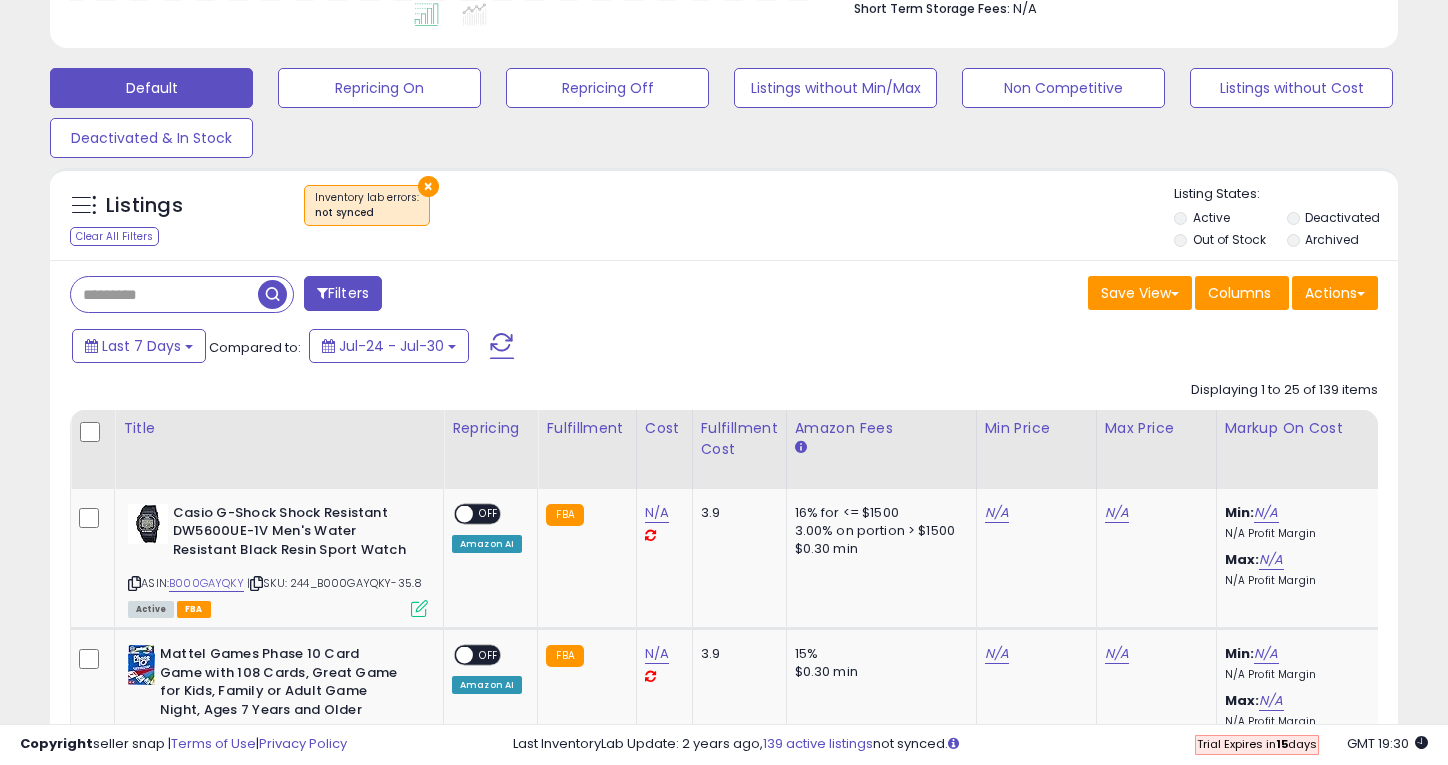 scroll, scrollTop: 613, scrollLeft: 0, axis: vertical 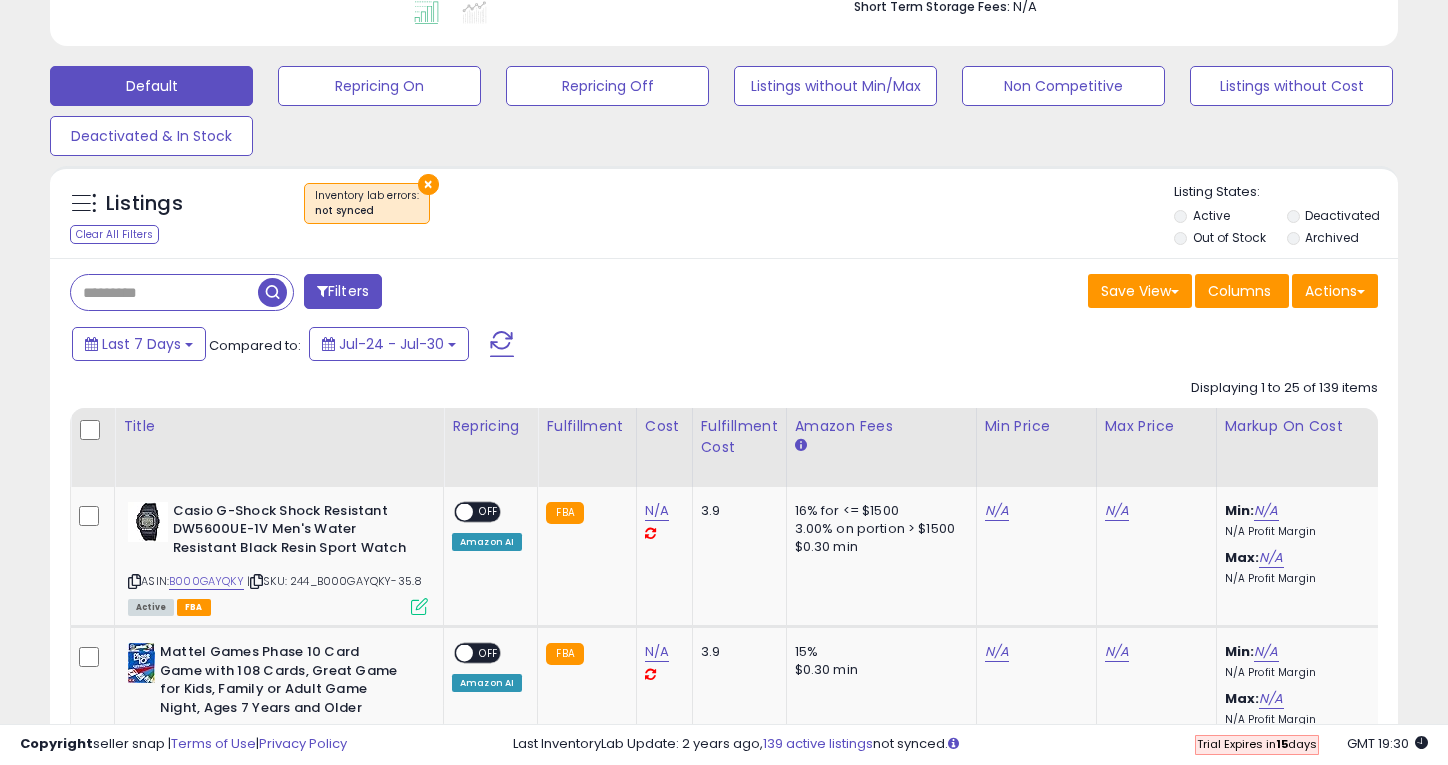 click on "not synced" at bounding box center [367, 211] 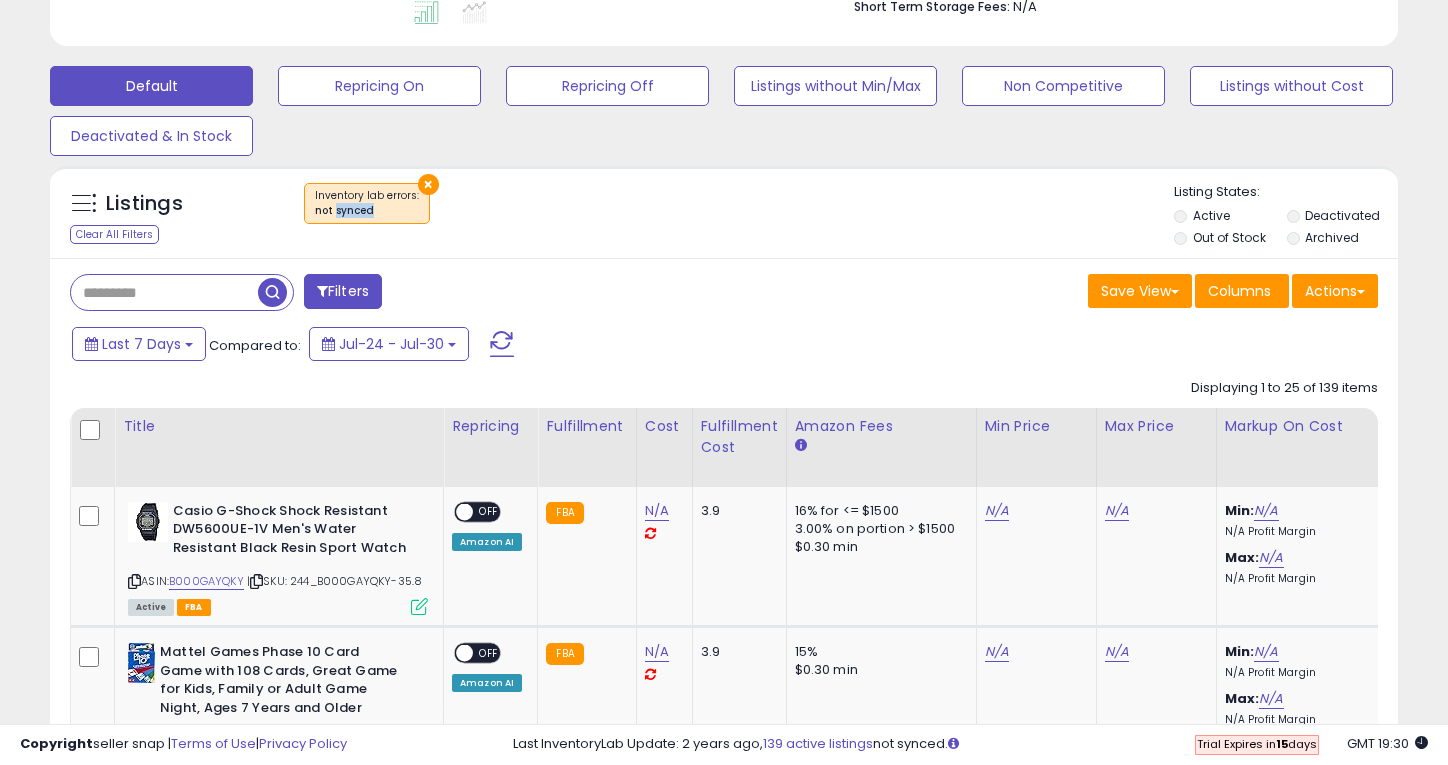 click on "not synced" at bounding box center [367, 211] 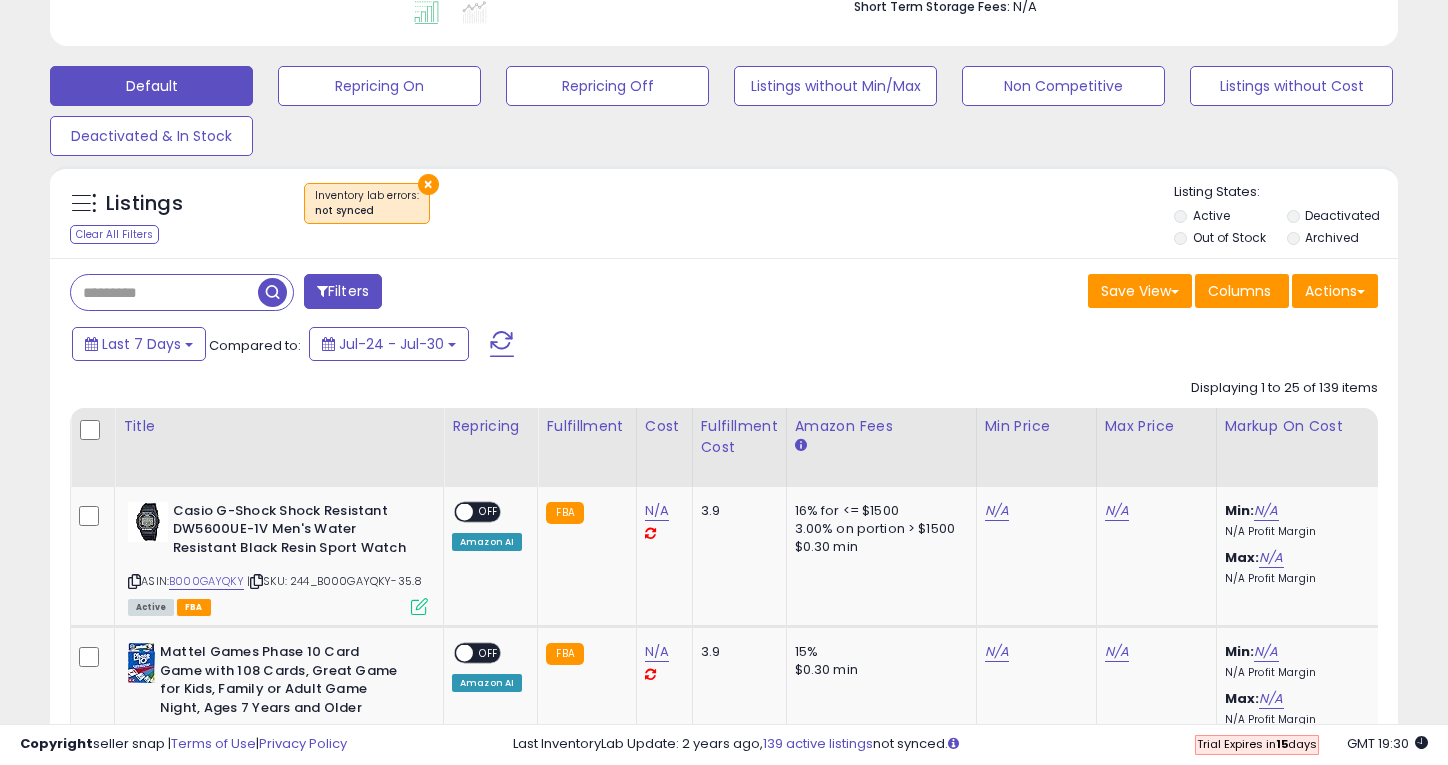 click on "Listings
Clear All Filters
× Inventory lab errors" at bounding box center (724, 212) 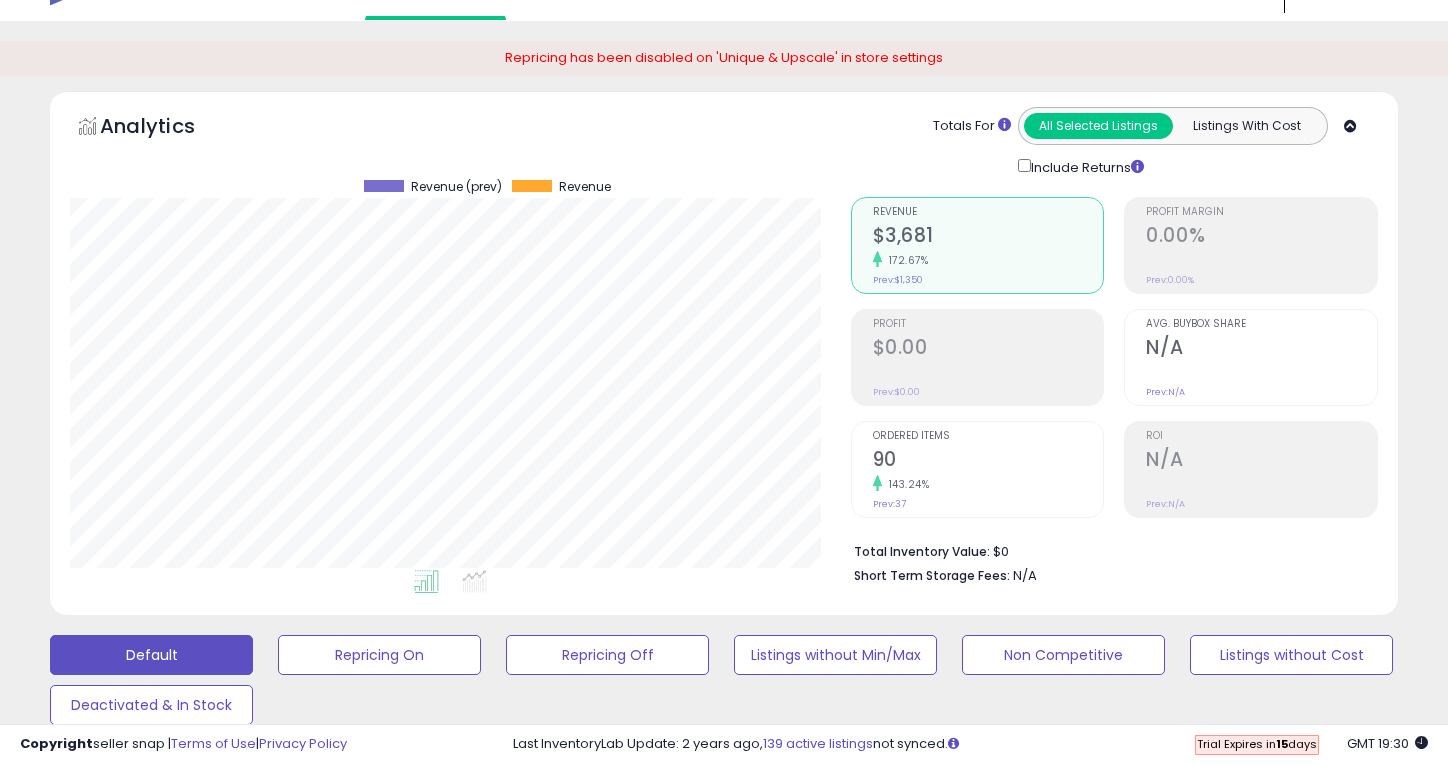 scroll, scrollTop: 0, scrollLeft: 0, axis: both 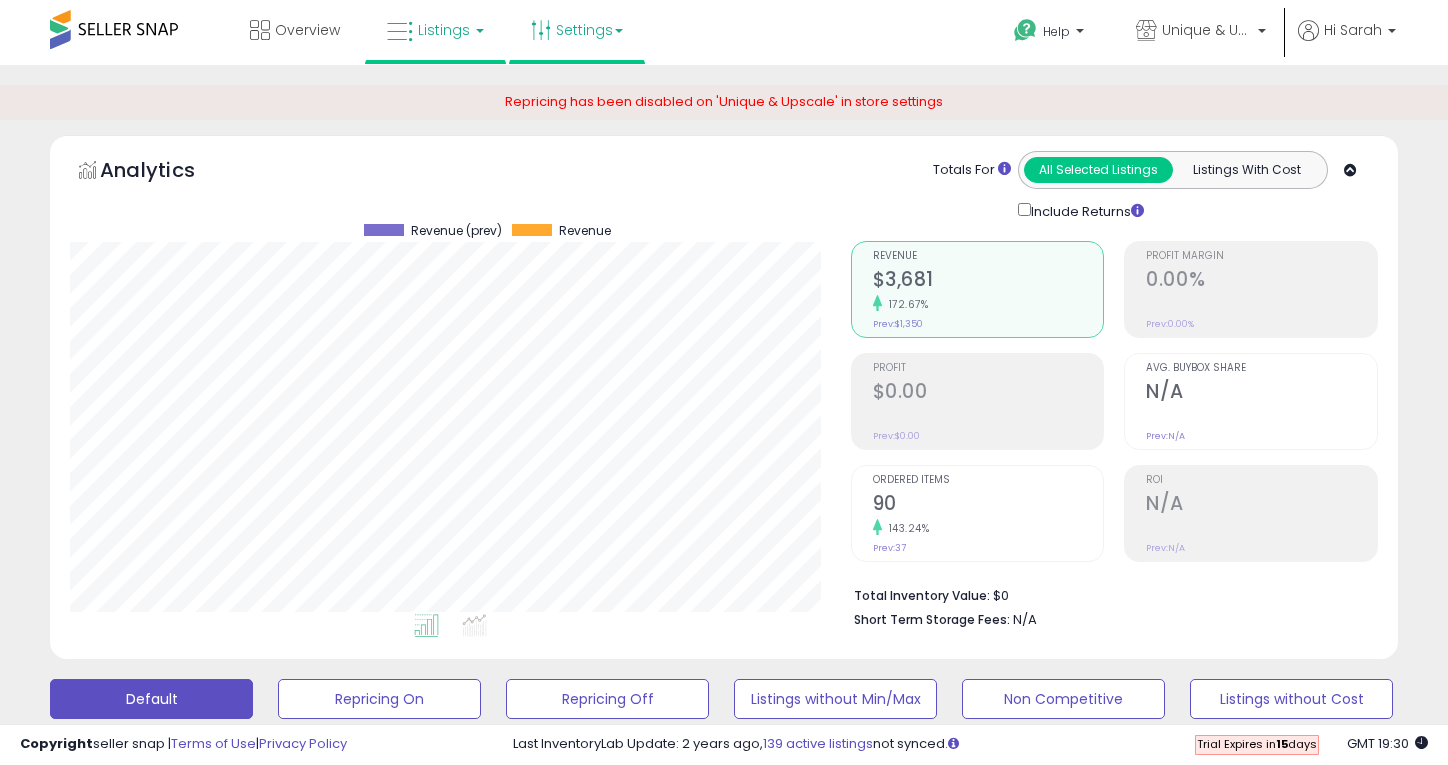 click on "Settings" at bounding box center [577, 30] 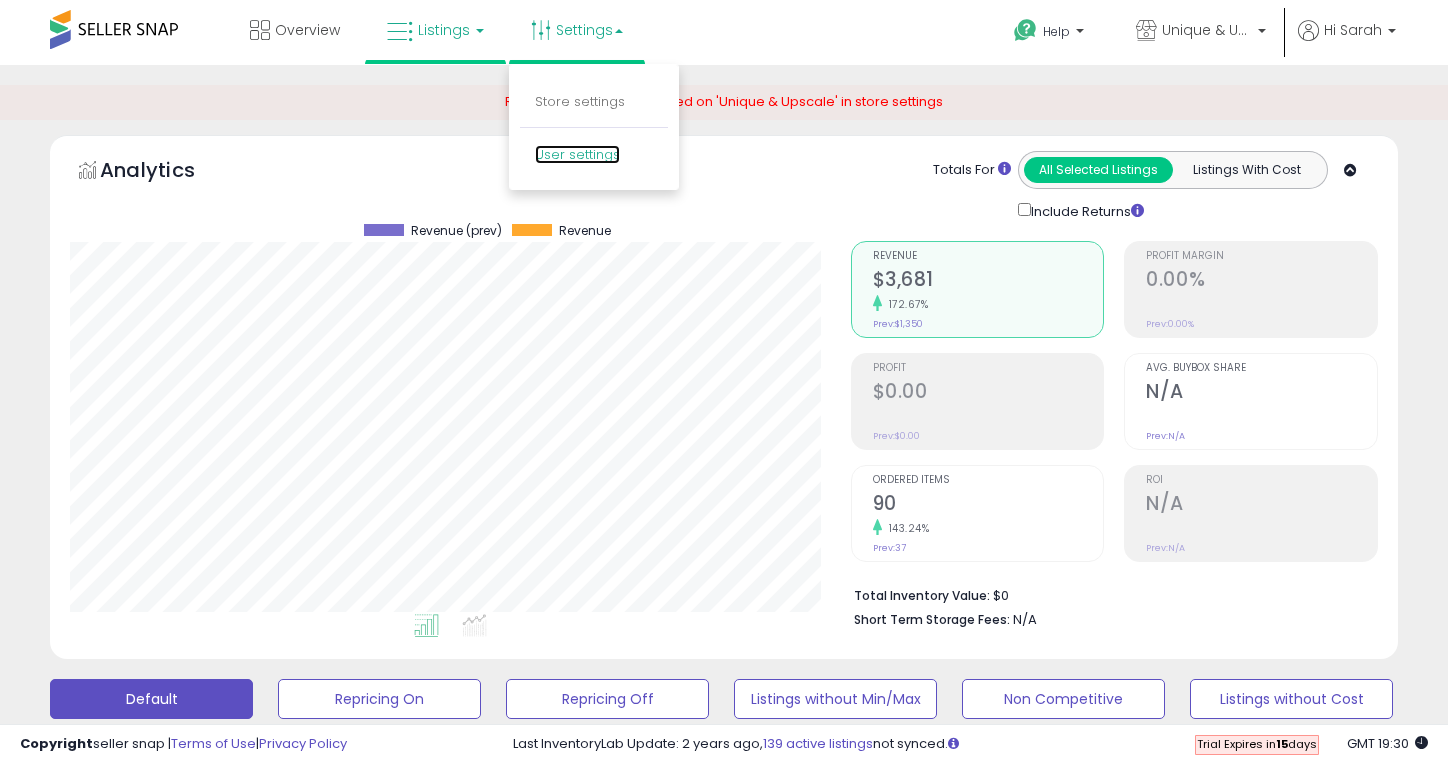 click on "User
settings" at bounding box center (577, 154) 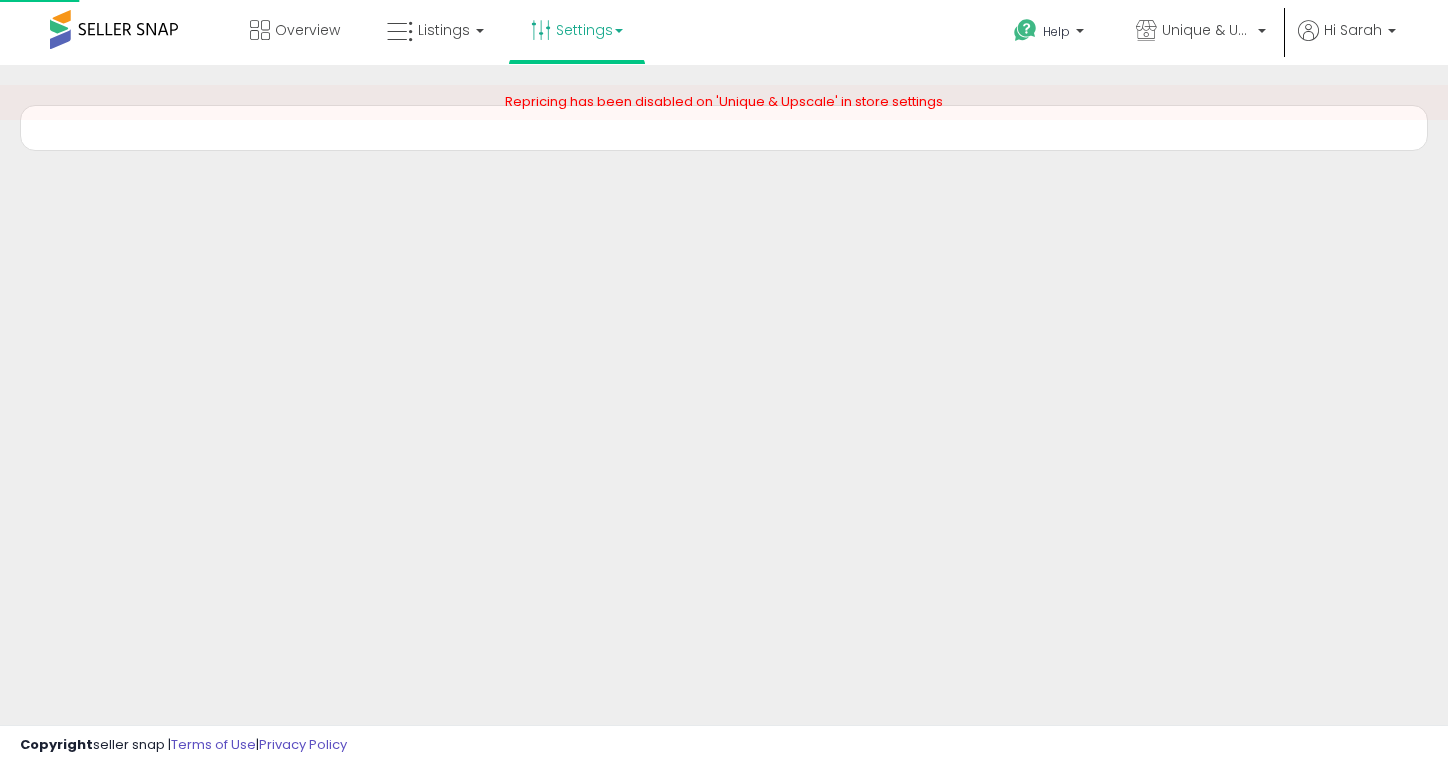 scroll, scrollTop: 0, scrollLeft: 0, axis: both 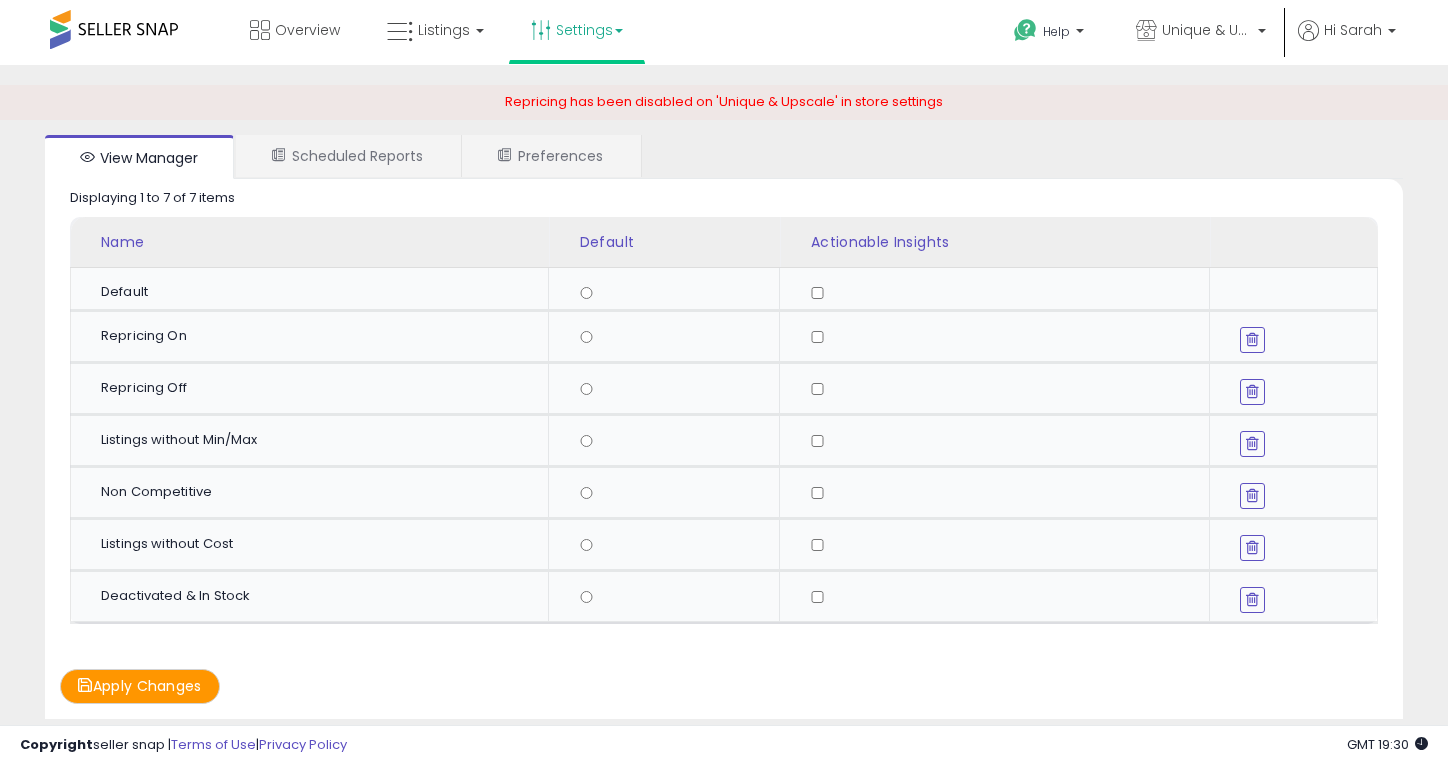 click on "Settings" at bounding box center [577, 30] 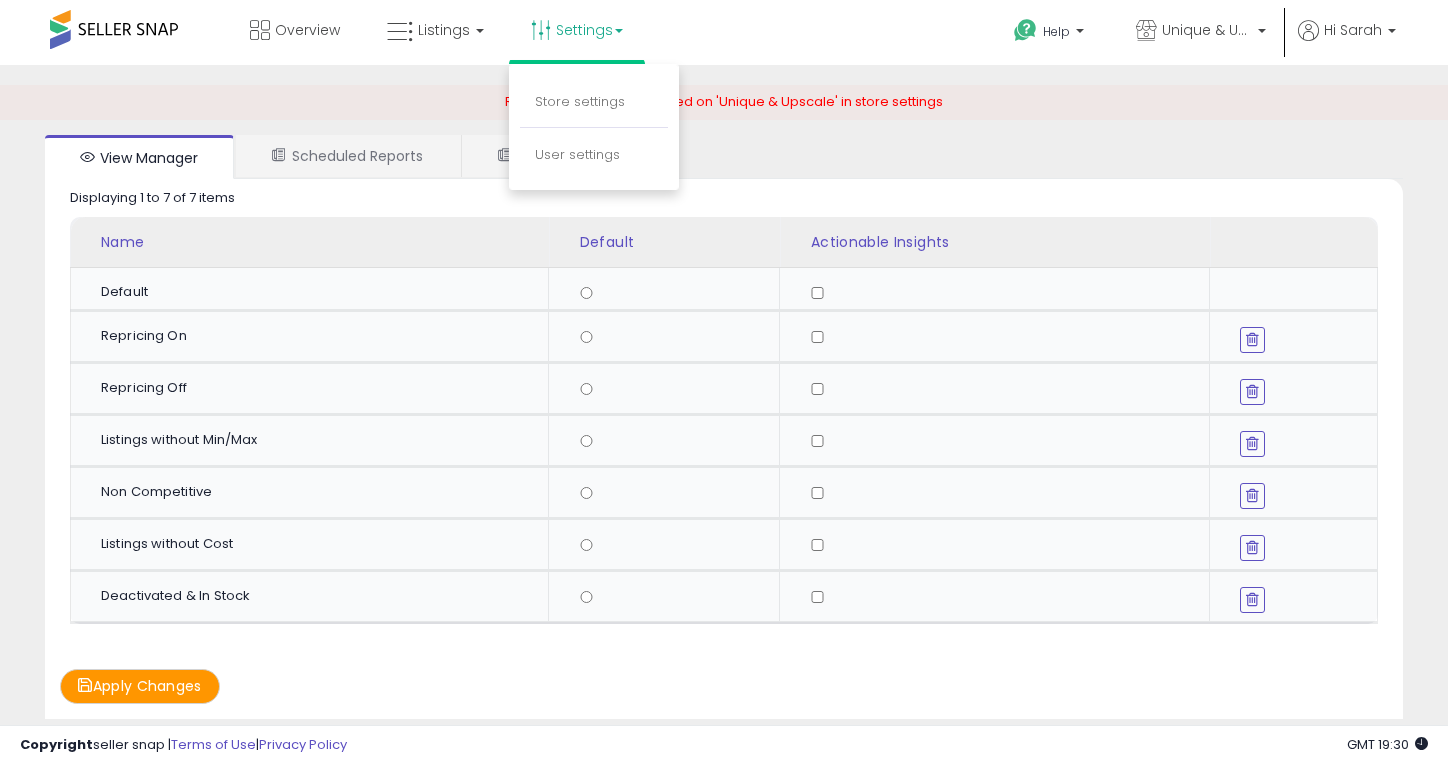 click on "Store
settings" at bounding box center [594, 103] 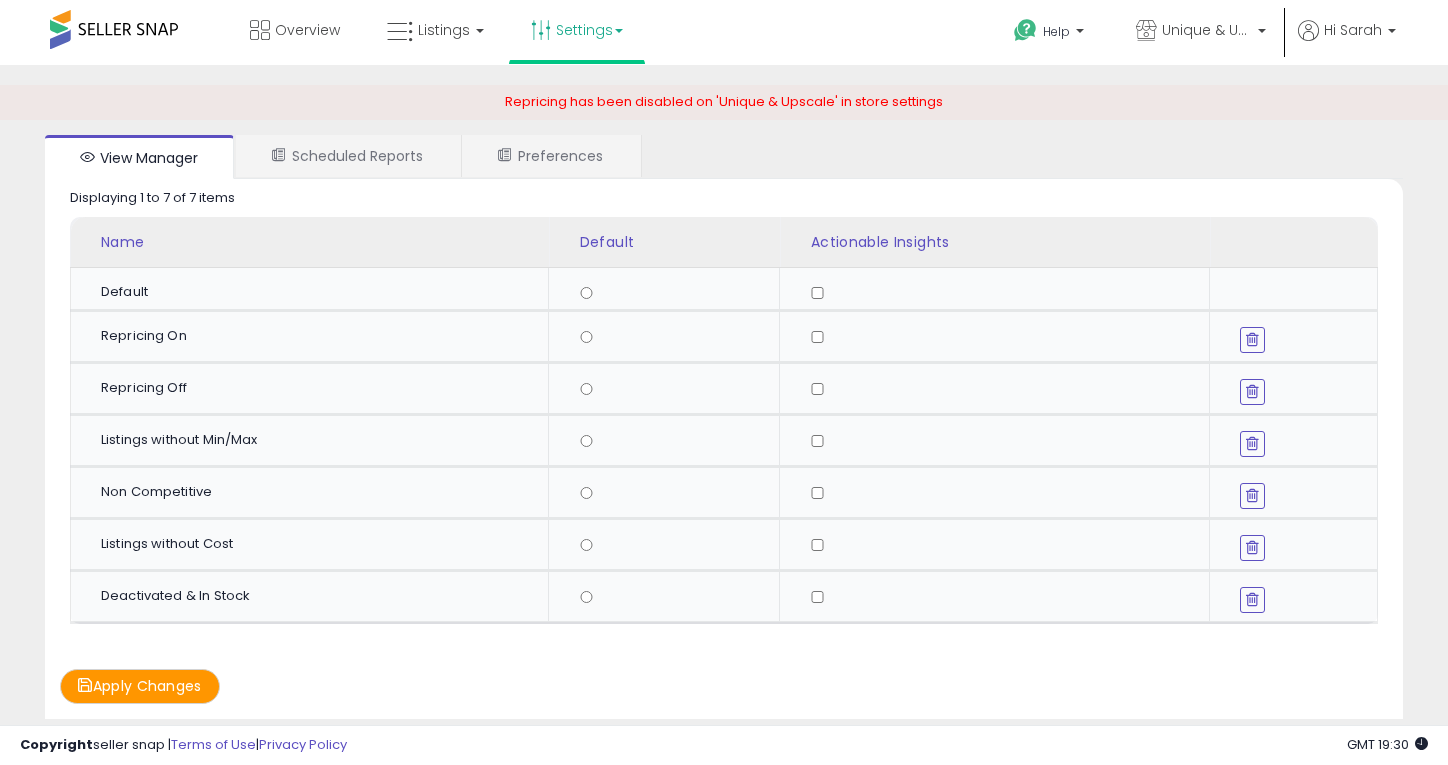 click on "Settings" at bounding box center (577, 30) 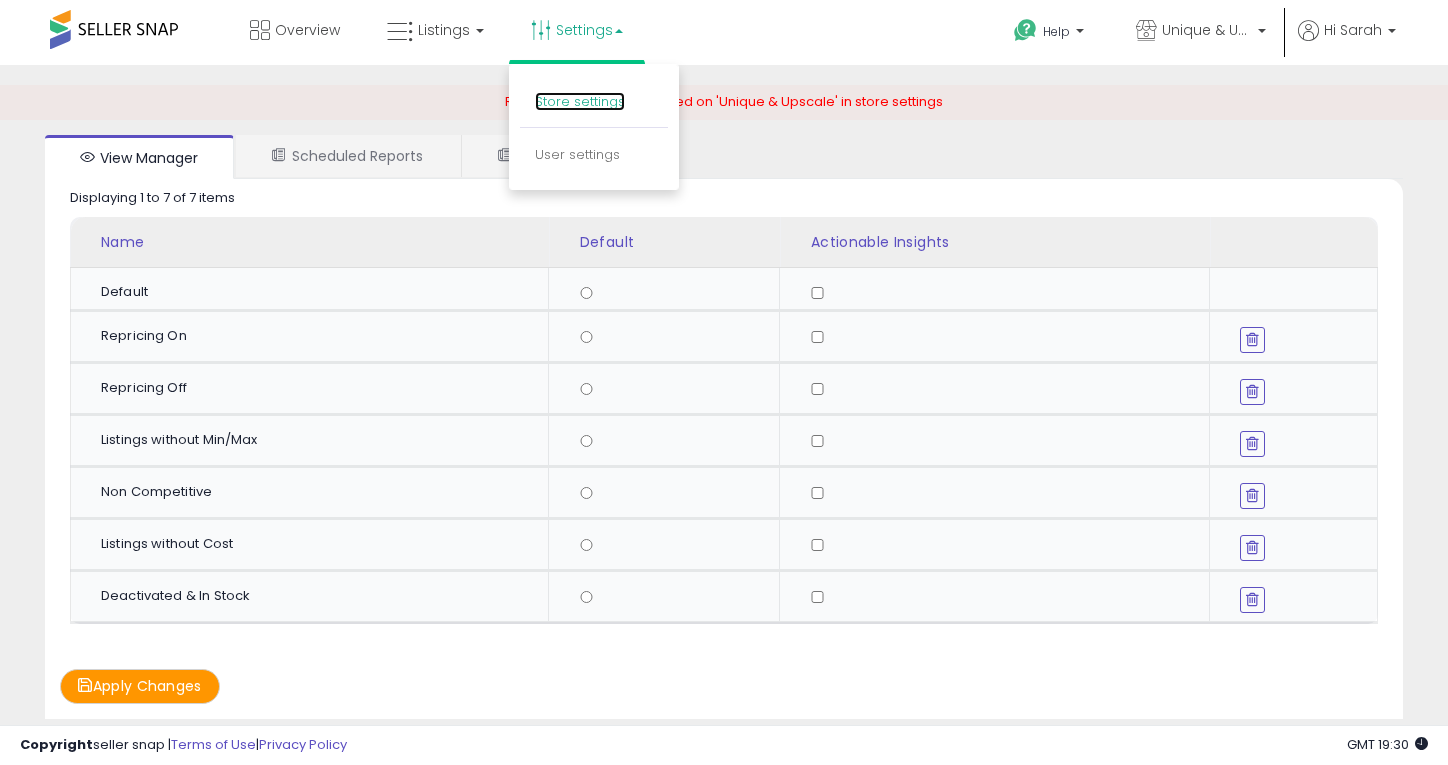 click on "Store
settings" at bounding box center (580, 101) 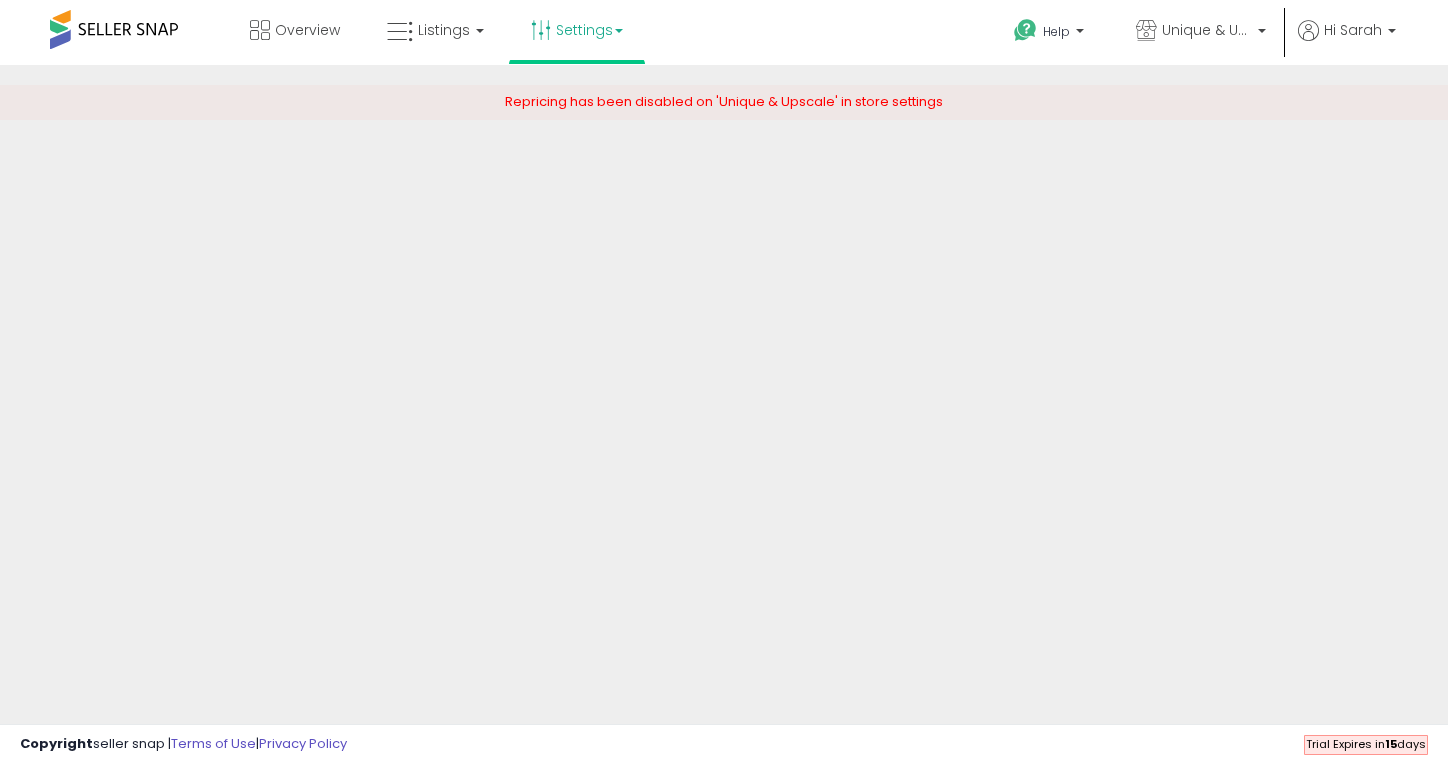 scroll, scrollTop: 0, scrollLeft: 0, axis: both 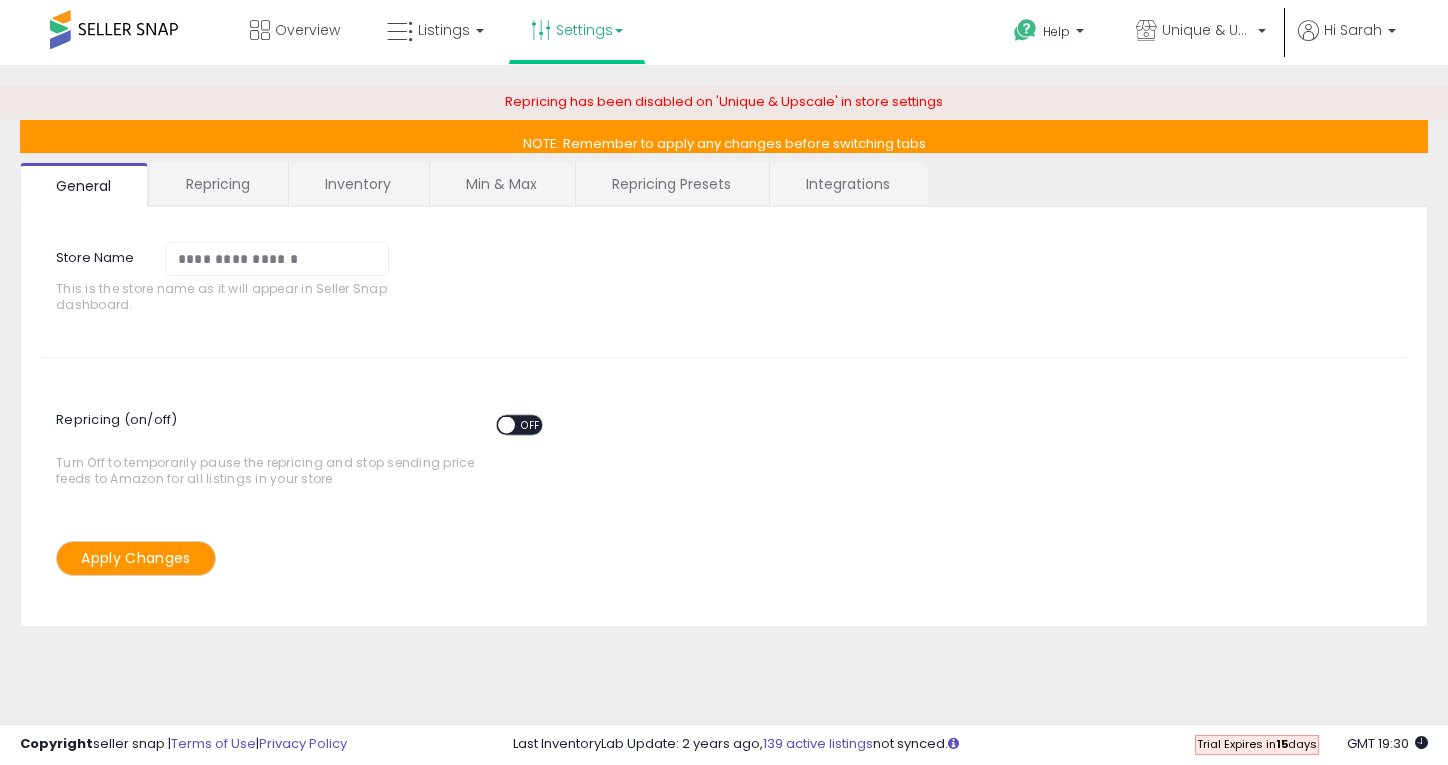 click on "Integrations" at bounding box center [848, 184] 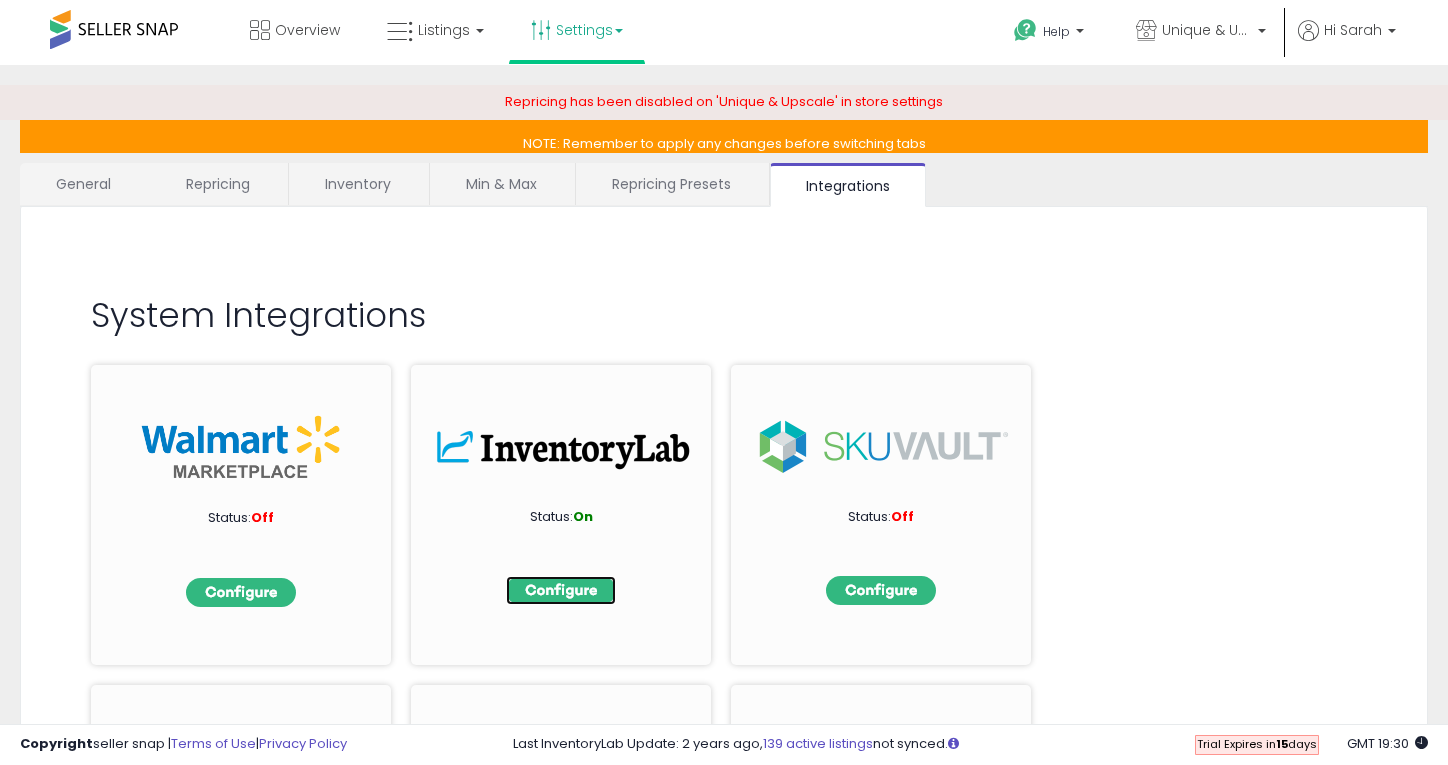 click at bounding box center [561, 590] 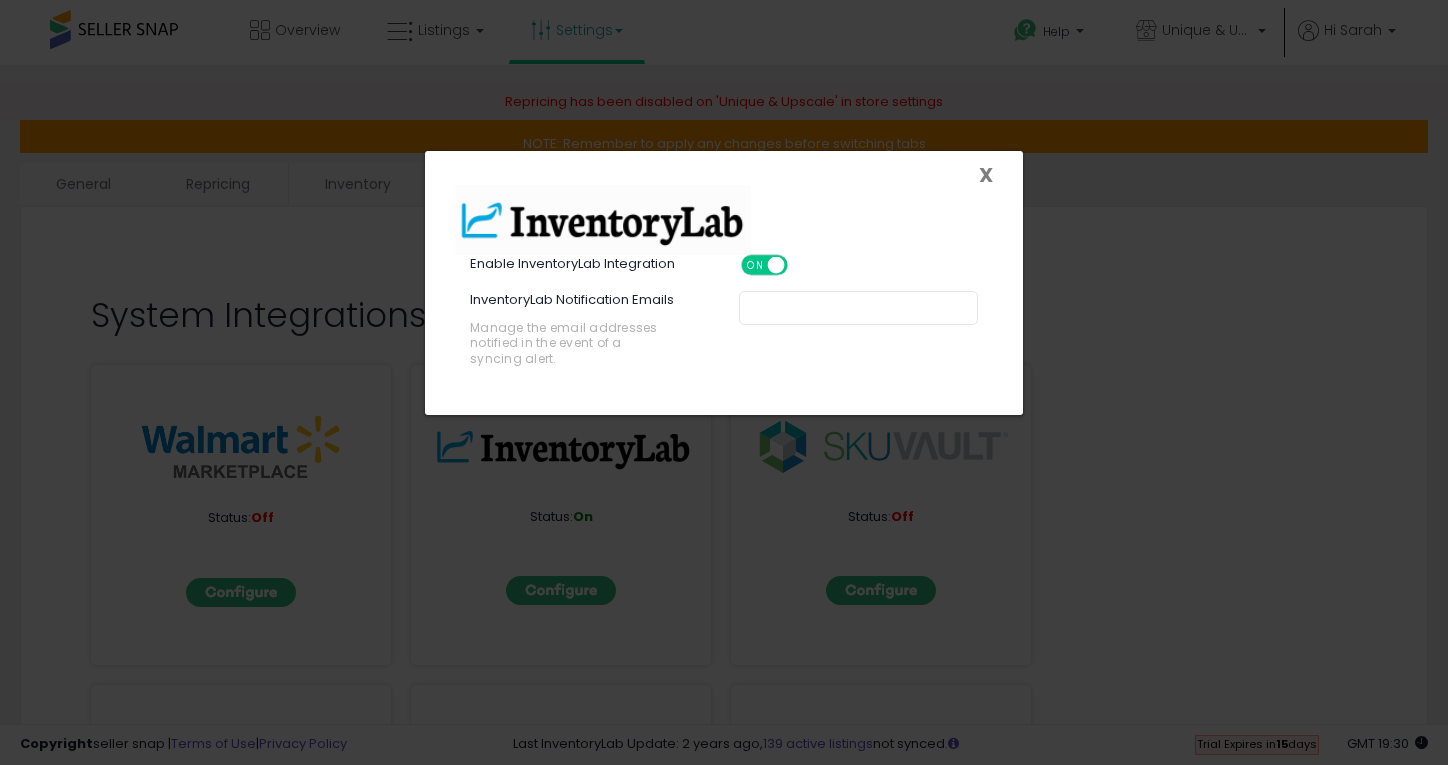 click on "X" at bounding box center [986, 175] 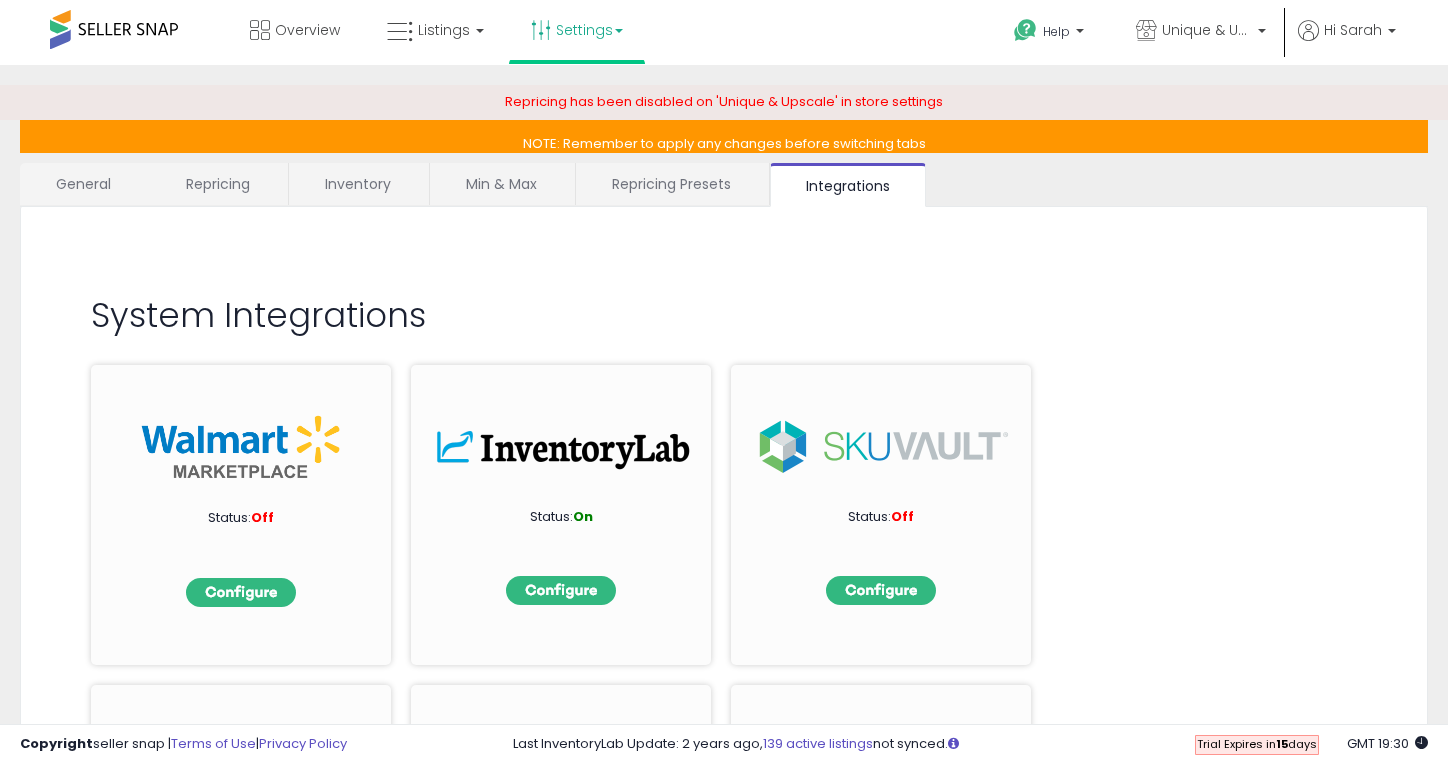 click on "Settings" at bounding box center (577, 30) 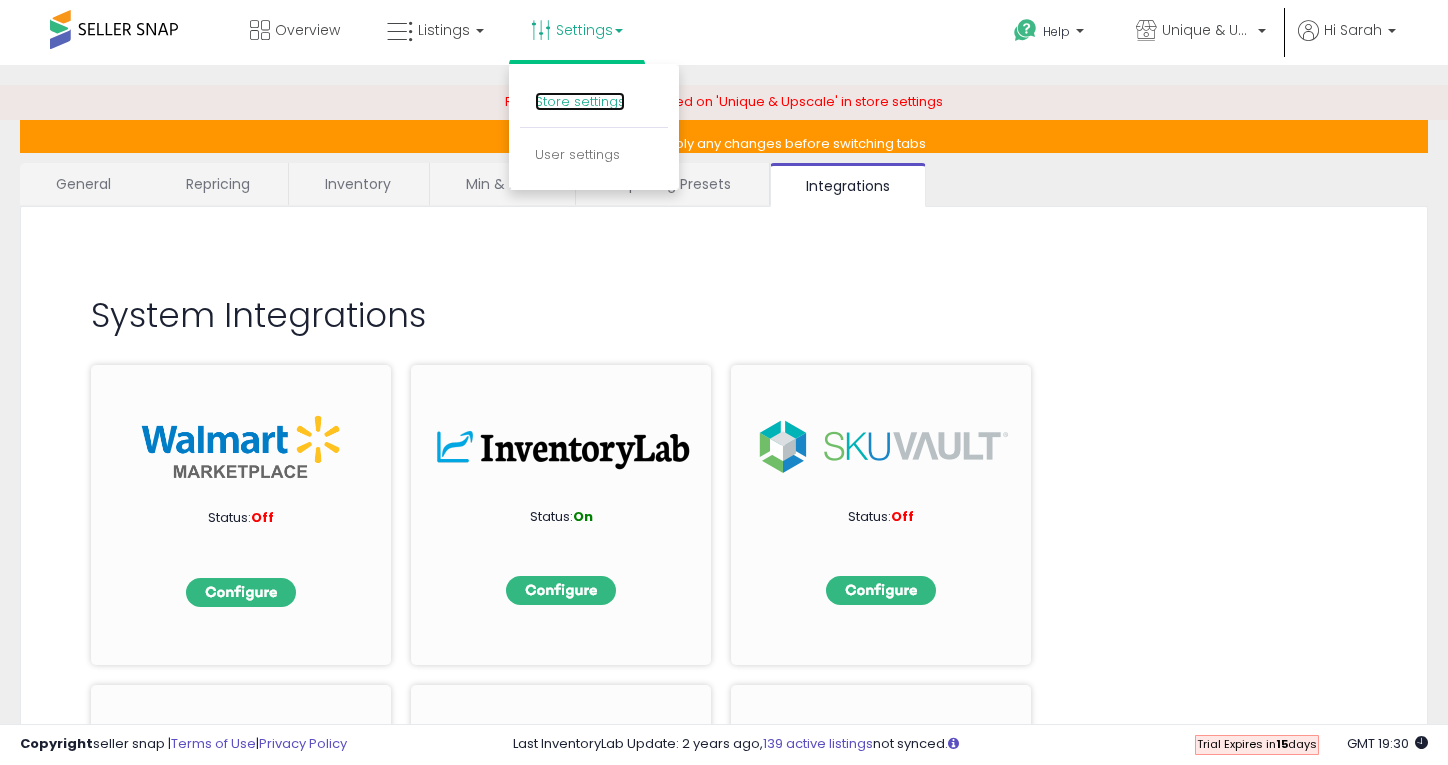 click on "Store
settings" at bounding box center [580, 101] 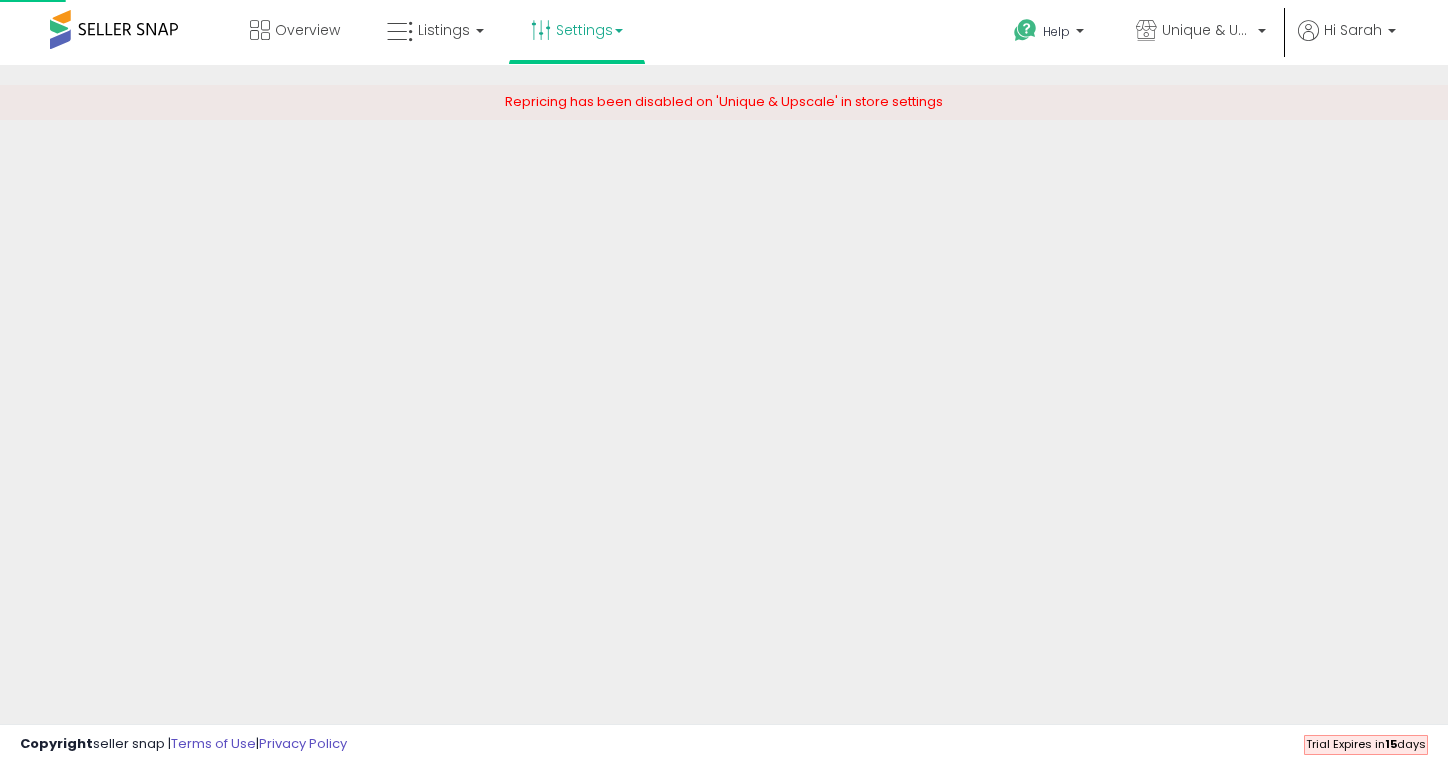 scroll, scrollTop: 0, scrollLeft: 0, axis: both 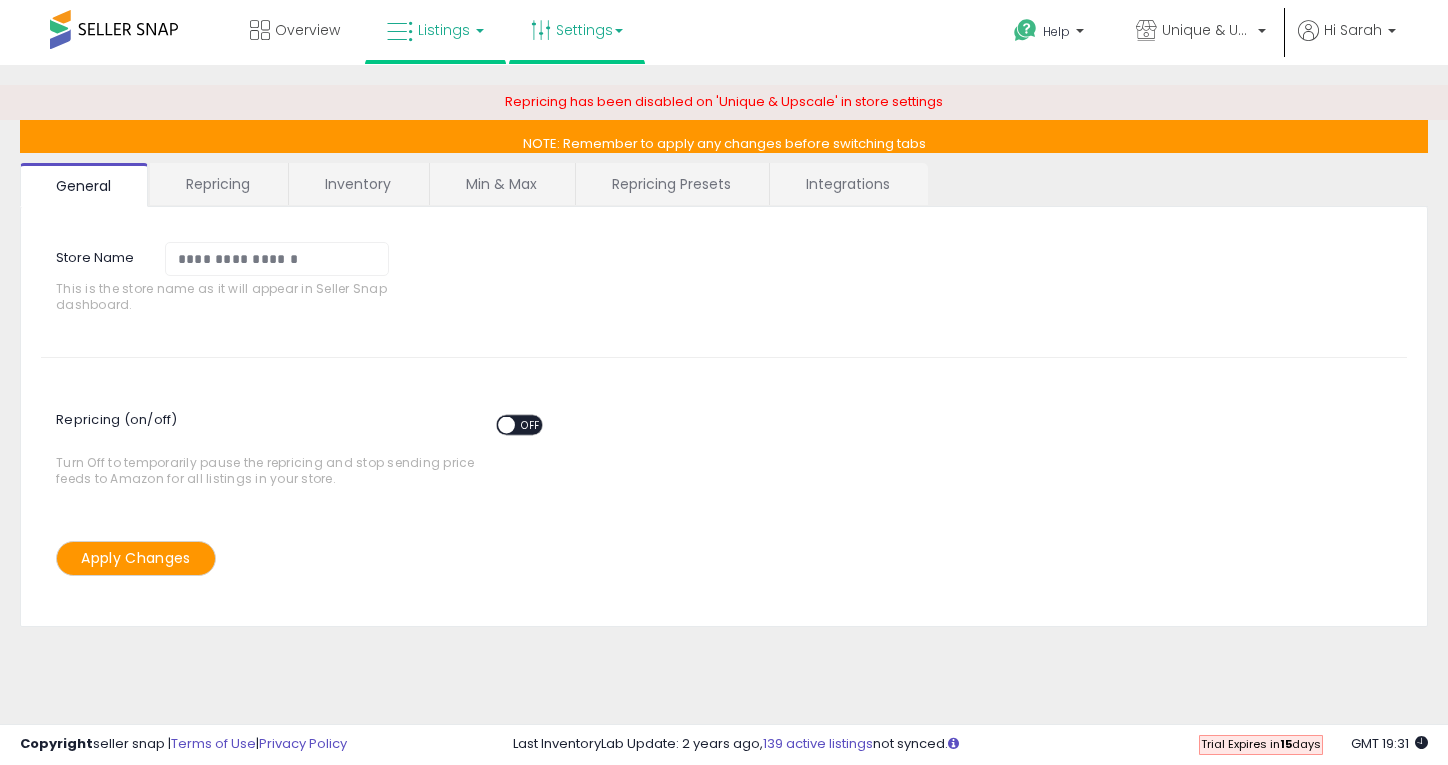 click on "Listings" at bounding box center (444, 30) 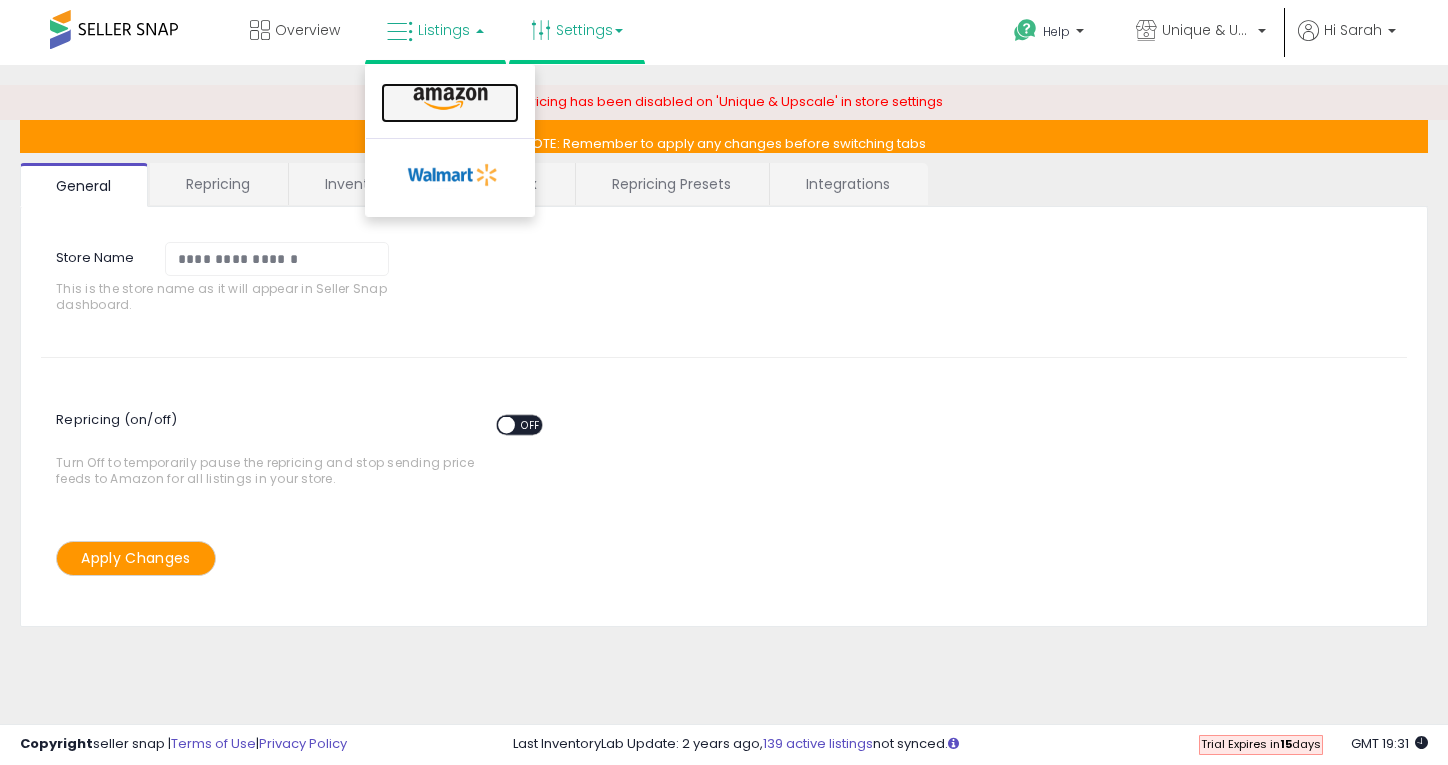 click at bounding box center [450, 99] 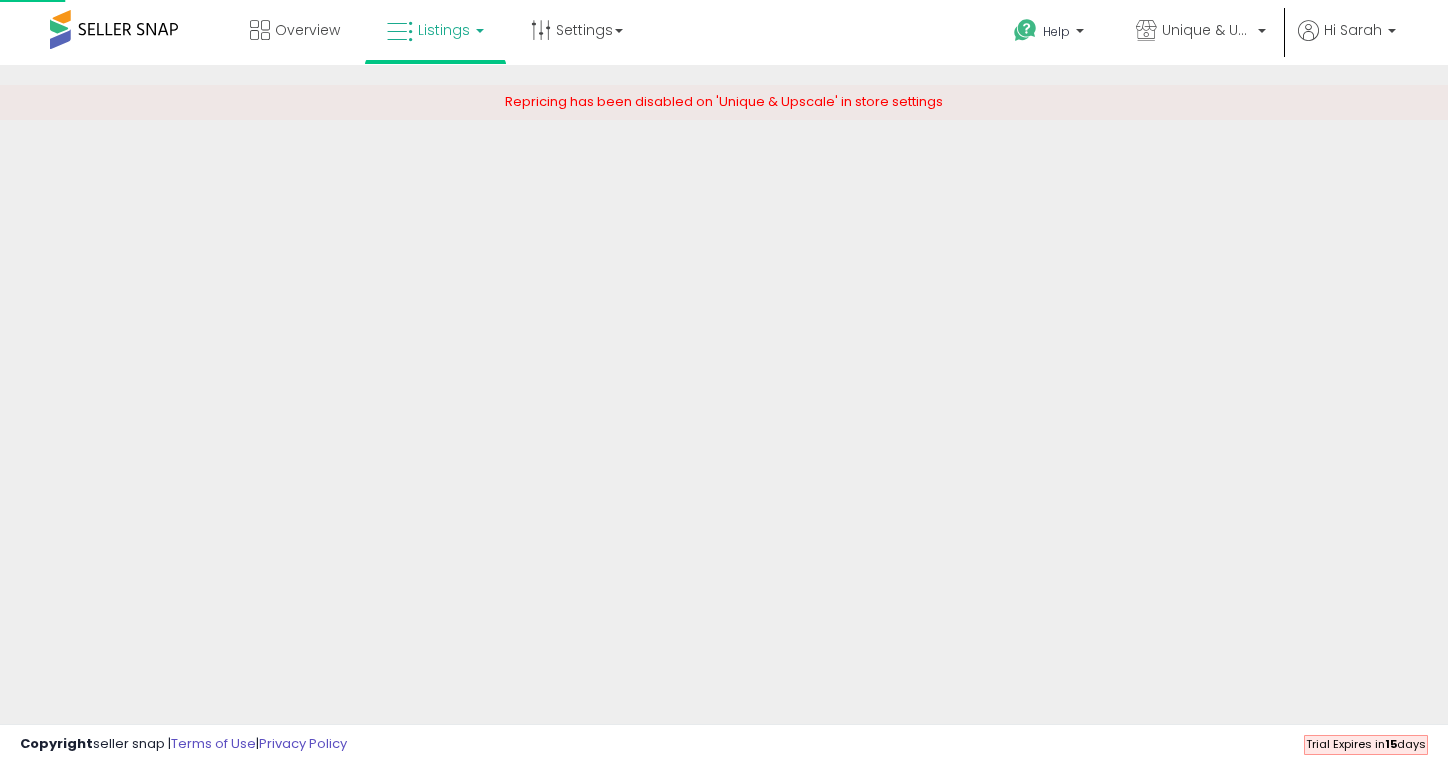 scroll, scrollTop: 0, scrollLeft: 0, axis: both 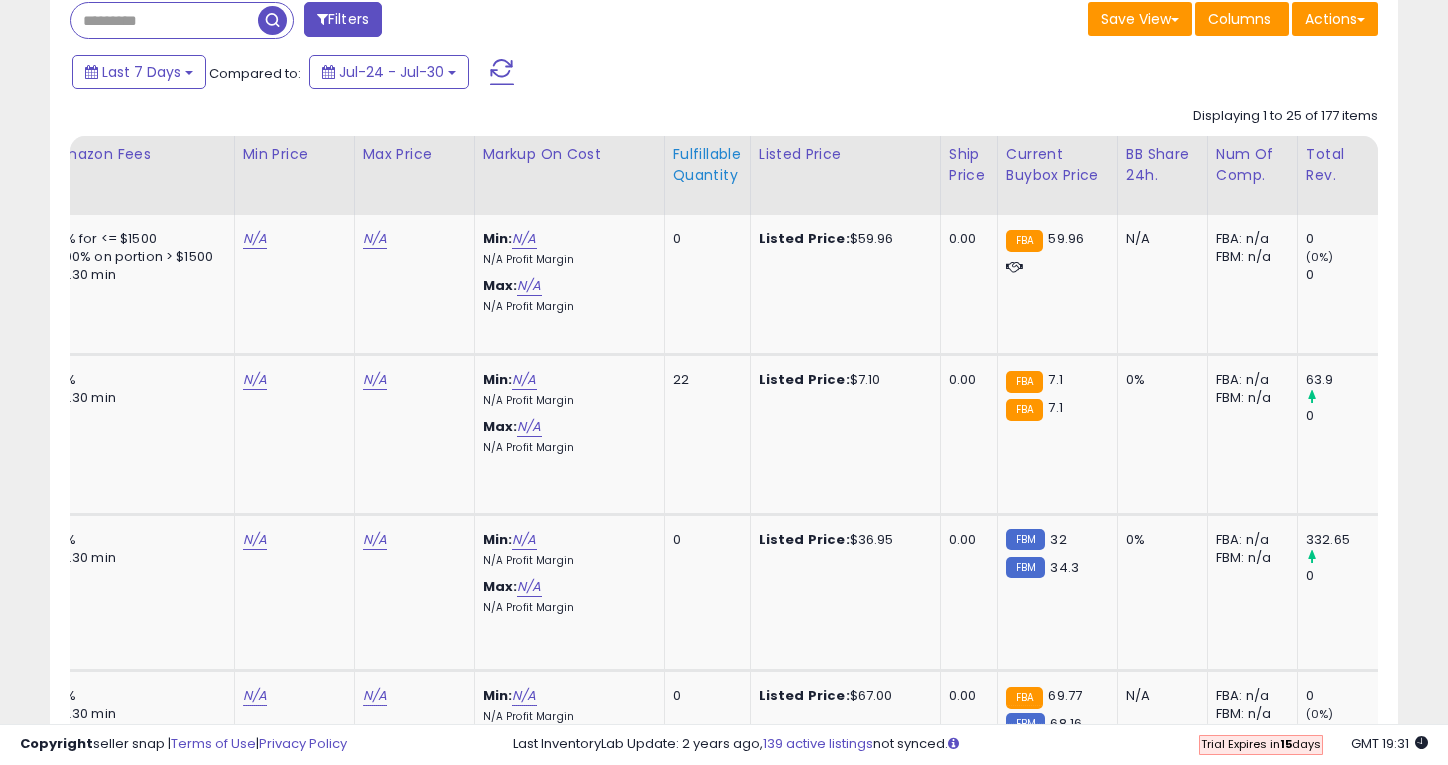 click on "Fulfillable Quantity" at bounding box center [707, 165] 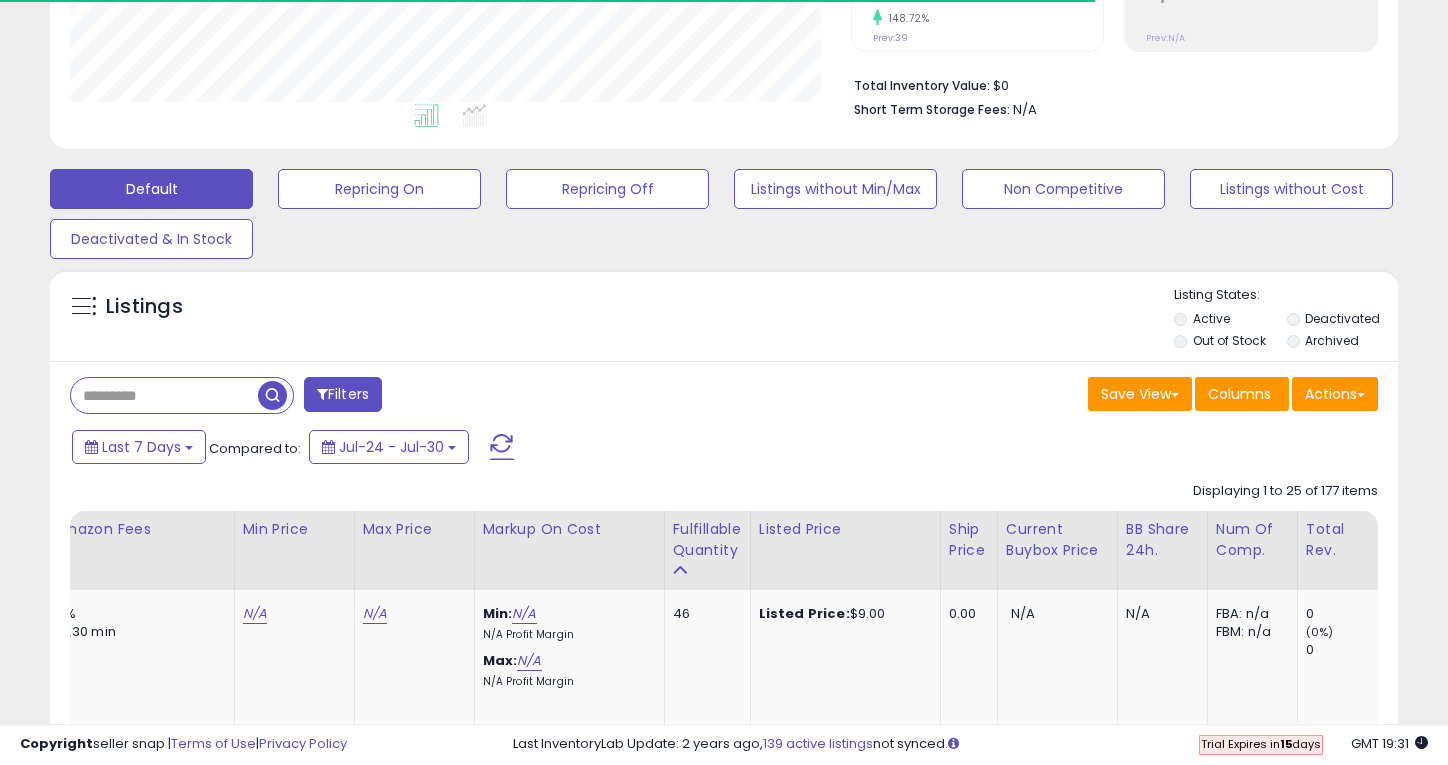 scroll, scrollTop: 885, scrollLeft: 0, axis: vertical 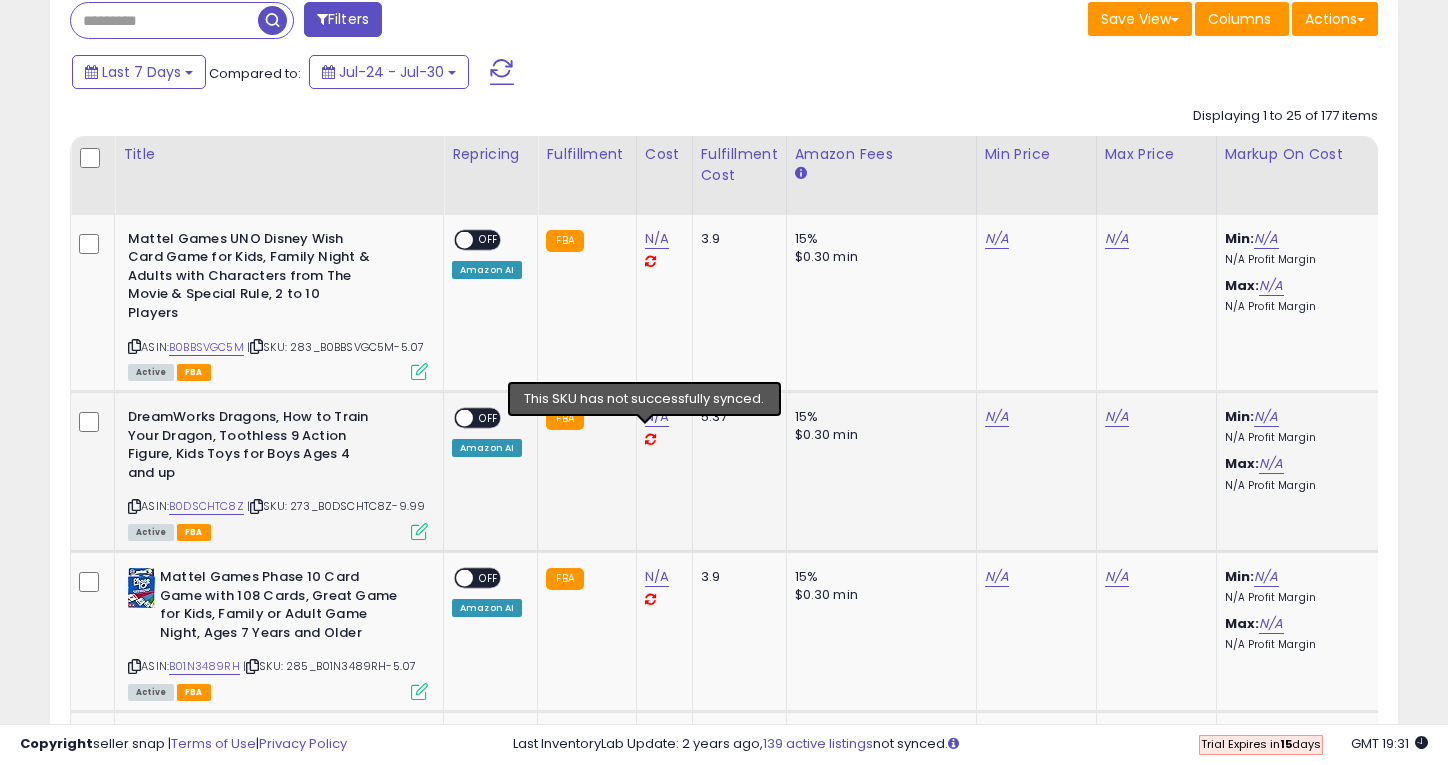 click at bounding box center (650, 439) 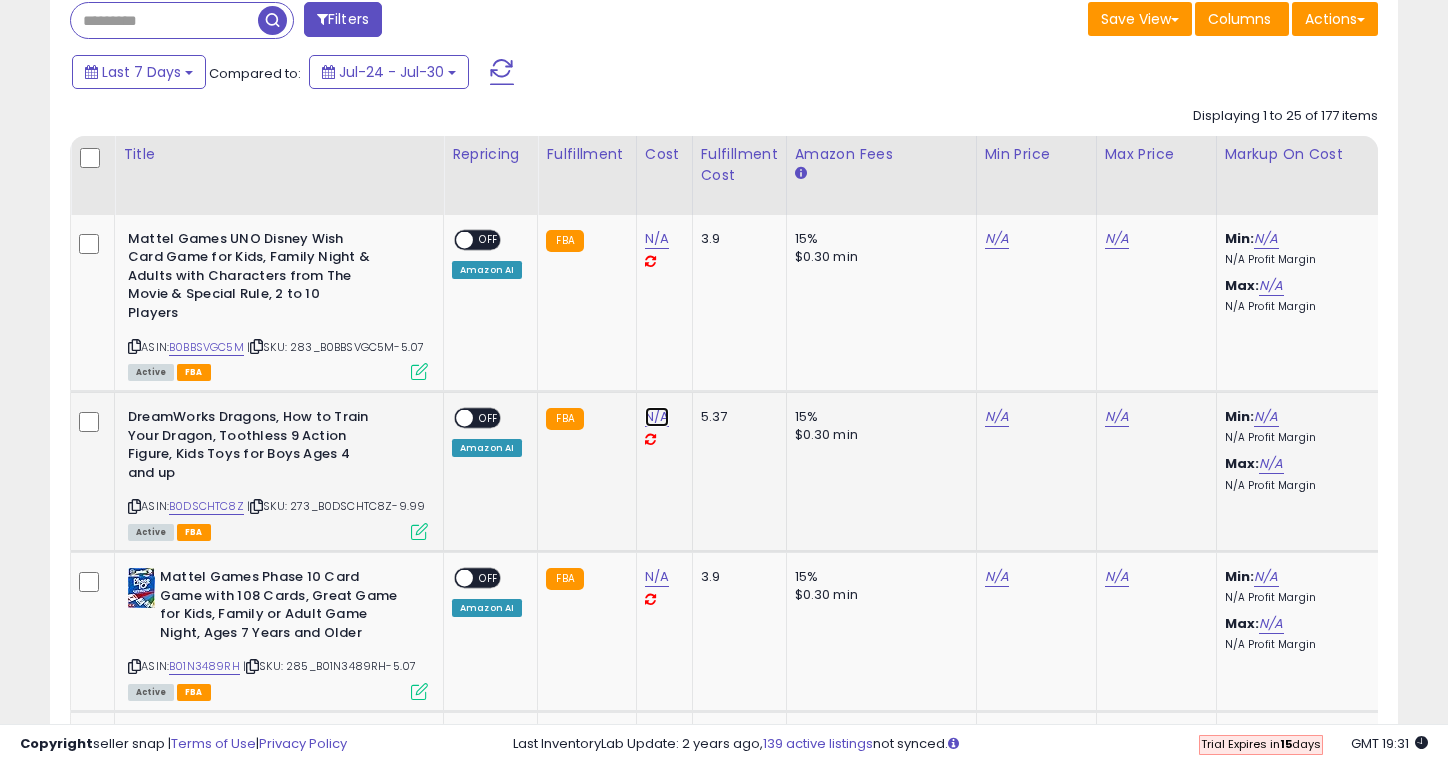 click on "N/A" at bounding box center [657, 239] 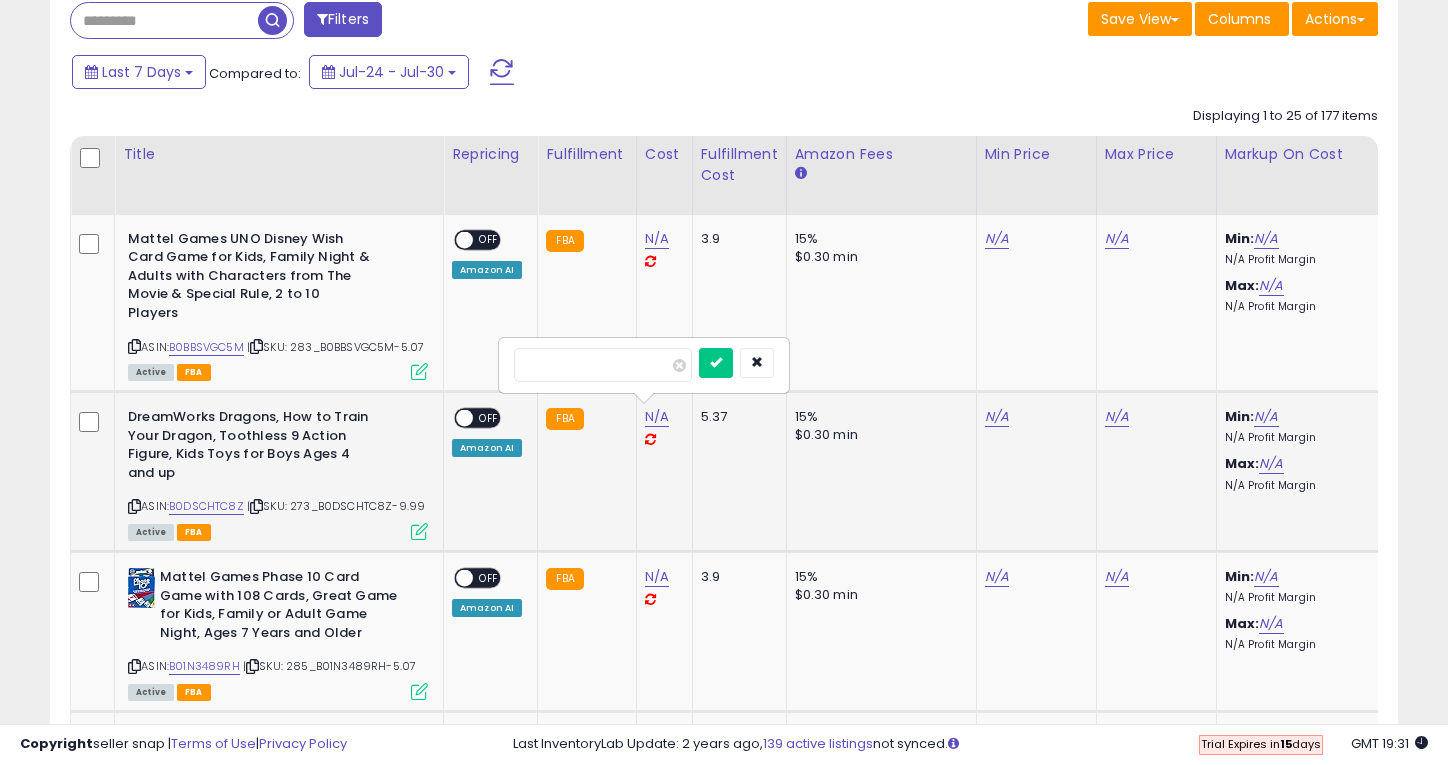 type on "****" 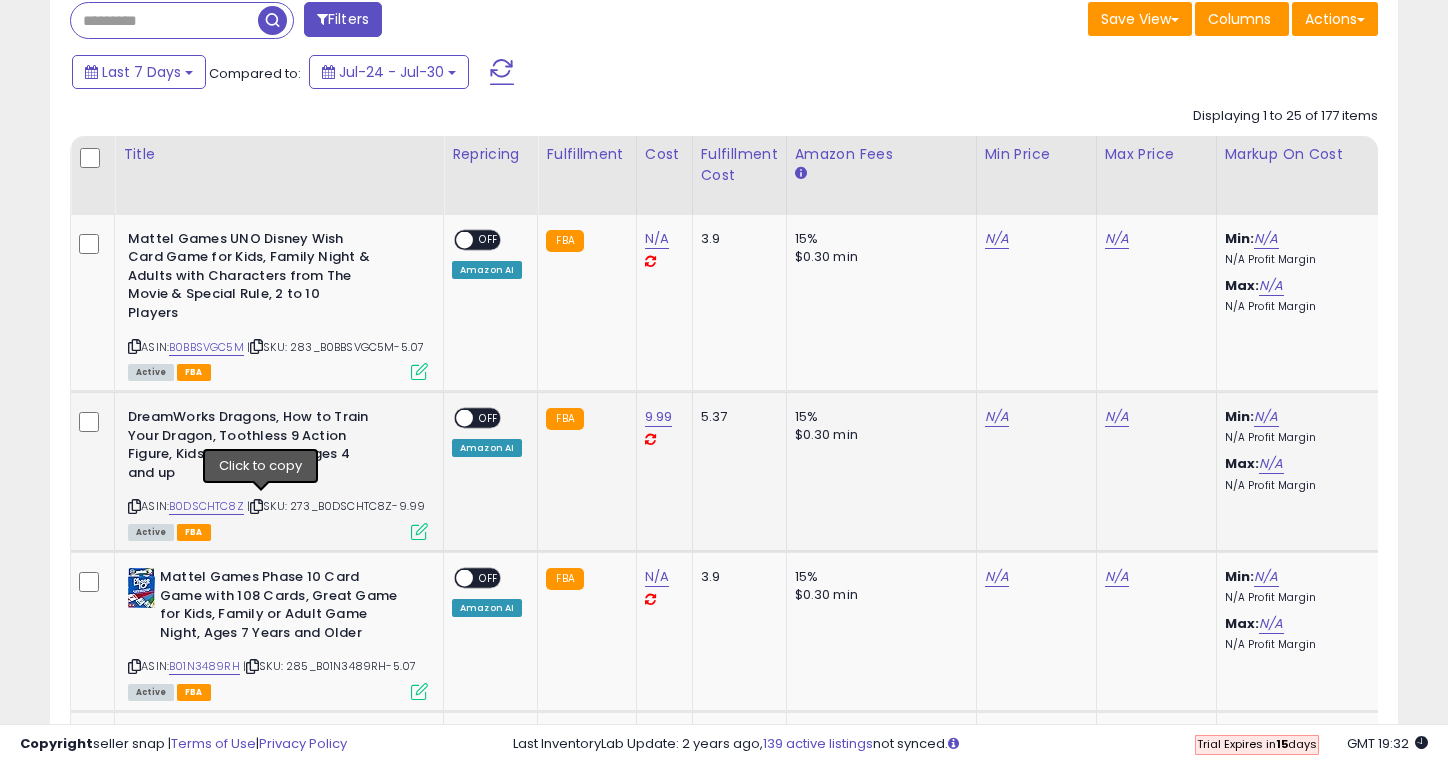 click at bounding box center [256, 506] 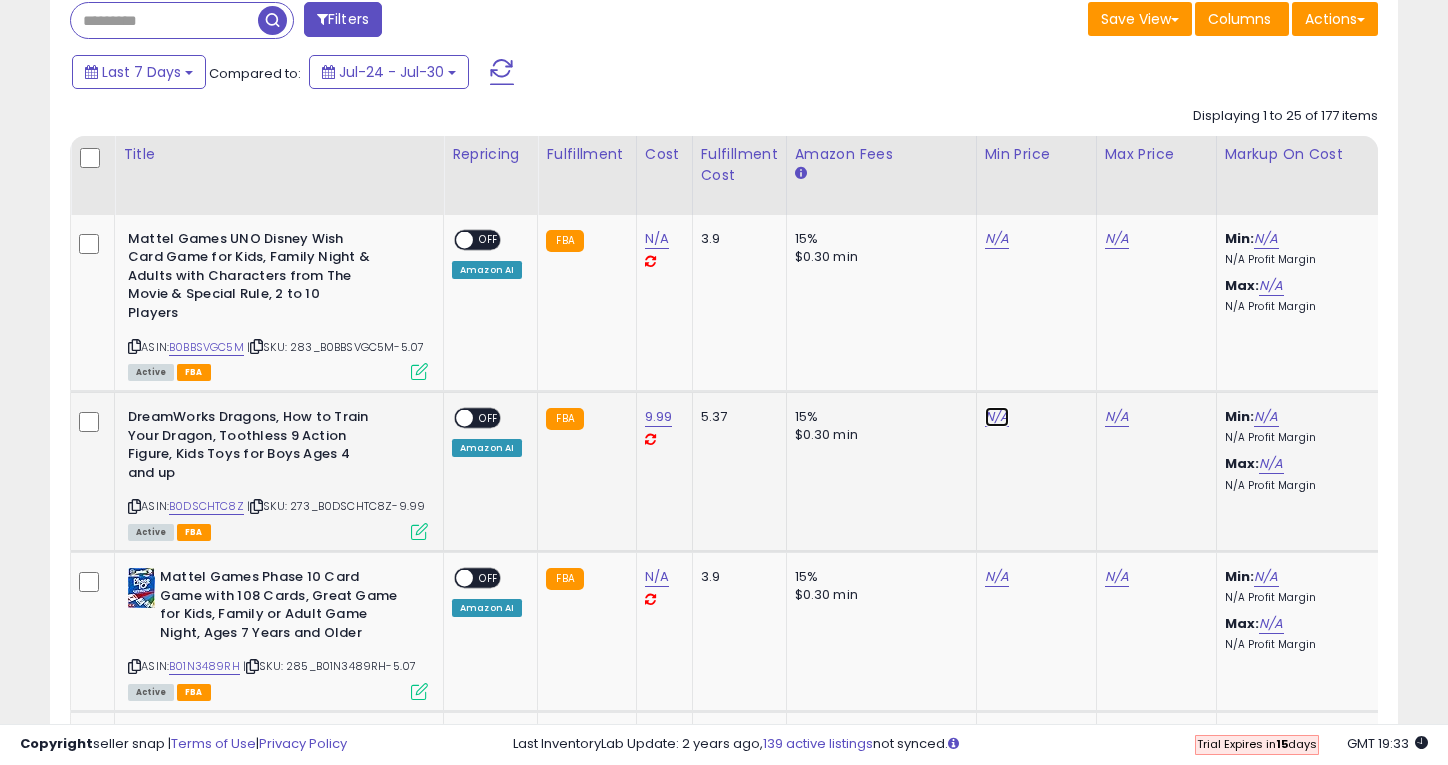 click on "N/A" at bounding box center [997, 239] 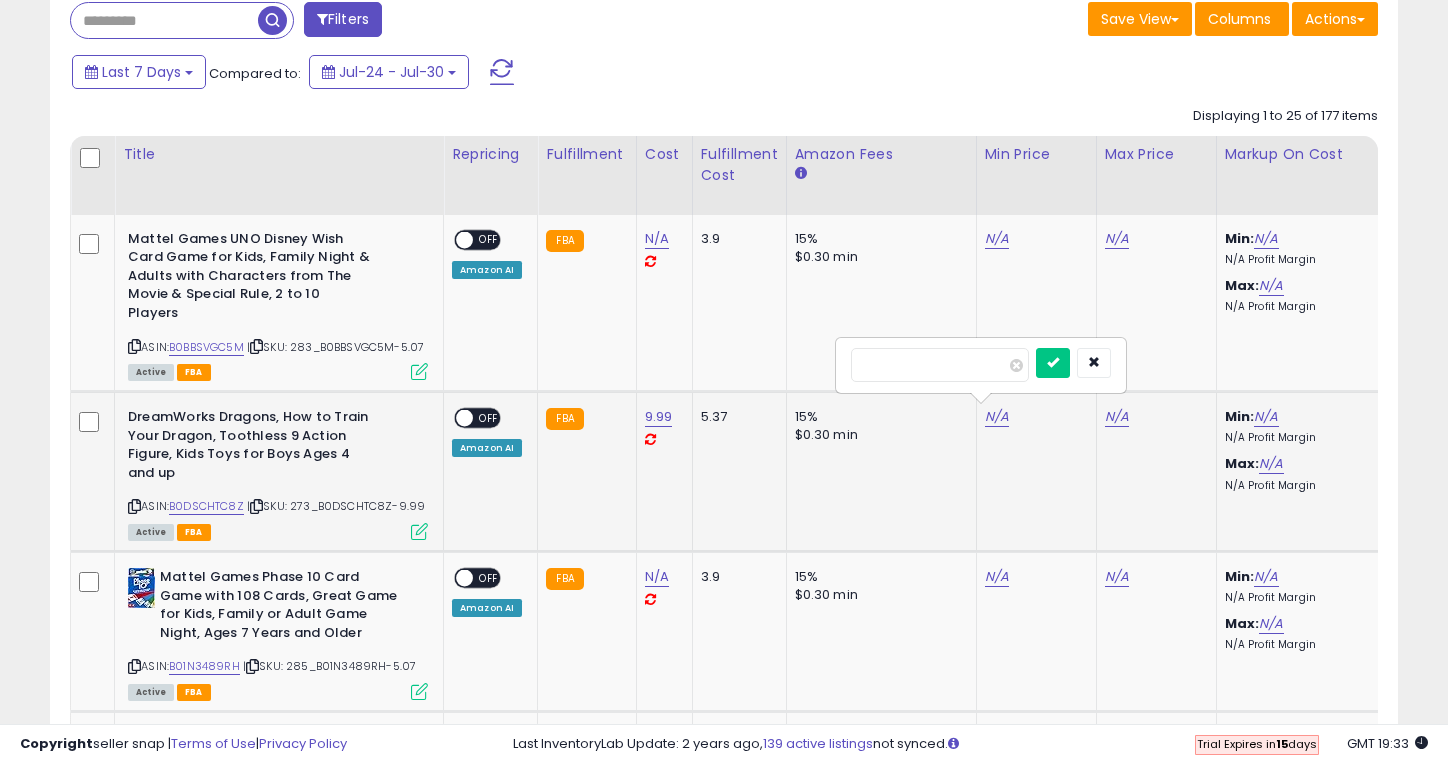 type on "*****" 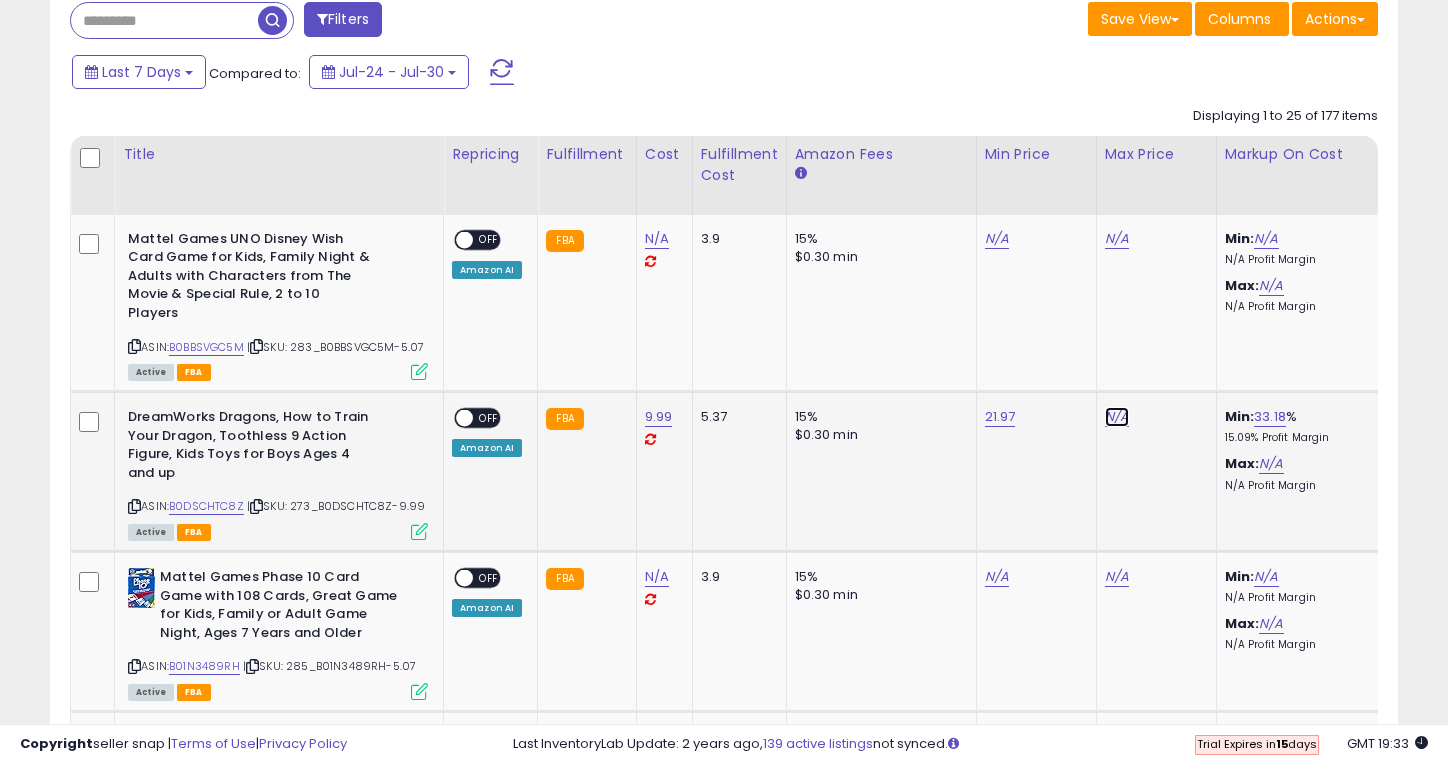 click on "N/A" at bounding box center (1117, 239) 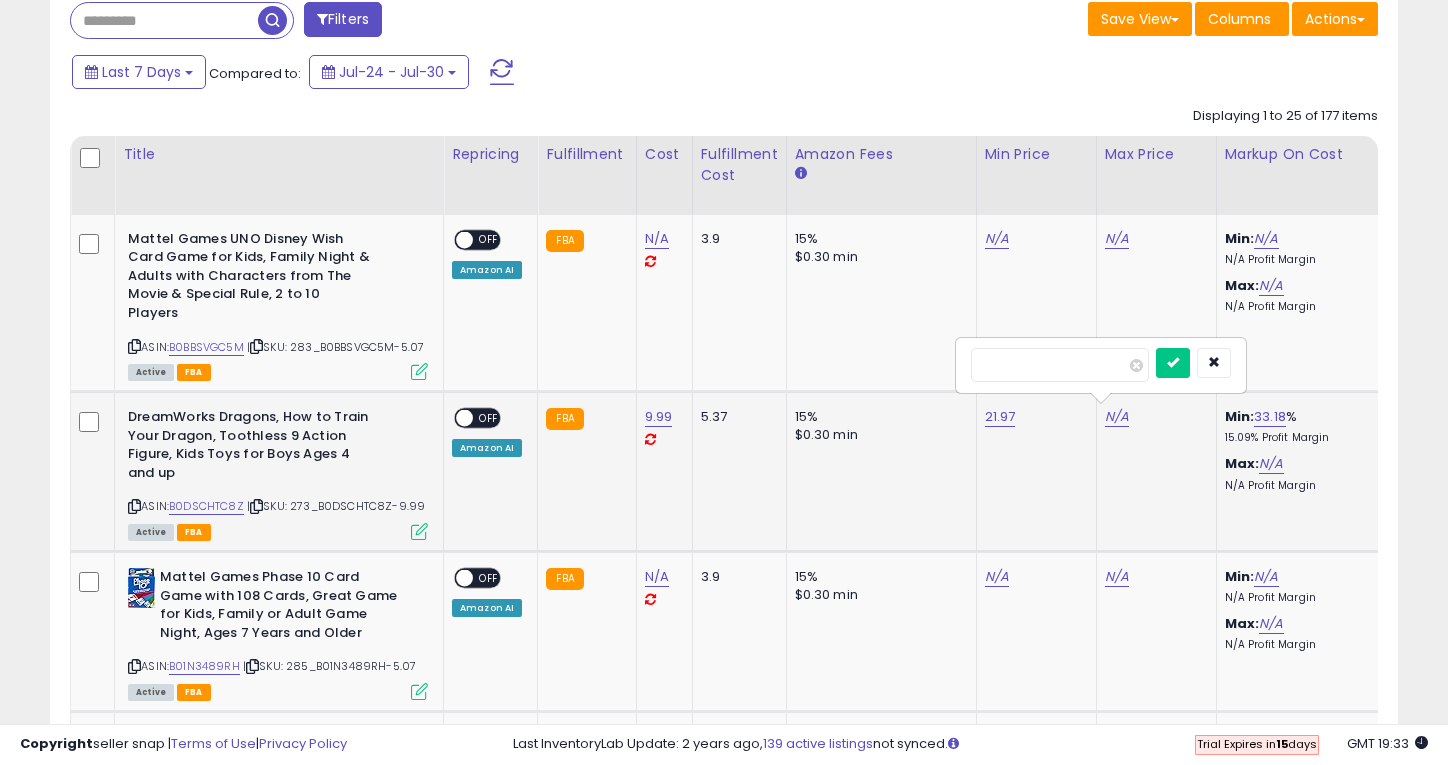type on "**" 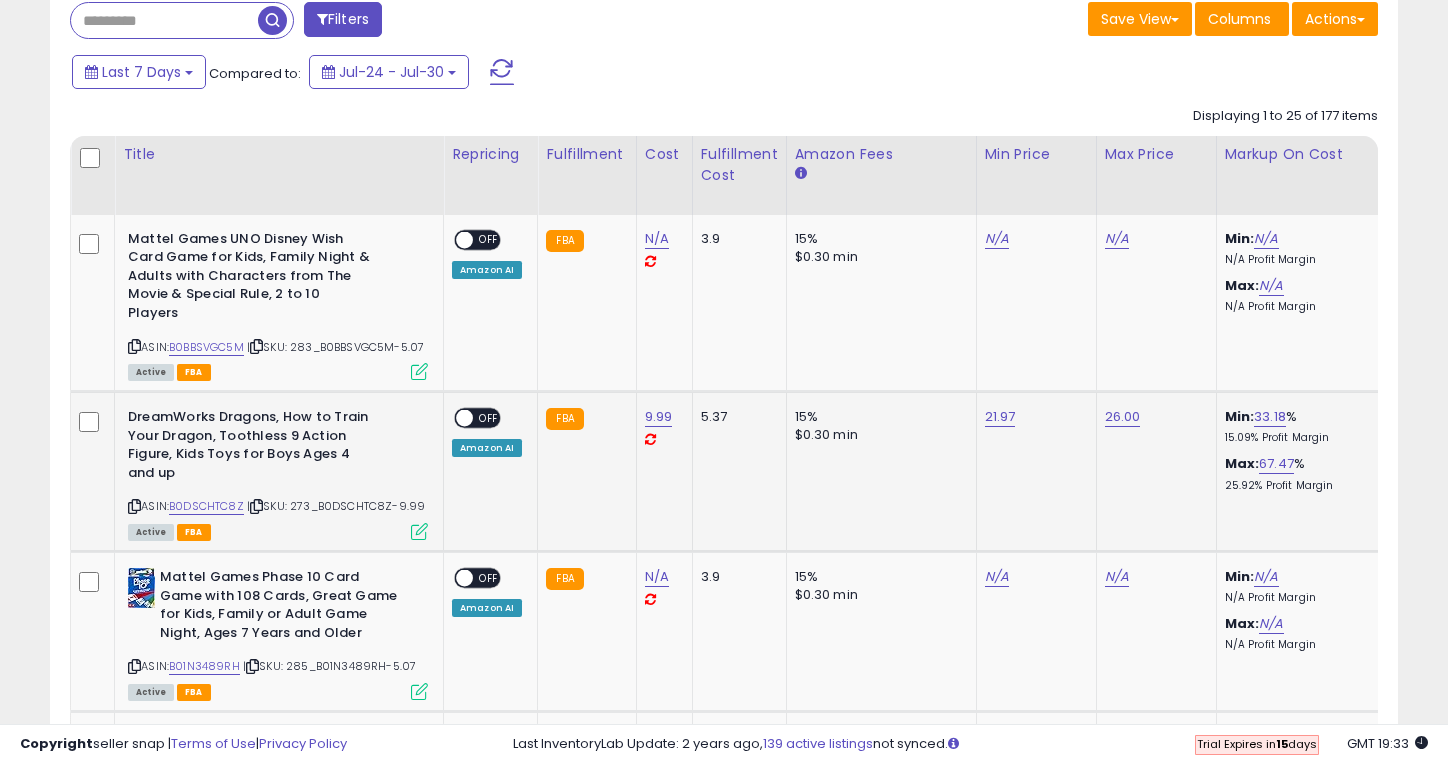 click on "OFF" at bounding box center [489, 418] 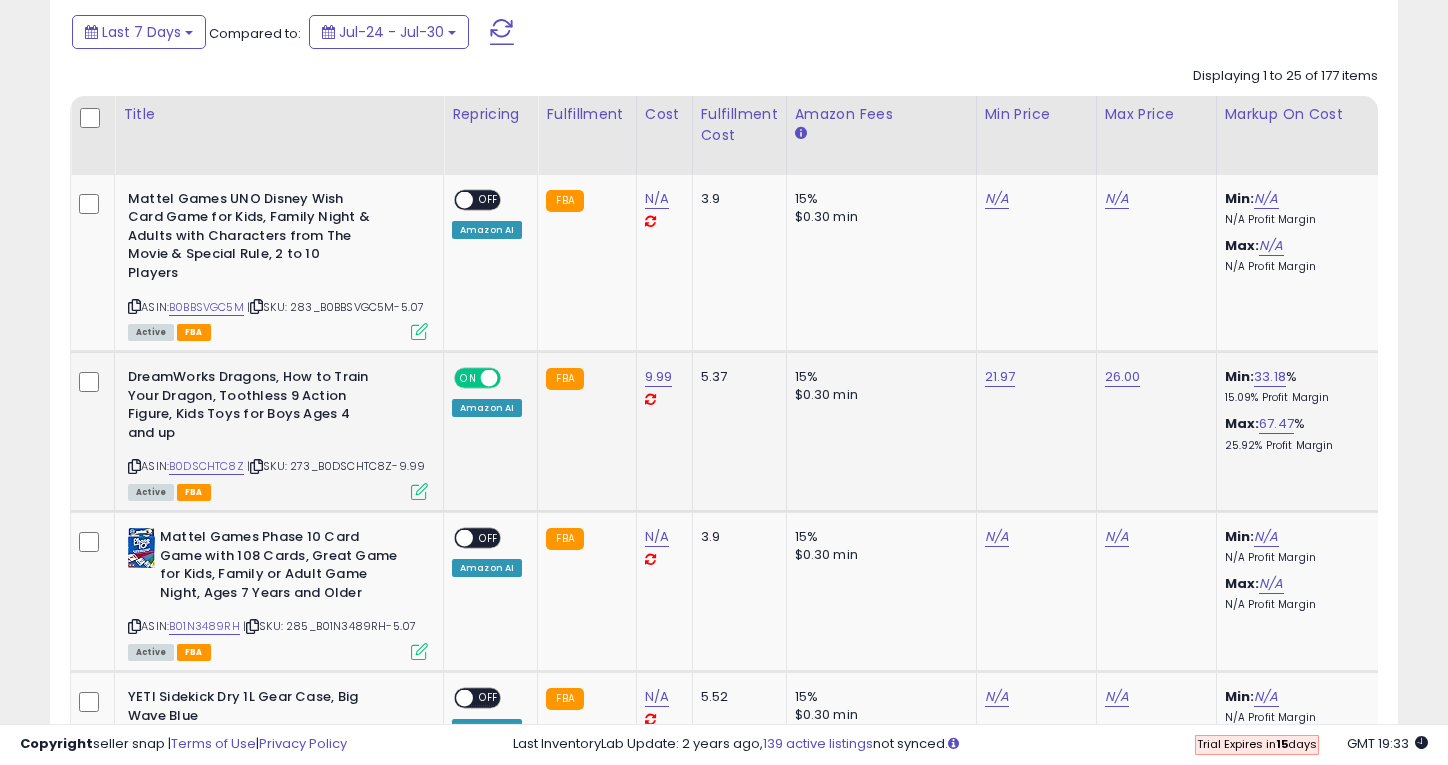 scroll, scrollTop: 936, scrollLeft: 0, axis: vertical 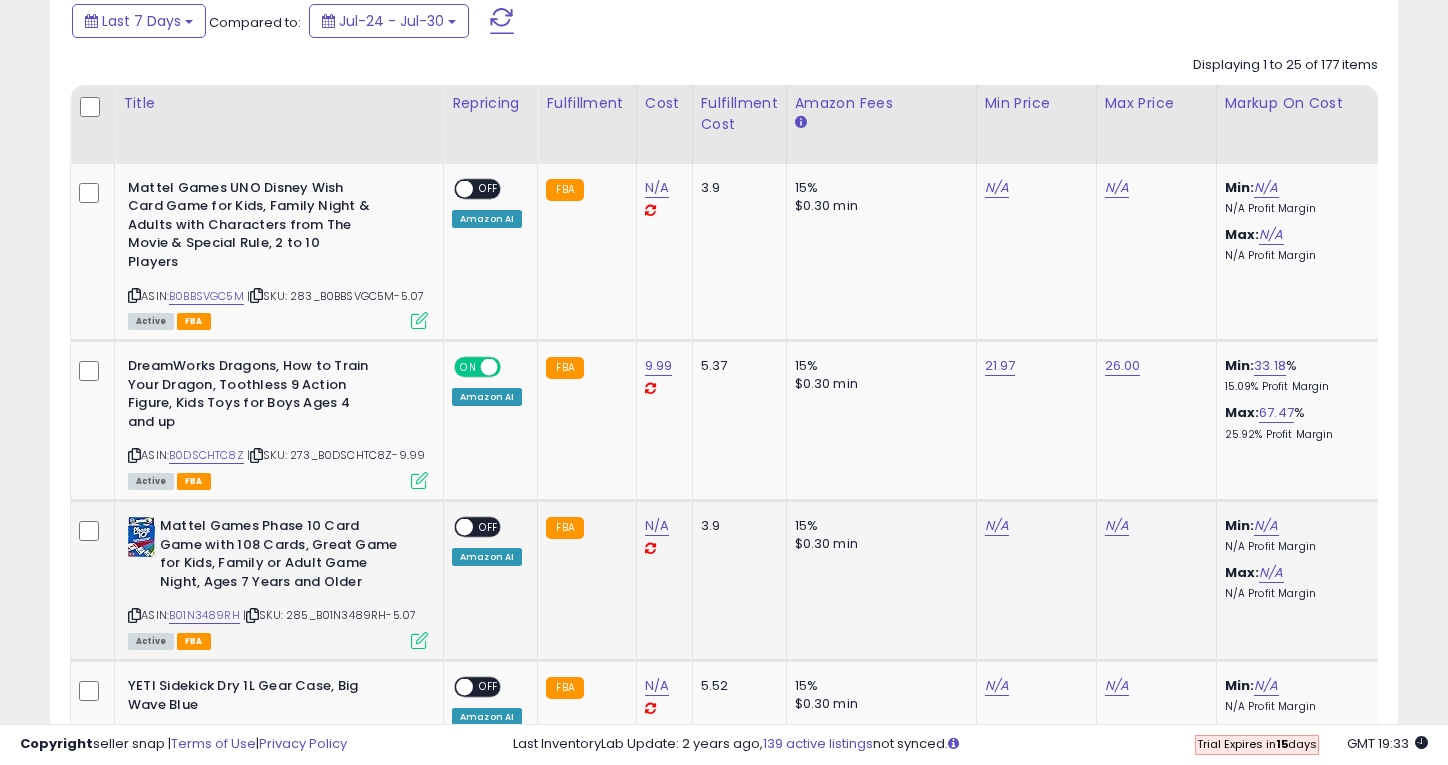 click at bounding box center [252, 615] 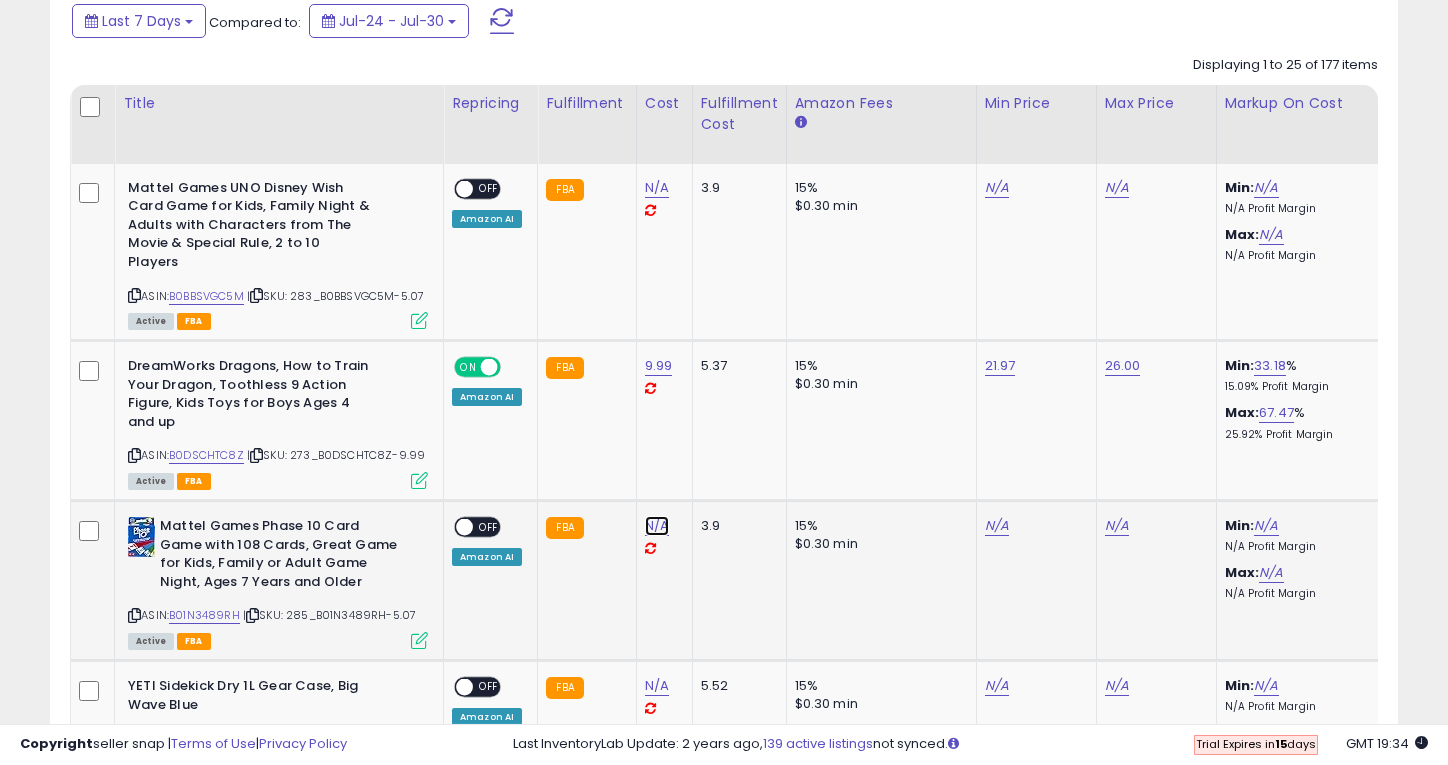 click on "N/A" at bounding box center [657, 188] 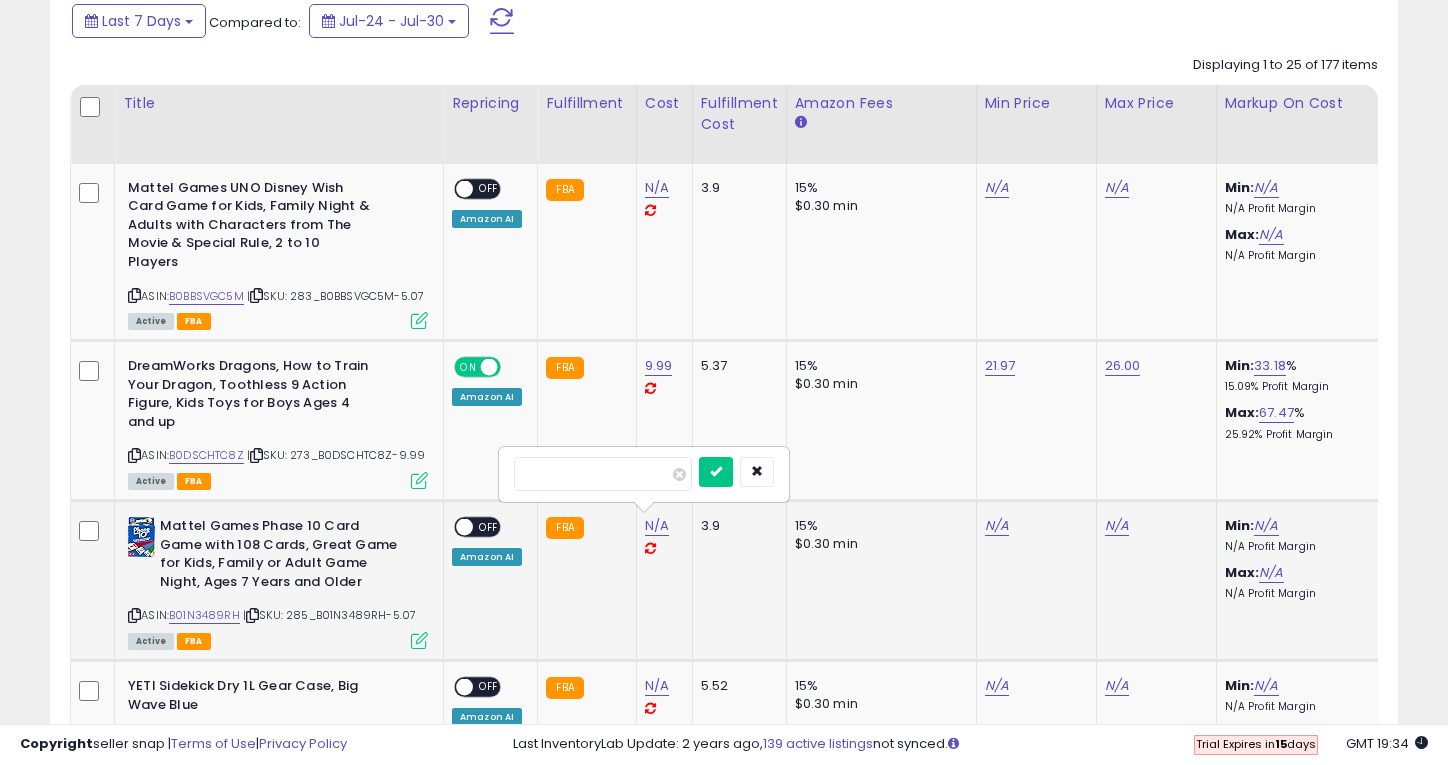 type on "****" 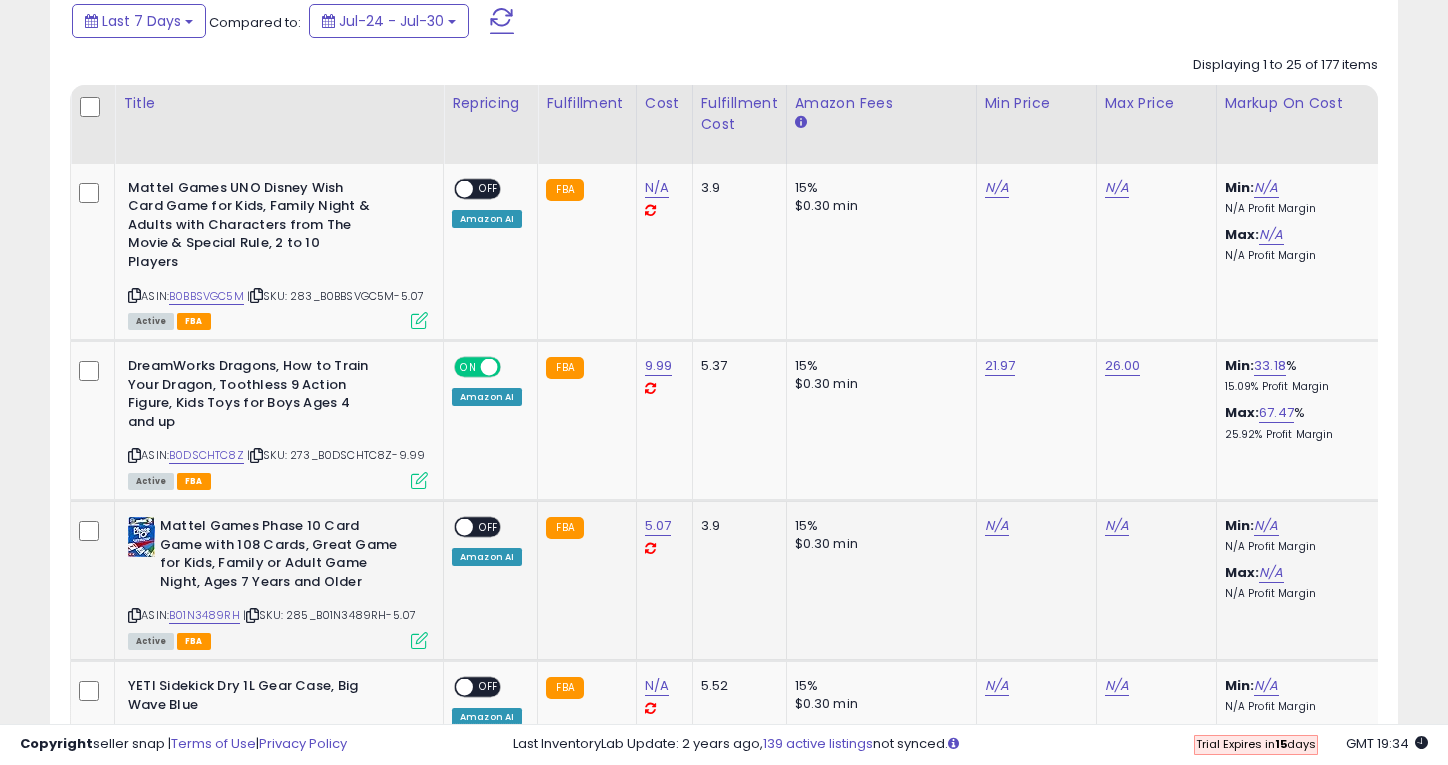 scroll, scrollTop: 0, scrollLeft: 311, axis: horizontal 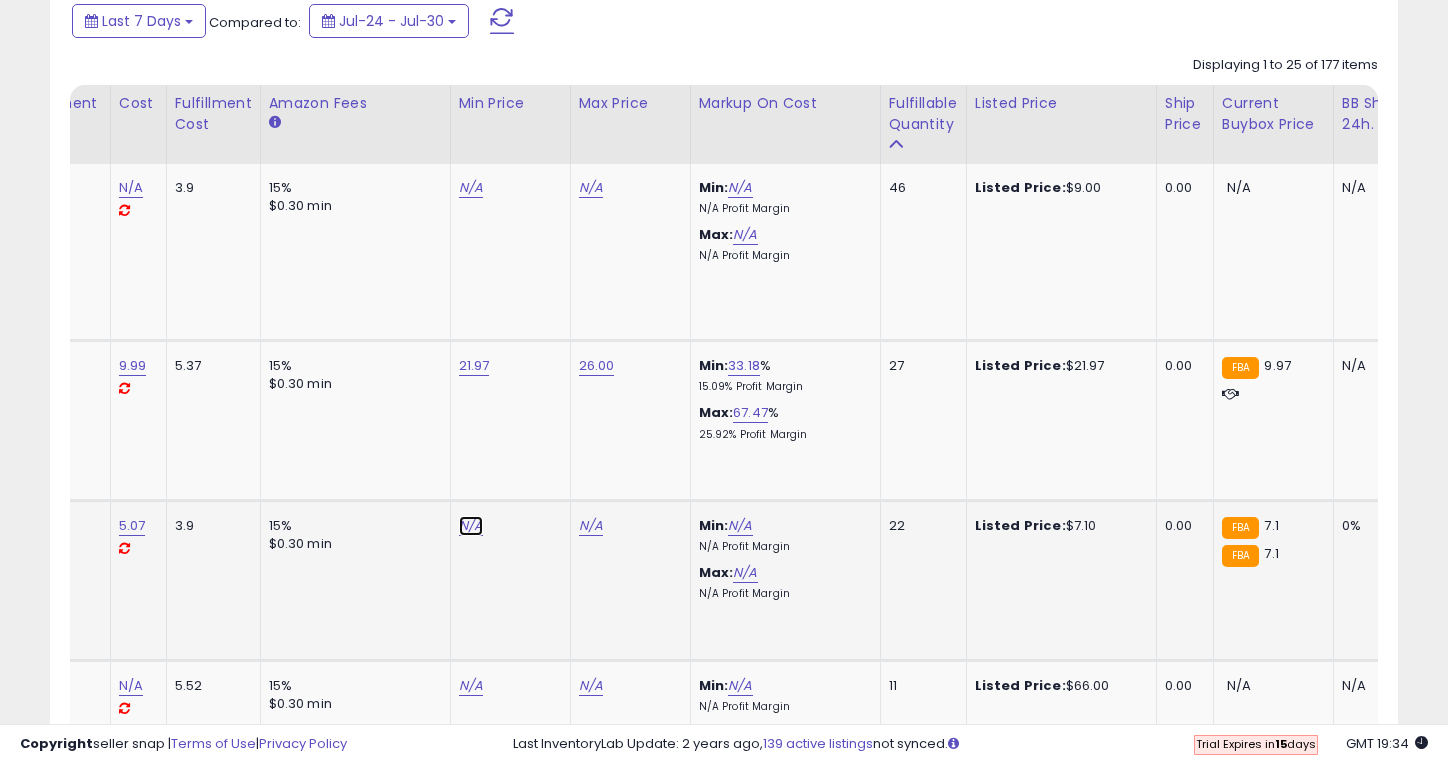 click on "N/A" at bounding box center (471, 188) 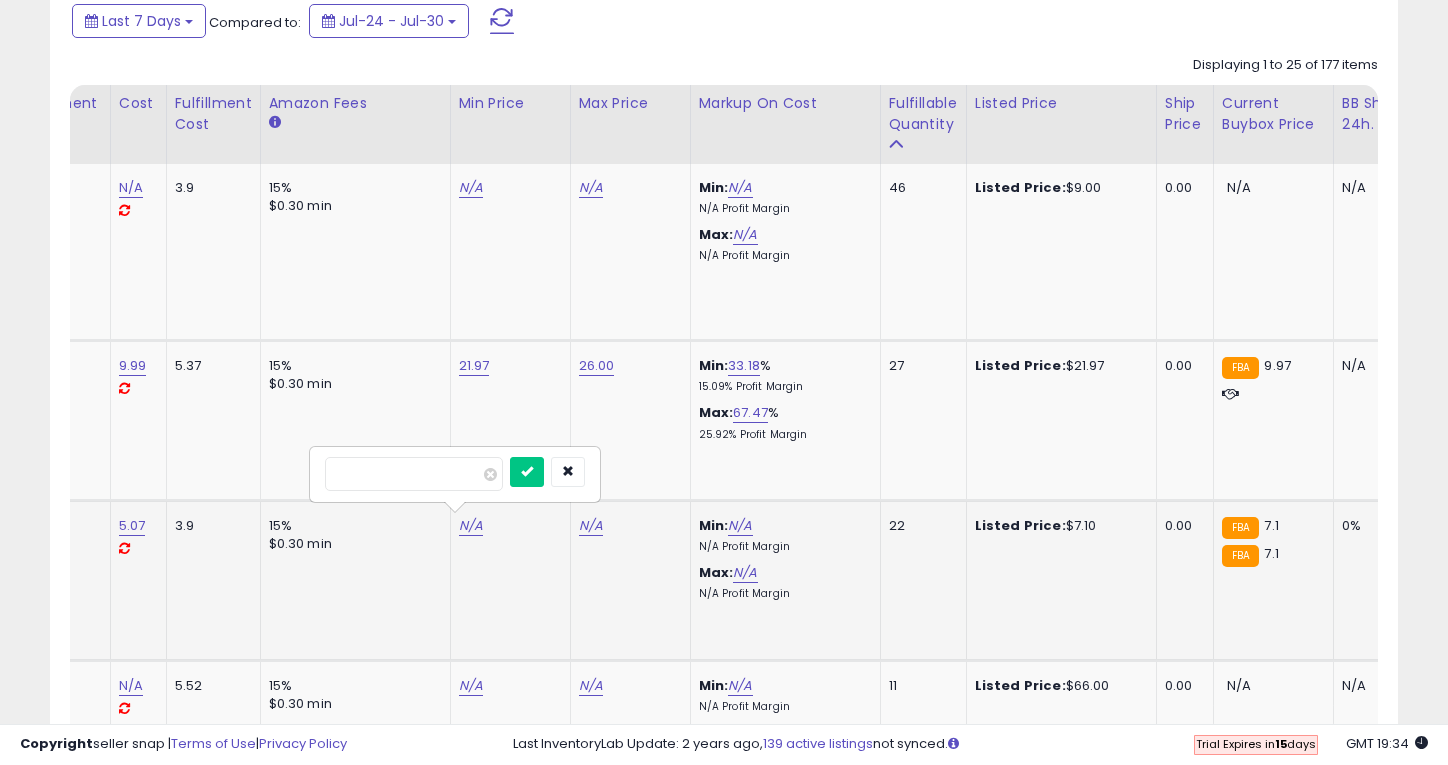 type on "****" 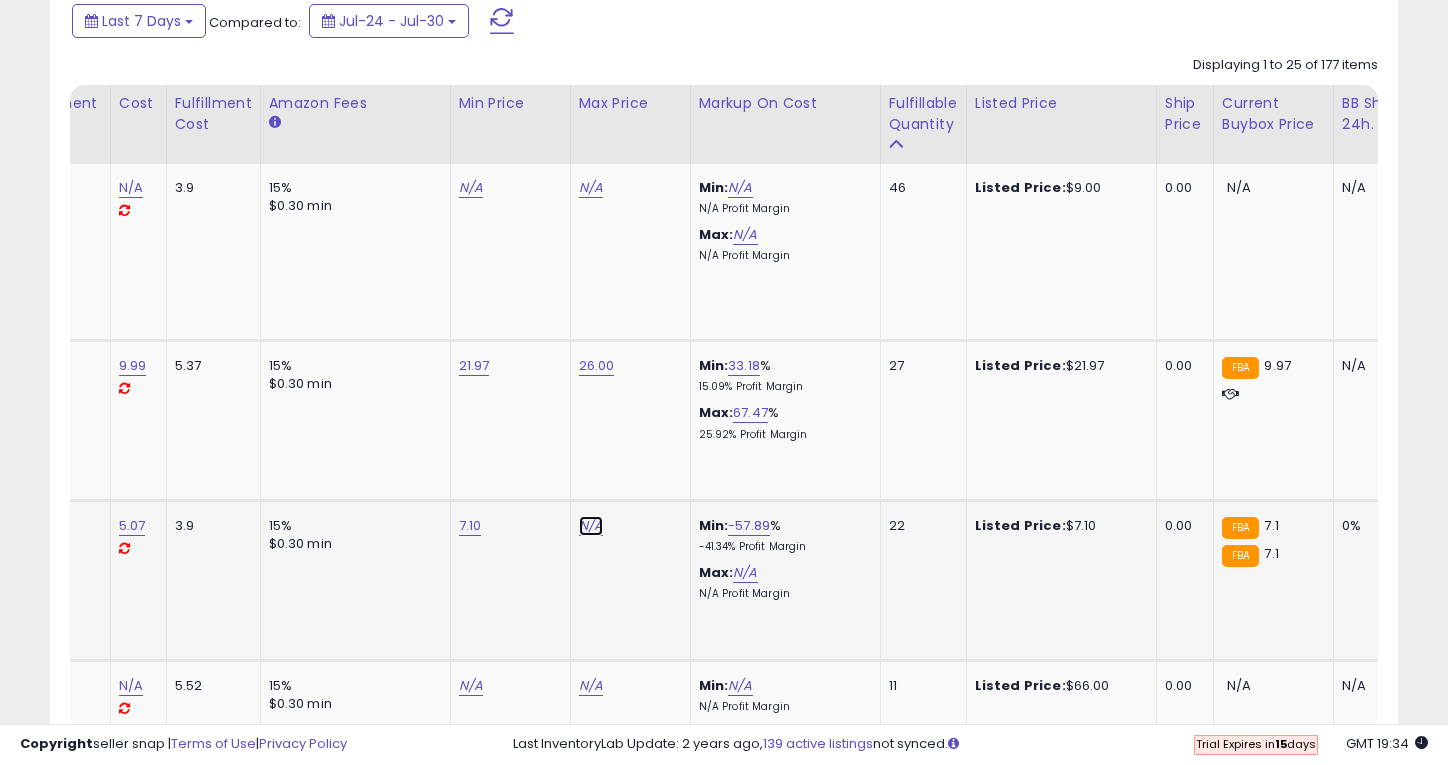click on "N/A" at bounding box center (591, 188) 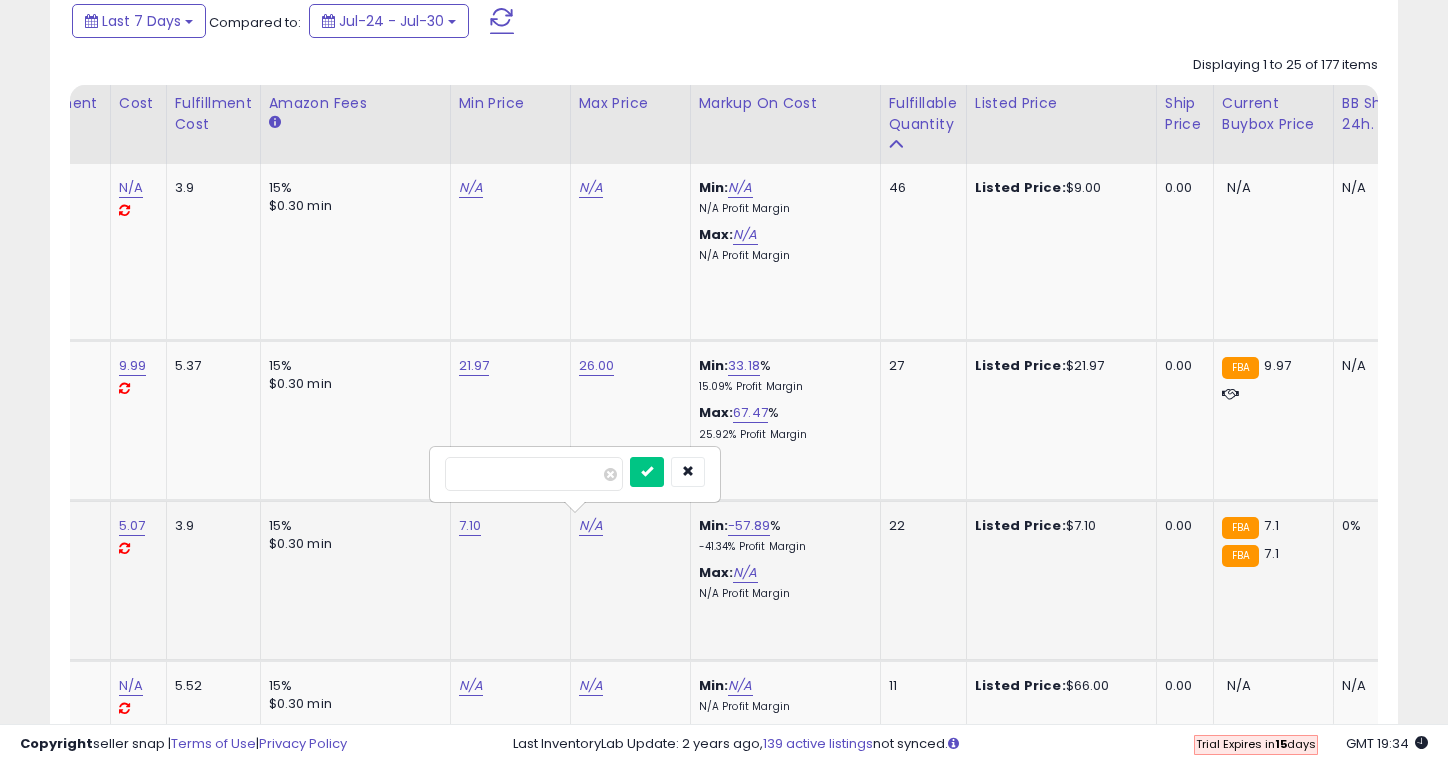 type on "****" 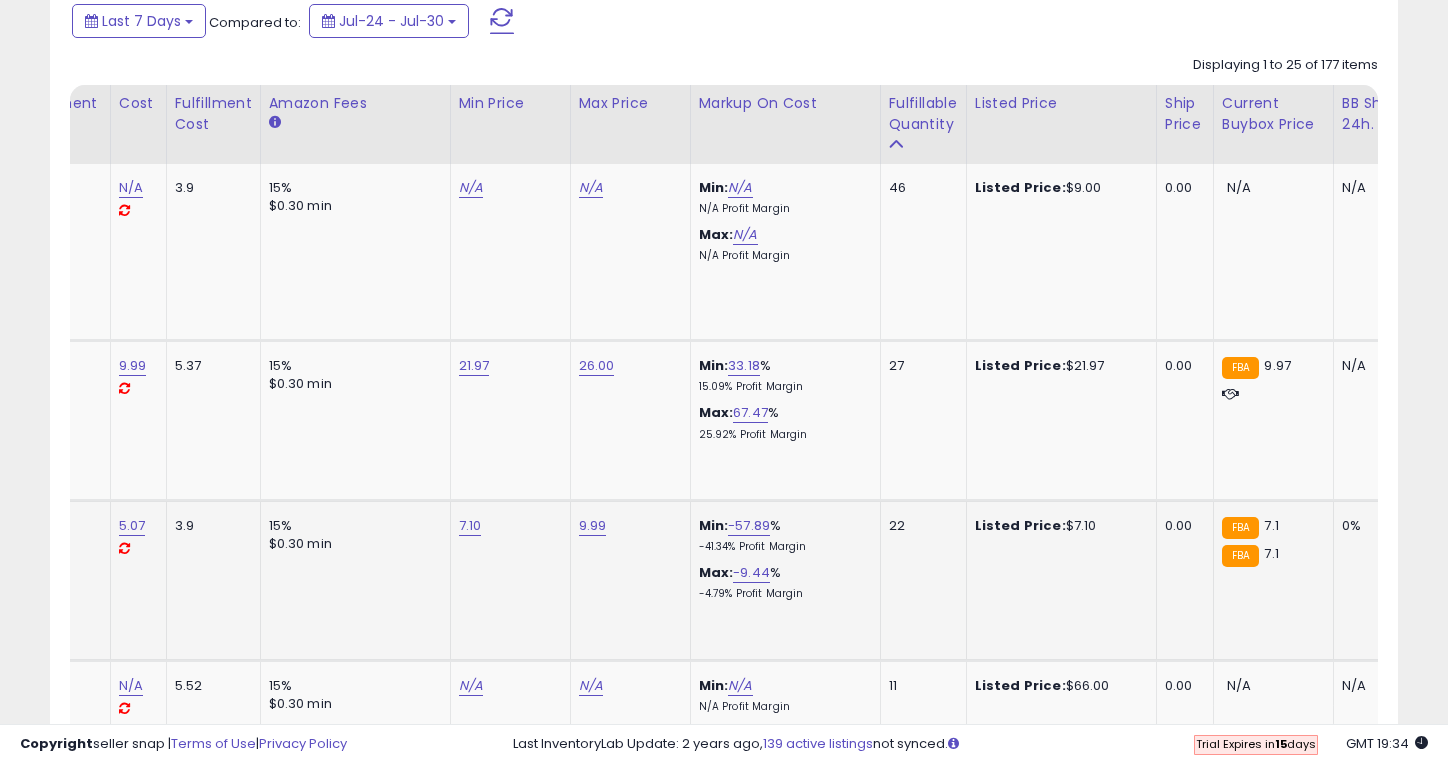 scroll, scrollTop: 0, scrollLeft: 0, axis: both 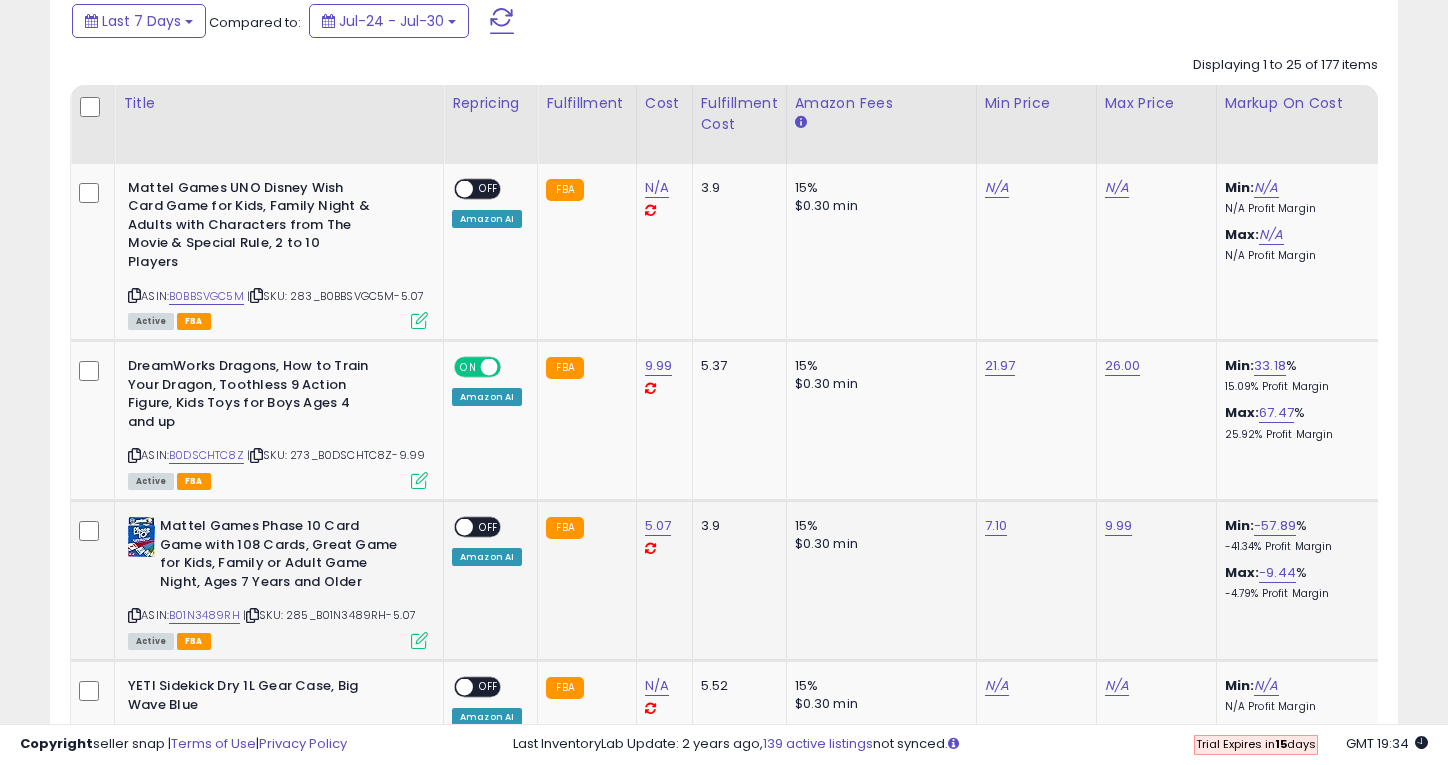 click on "OFF" at bounding box center (489, 527) 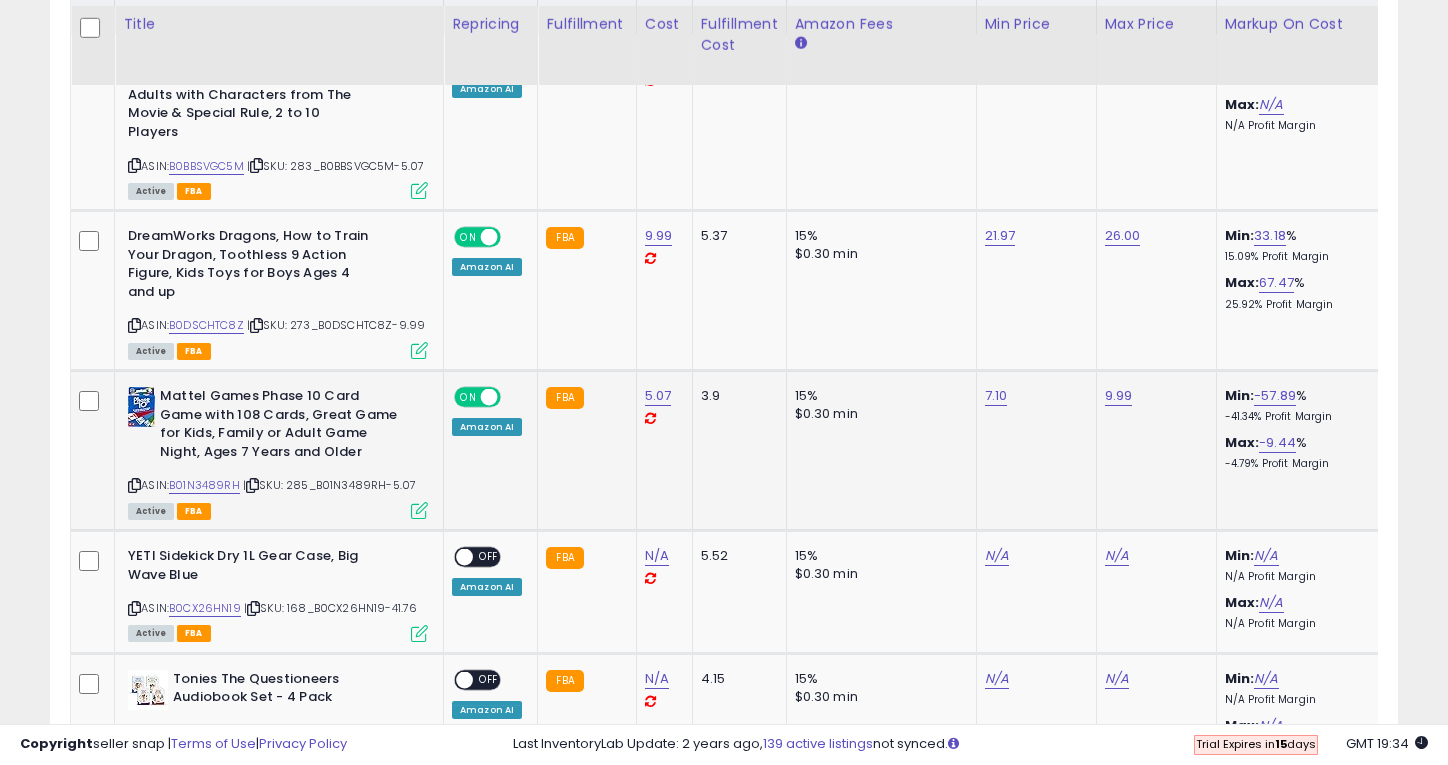 scroll, scrollTop: 1080, scrollLeft: 0, axis: vertical 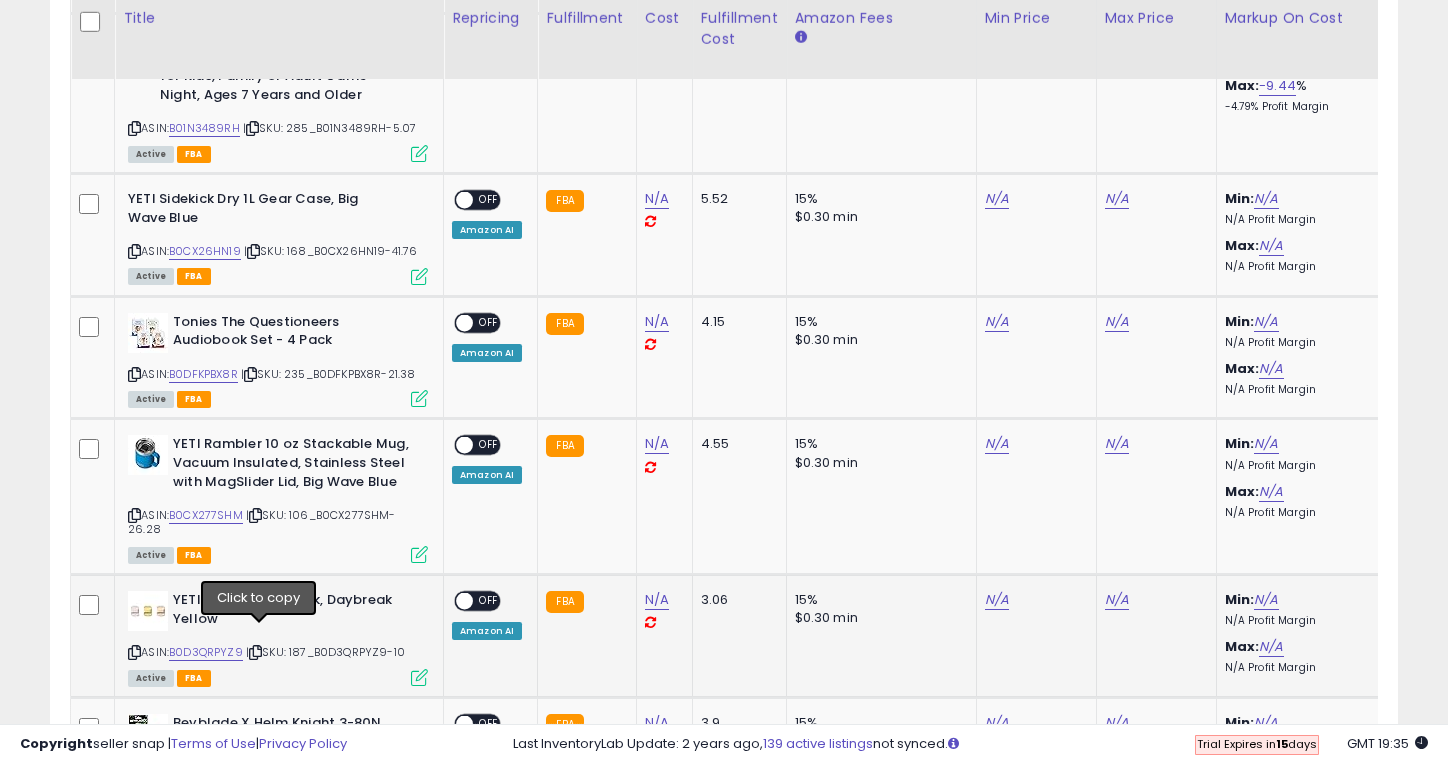 click at bounding box center (255, 652) 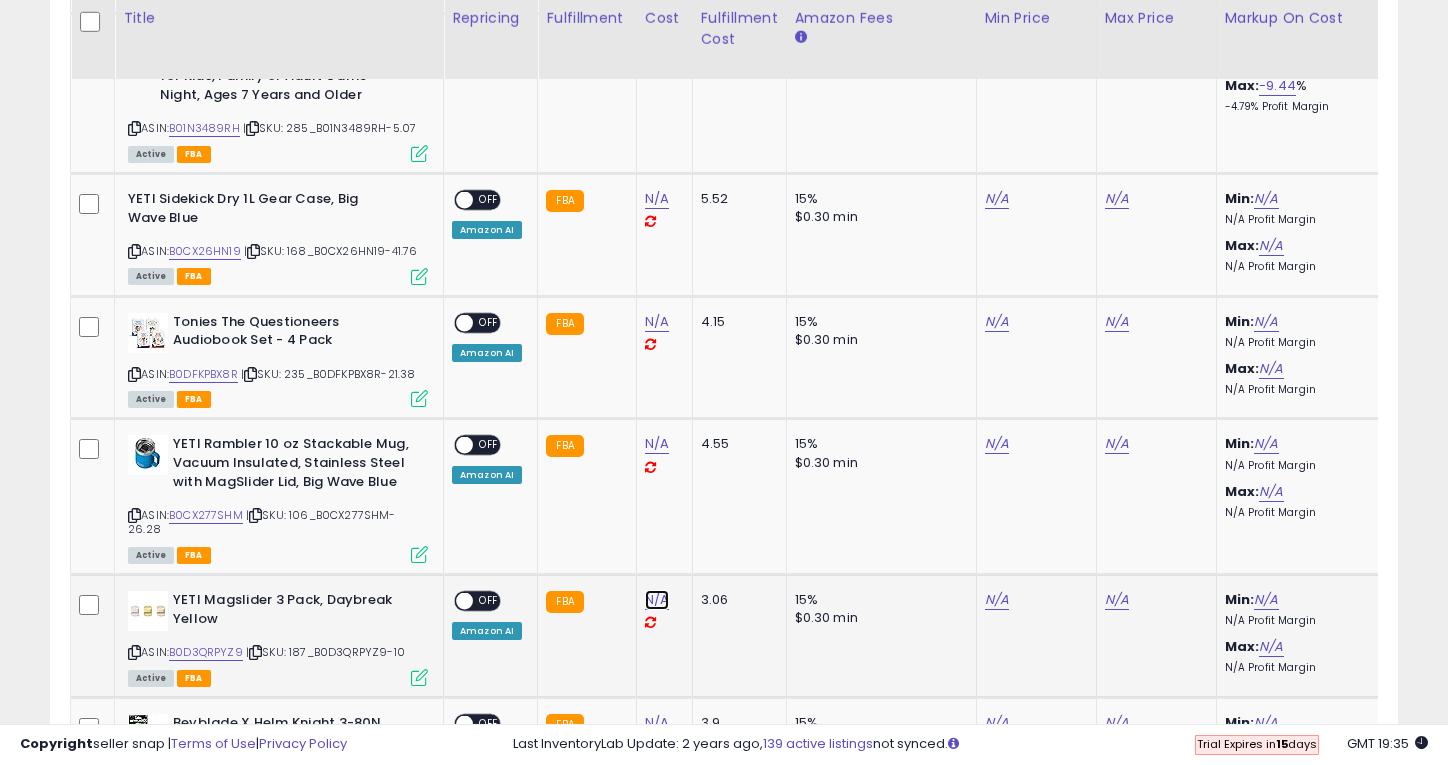 click on "N/A" at bounding box center (657, -299) 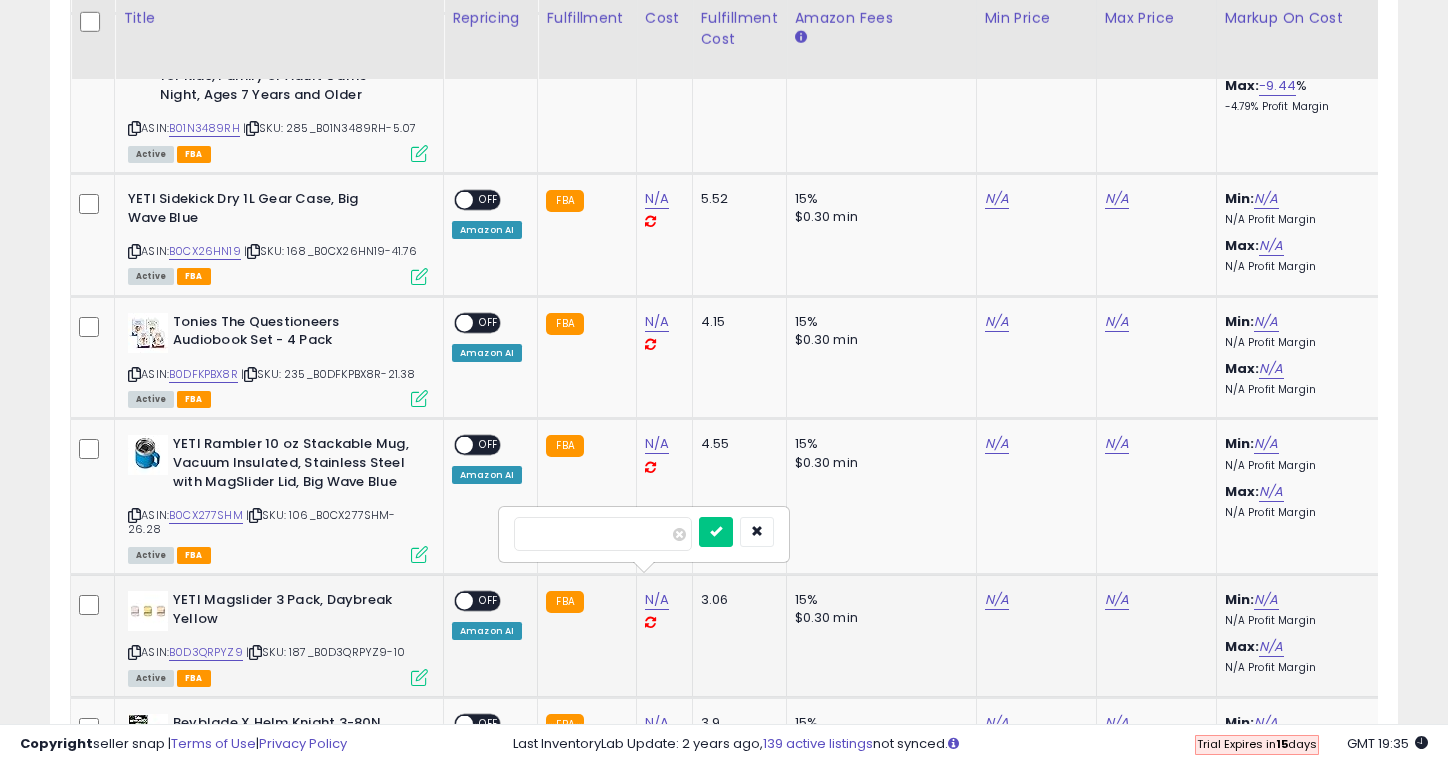 type on "**" 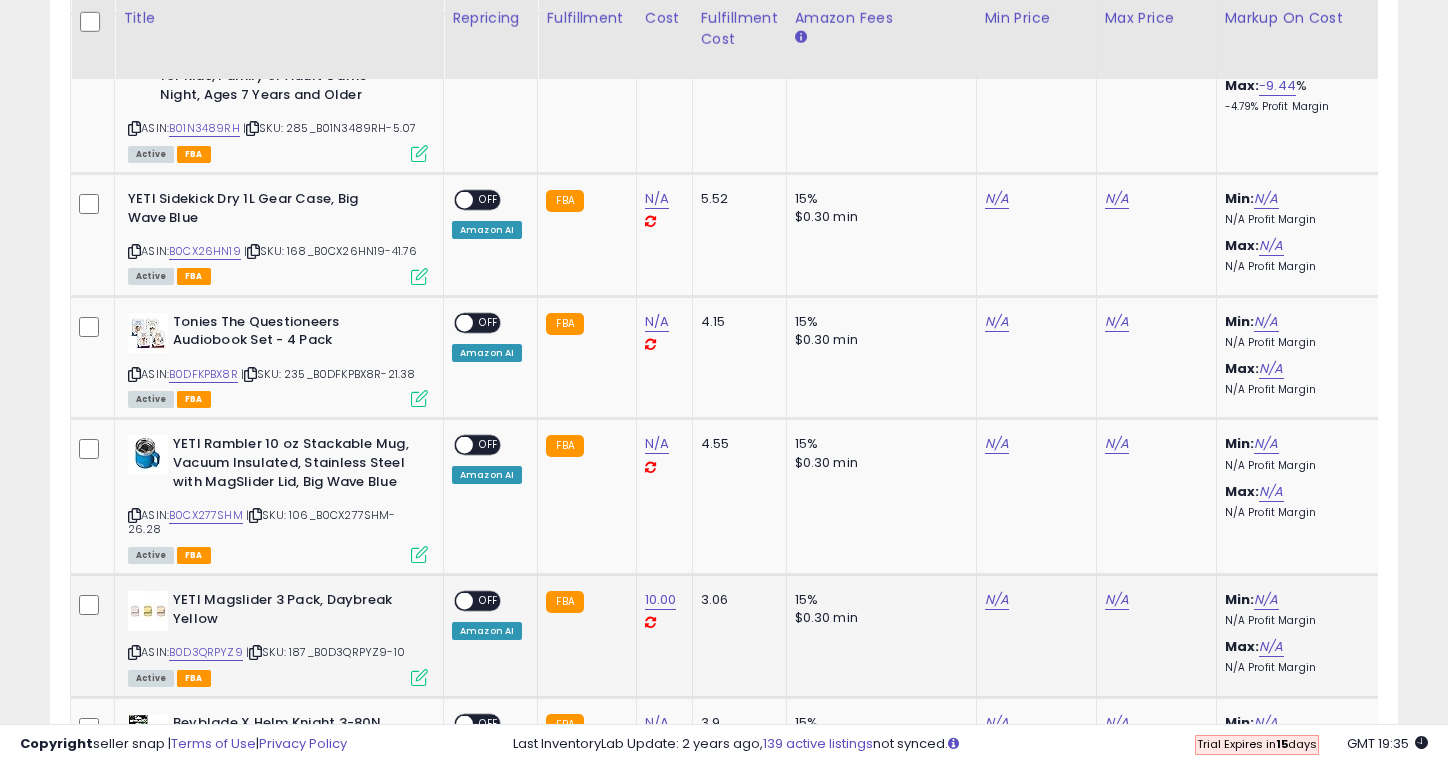 scroll, scrollTop: 0, scrollLeft: 327, axis: horizontal 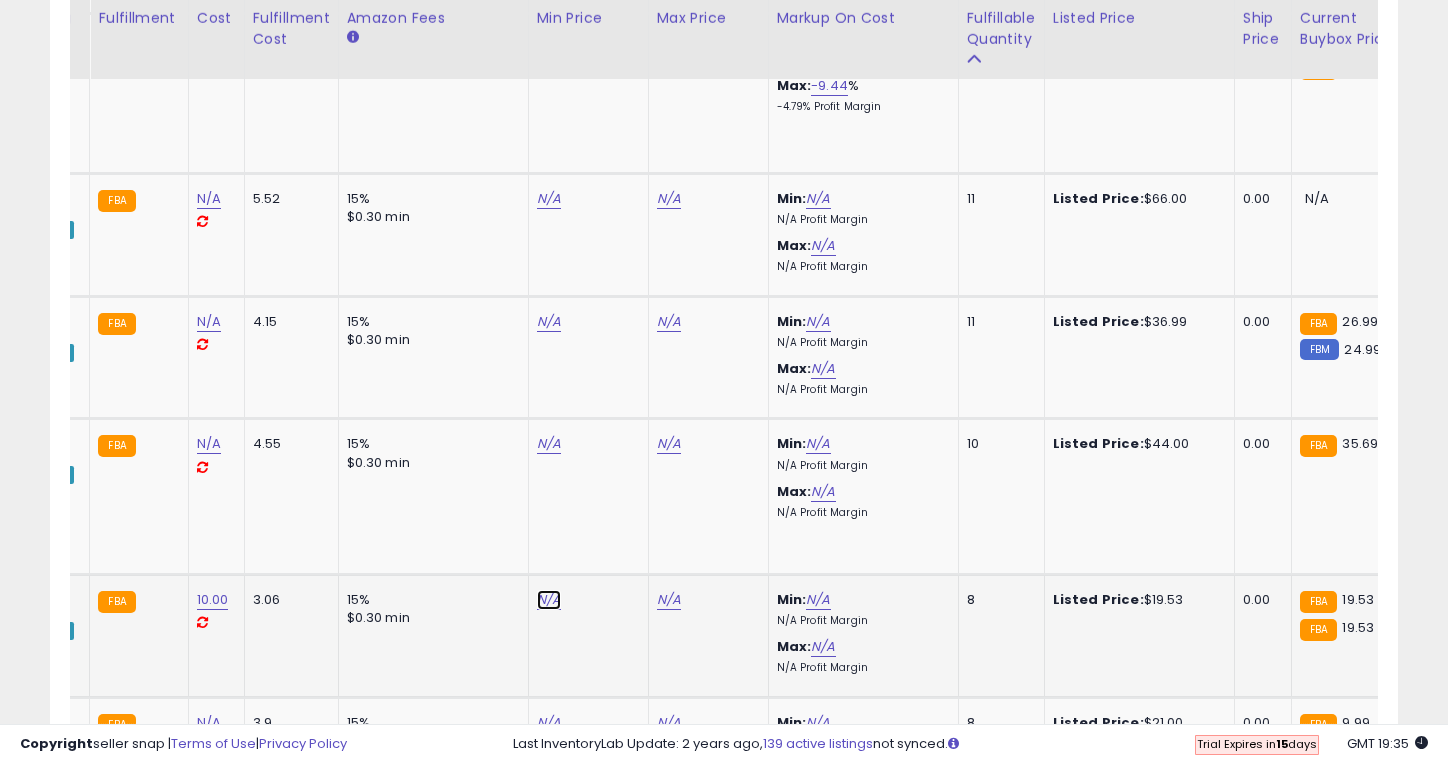 click on "N/A" at bounding box center [549, -299] 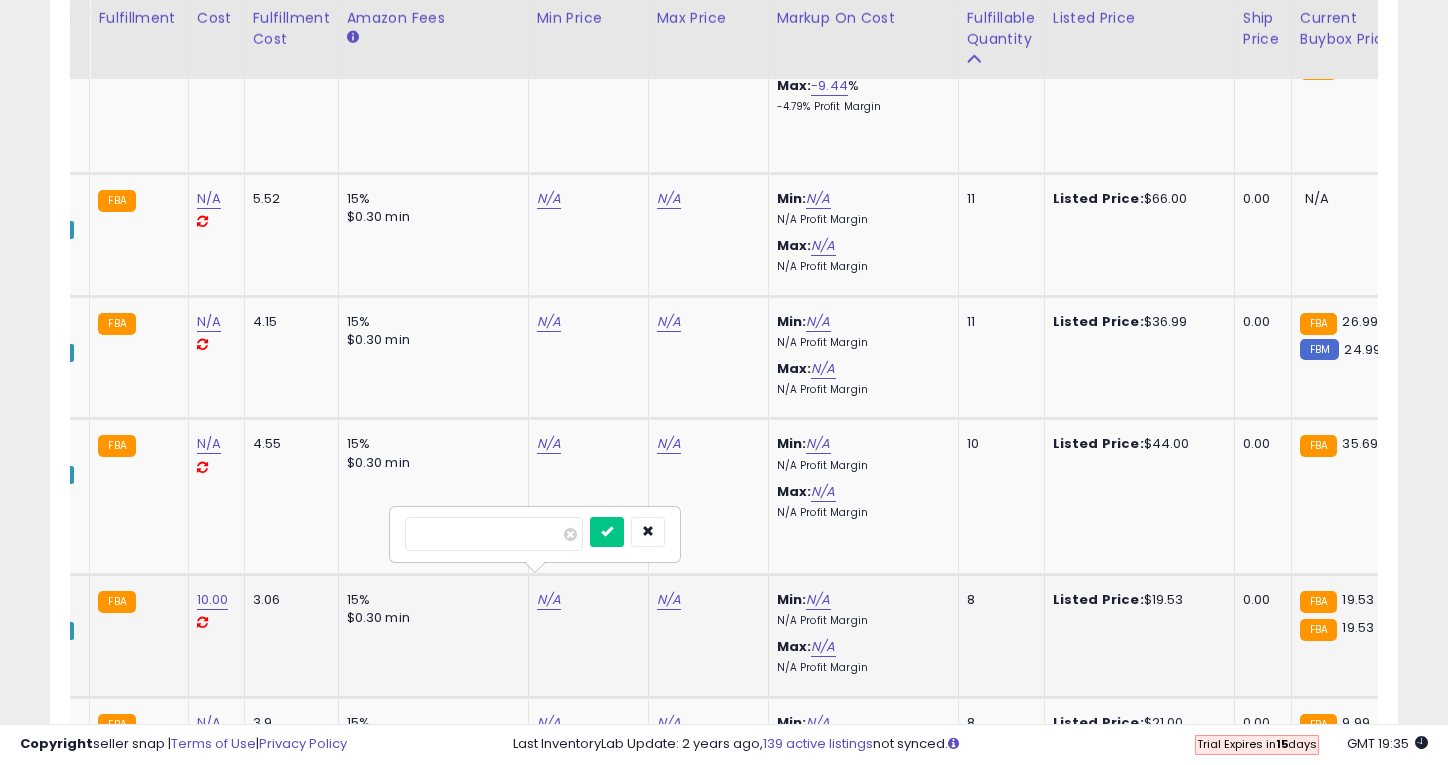 type on "**" 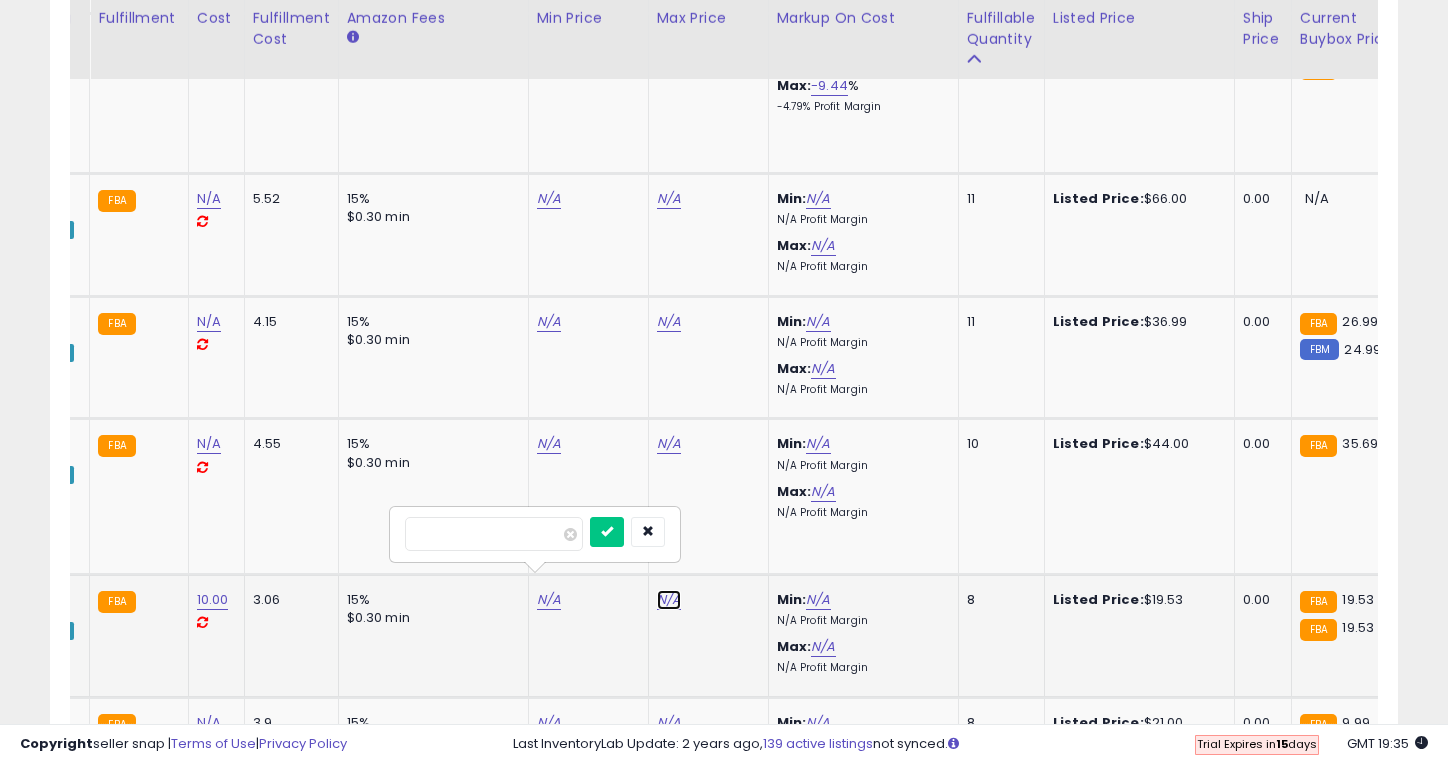 click on "N/A" at bounding box center [669, -299] 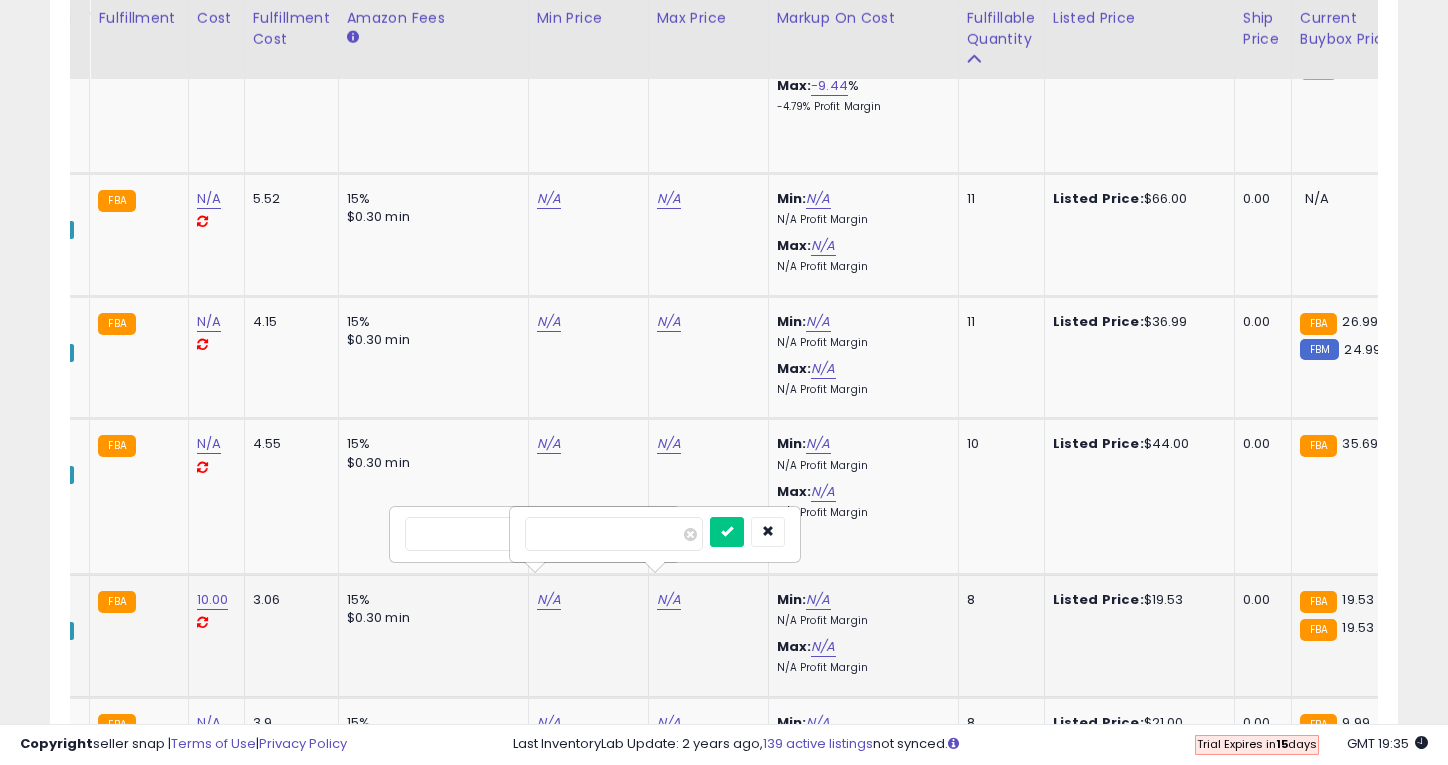 type on "**" 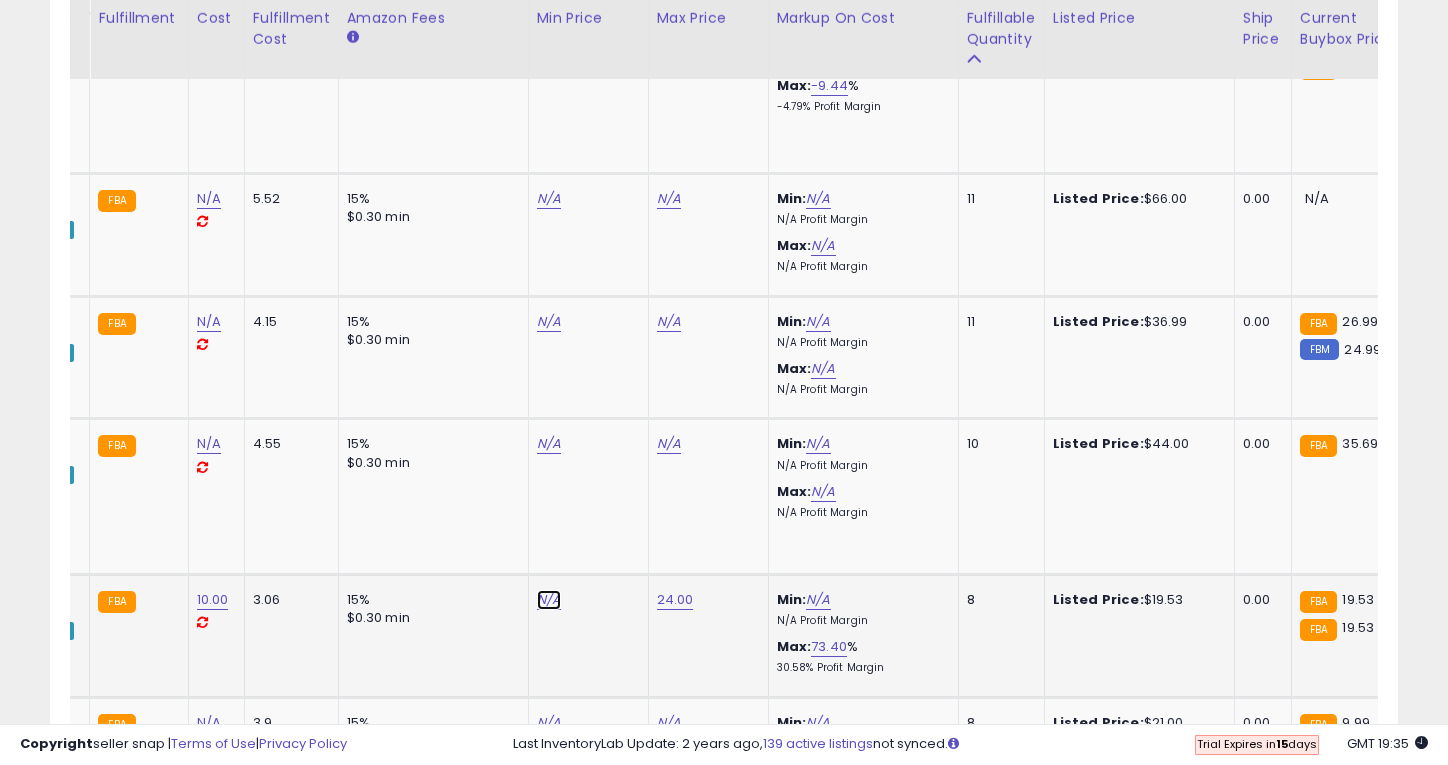 click on "N/A" at bounding box center [549, -299] 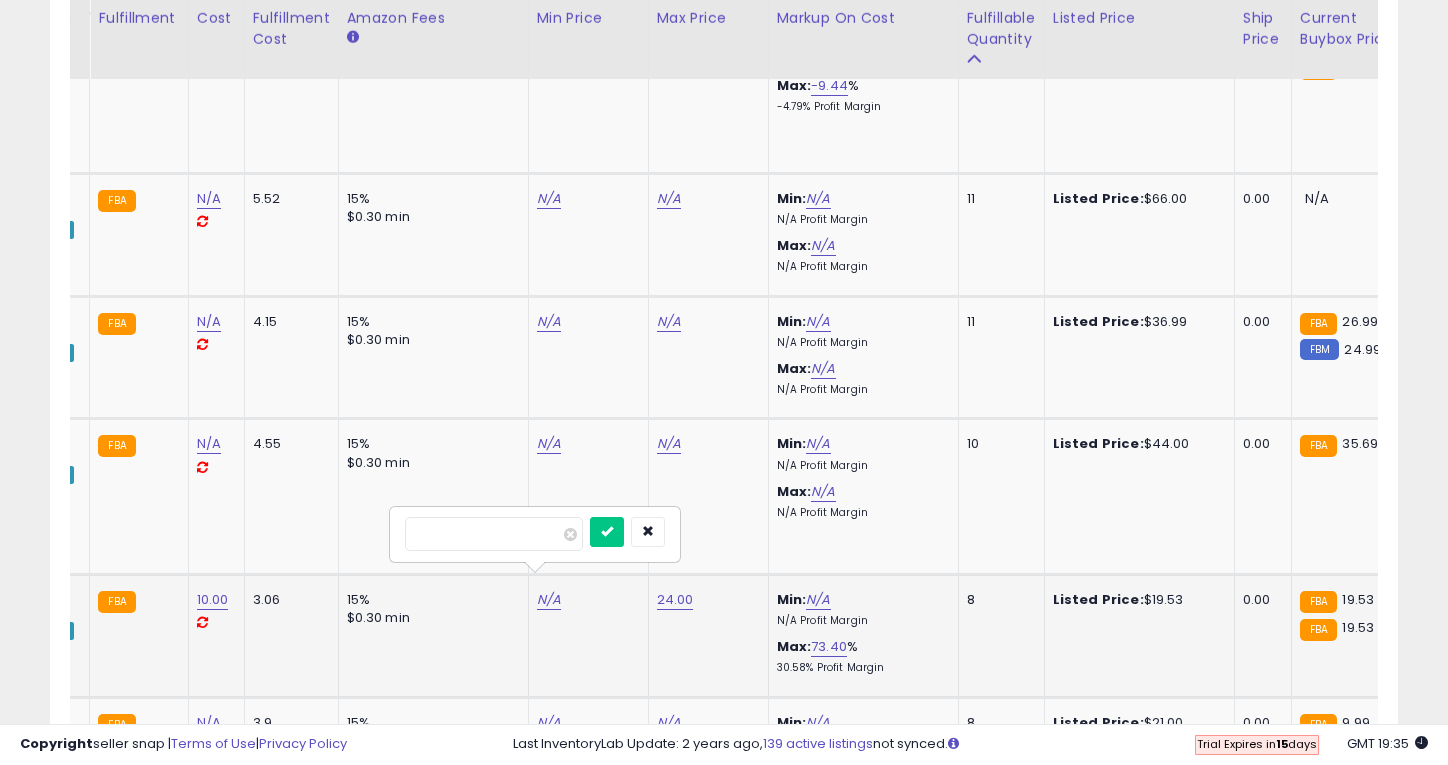 type on "**" 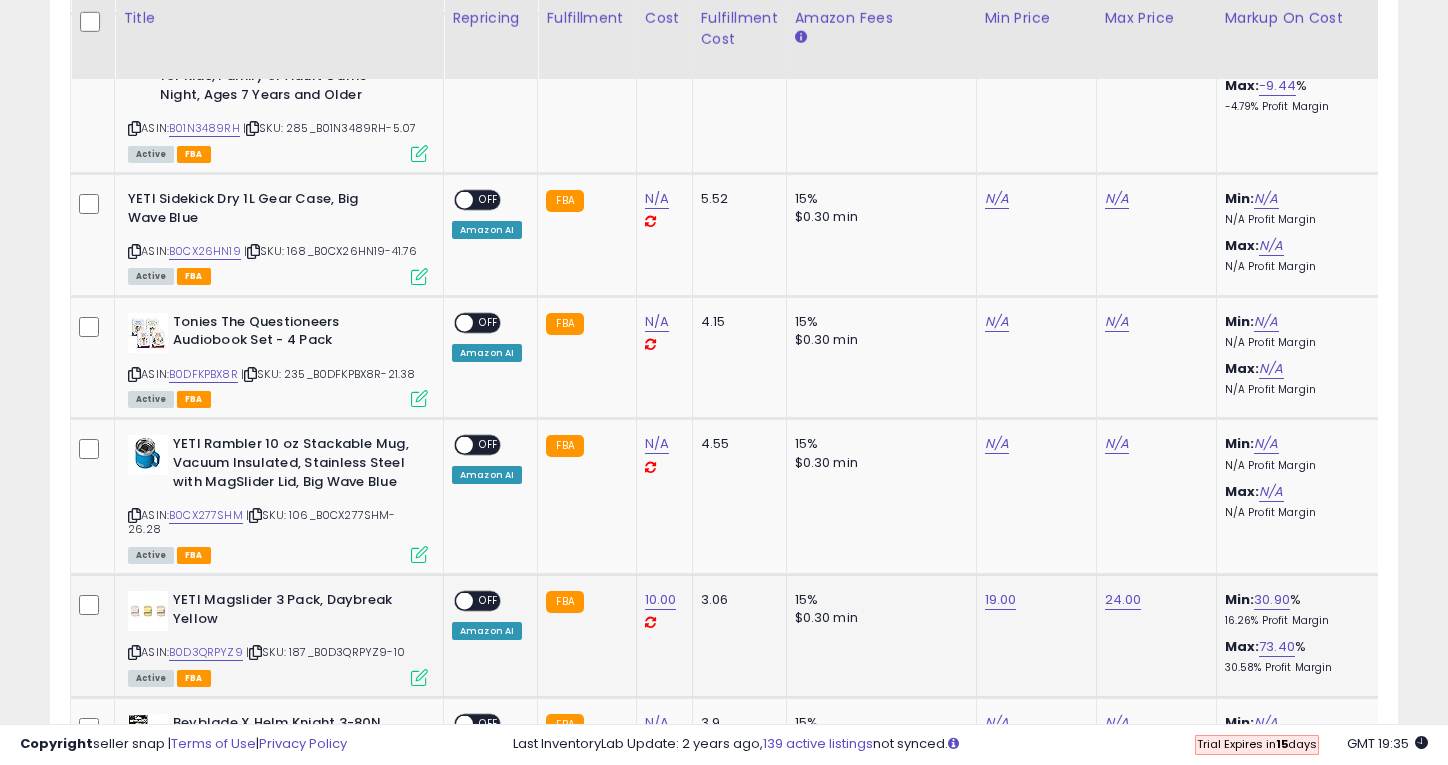 click on "OFF" at bounding box center [489, 601] 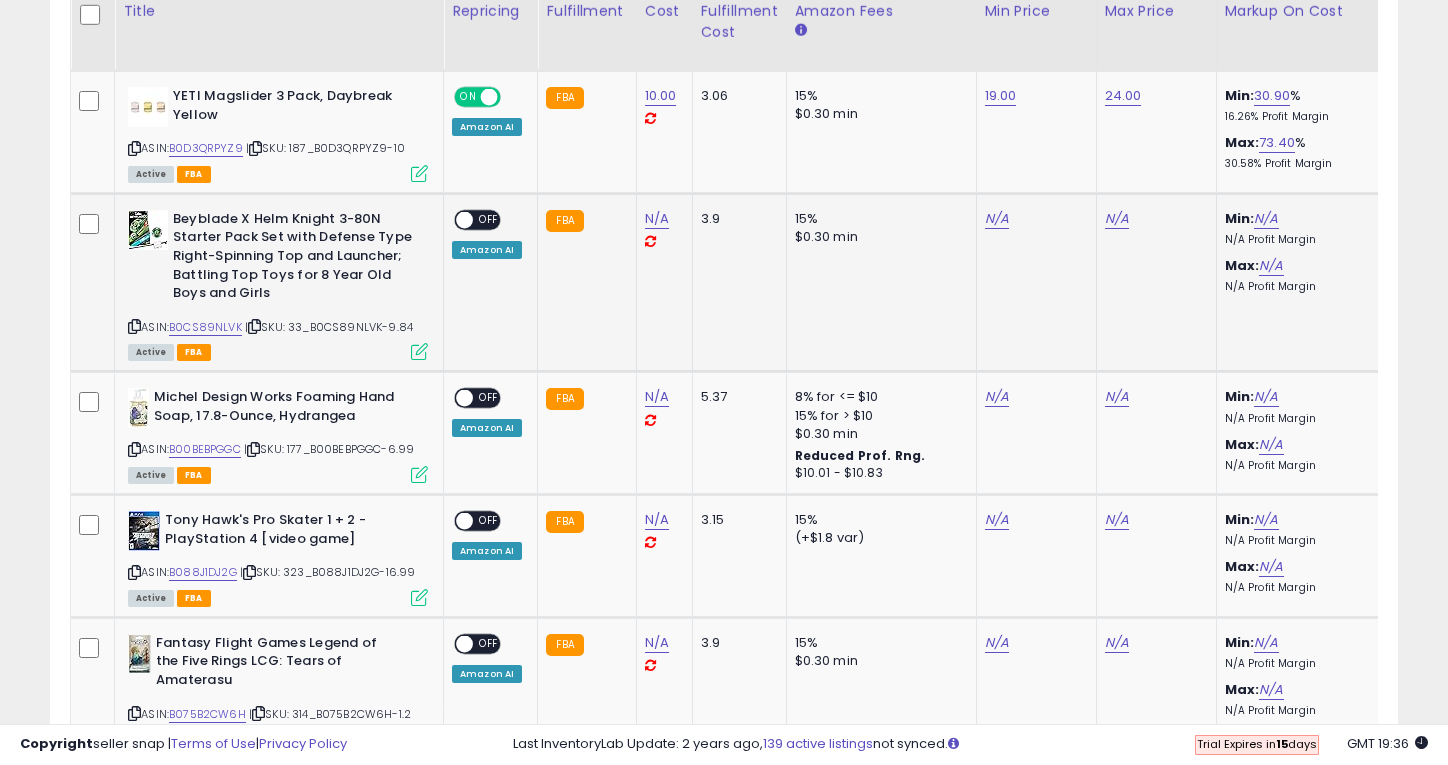 scroll, scrollTop: 1940, scrollLeft: 0, axis: vertical 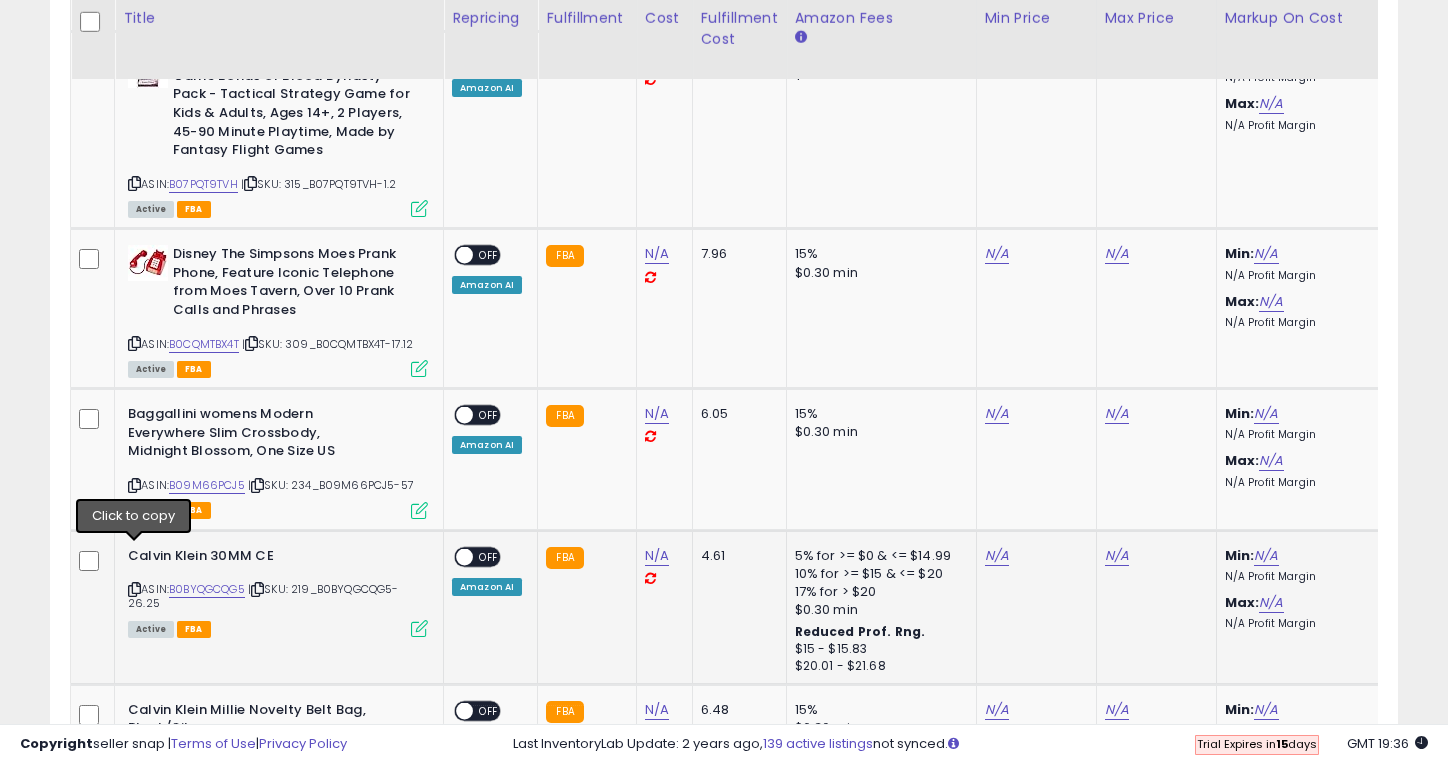 click at bounding box center (134, 589) 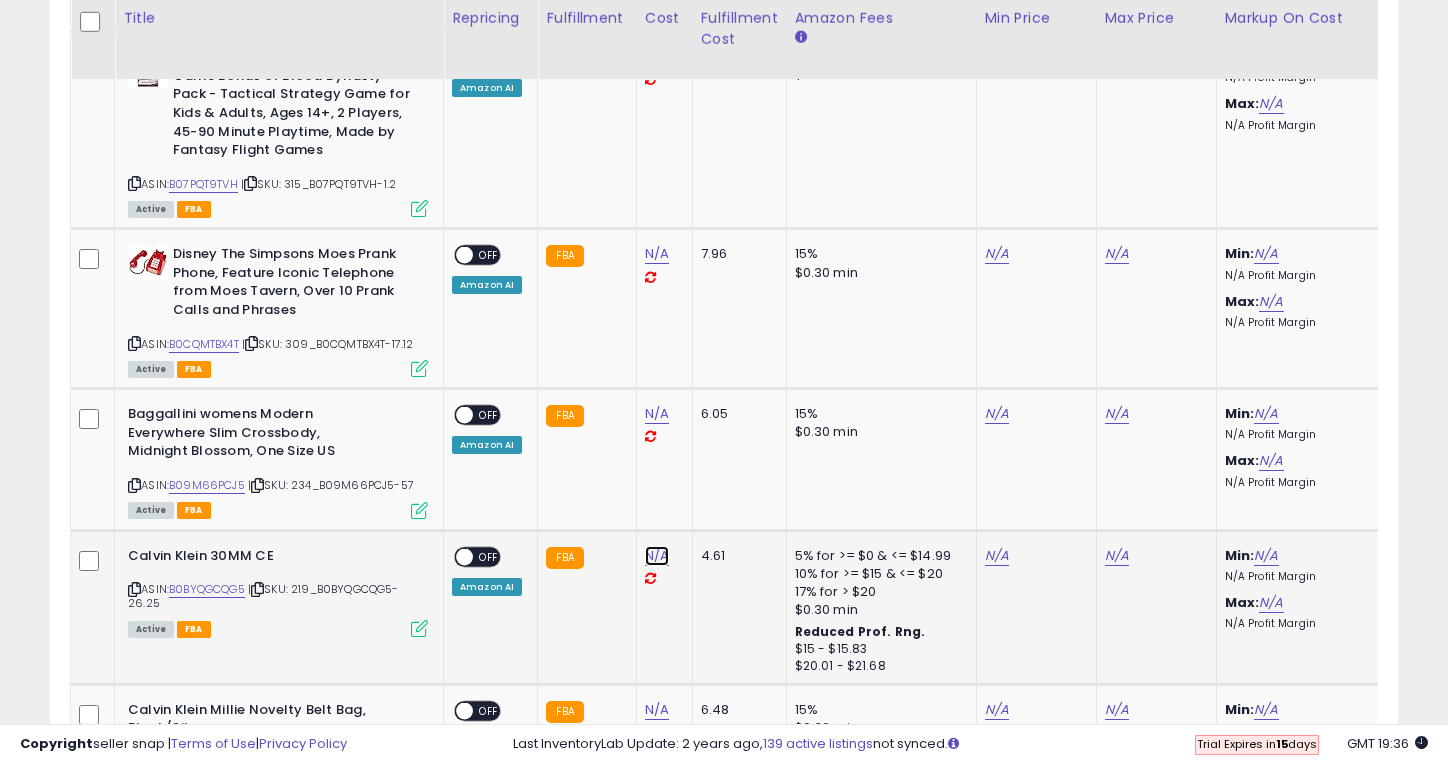 click on "N/A" at bounding box center [657, -1924] 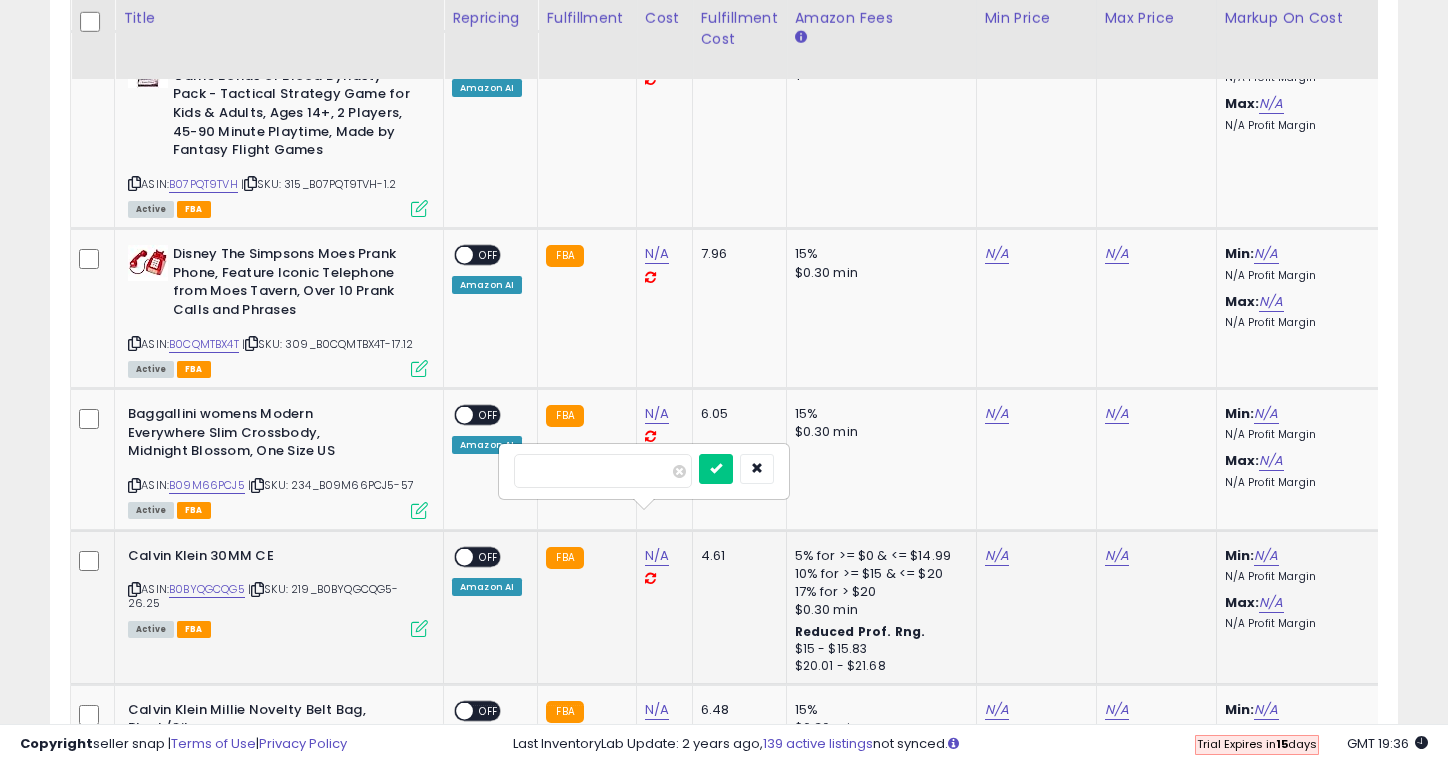 type on "*****" 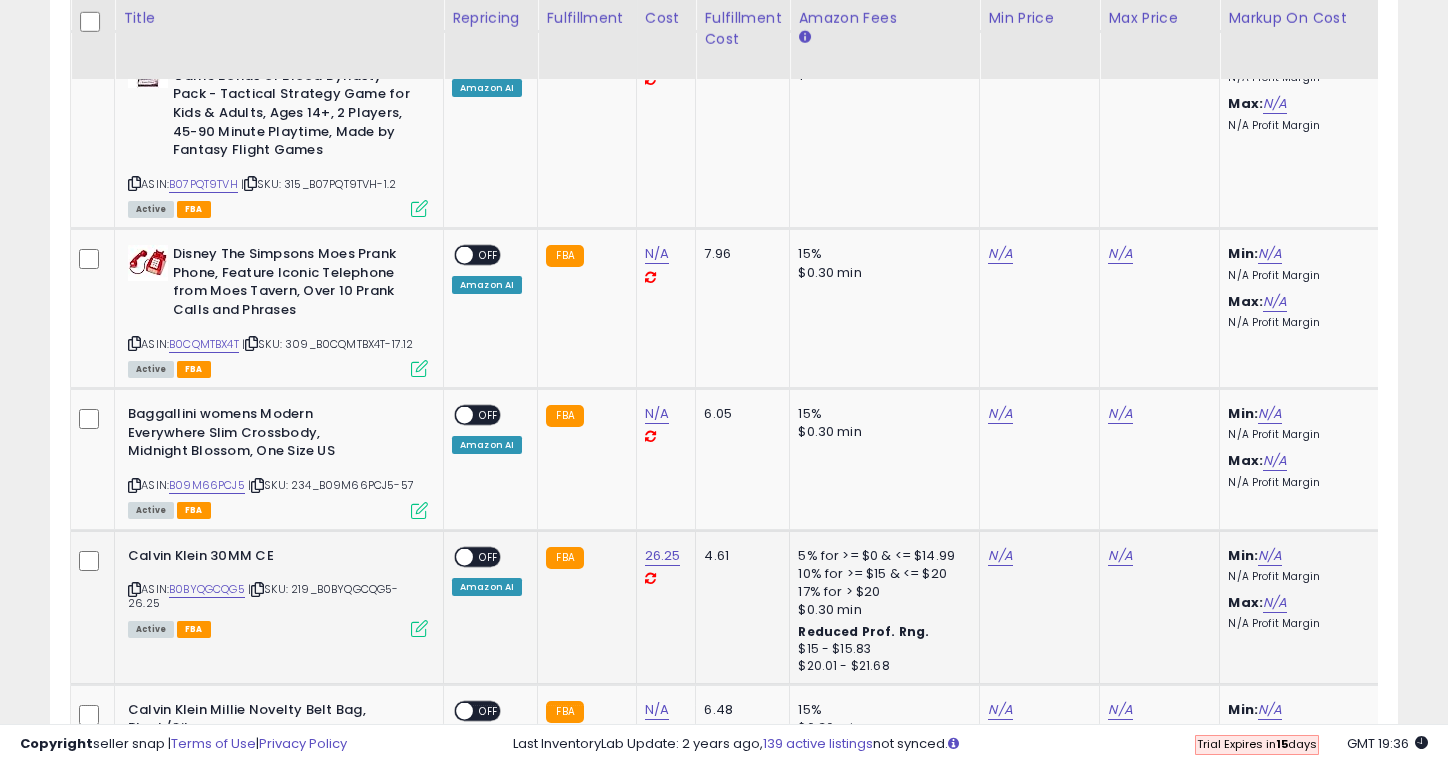 scroll, scrollTop: 0, scrollLeft: 191, axis: horizontal 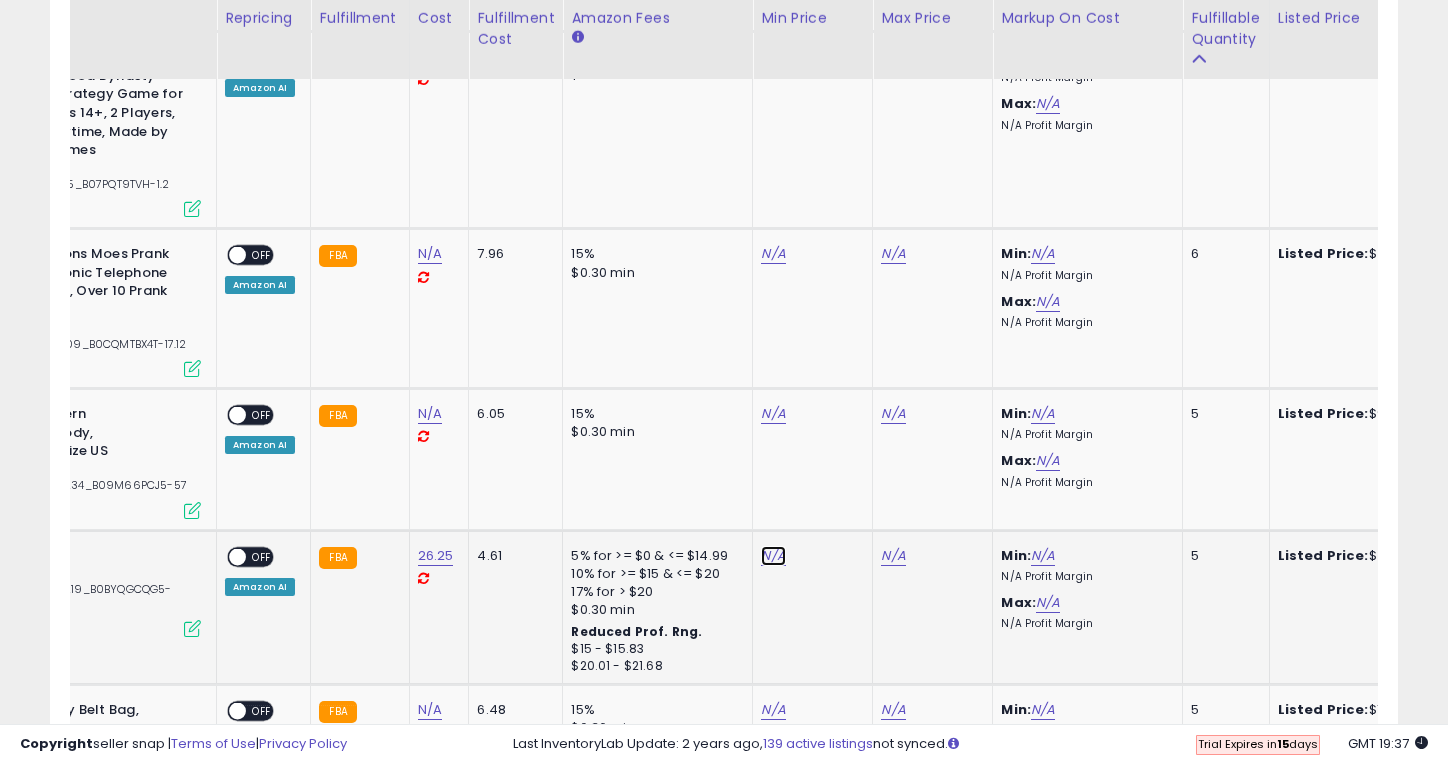 click on "N/A" at bounding box center (773, -1924) 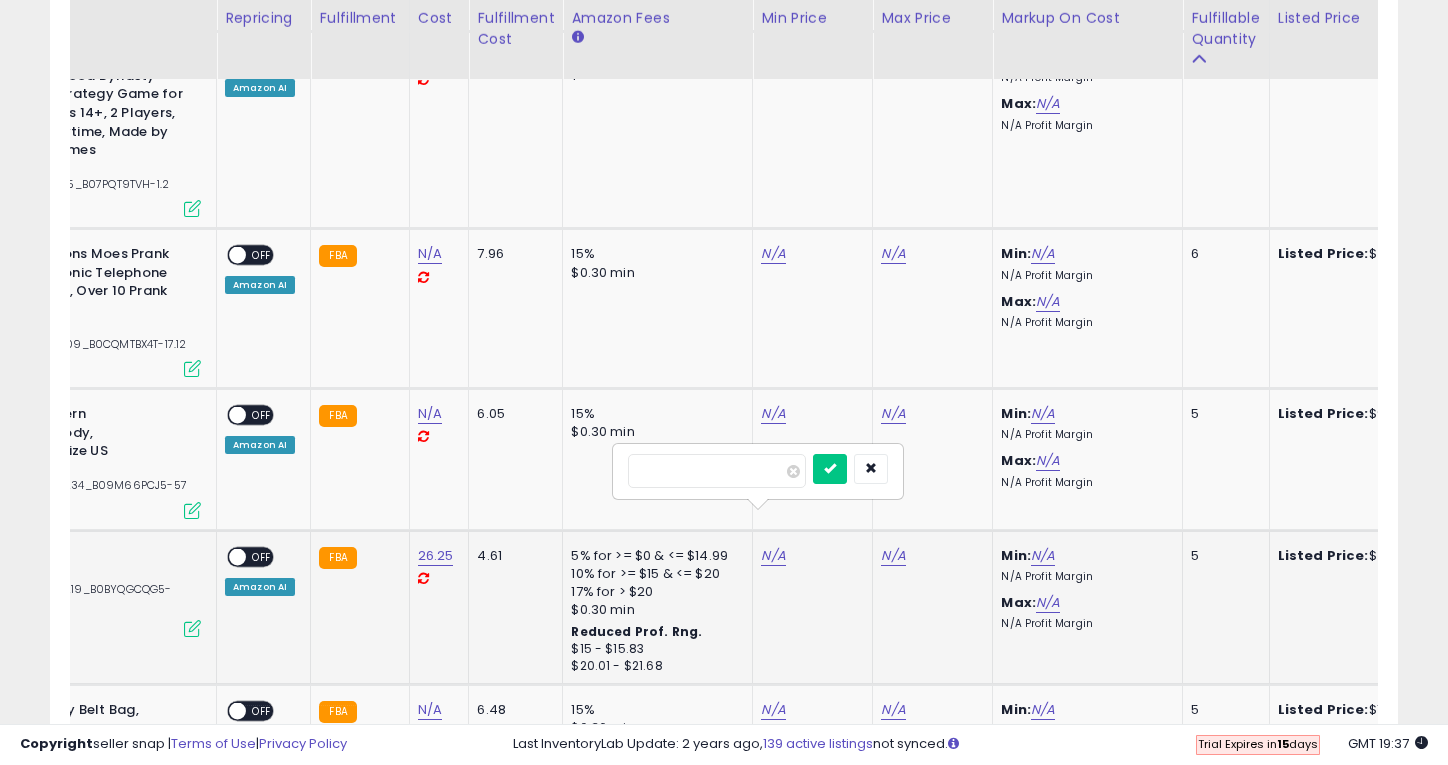 type on "**" 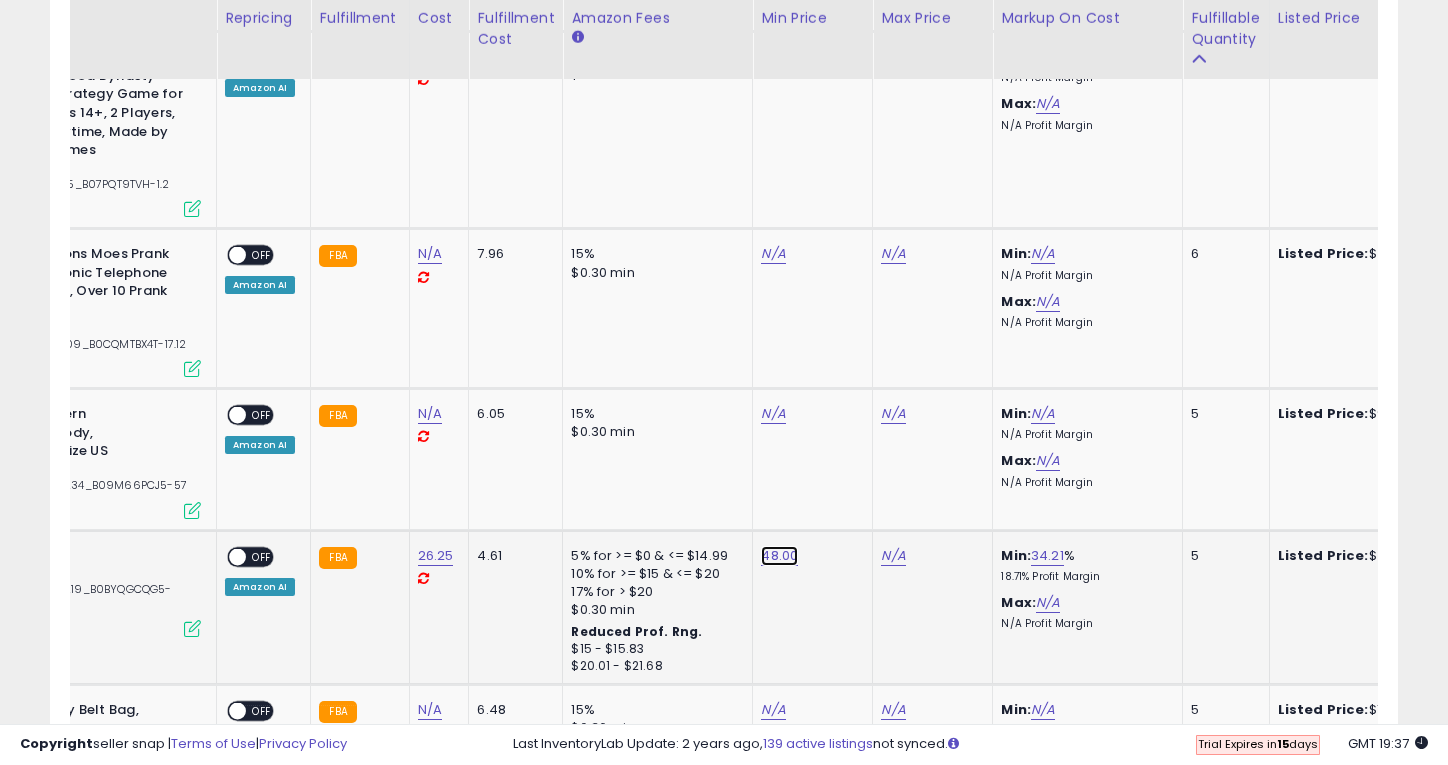 click on "48.00" at bounding box center [773, -1924] 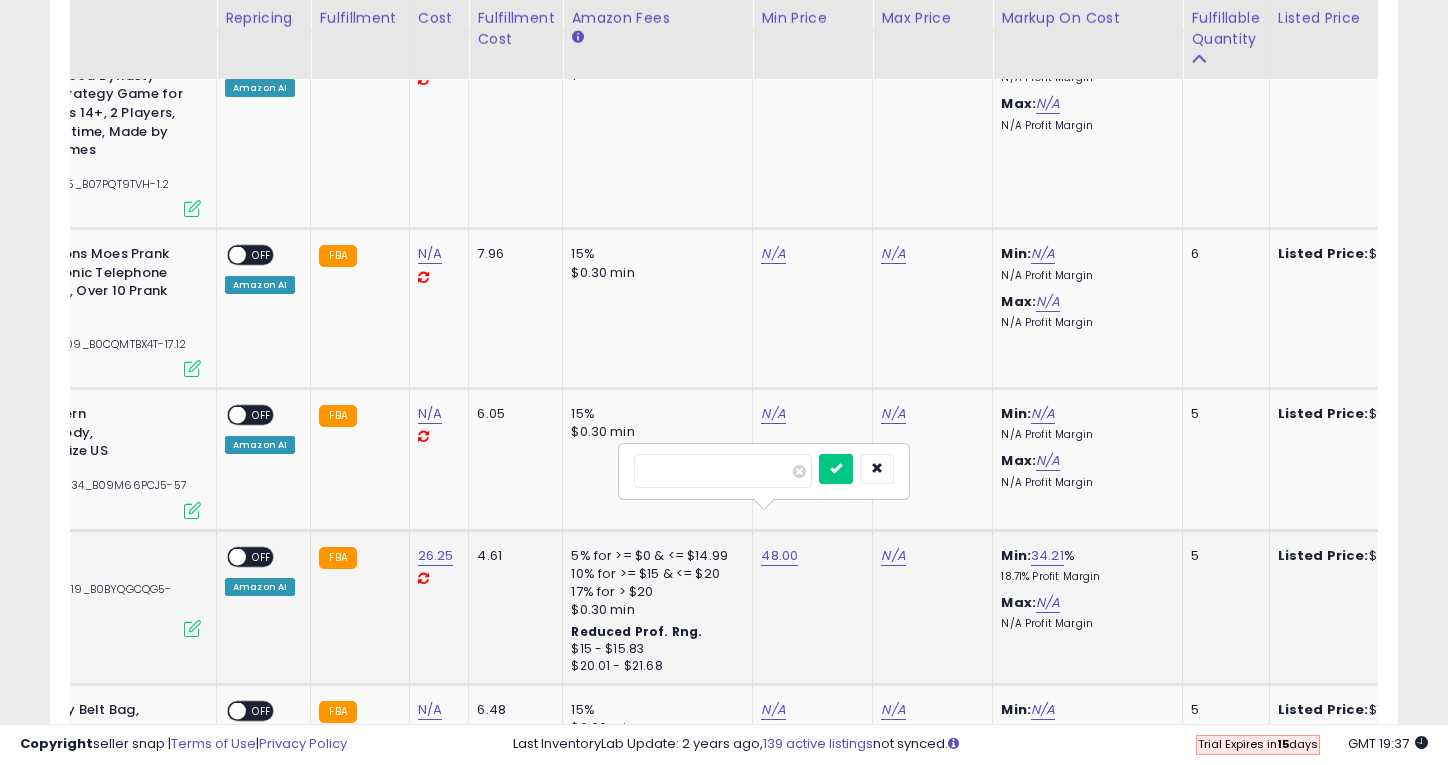 type on "**" 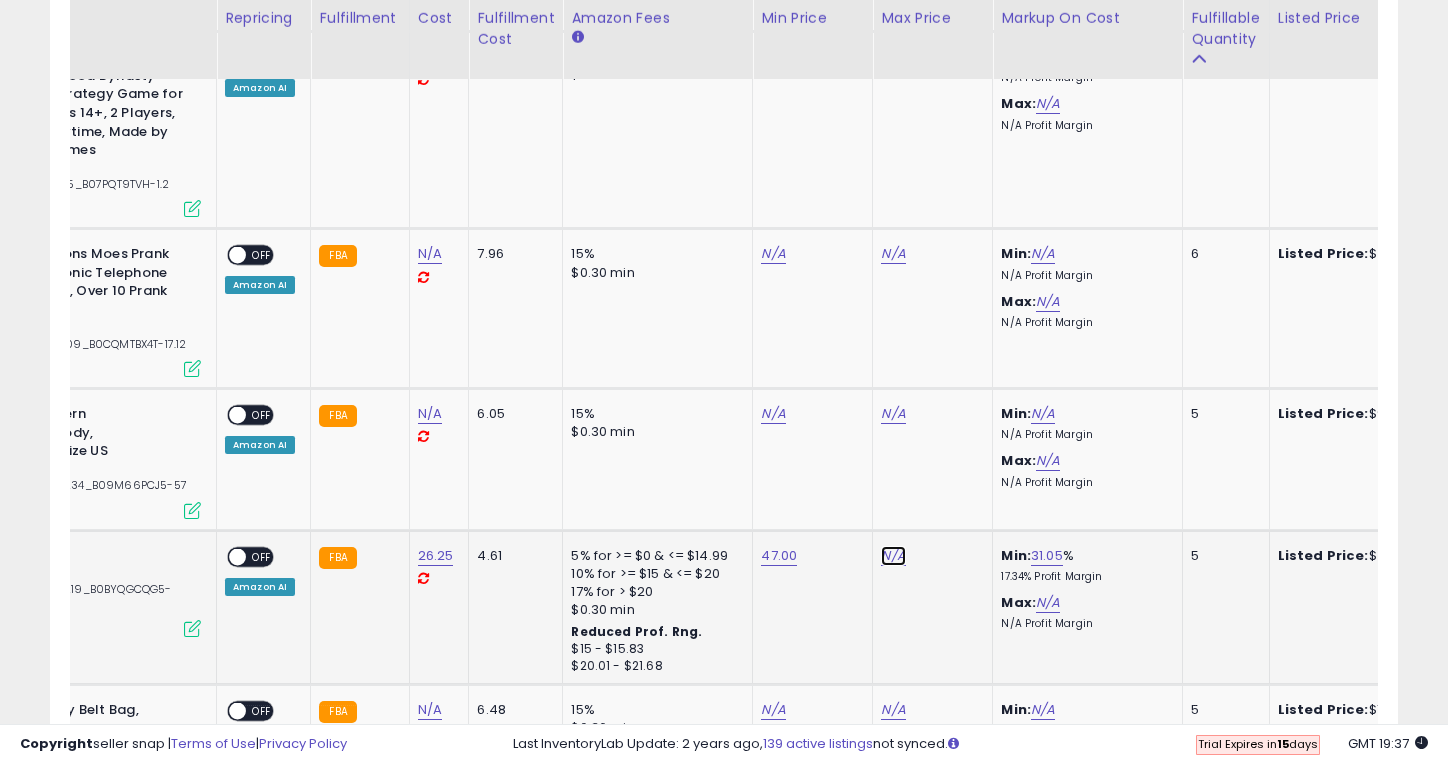 click on "N/A" at bounding box center (893, -1924) 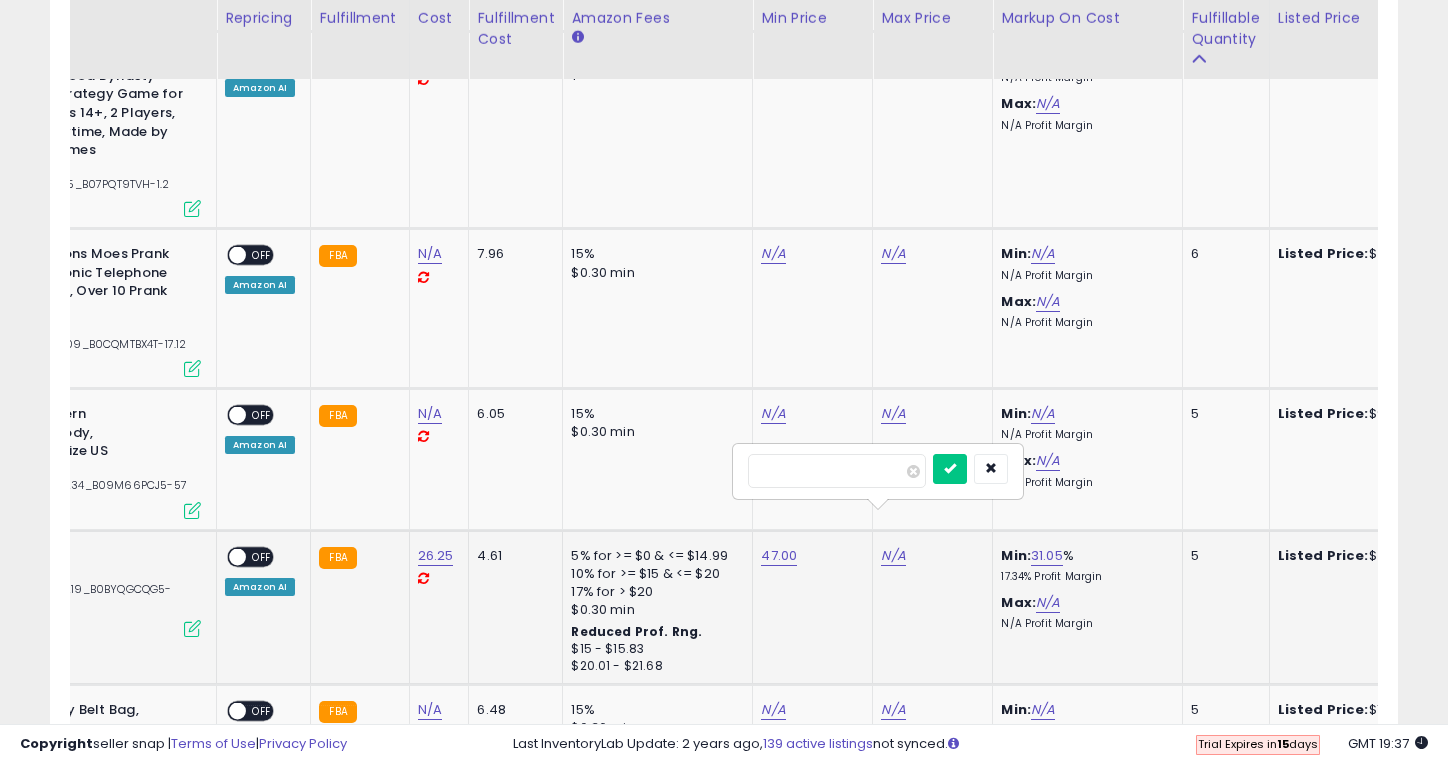 type on "**" 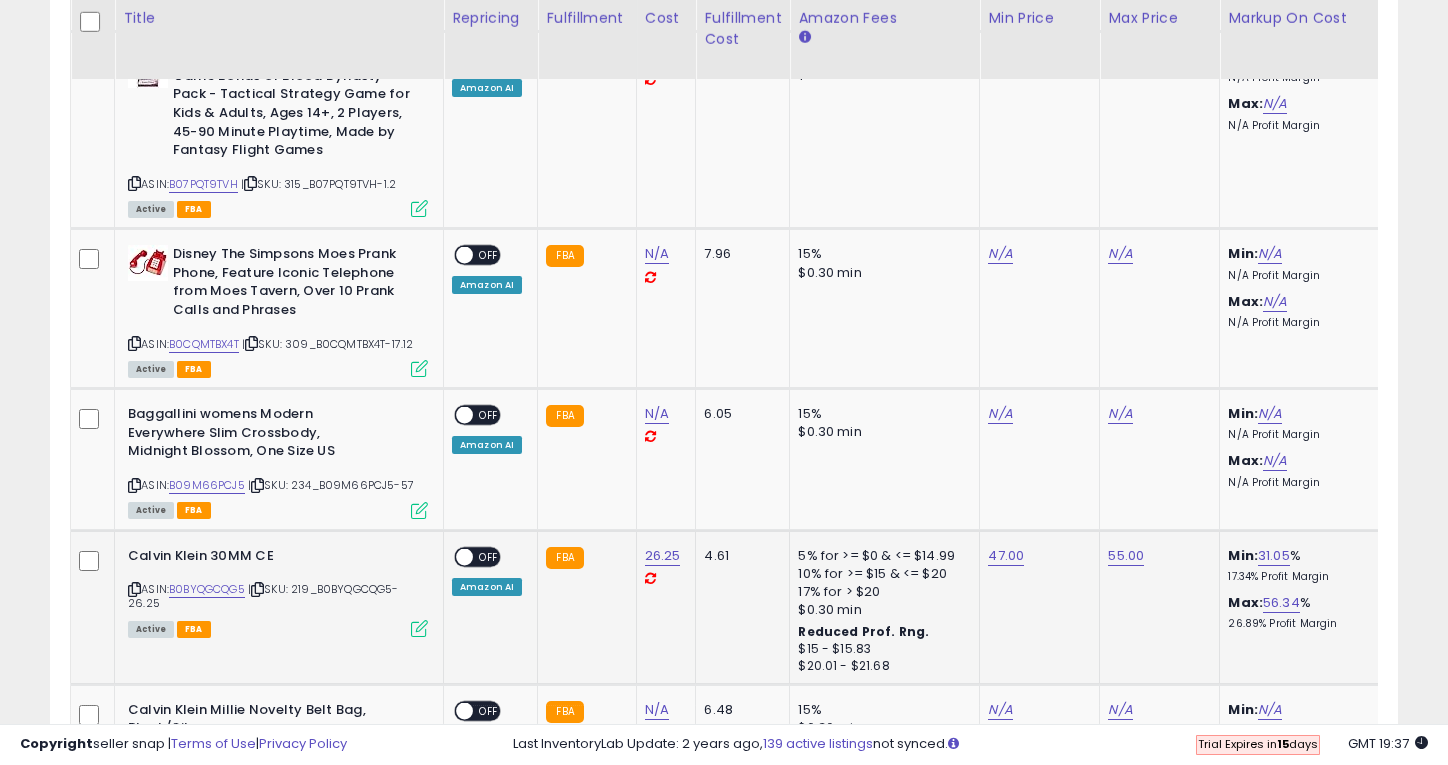 click on "OFF" at bounding box center [489, 556] 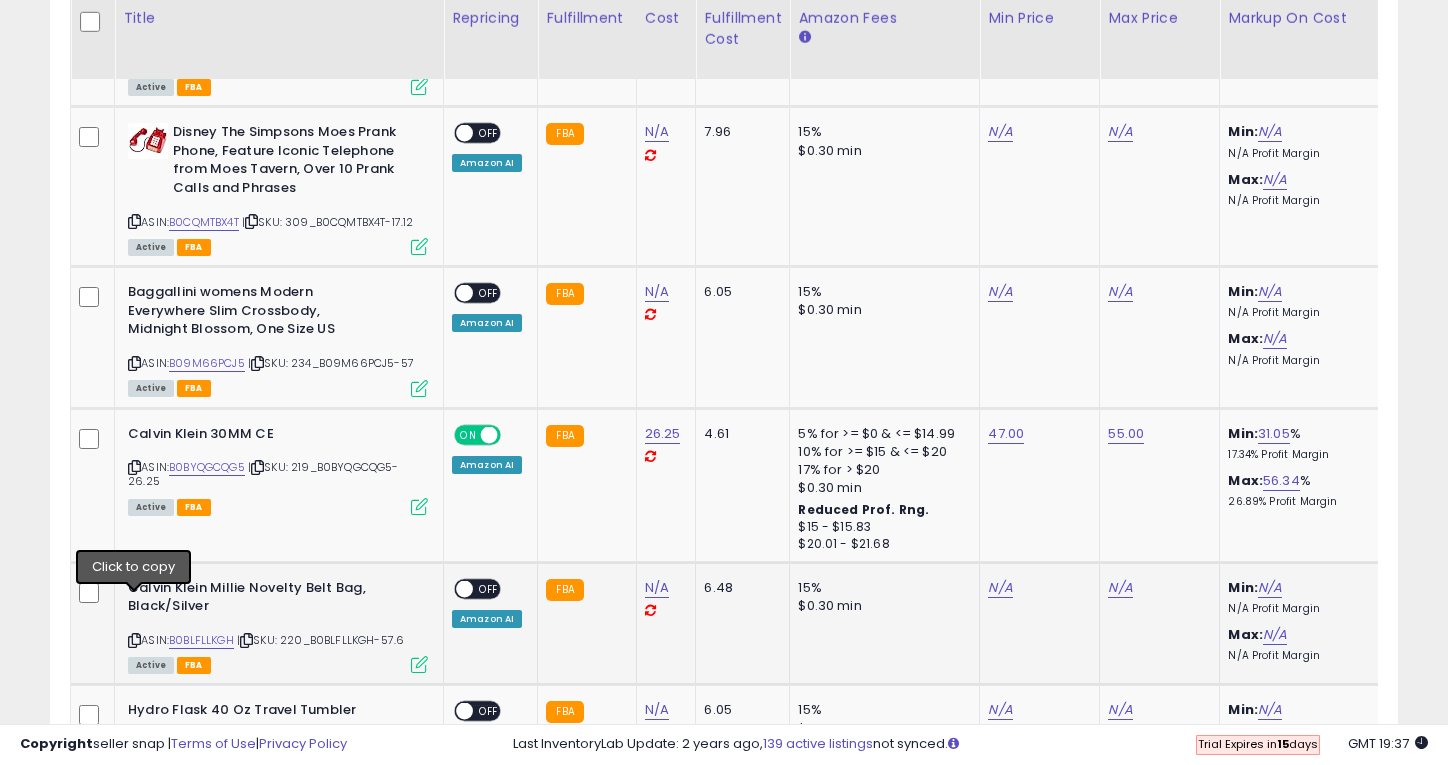 click at bounding box center (134, 640) 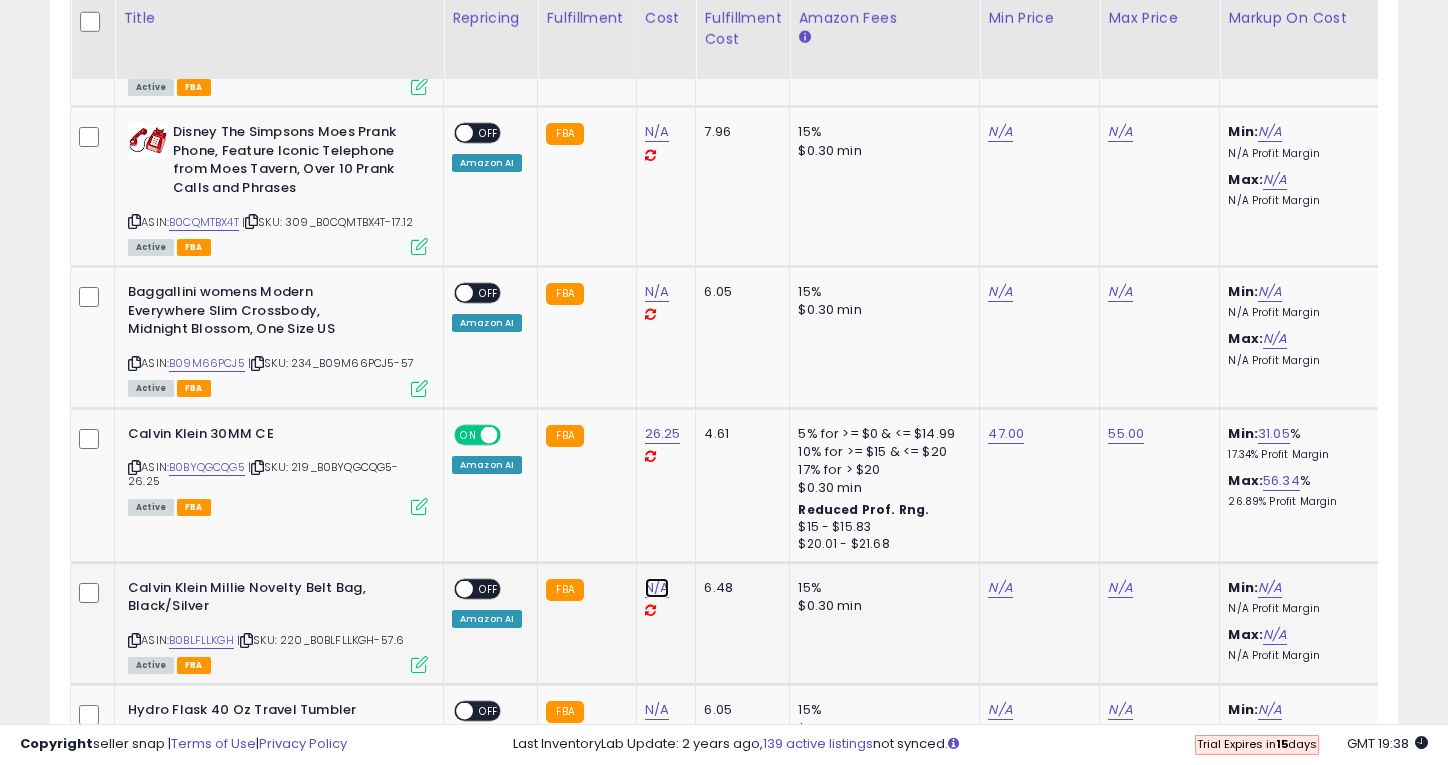 click on "N/A" at bounding box center [657, -2046] 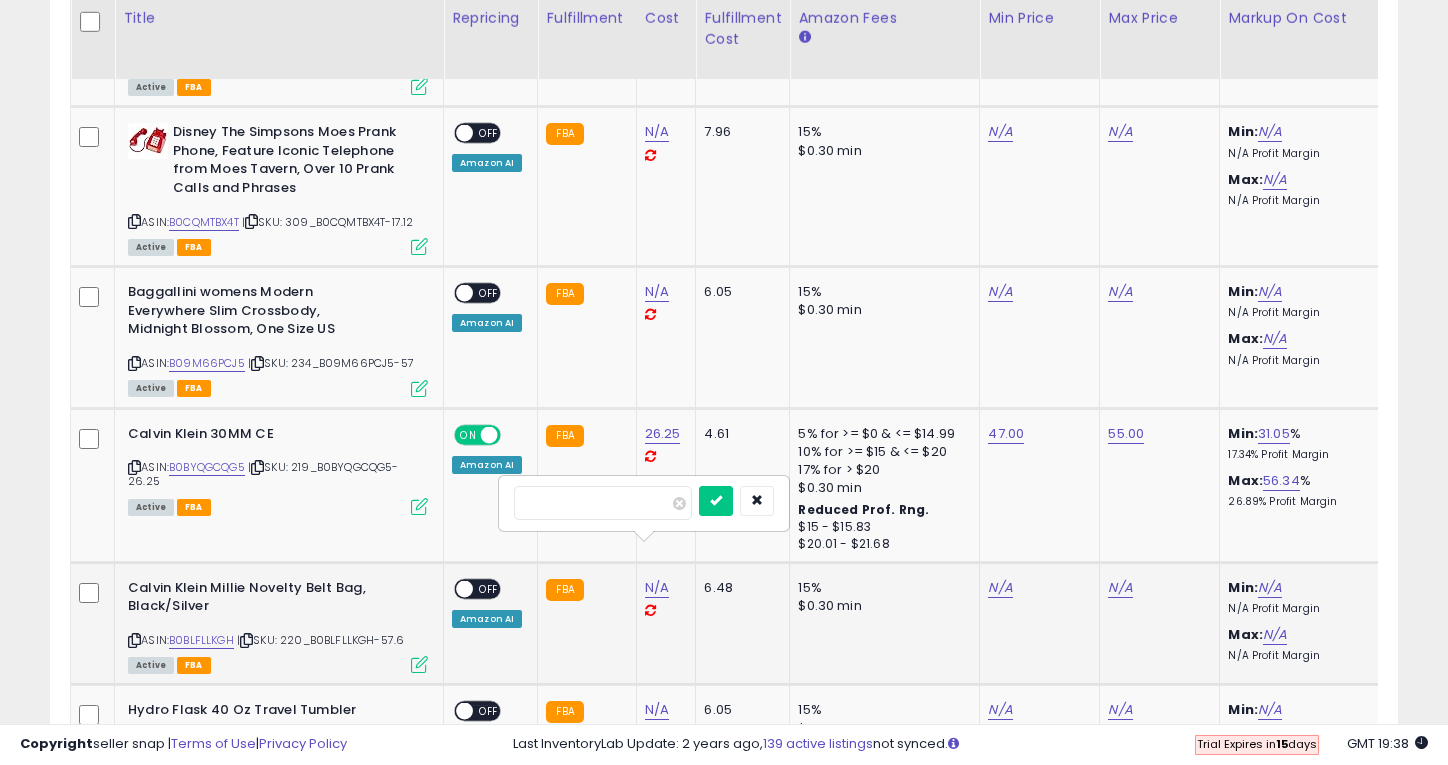 type on "*****" 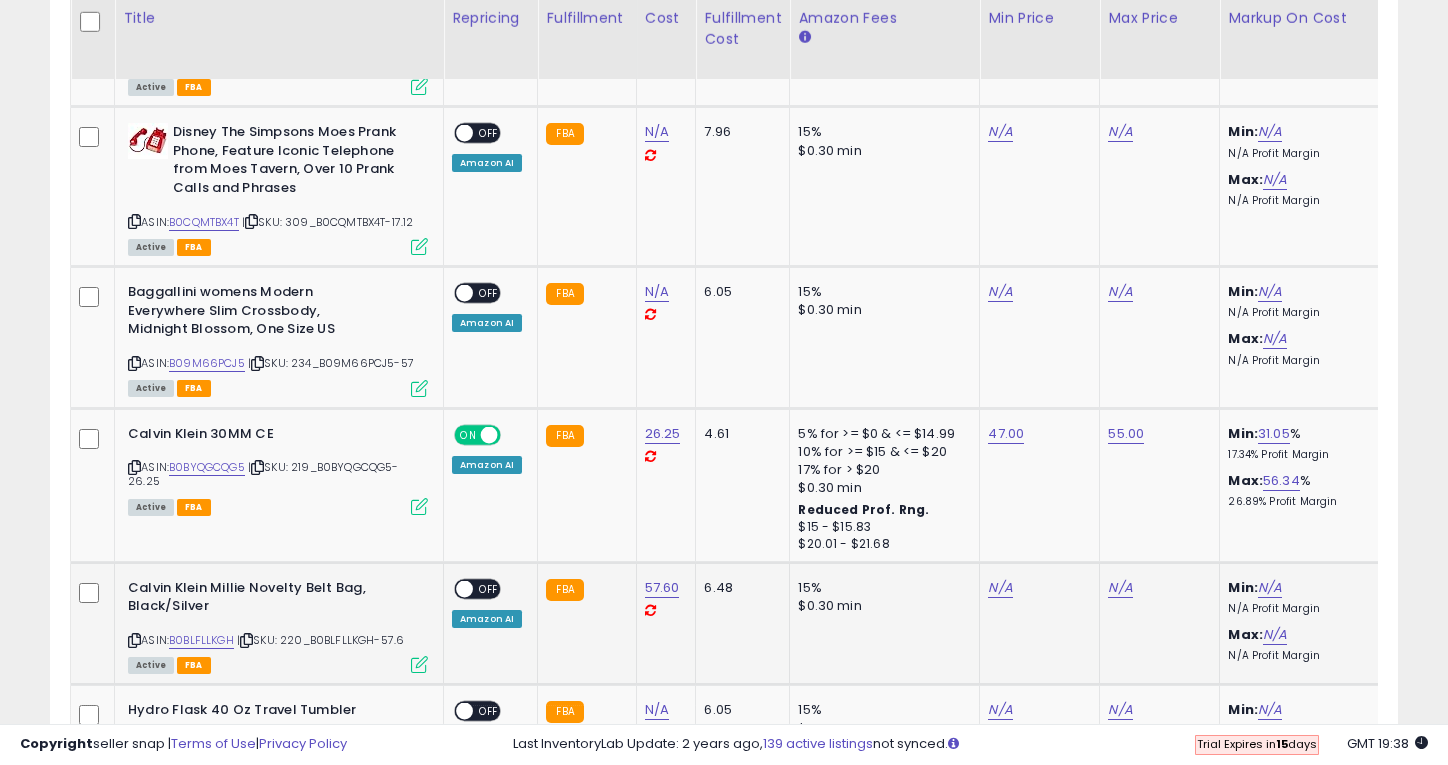 scroll, scrollTop: 0, scrollLeft: 50, axis: horizontal 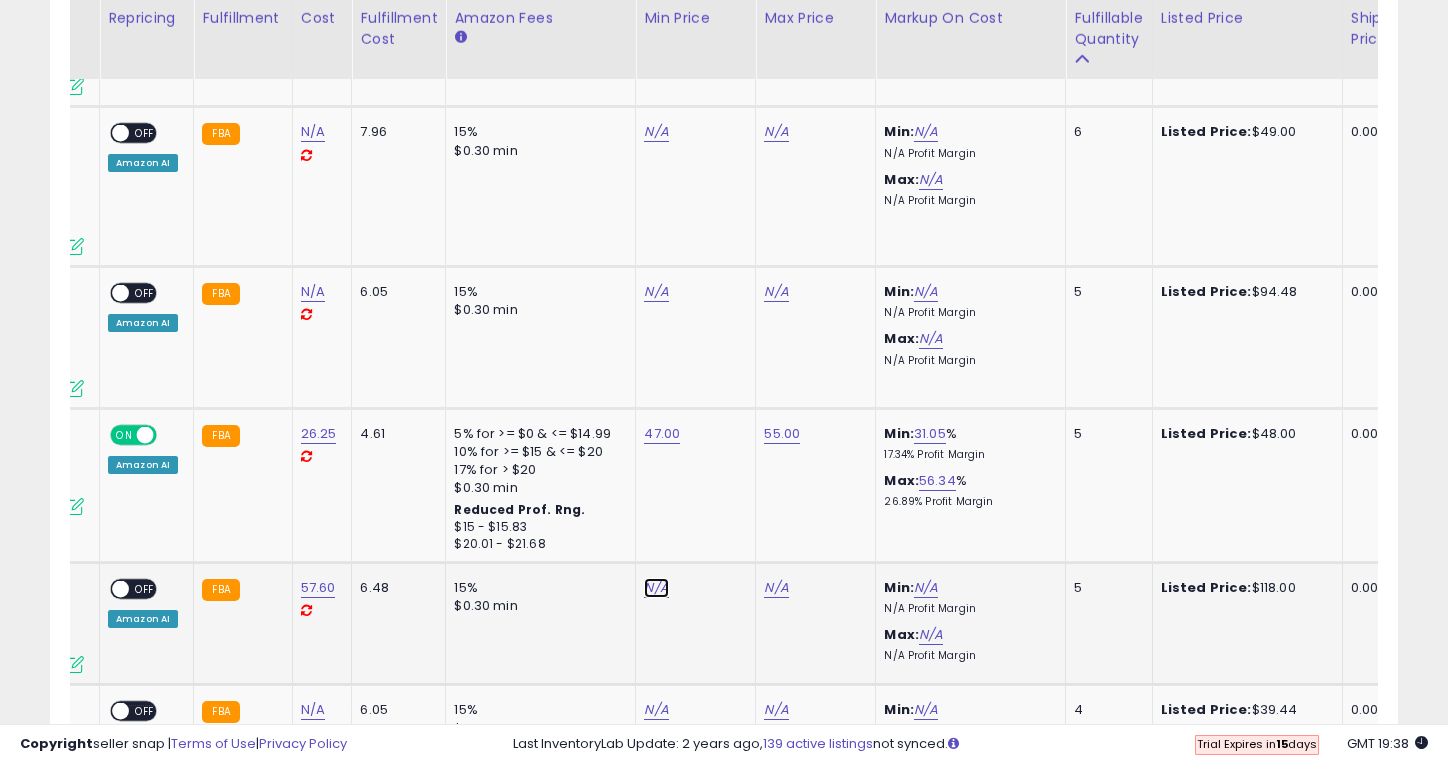 click on "N/A" at bounding box center (656, -2046) 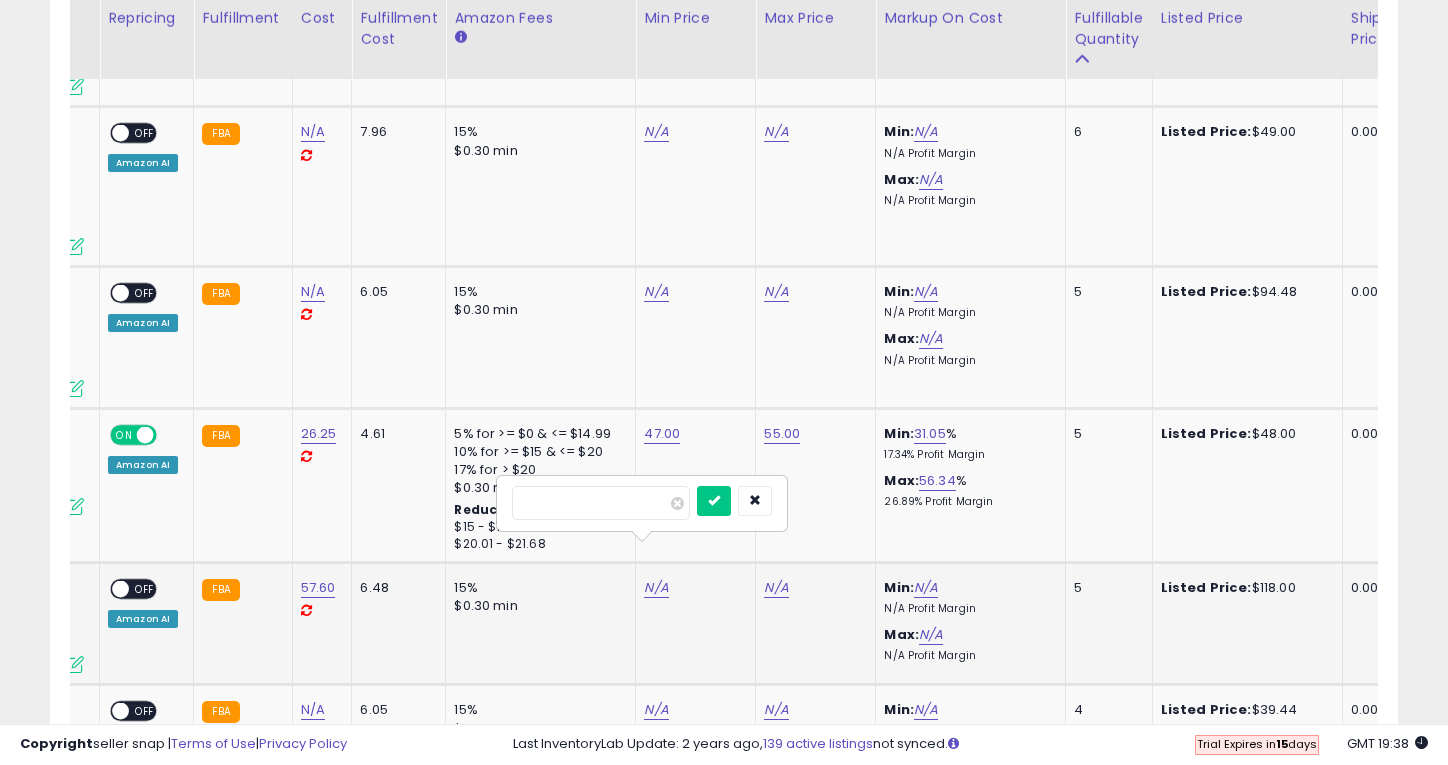 type on "***" 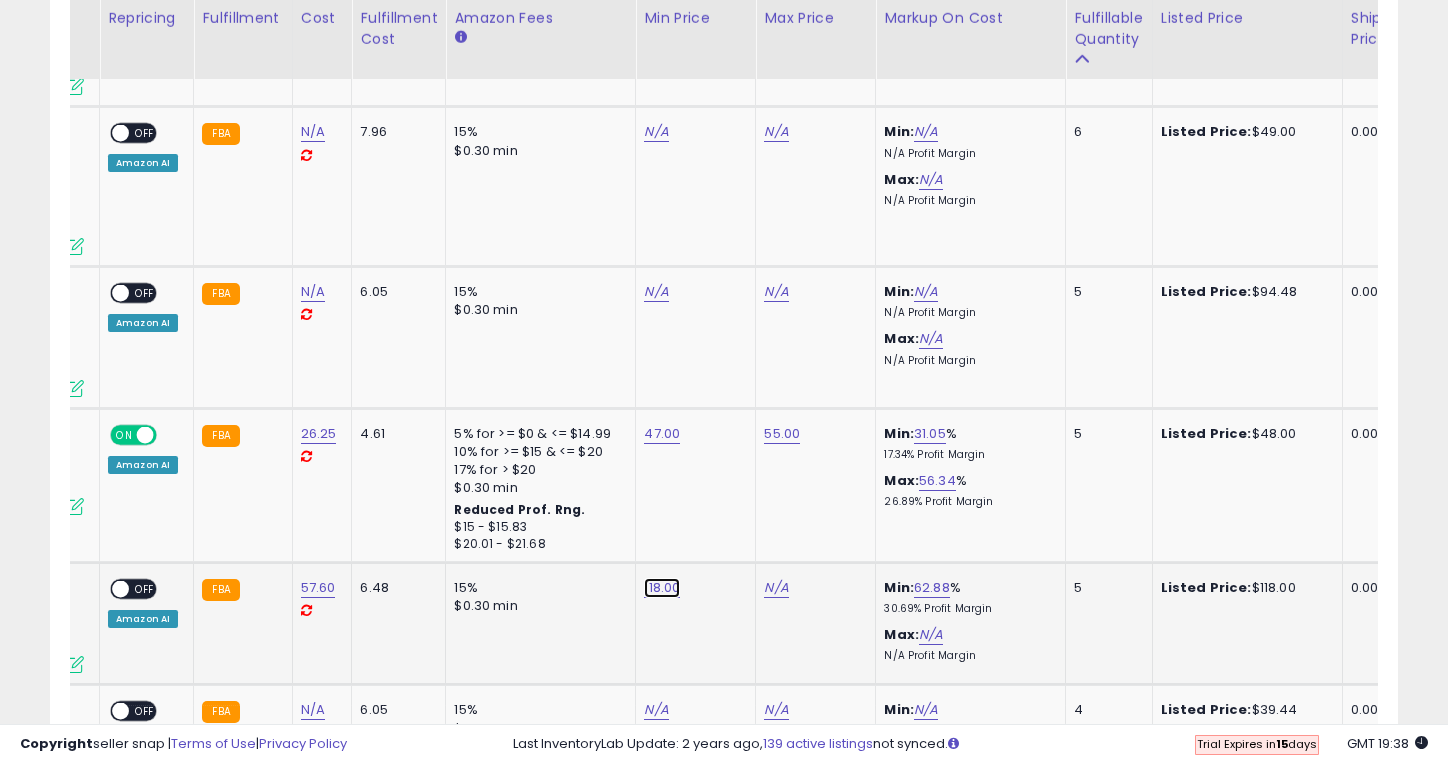 click on "118.00" at bounding box center [656, -2046] 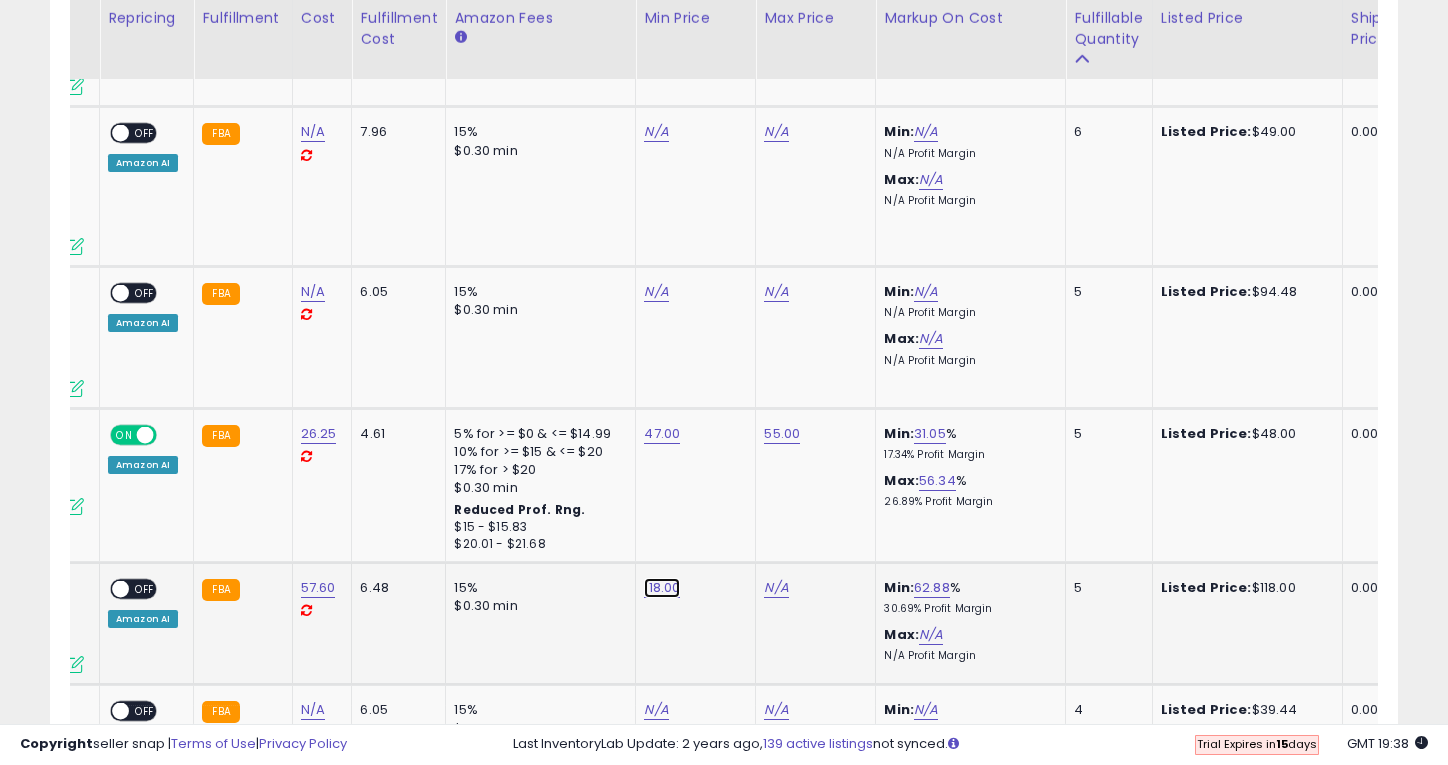 click on "118.00" at bounding box center (656, -2046) 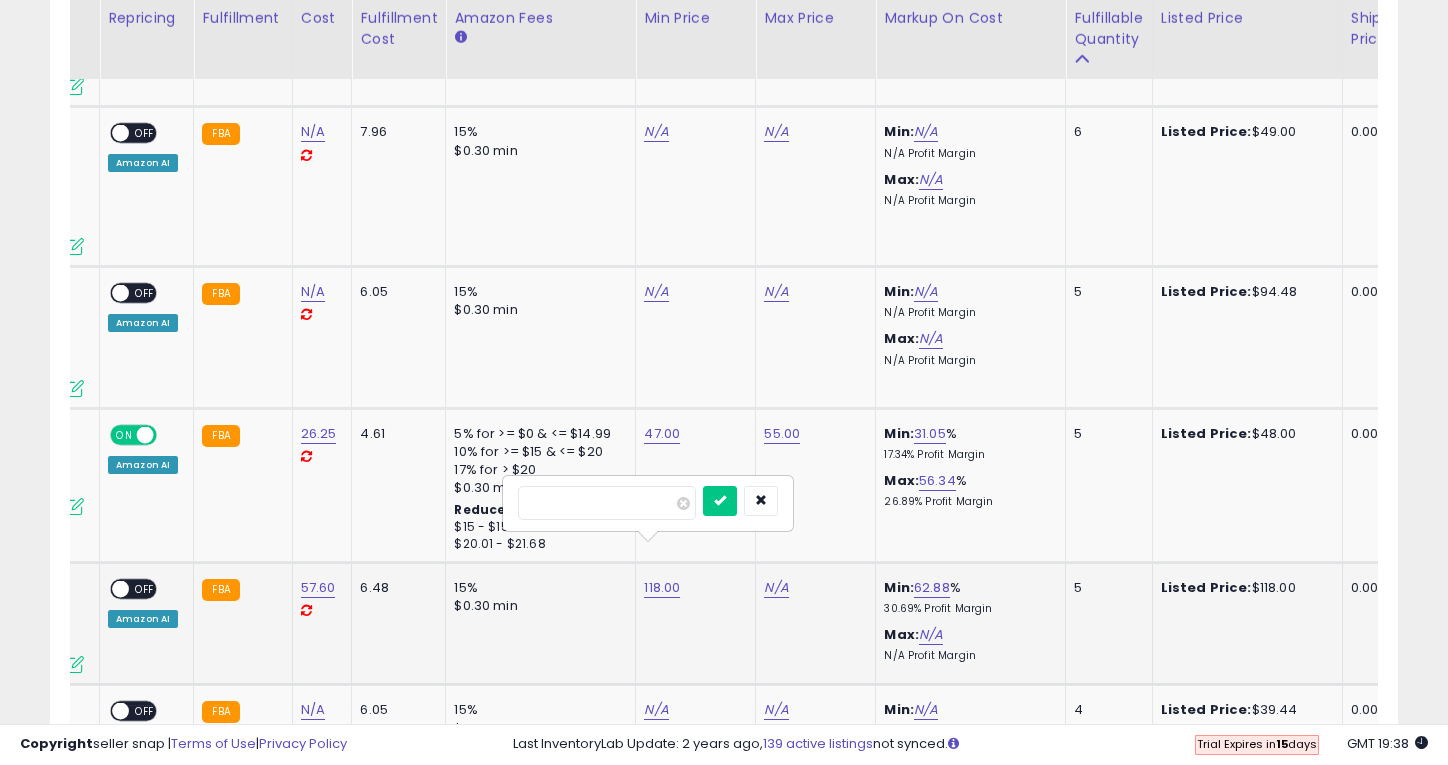 type on "***" 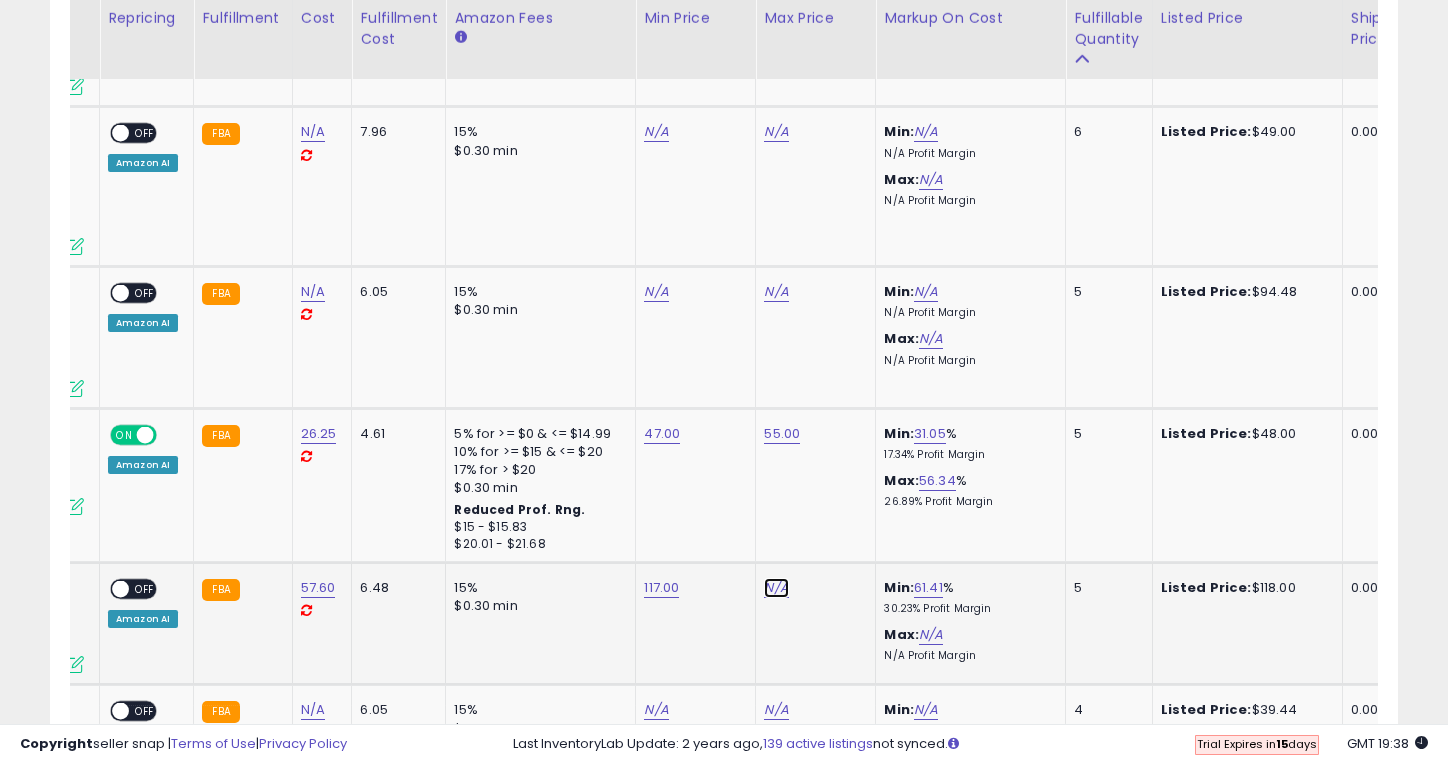 click on "N/A" at bounding box center [776, -2046] 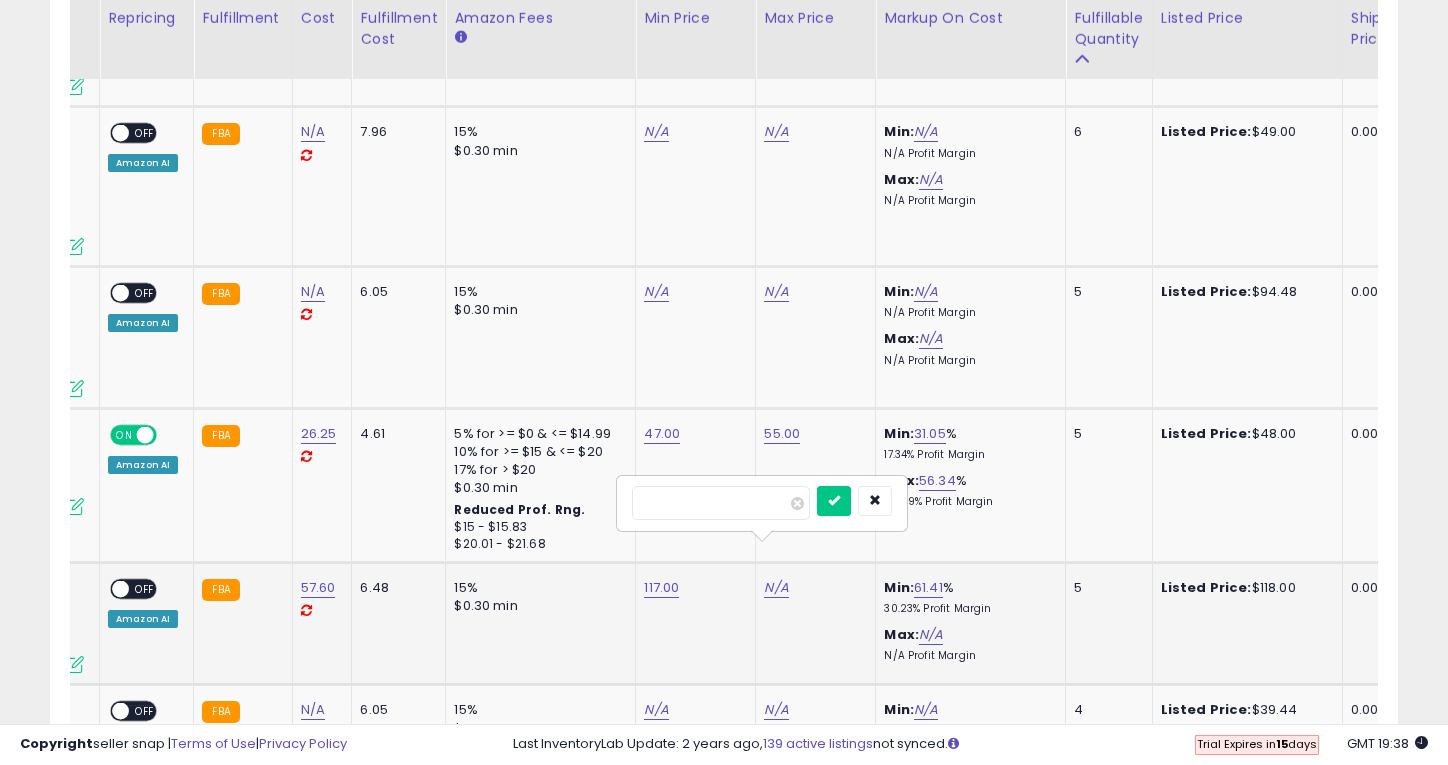 type on "***" 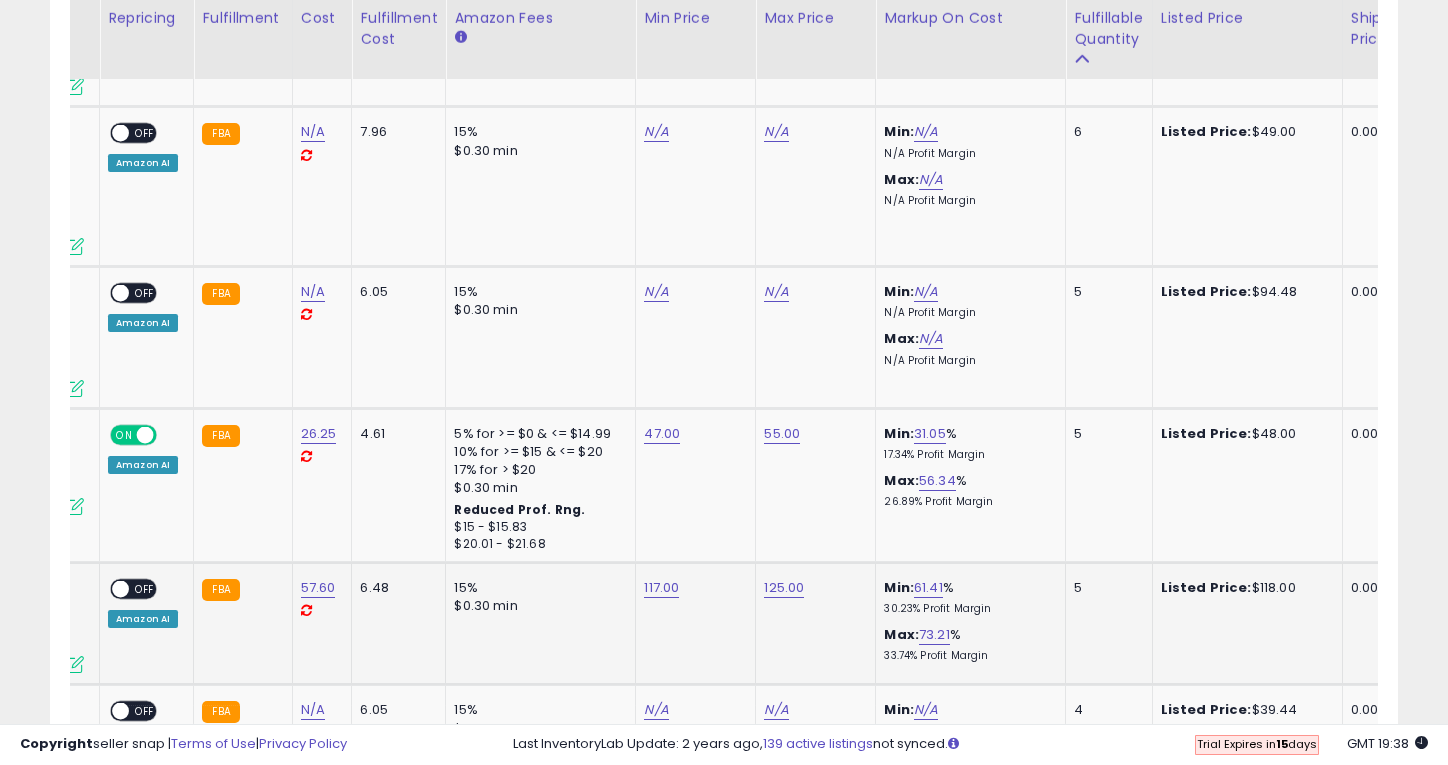 scroll, scrollTop: 0, scrollLeft: 0, axis: both 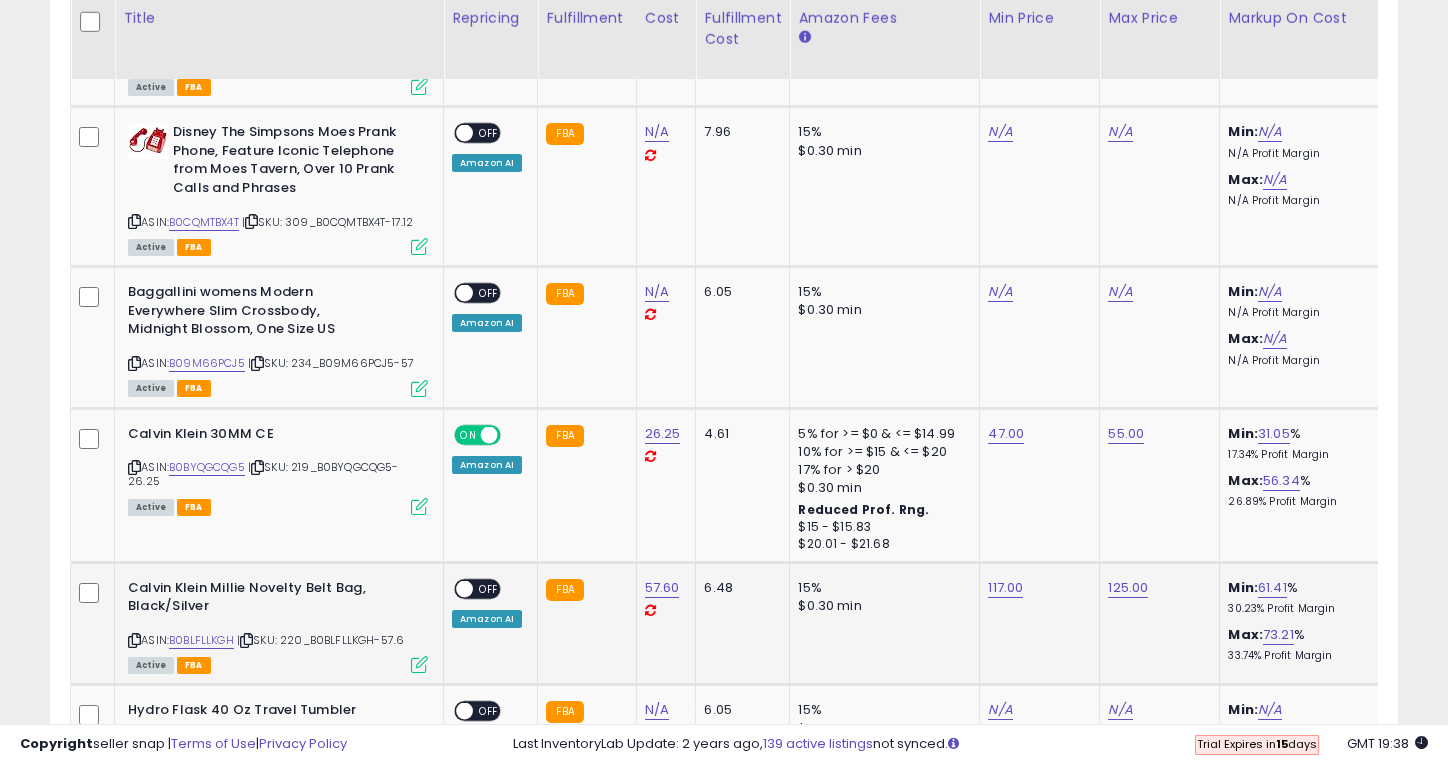 click on "OFF" at bounding box center (489, 588) 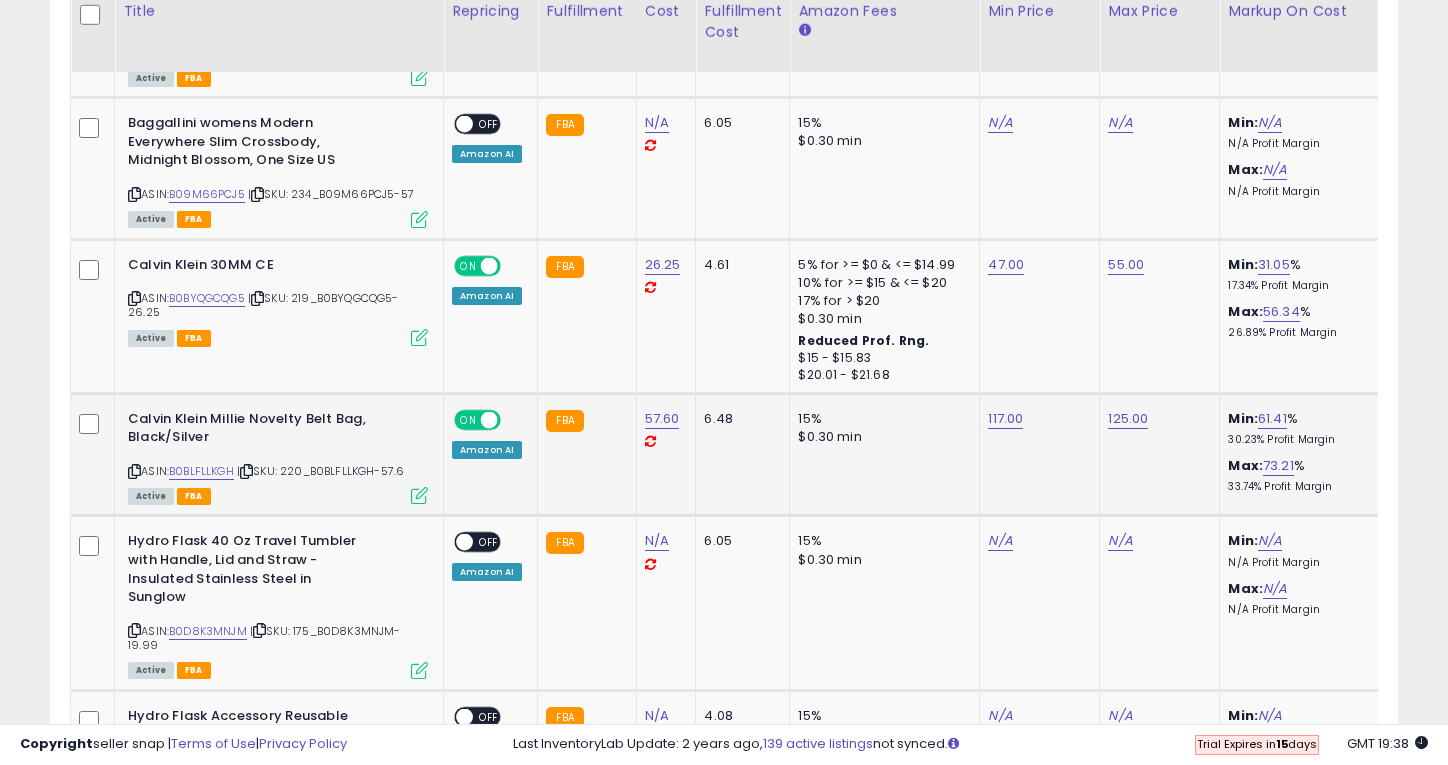 scroll, scrollTop: 3340, scrollLeft: 0, axis: vertical 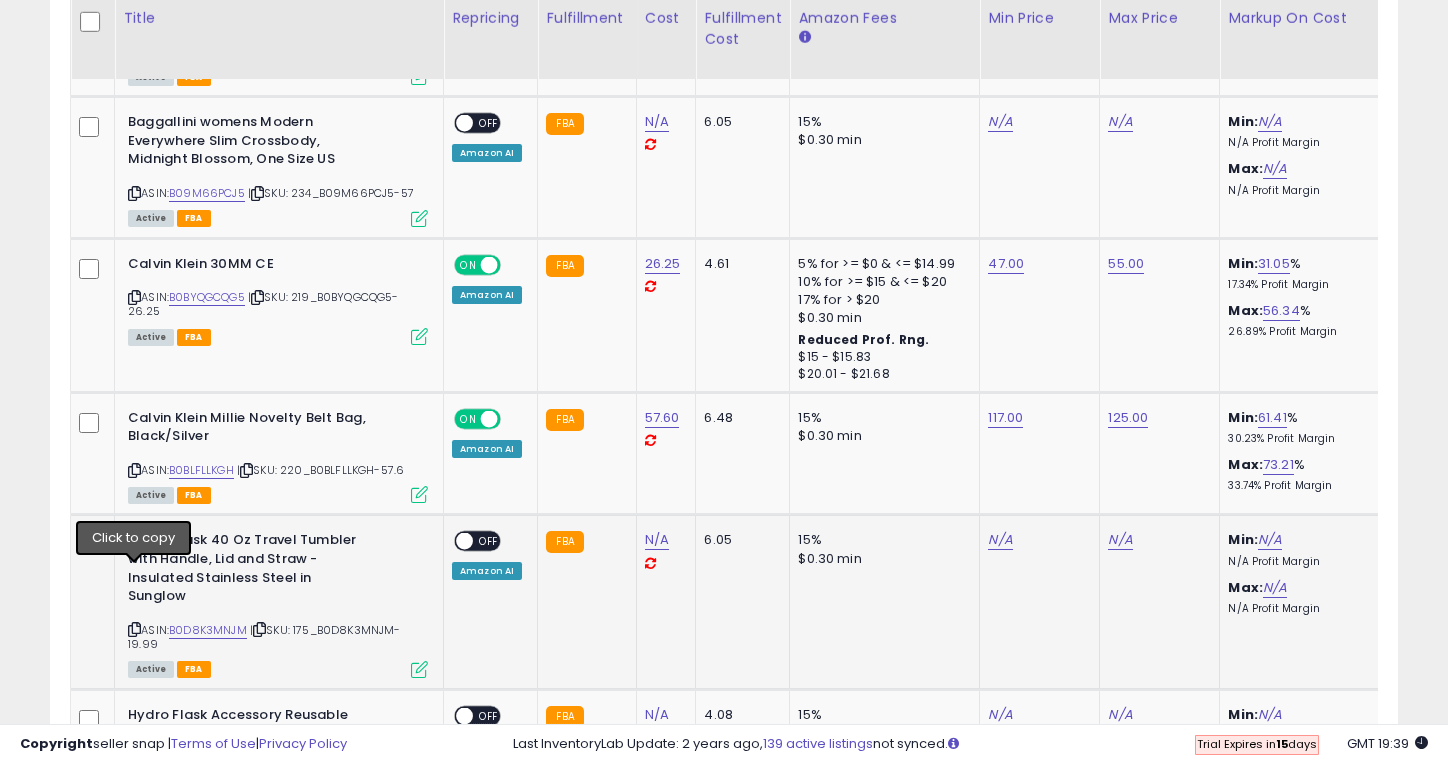 click at bounding box center [134, 629] 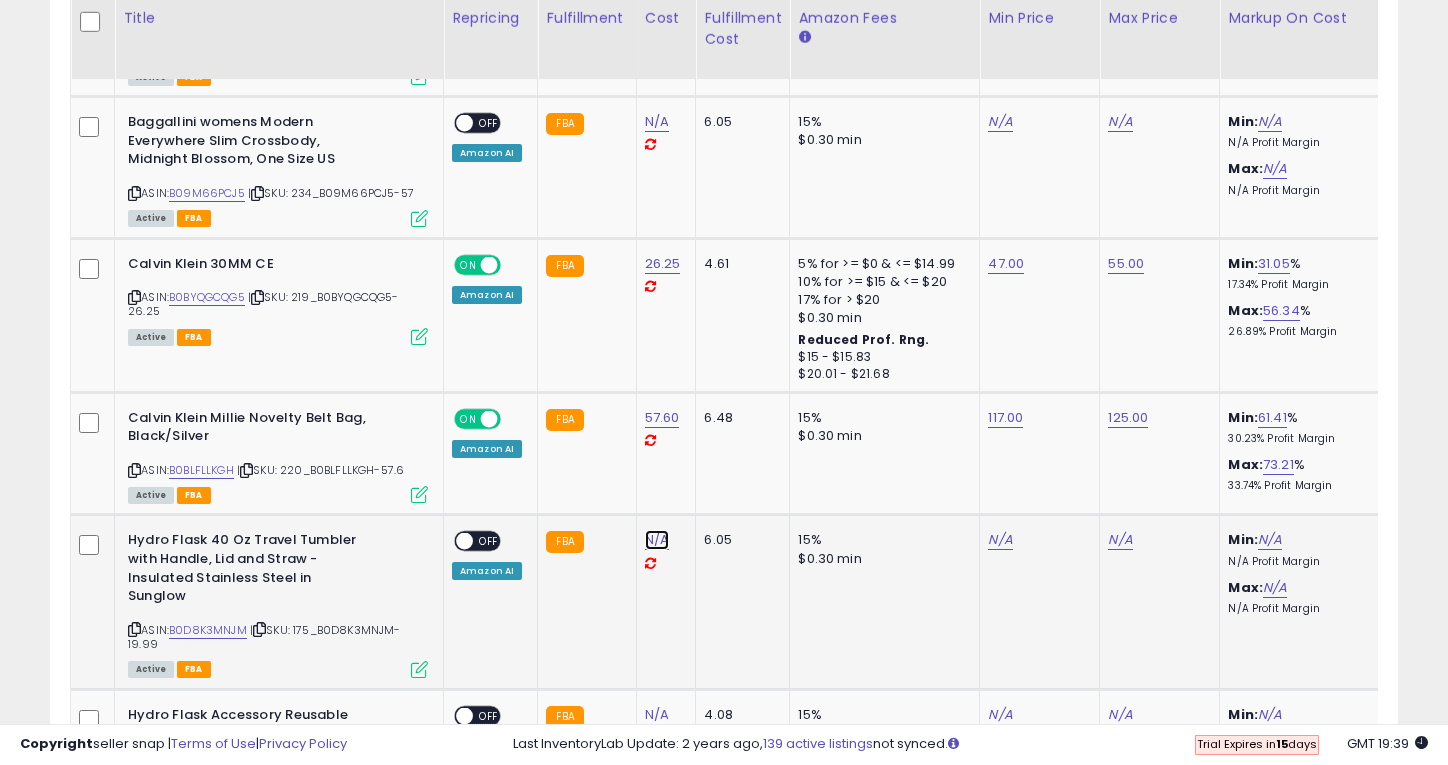 click on "N/A" at bounding box center [657, -2216] 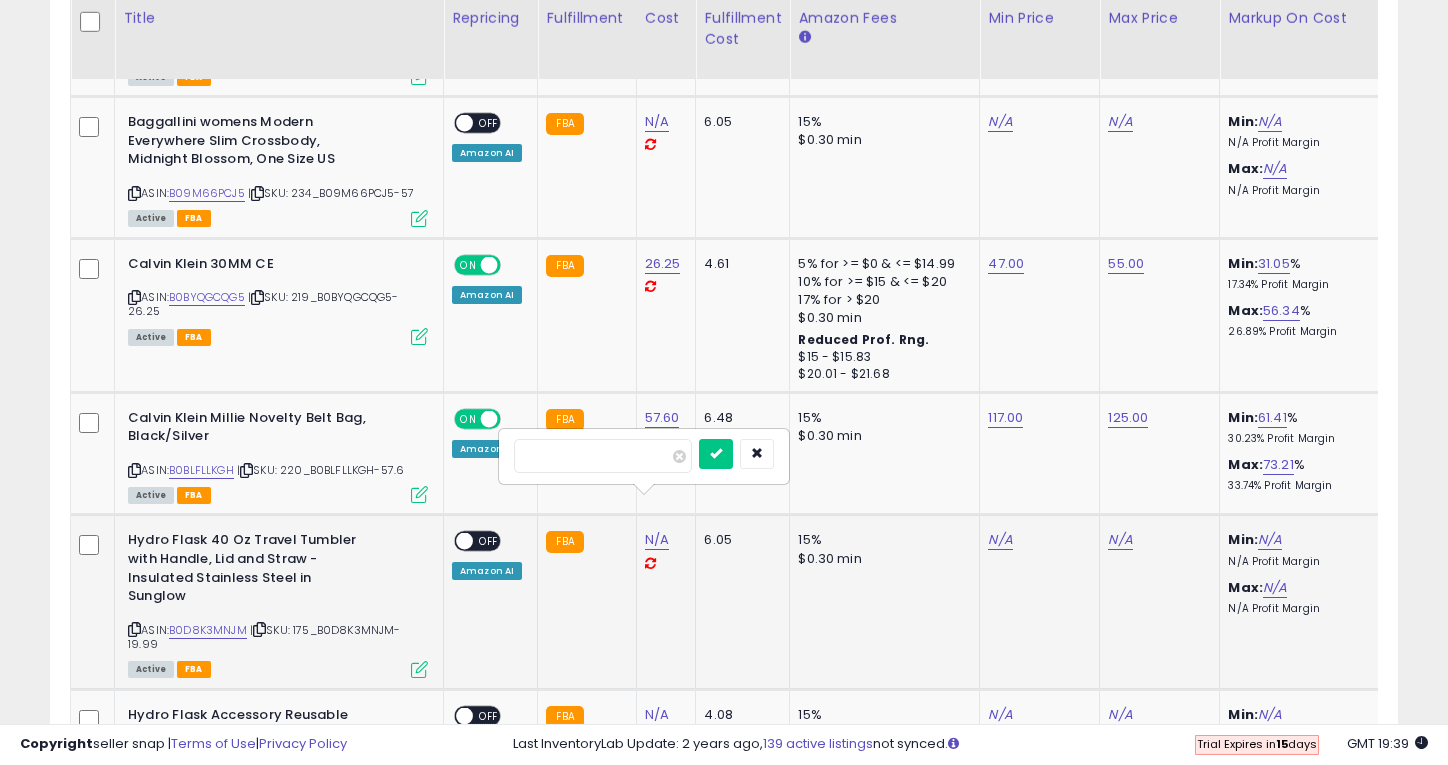 type on "*****" 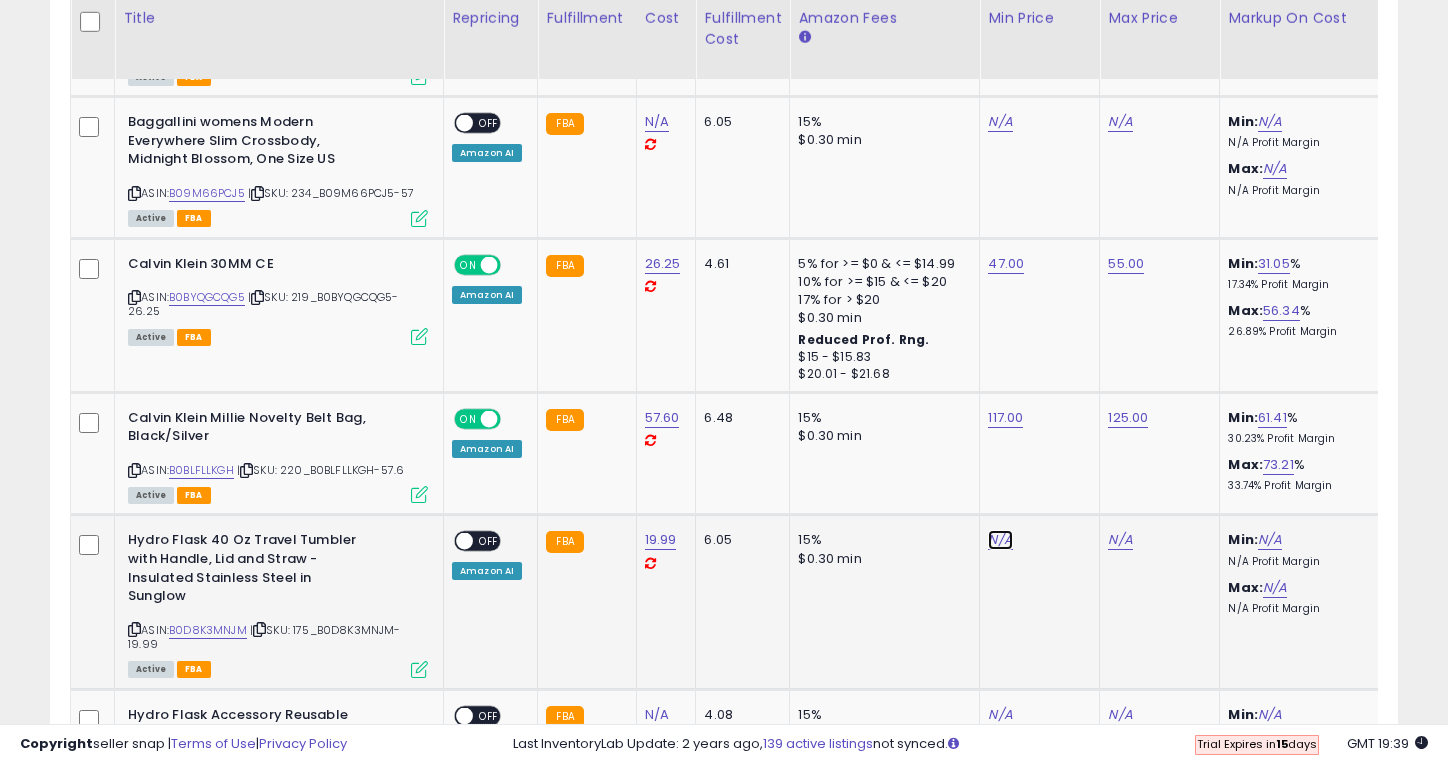 click on "N/A" at bounding box center (1000, -2216) 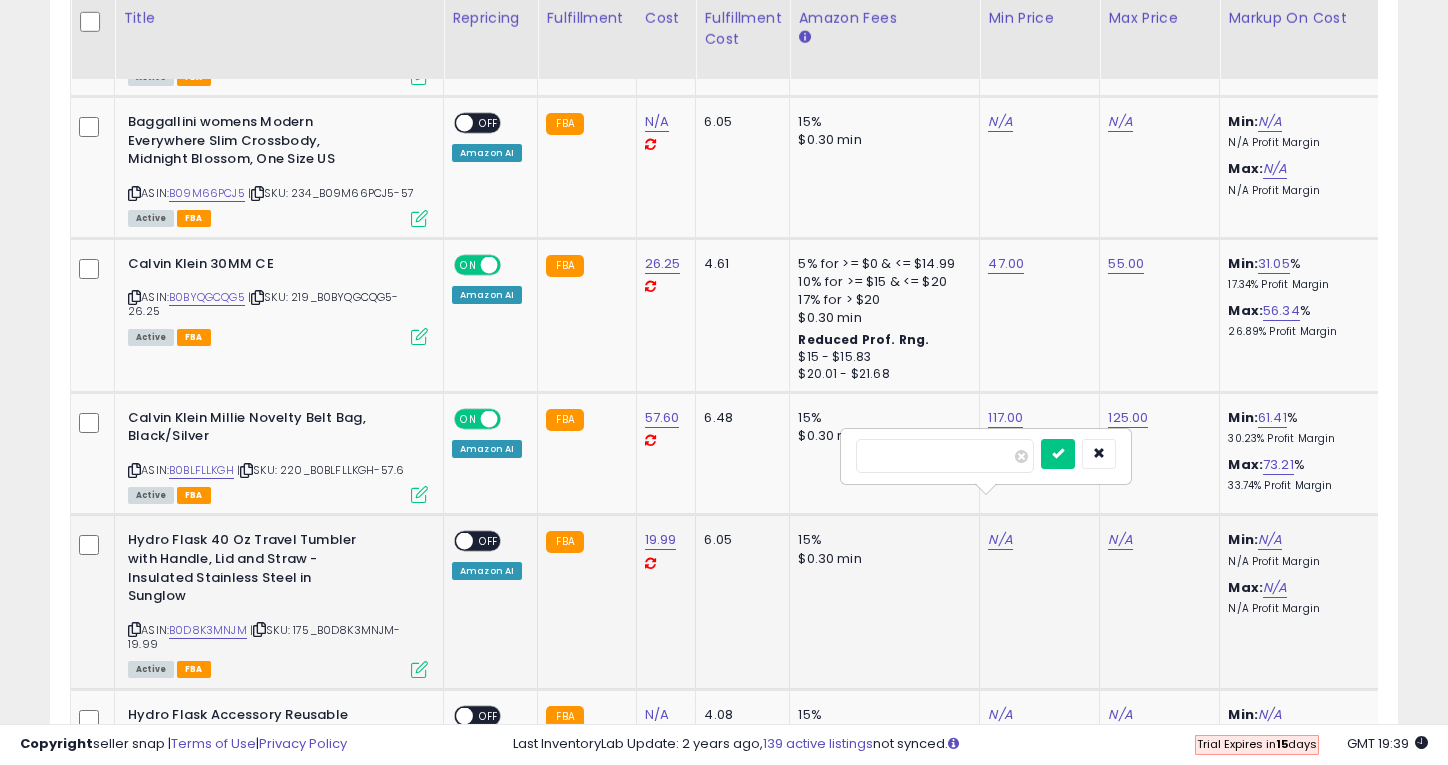 type on "*****" 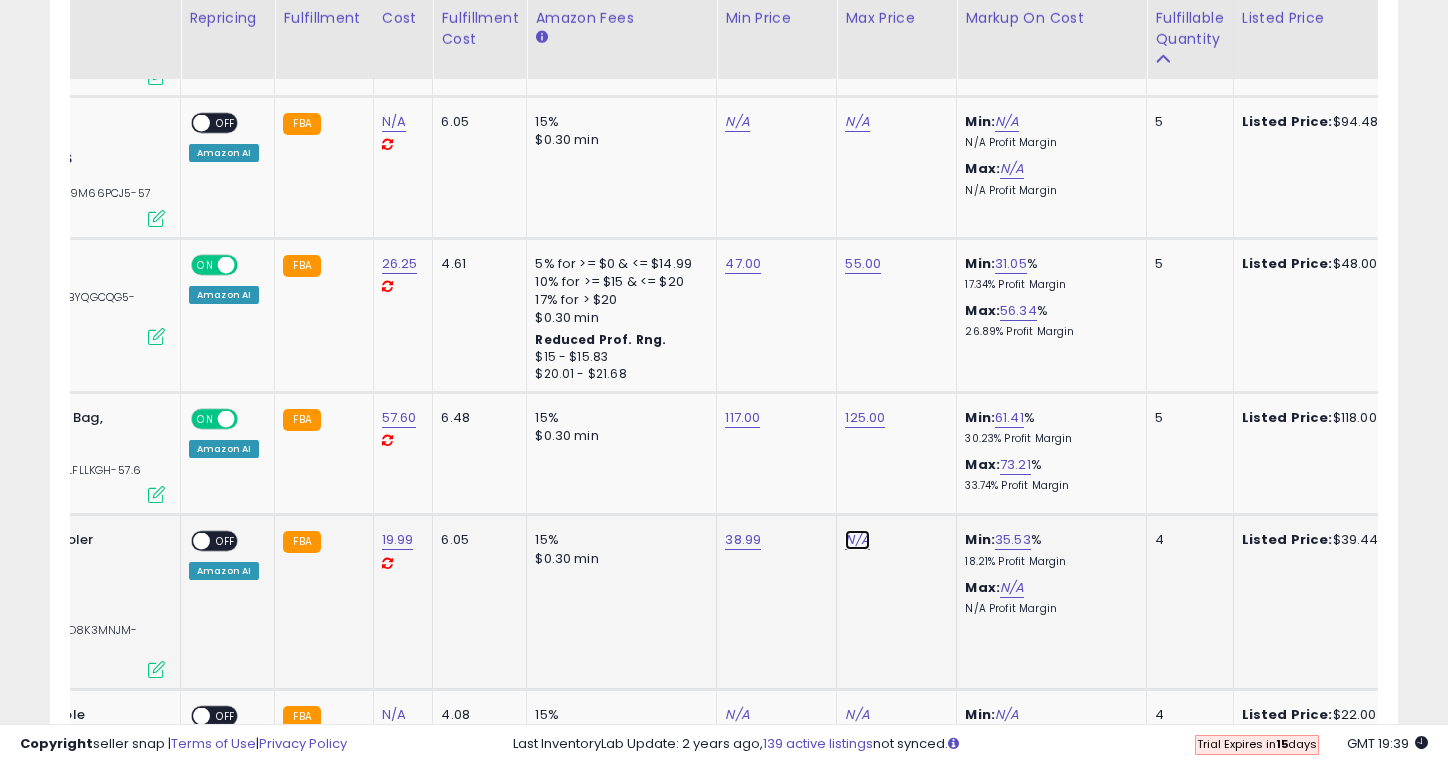 click on "N/A" at bounding box center (857, -2216) 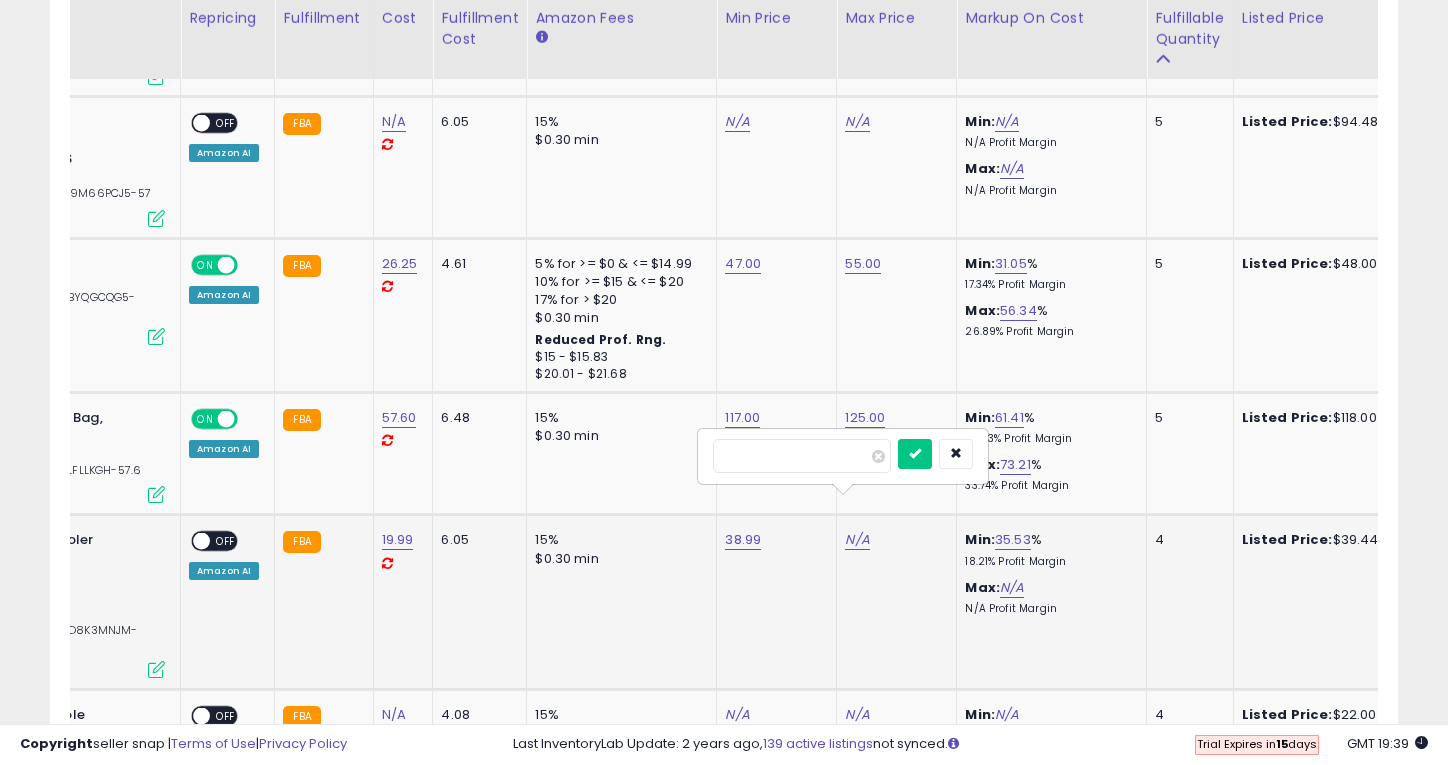 type on "**" 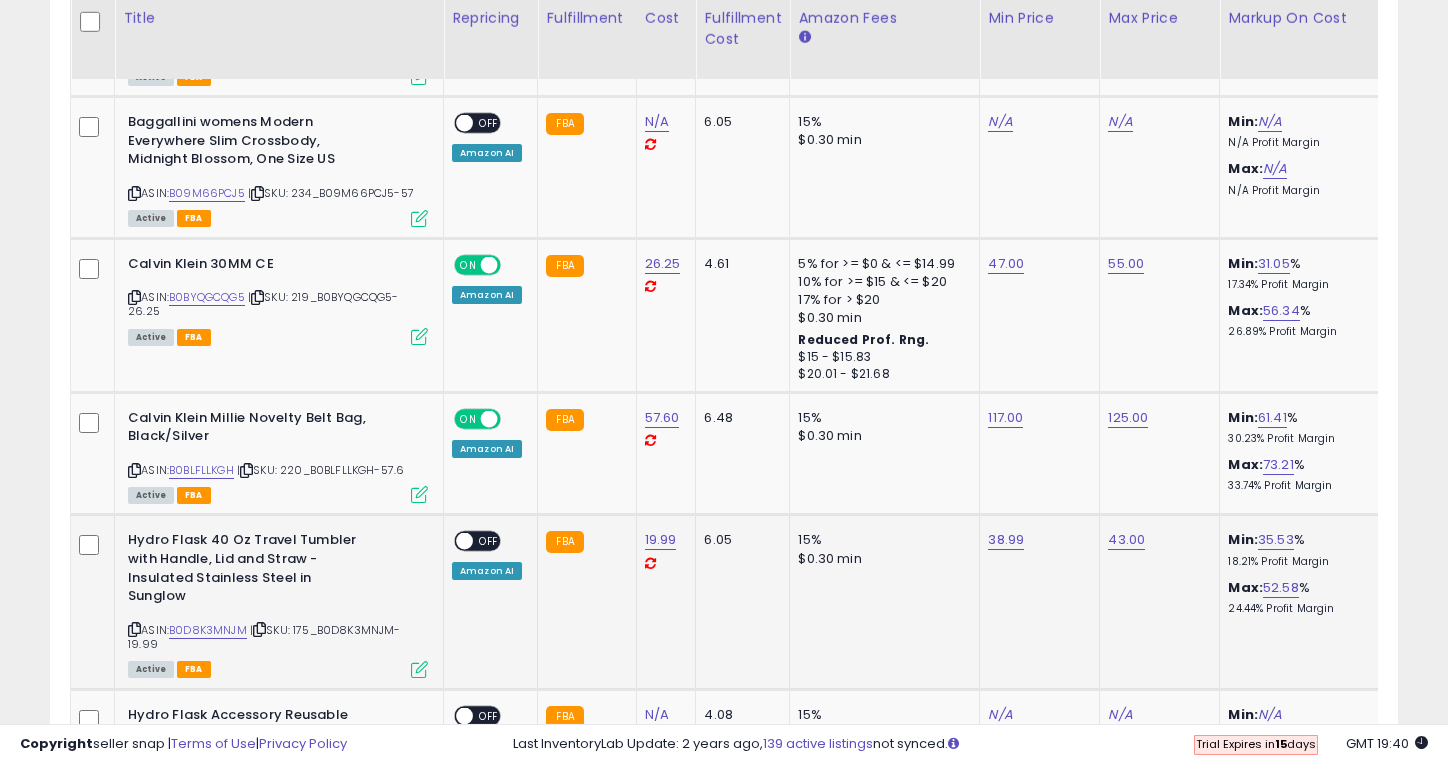 click on "OFF" at bounding box center (489, 541) 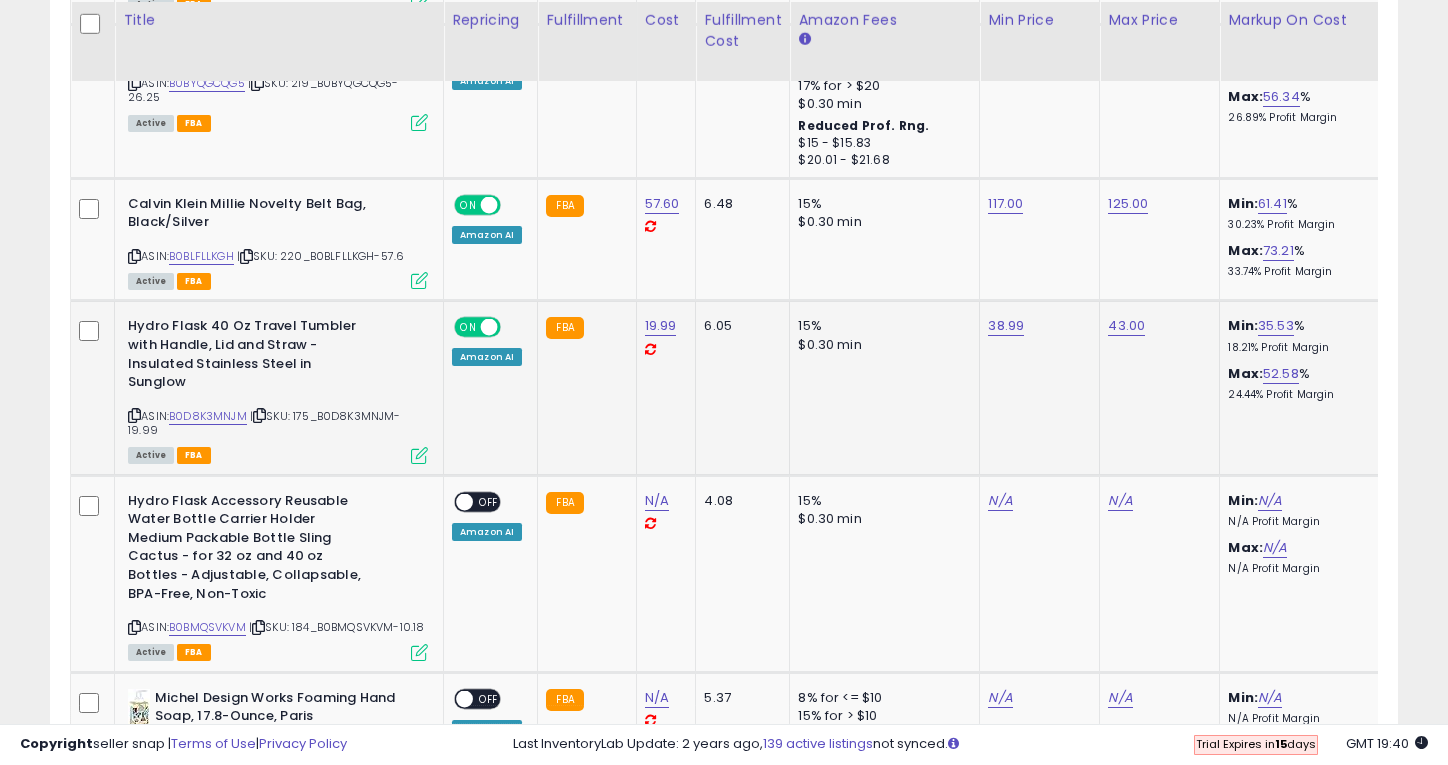 scroll, scrollTop: 3556, scrollLeft: 0, axis: vertical 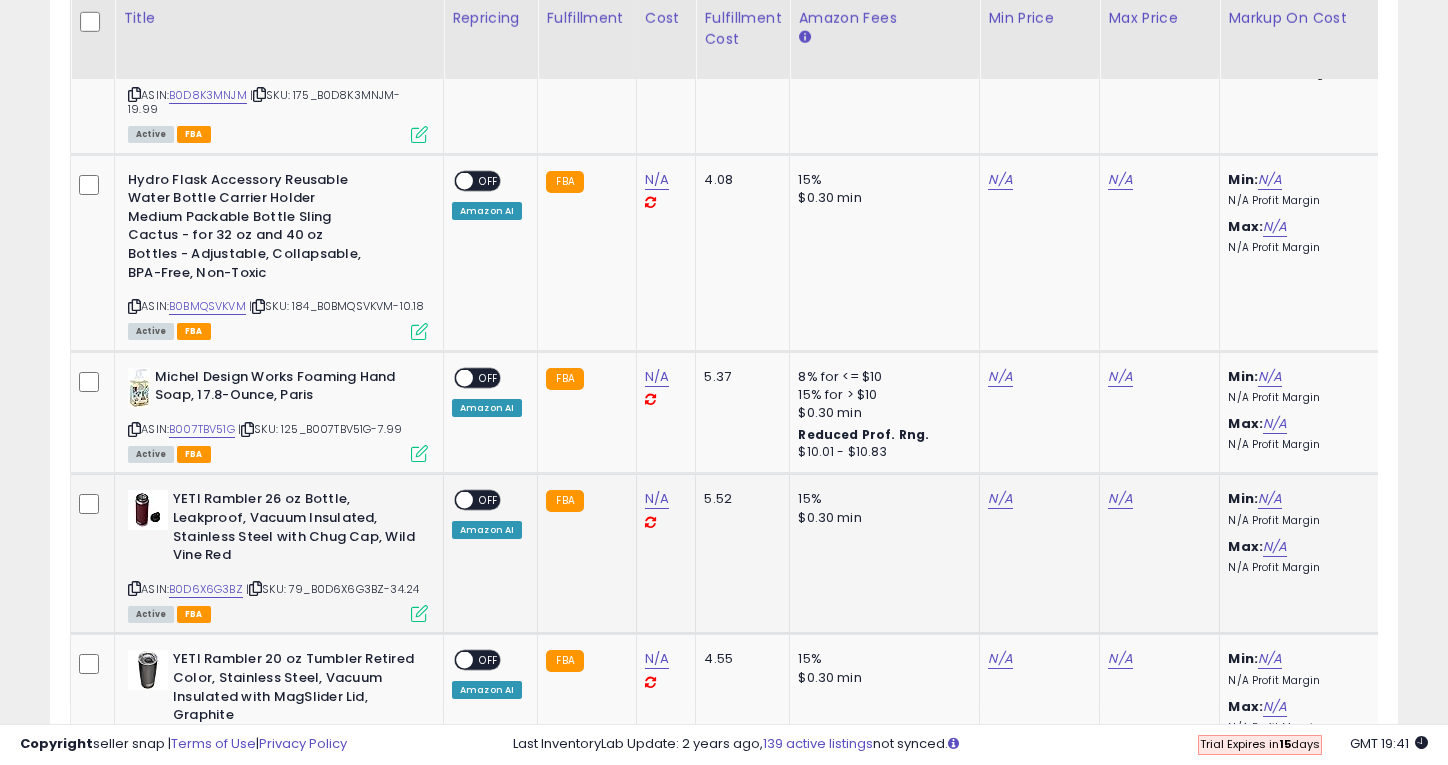 click at bounding box center (134, 588) 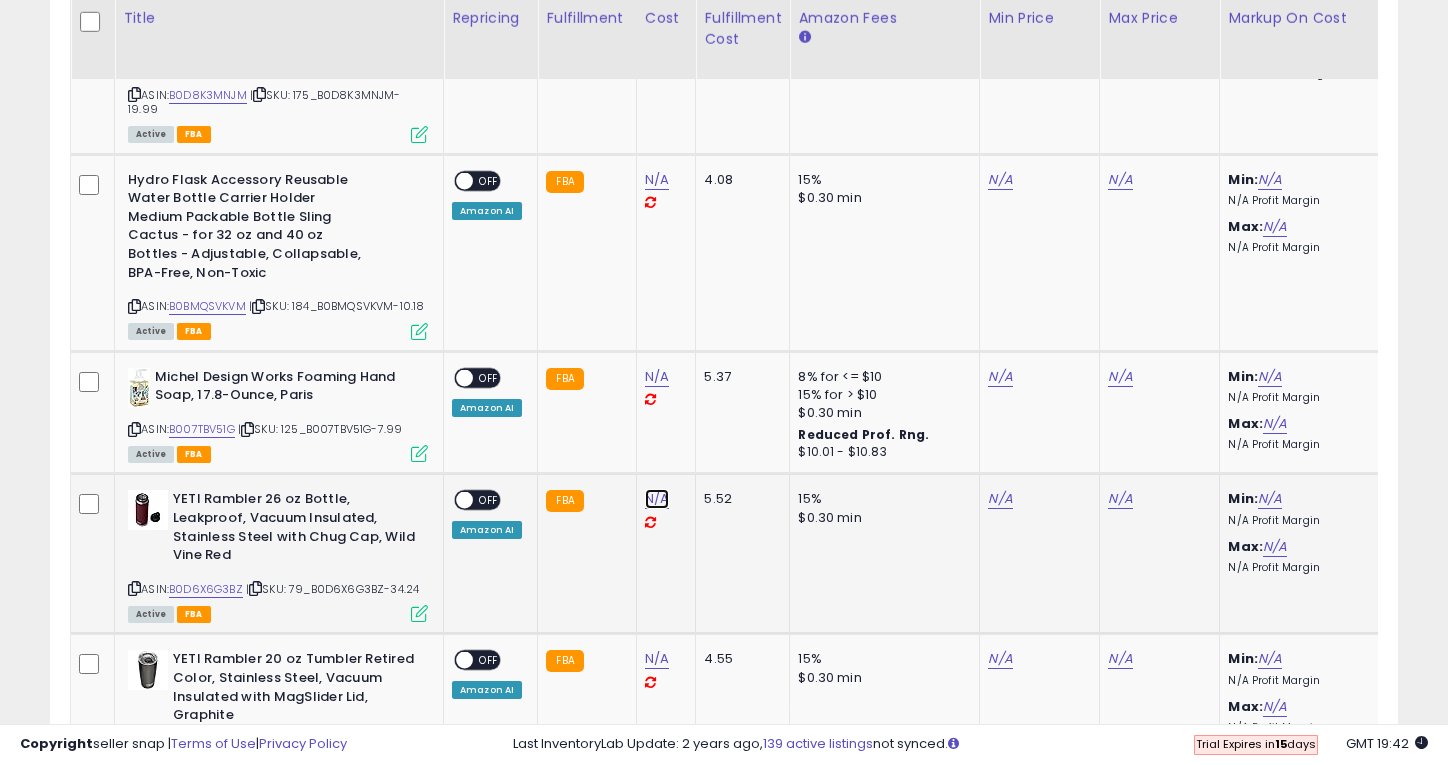 click on "N/A" at bounding box center [657, -2751] 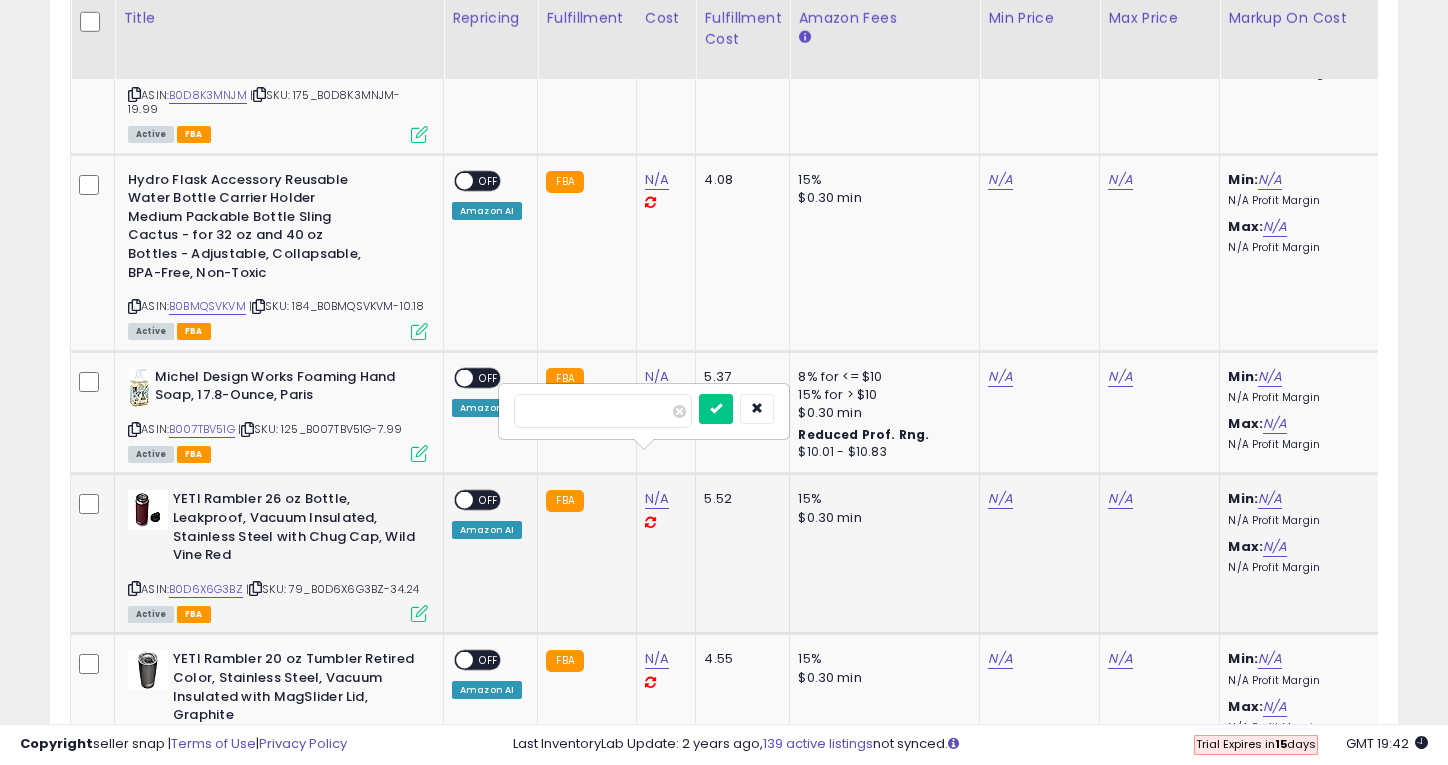 type on "*****" 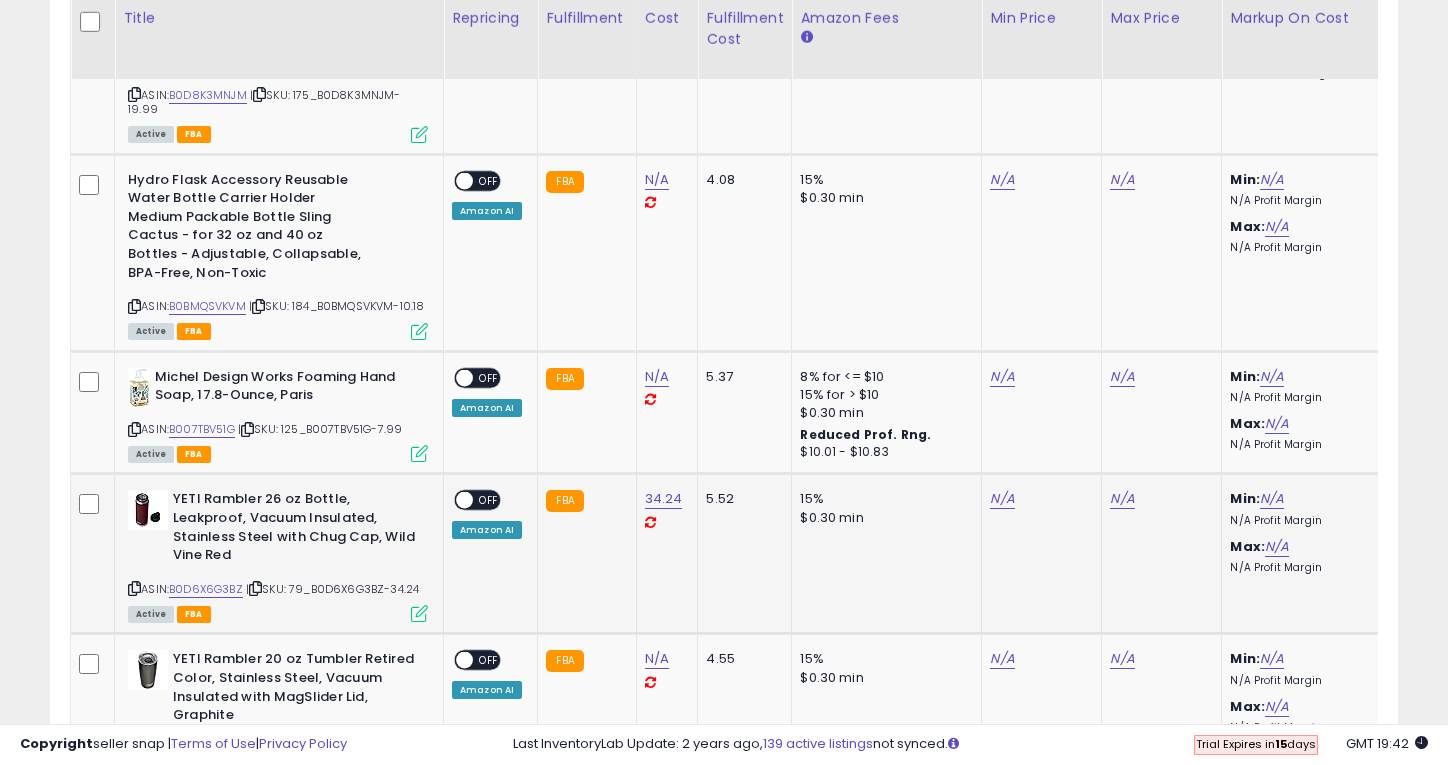 scroll, scrollTop: 0, scrollLeft: 153, axis: horizontal 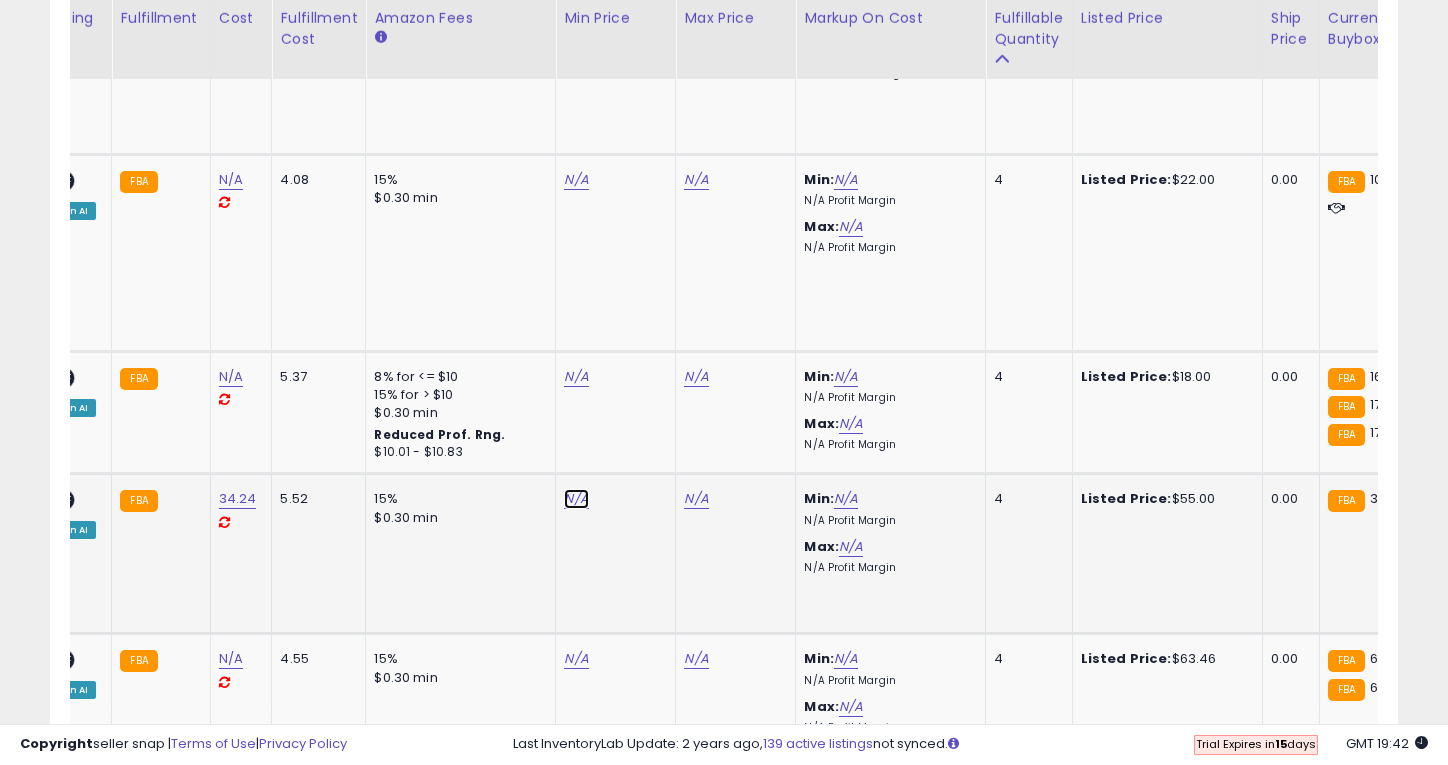 click on "N/A" at bounding box center (576, -2751) 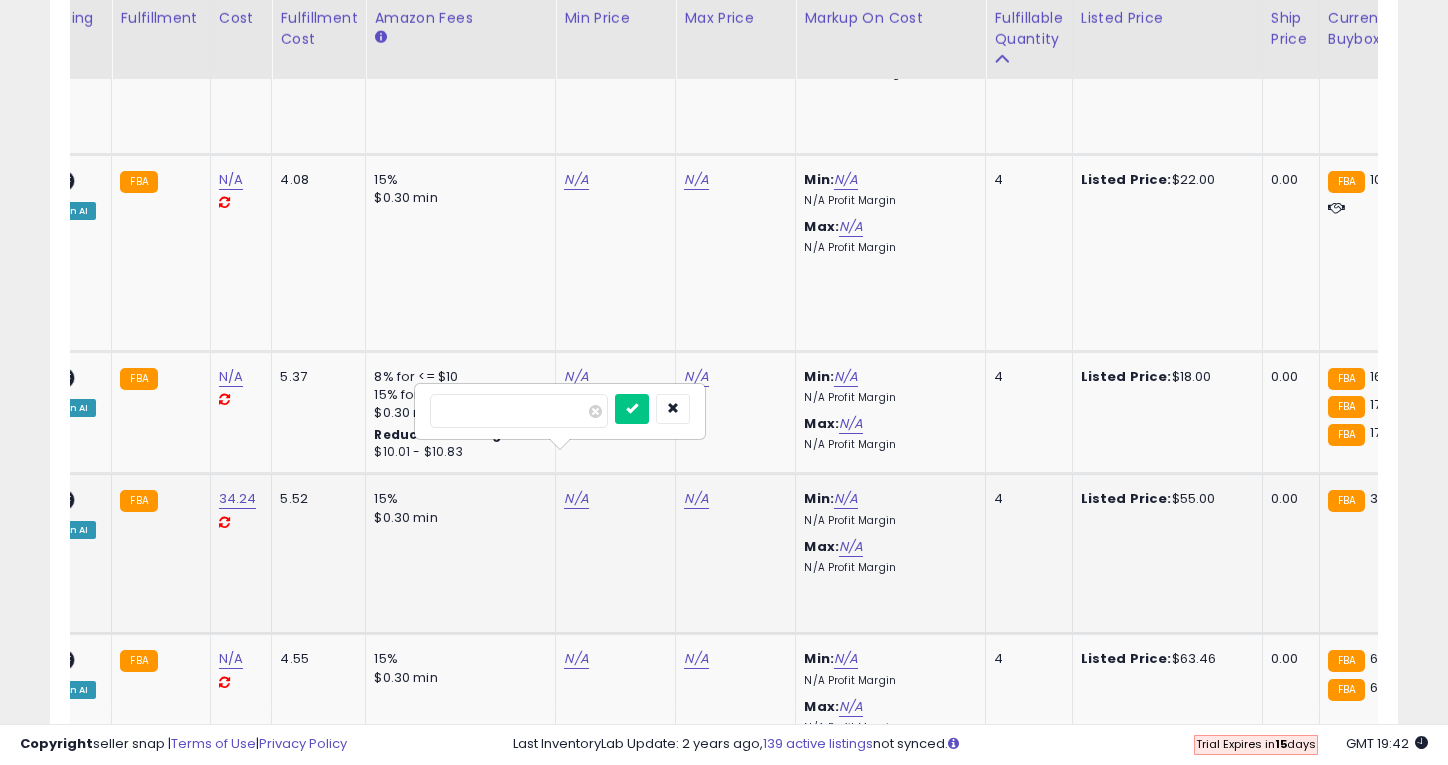type on "**" 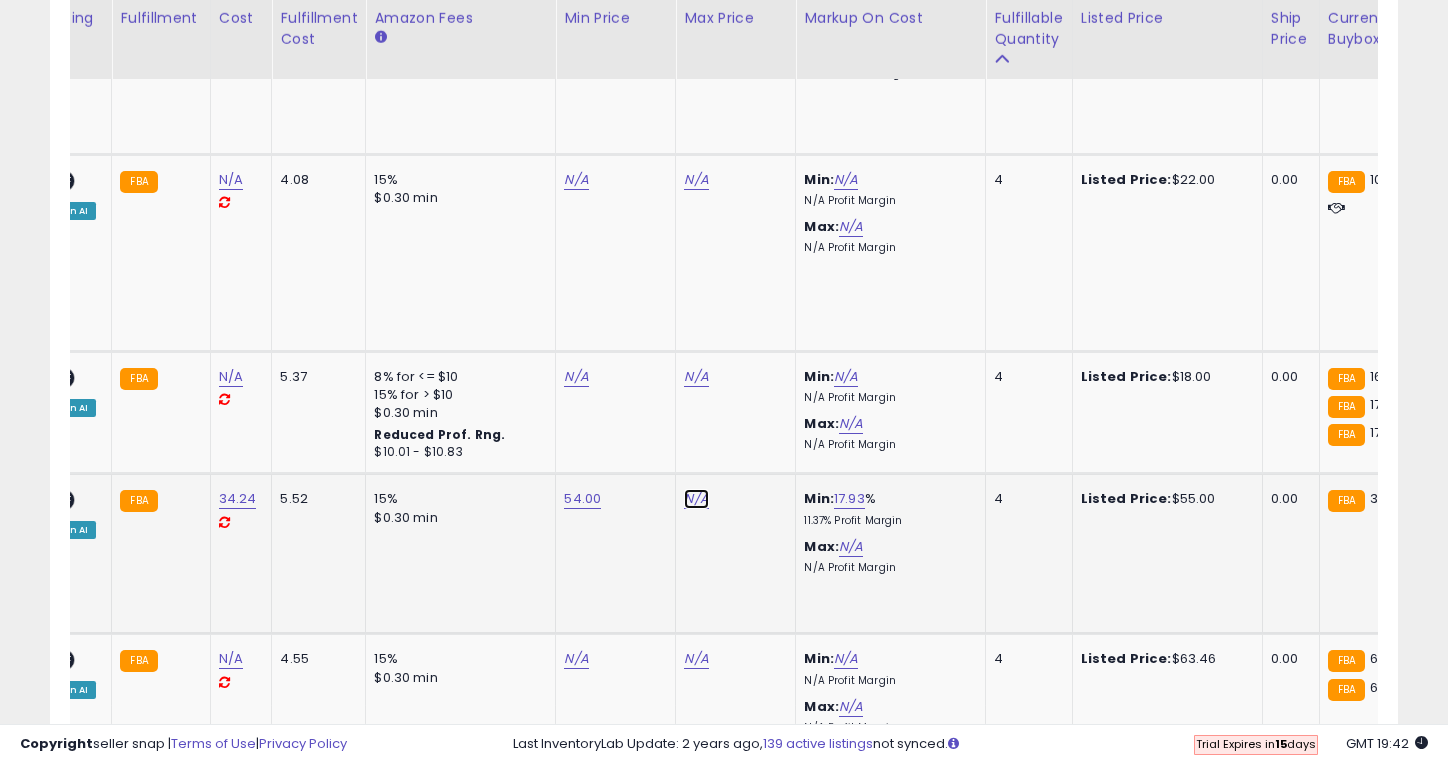 click on "N/A" at bounding box center [696, -2751] 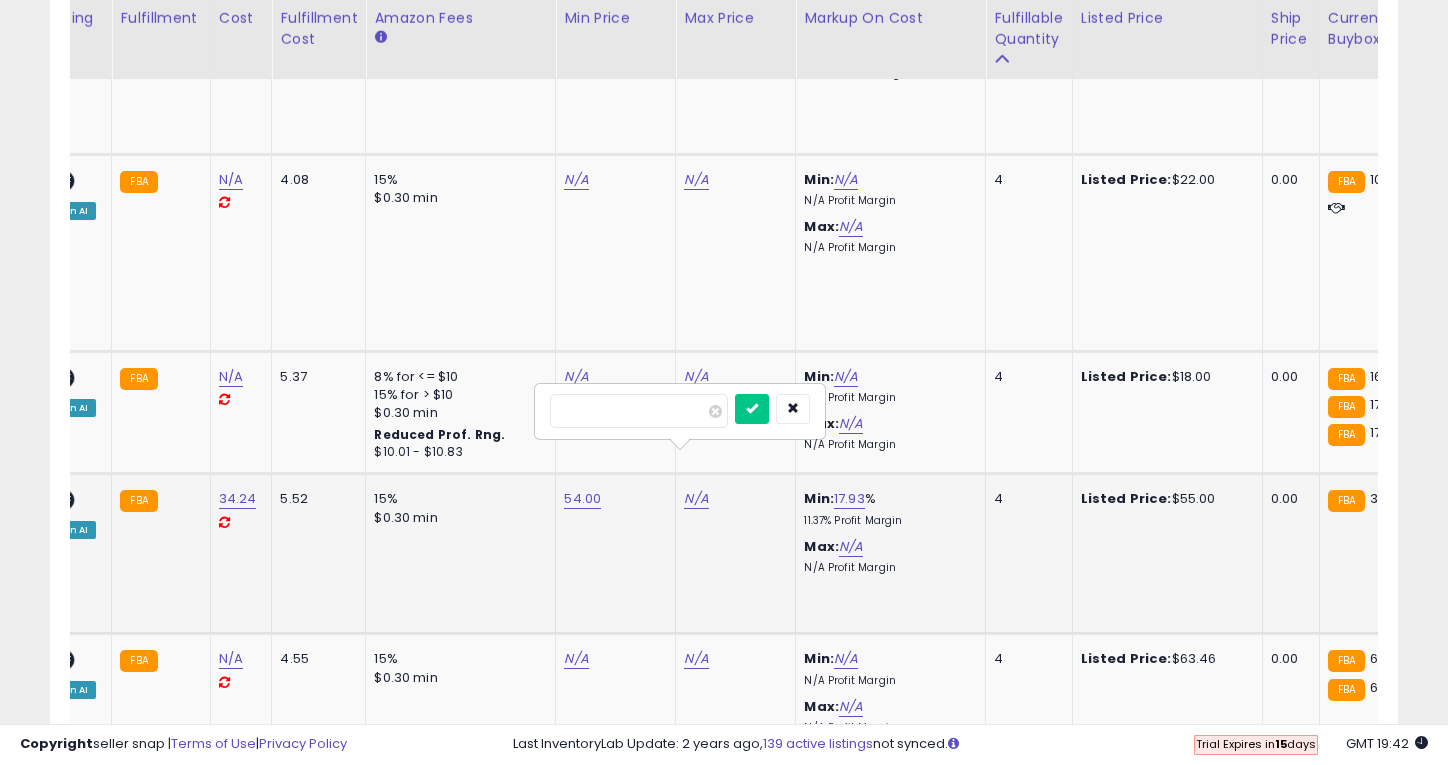 type on "**" 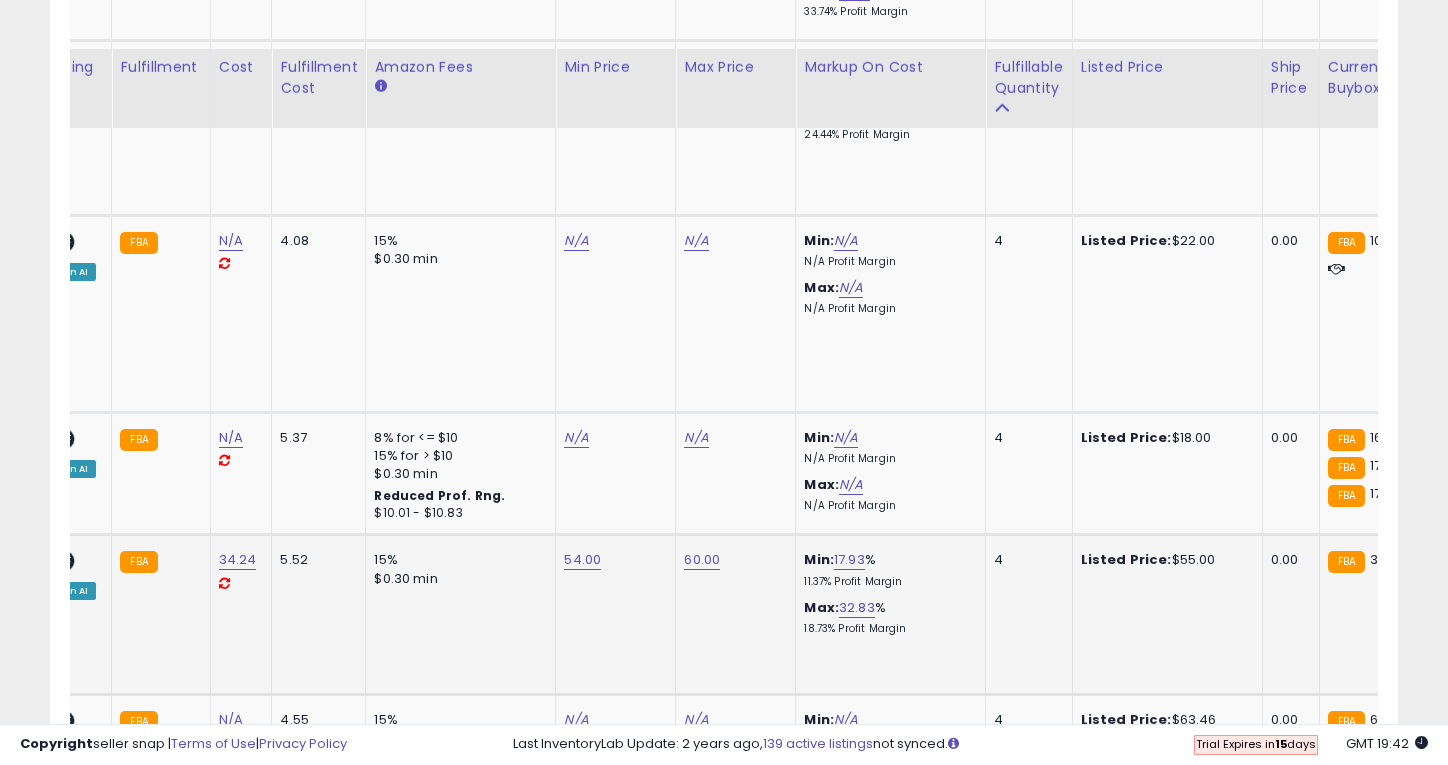 scroll, scrollTop: 3810, scrollLeft: 0, axis: vertical 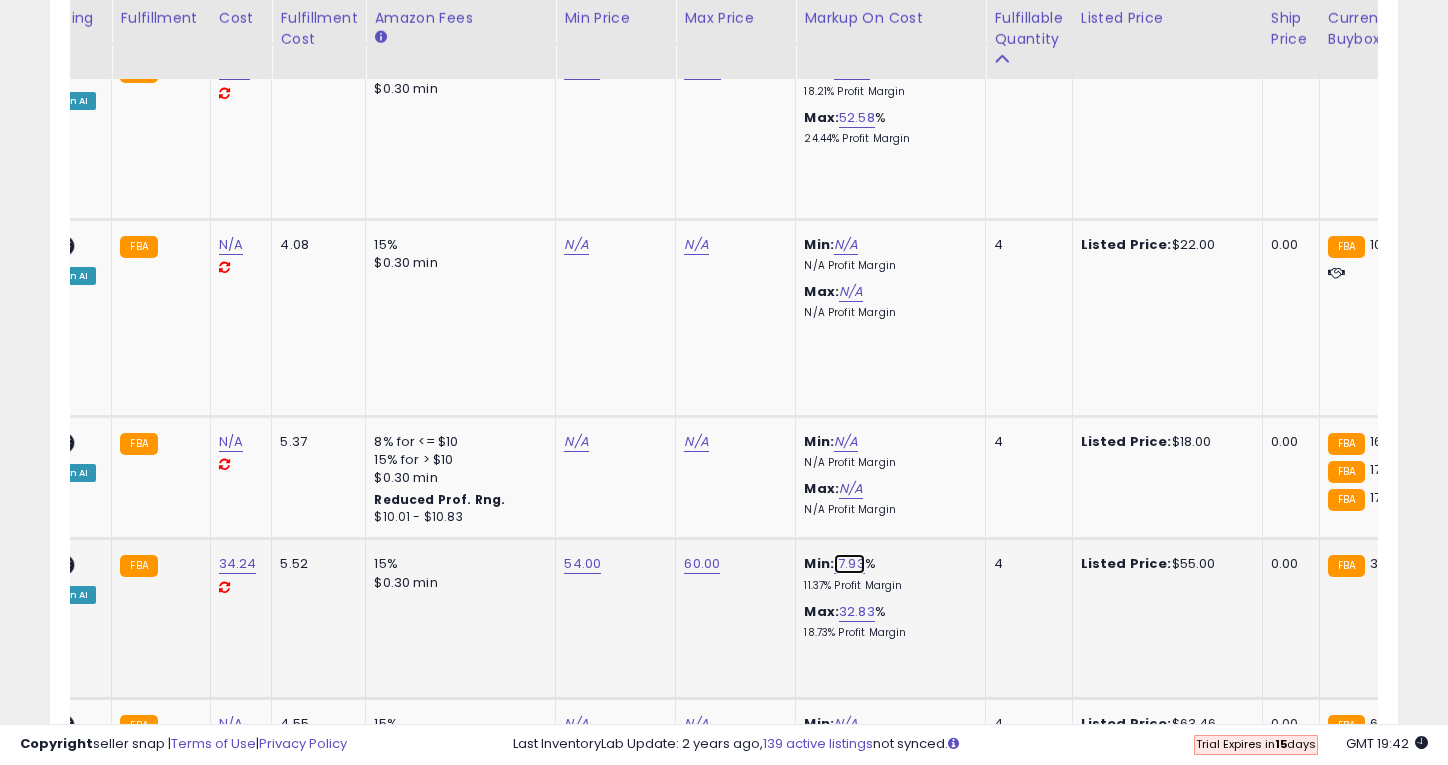 click on "17.93" at bounding box center (849, 564) 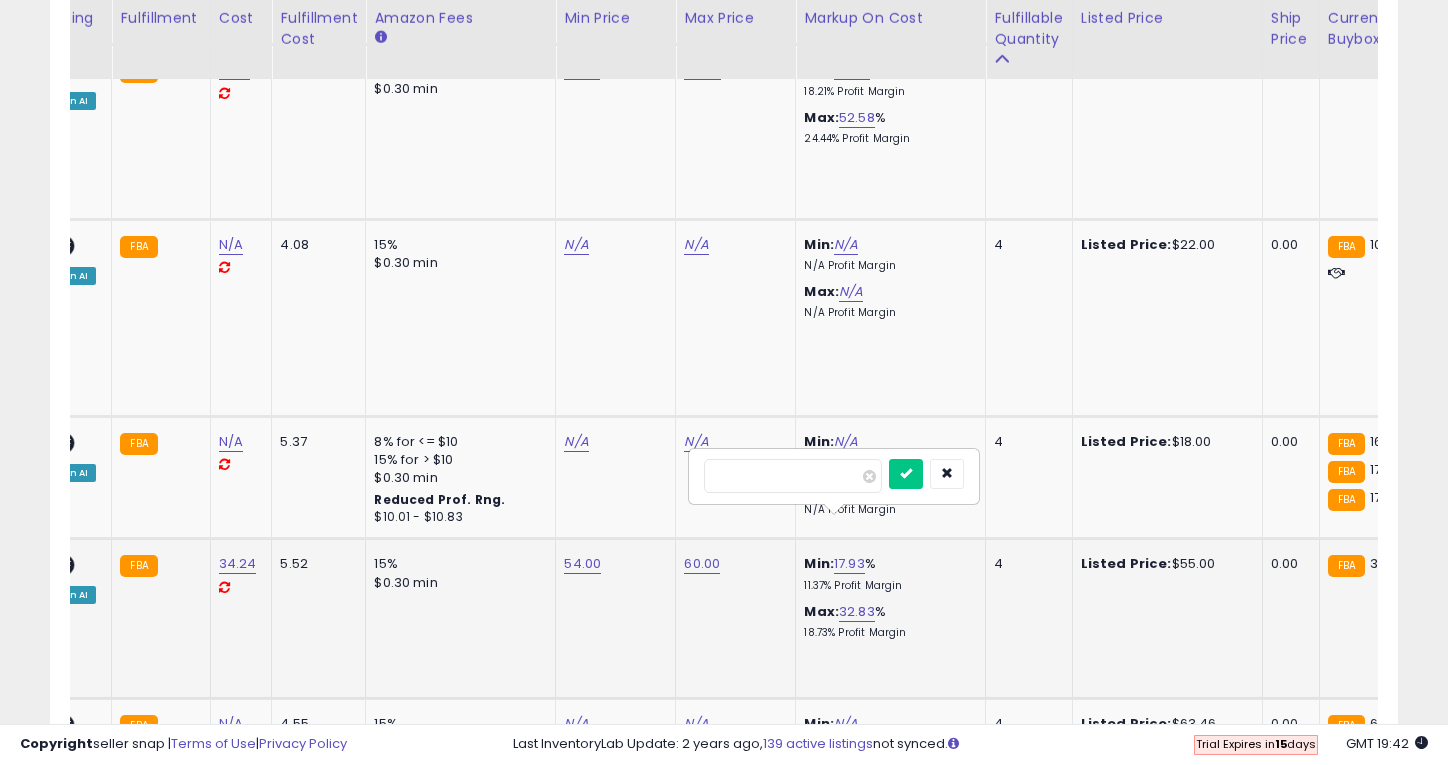 click on "Min:  17.93   ***** %   11.37%  Profit Margin" at bounding box center (887, 573) 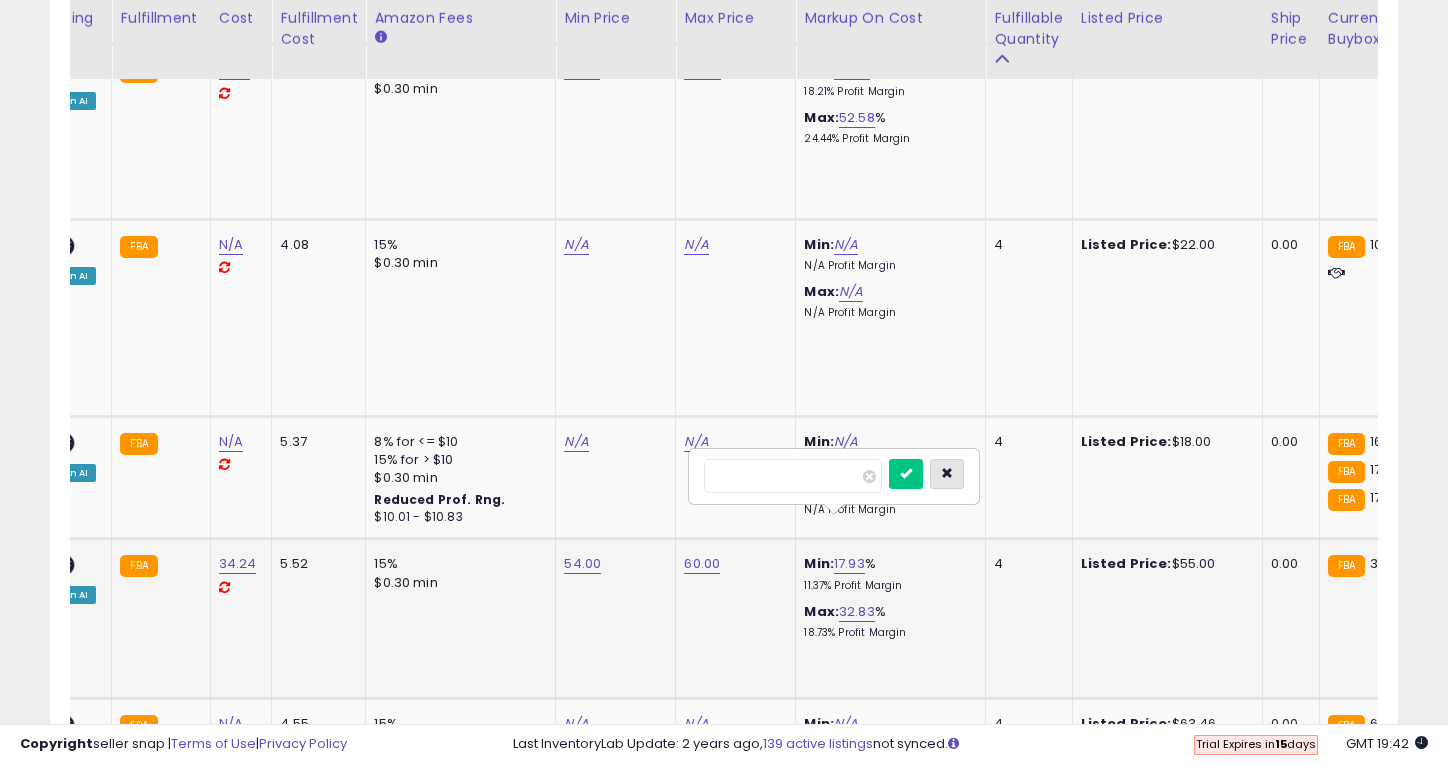 click at bounding box center [947, 473] 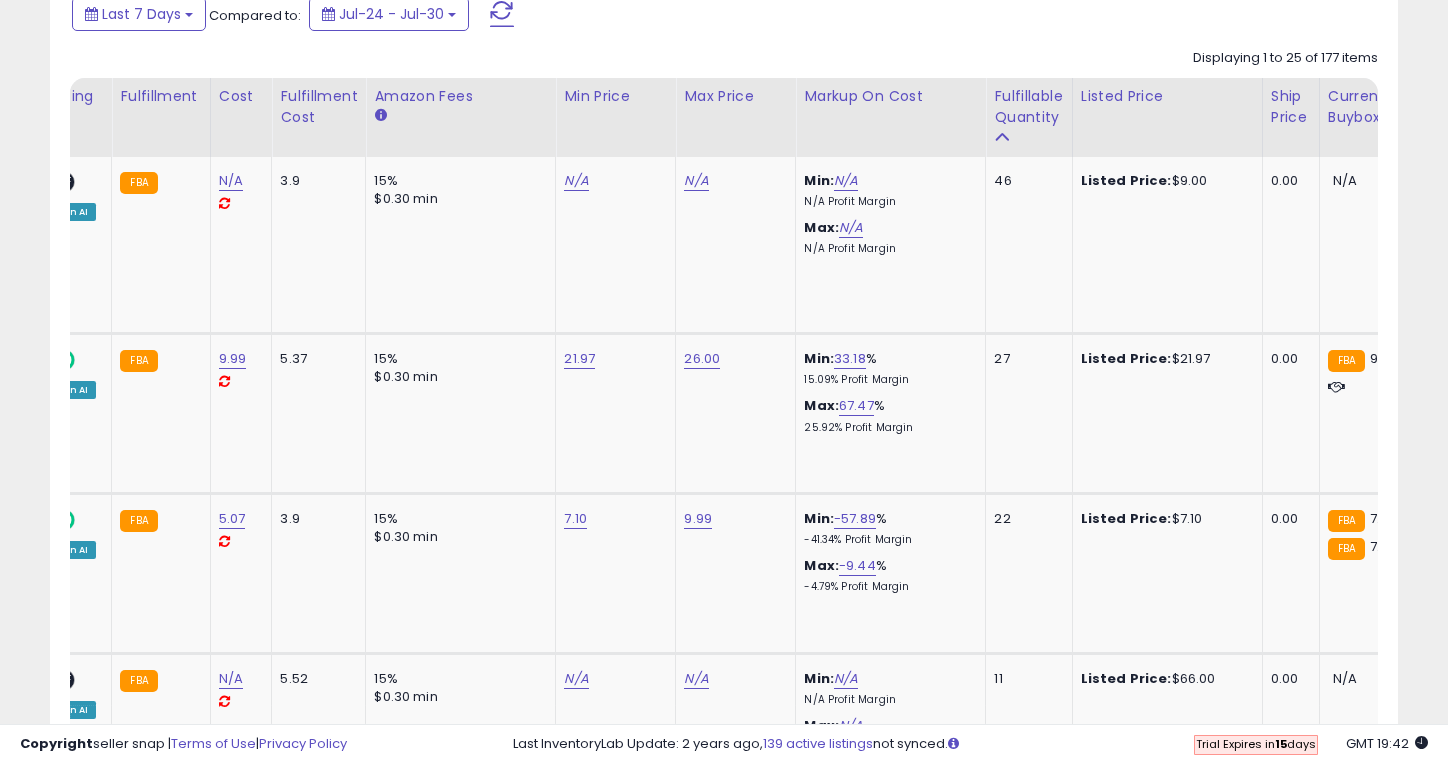 scroll, scrollTop: 0, scrollLeft: 0, axis: both 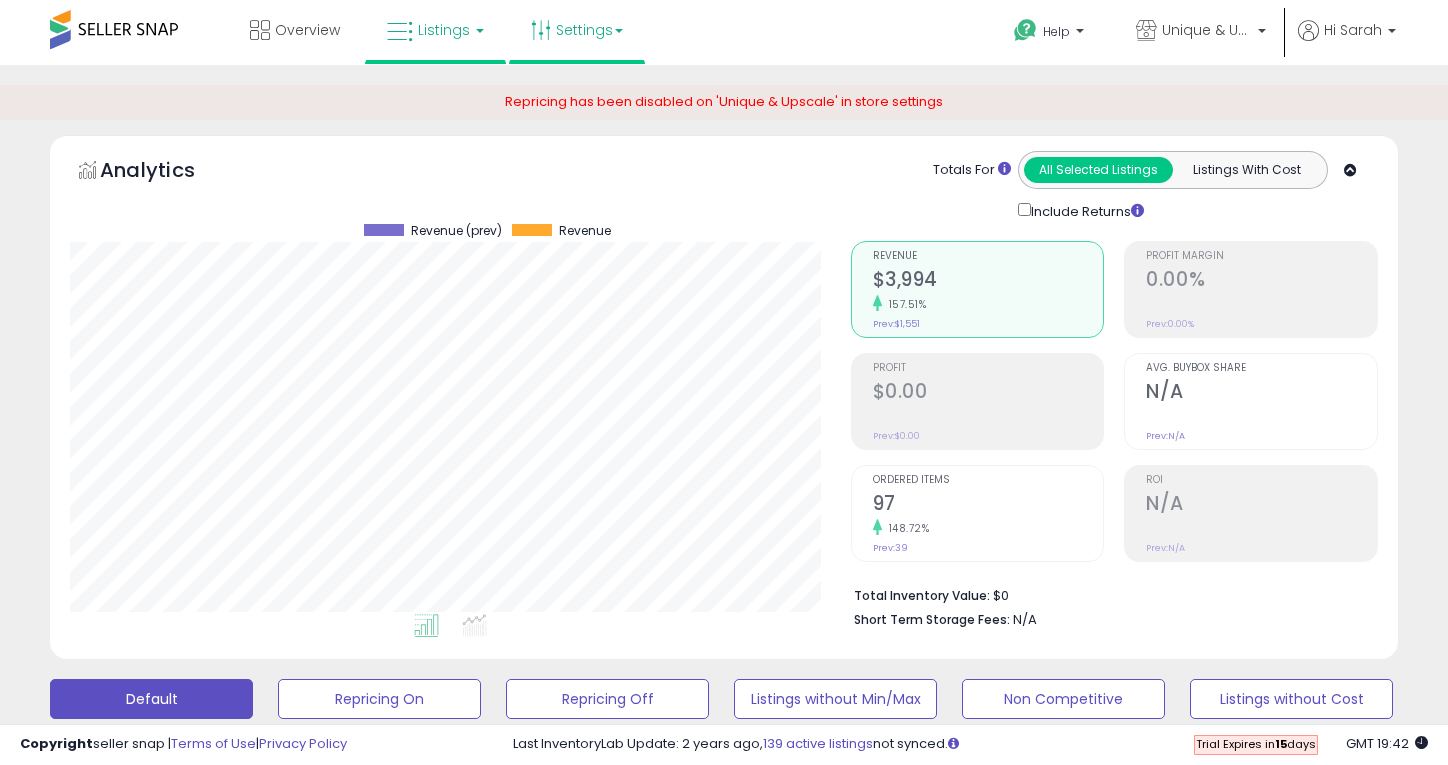click on "Settings" at bounding box center [577, 30] 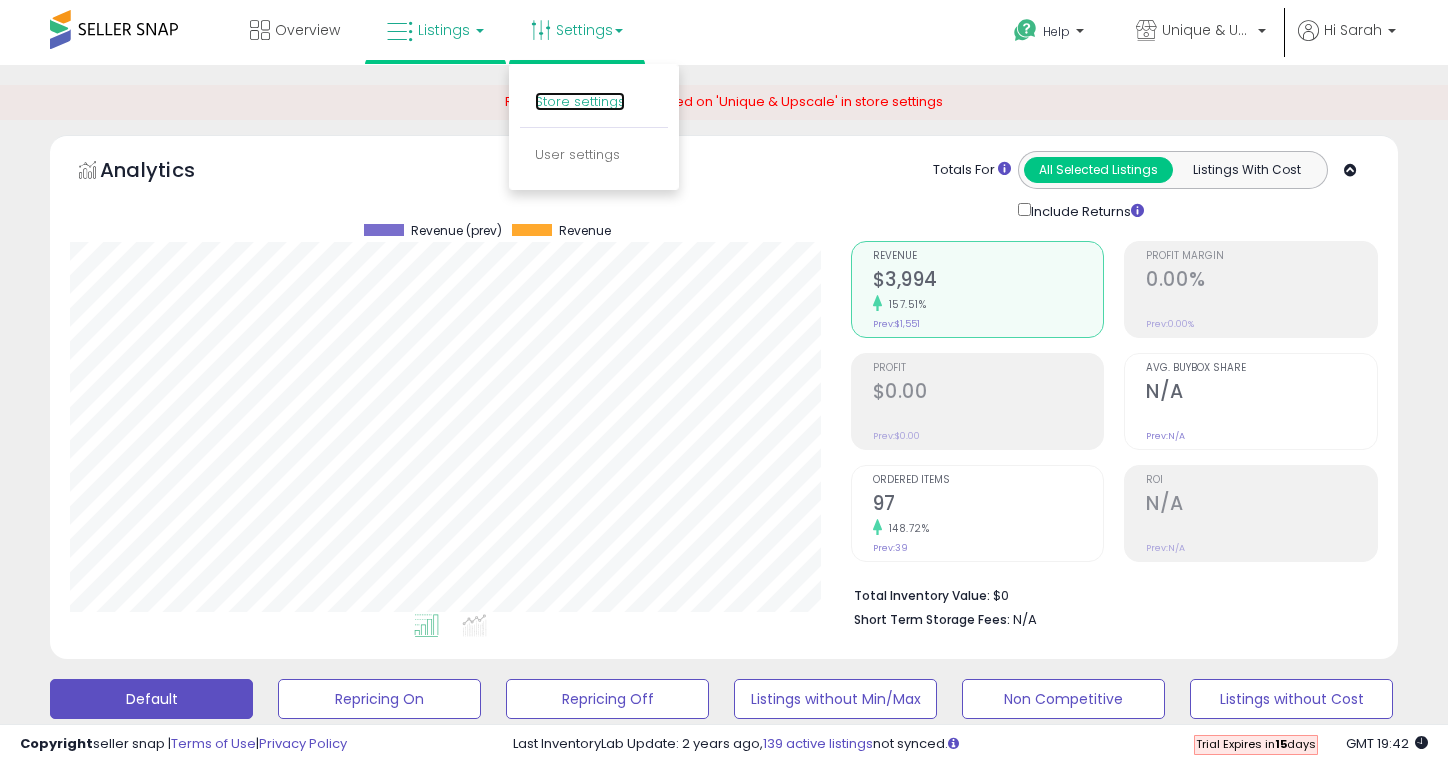 click on "Store
settings" at bounding box center (580, 101) 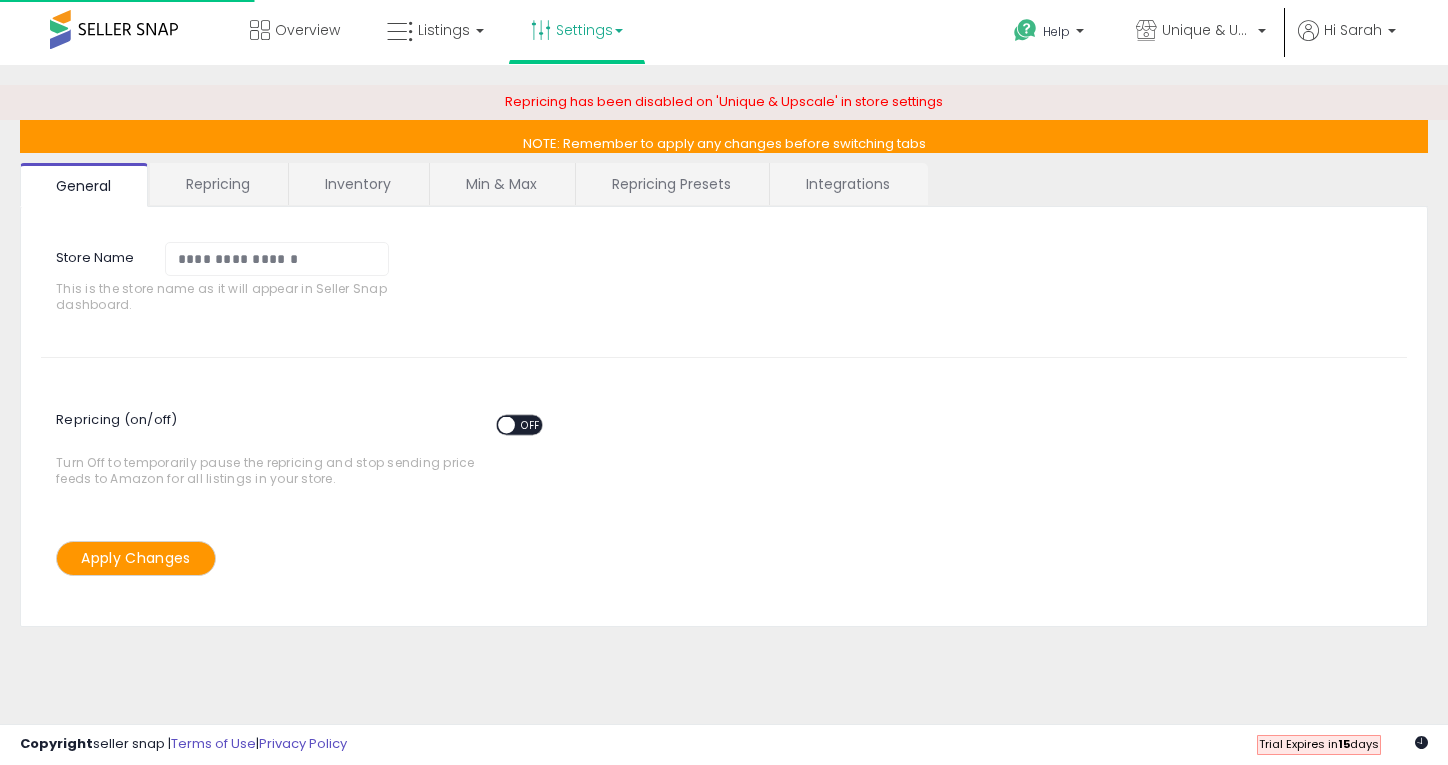 scroll, scrollTop: 0, scrollLeft: 0, axis: both 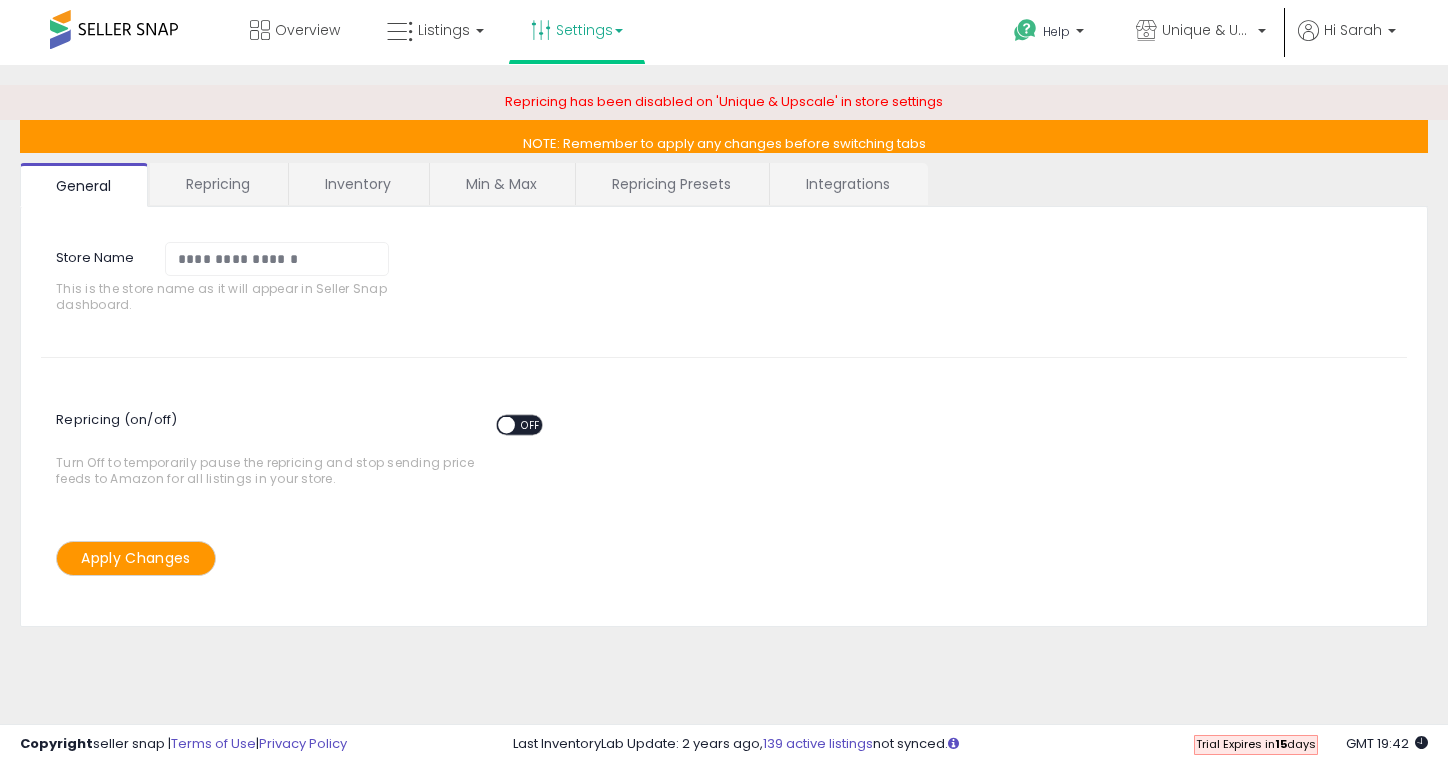 click on "Repricing" at bounding box center (218, 184) 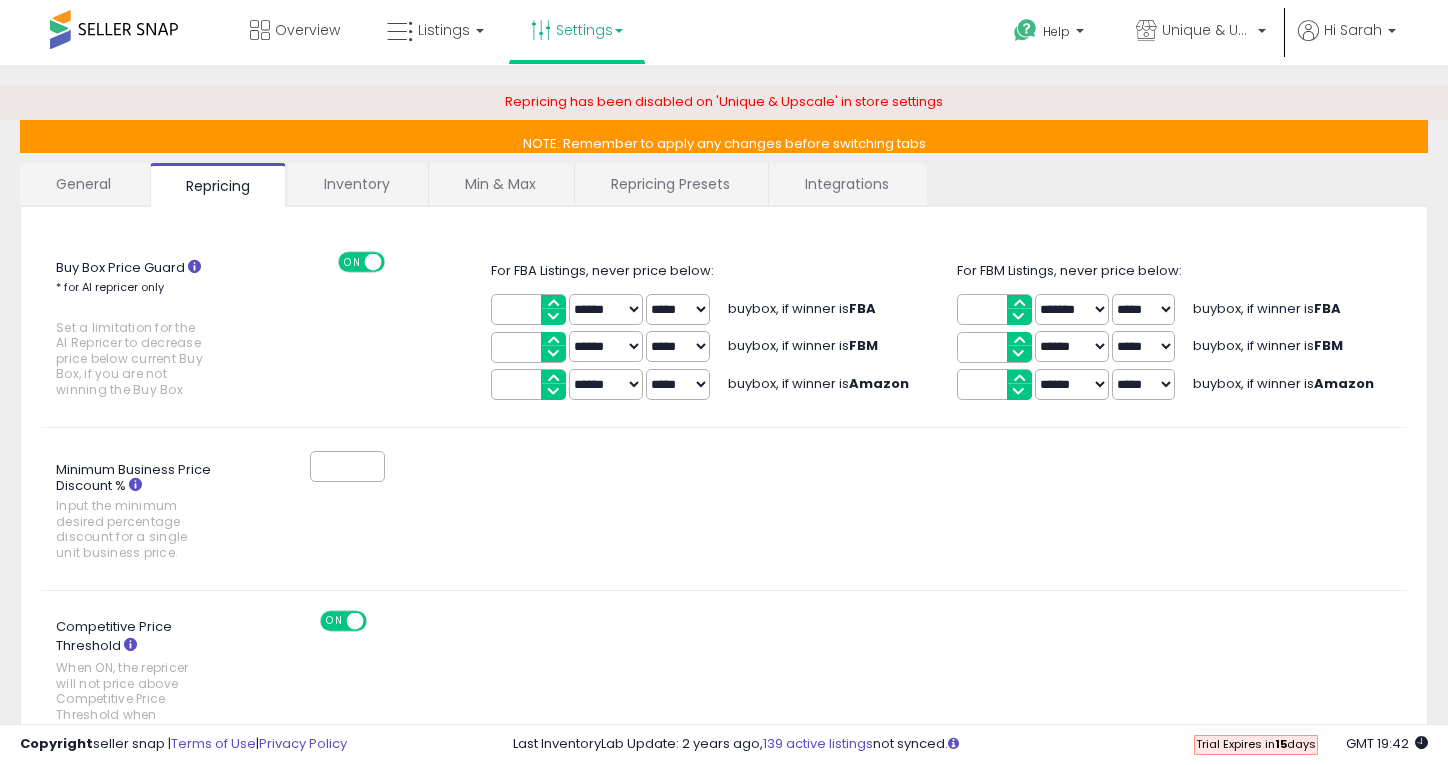 click on "Min & Max" at bounding box center [500, 184] 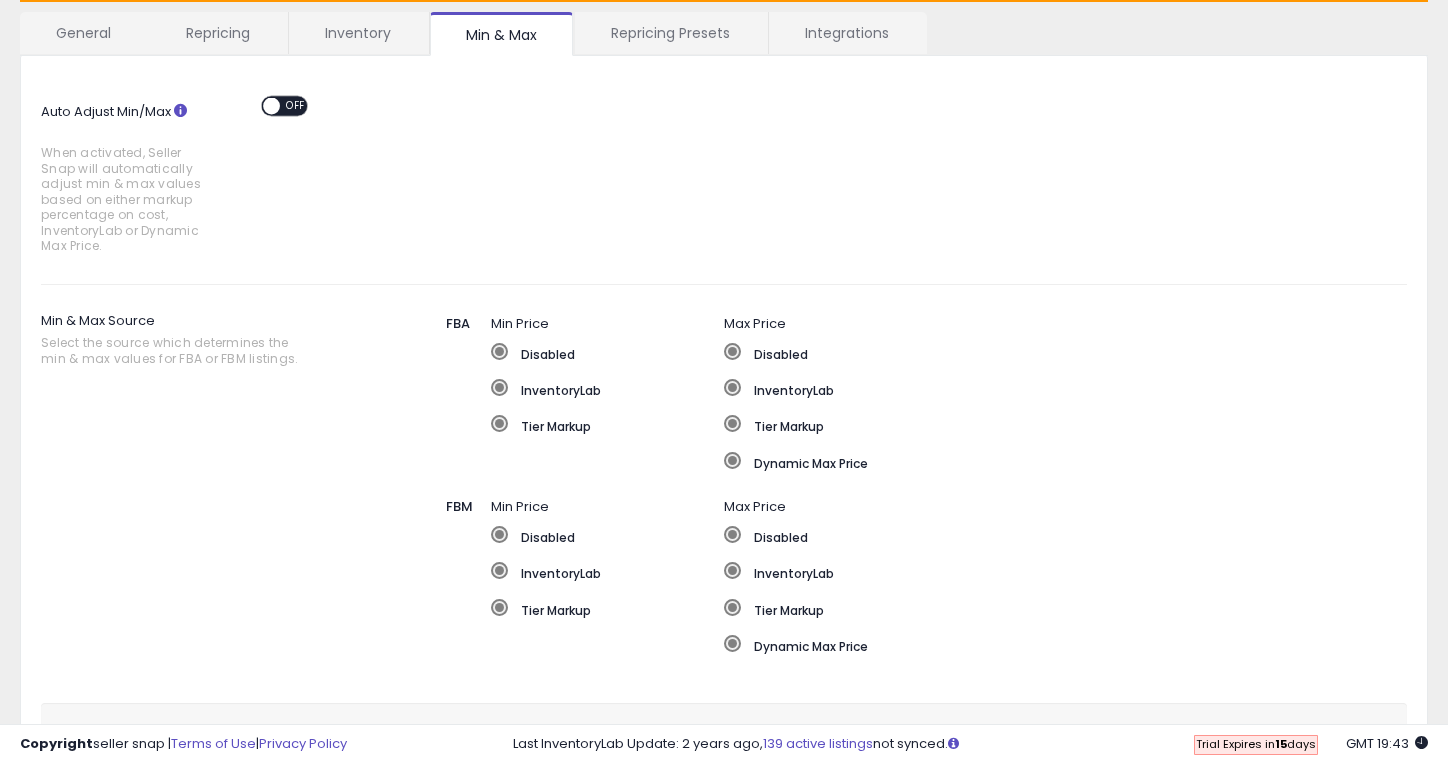 scroll, scrollTop: 0, scrollLeft: 0, axis: both 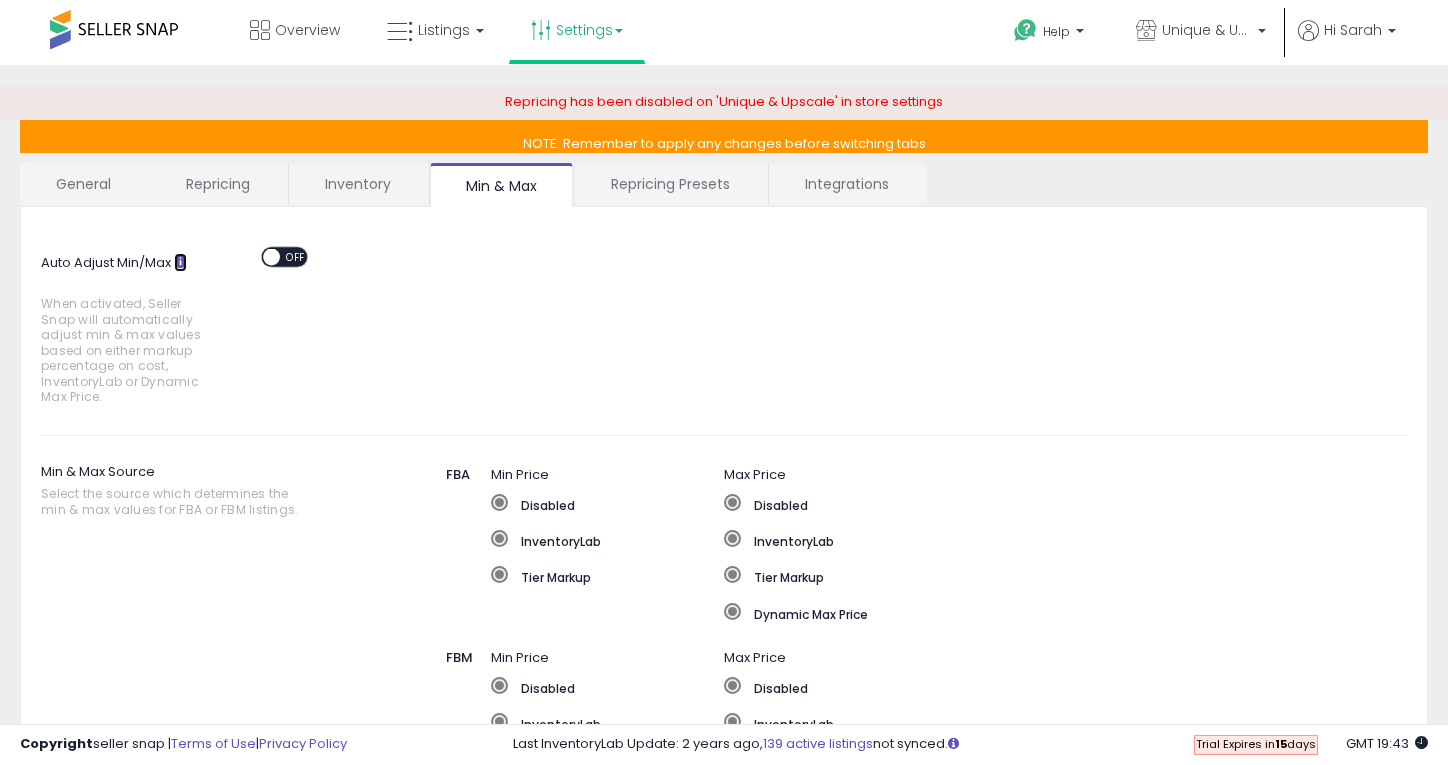 click at bounding box center [180, 261] 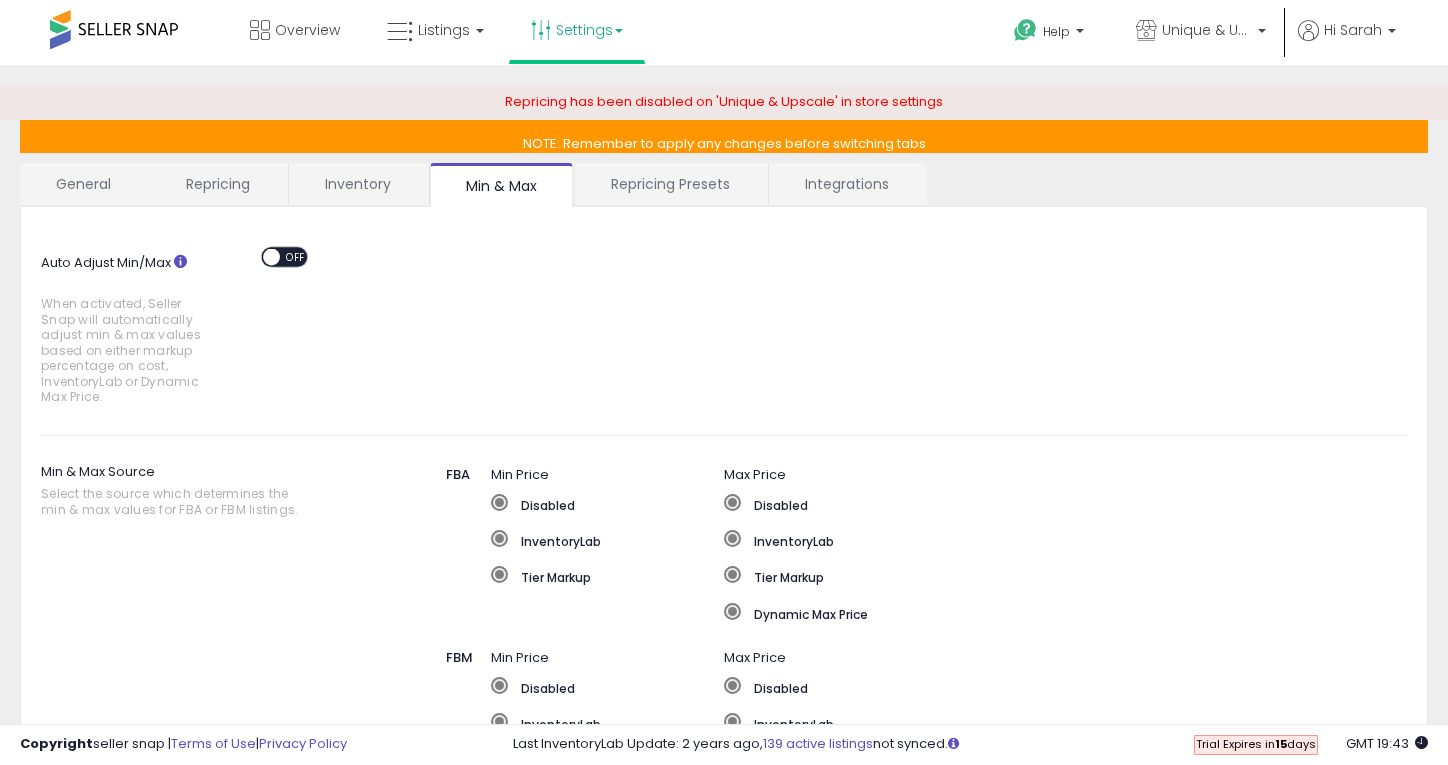 click on "Repricing Presets" at bounding box center (670, 184) 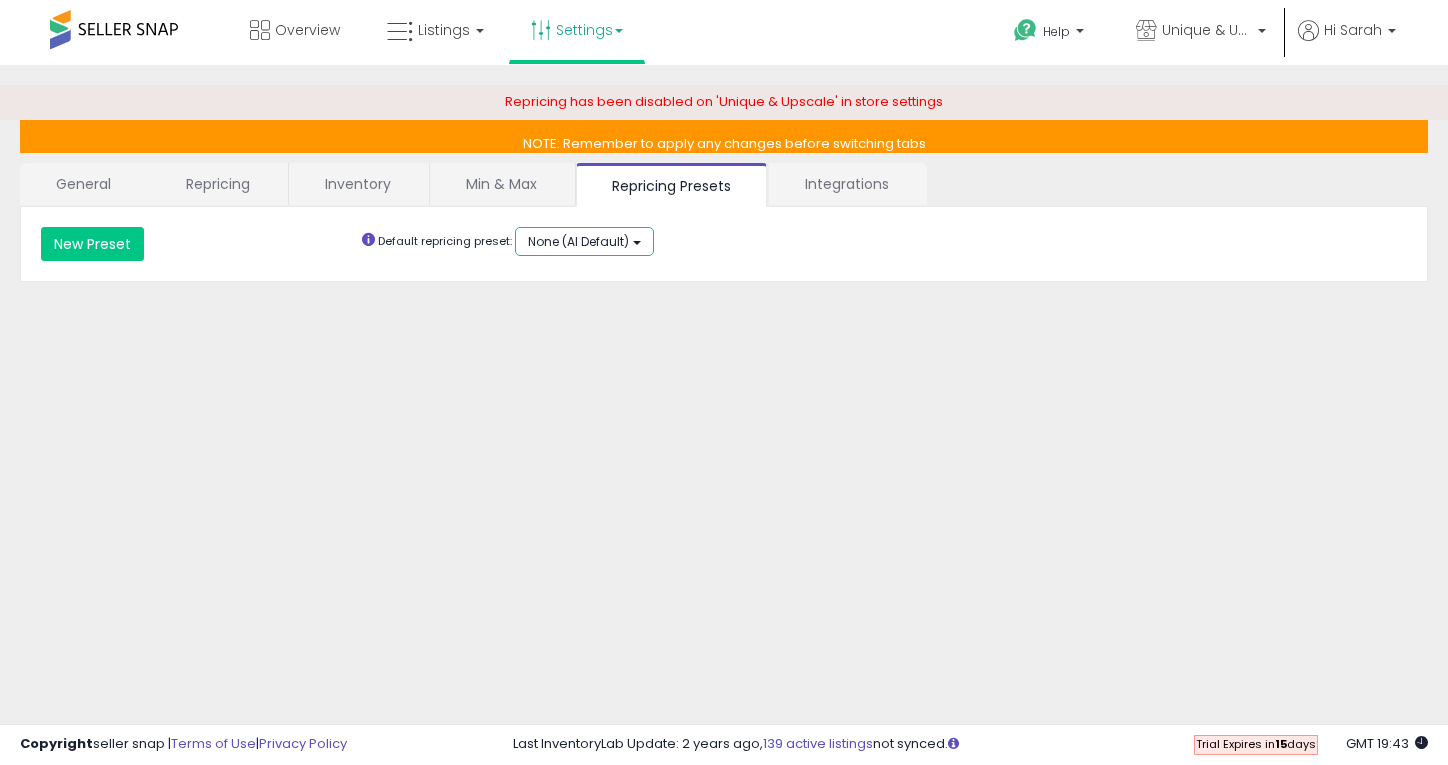 click on "None (AI Default)" at bounding box center [584, 241] 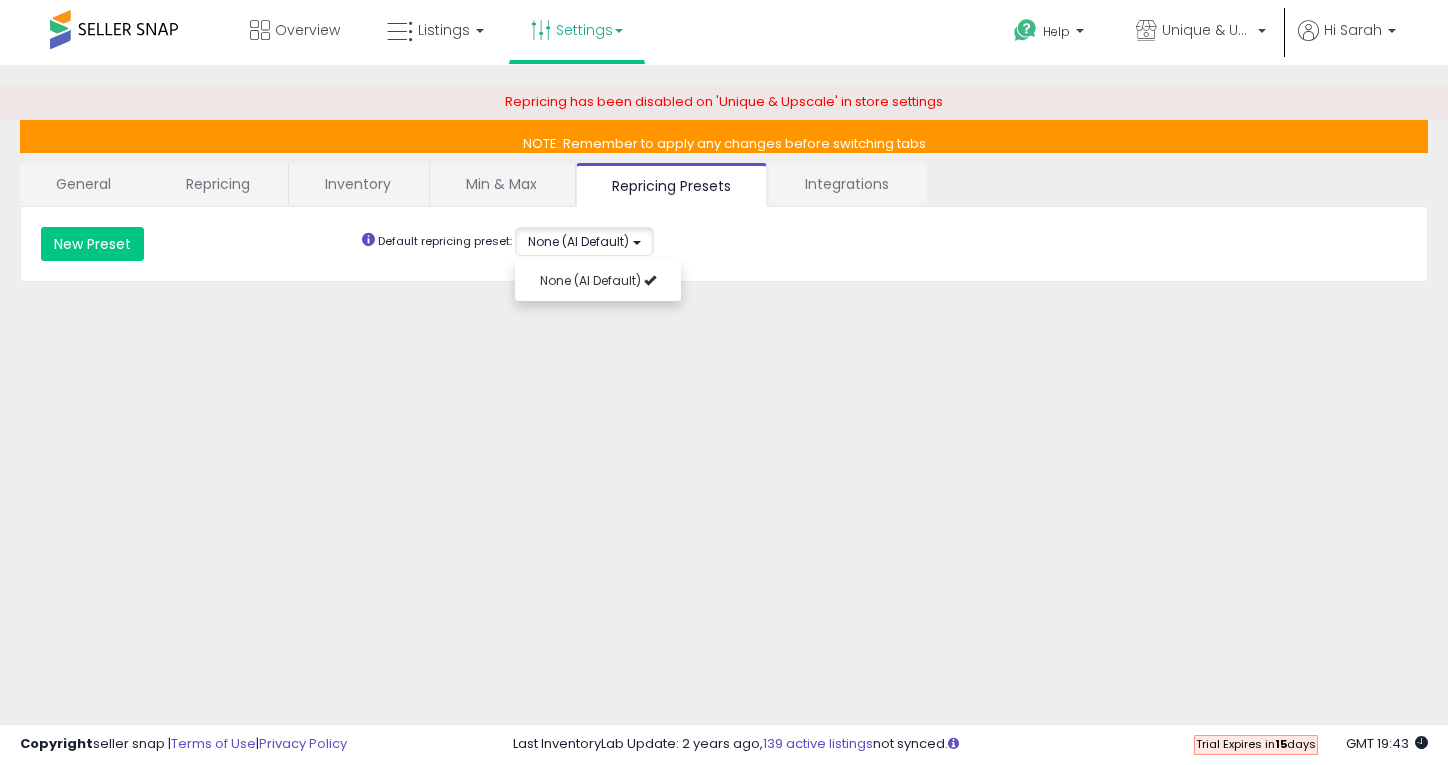click on "**********" 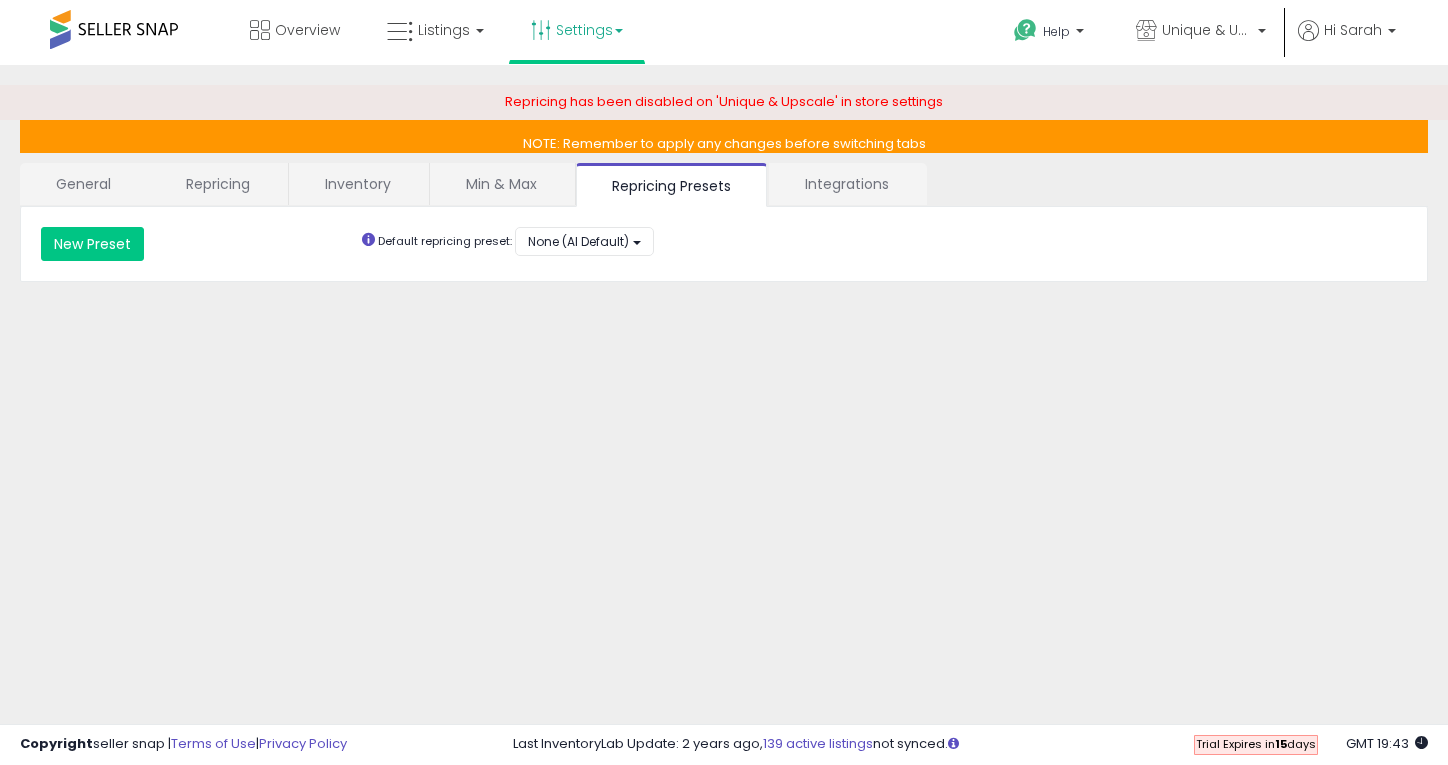 click on "Integrations" at bounding box center [847, 184] 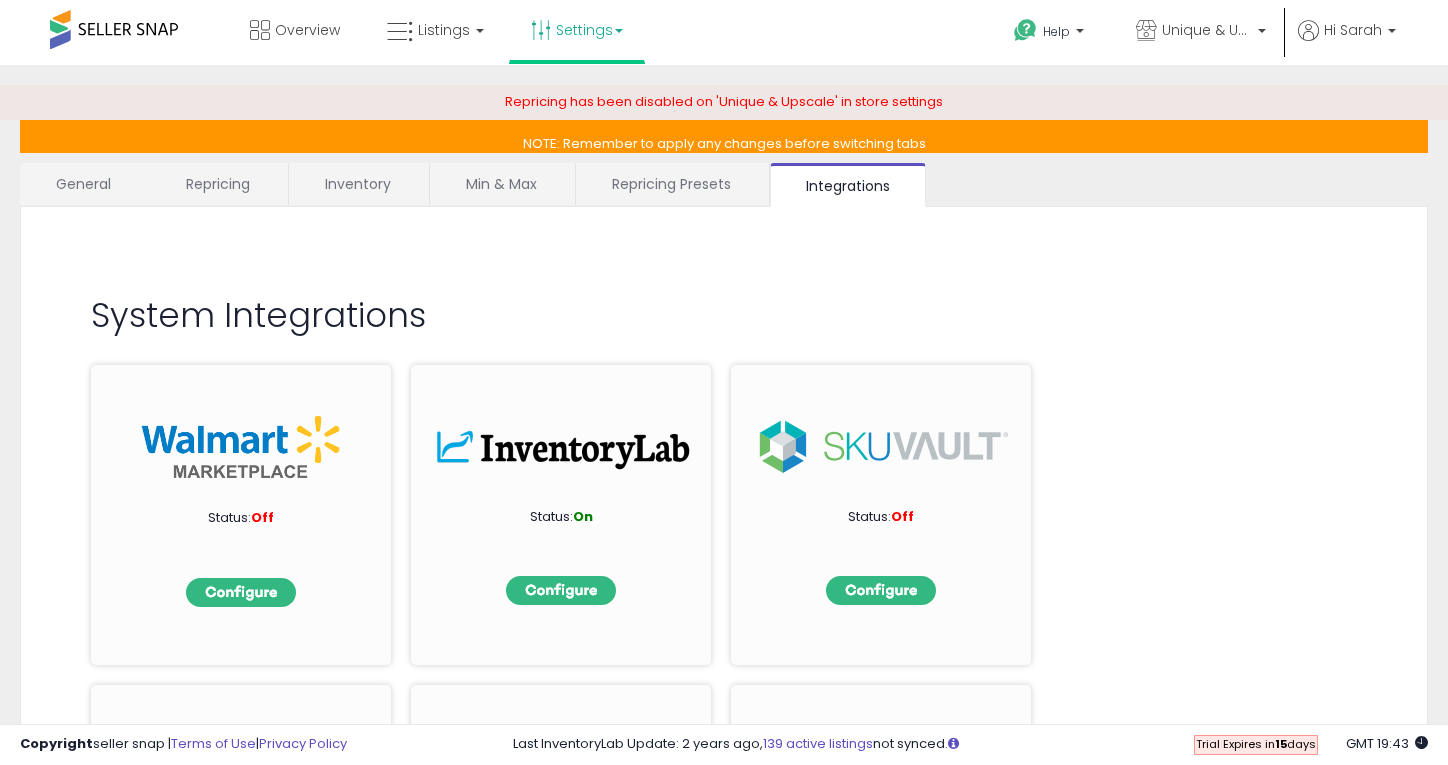 click on "Inventory" at bounding box center (358, 184) 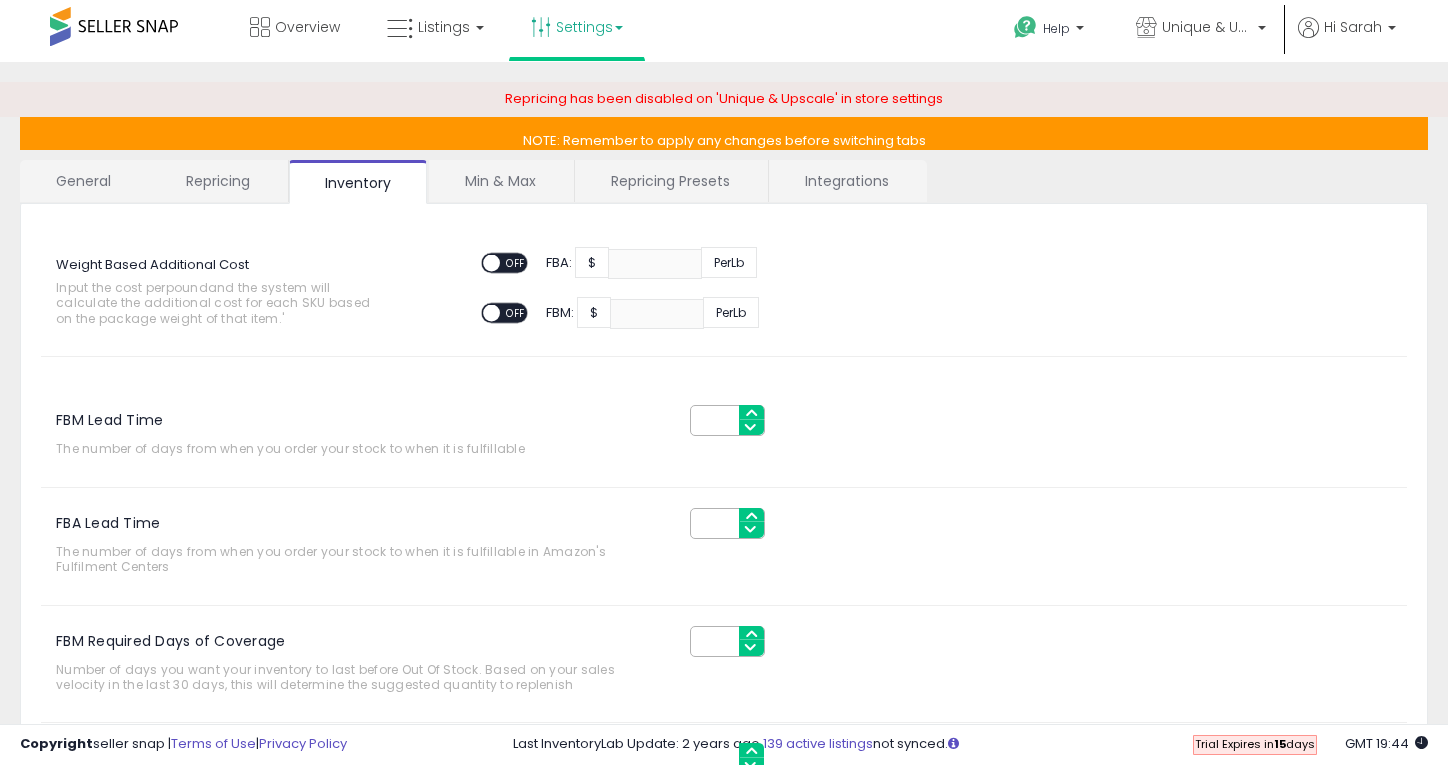 scroll, scrollTop: 0, scrollLeft: 0, axis: both 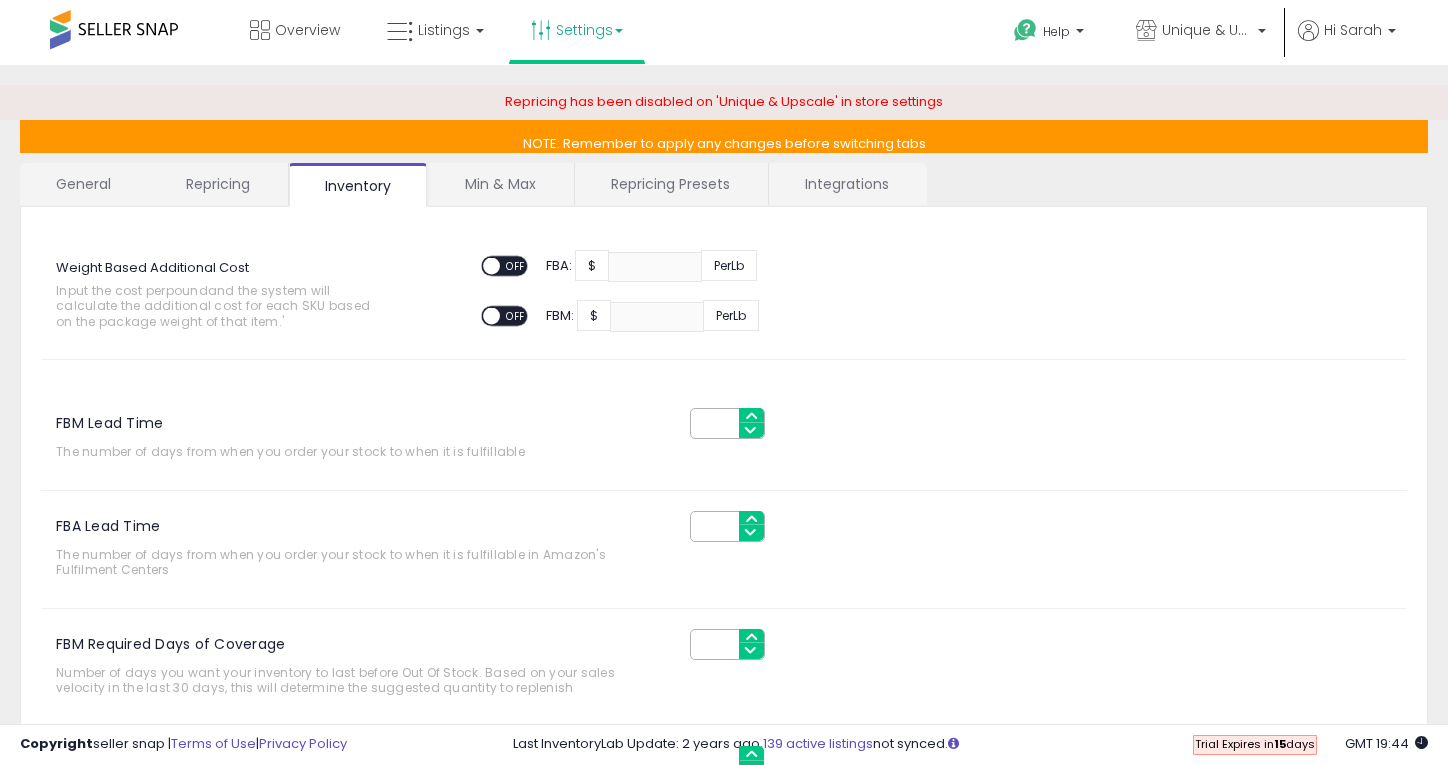 click on "Repricing" at bounding box center (218, 184) 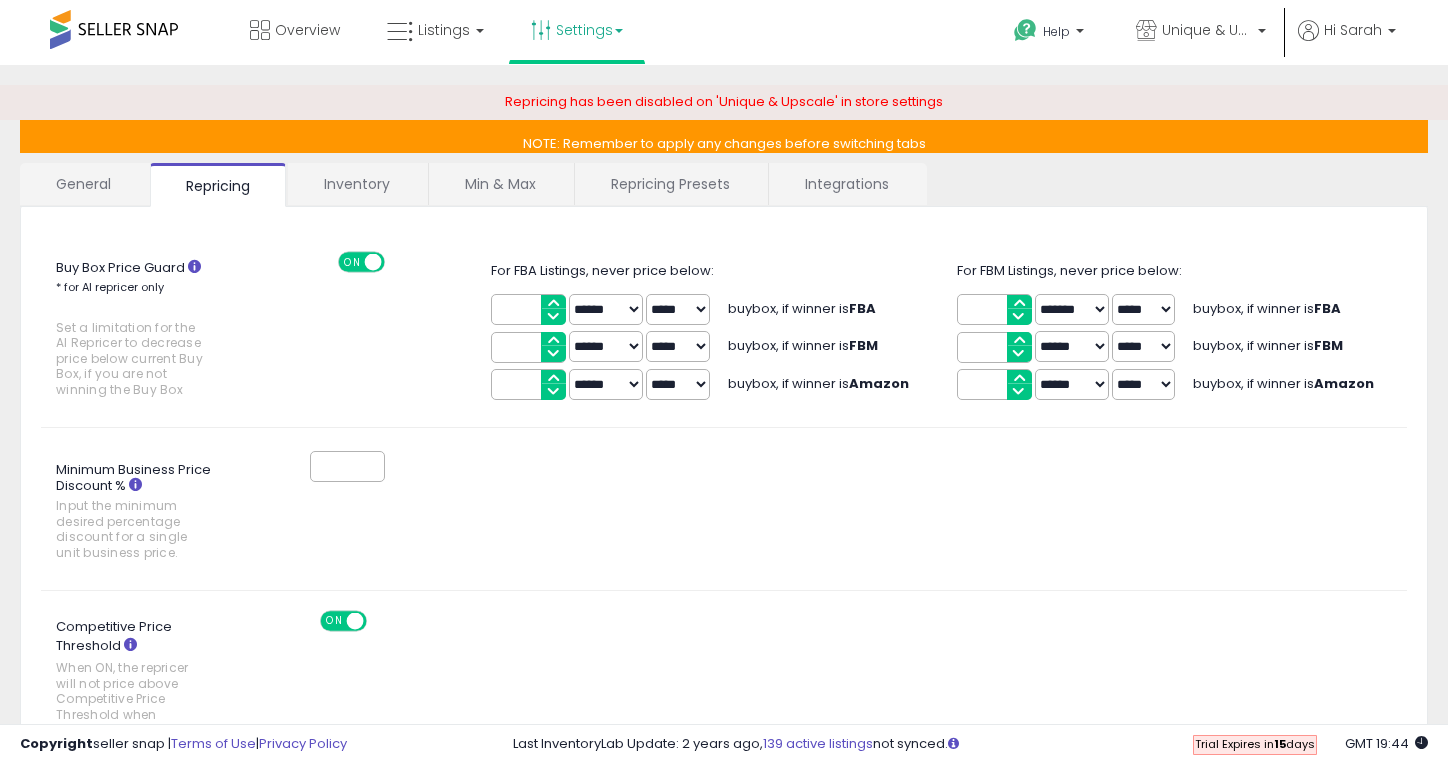 click on "****" at bounding box center [528, 309] 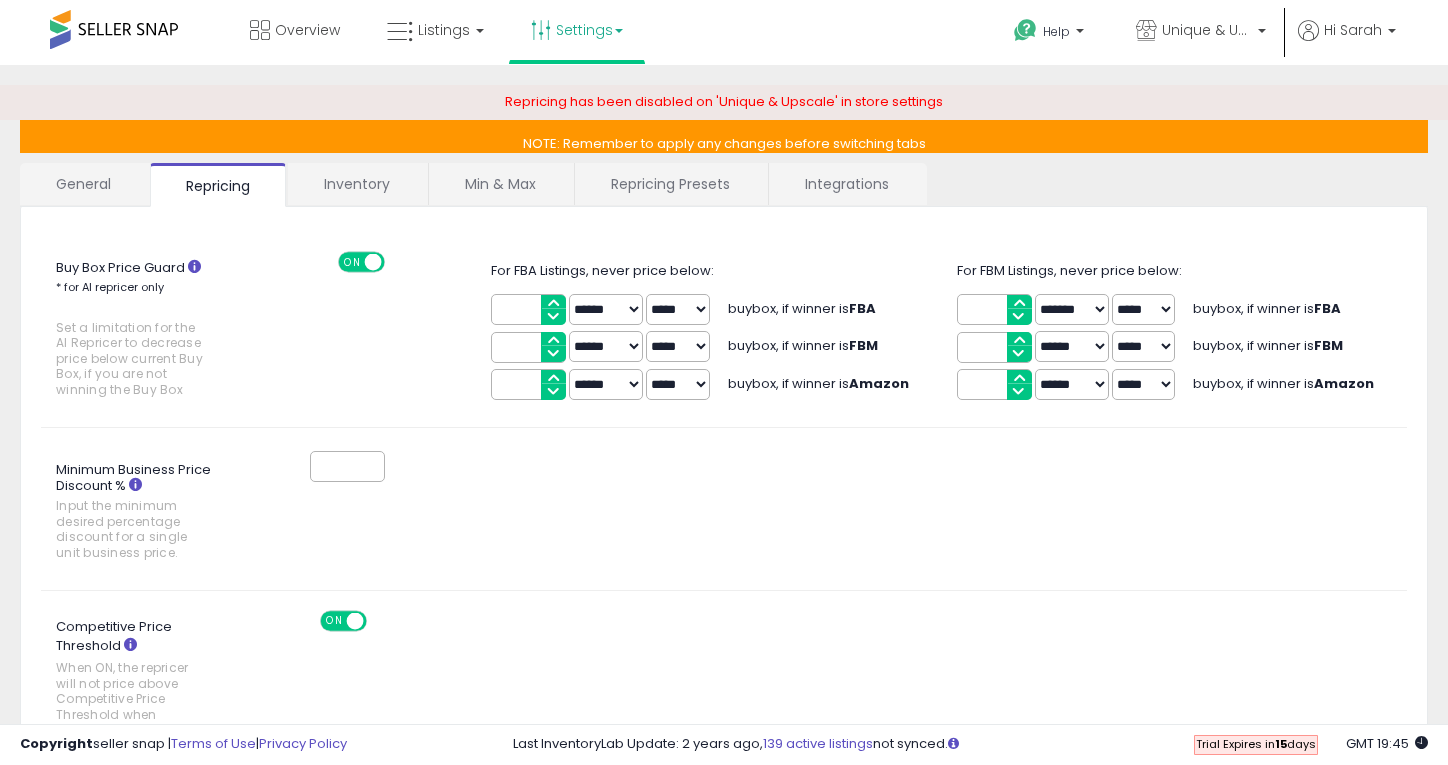 type on "****" 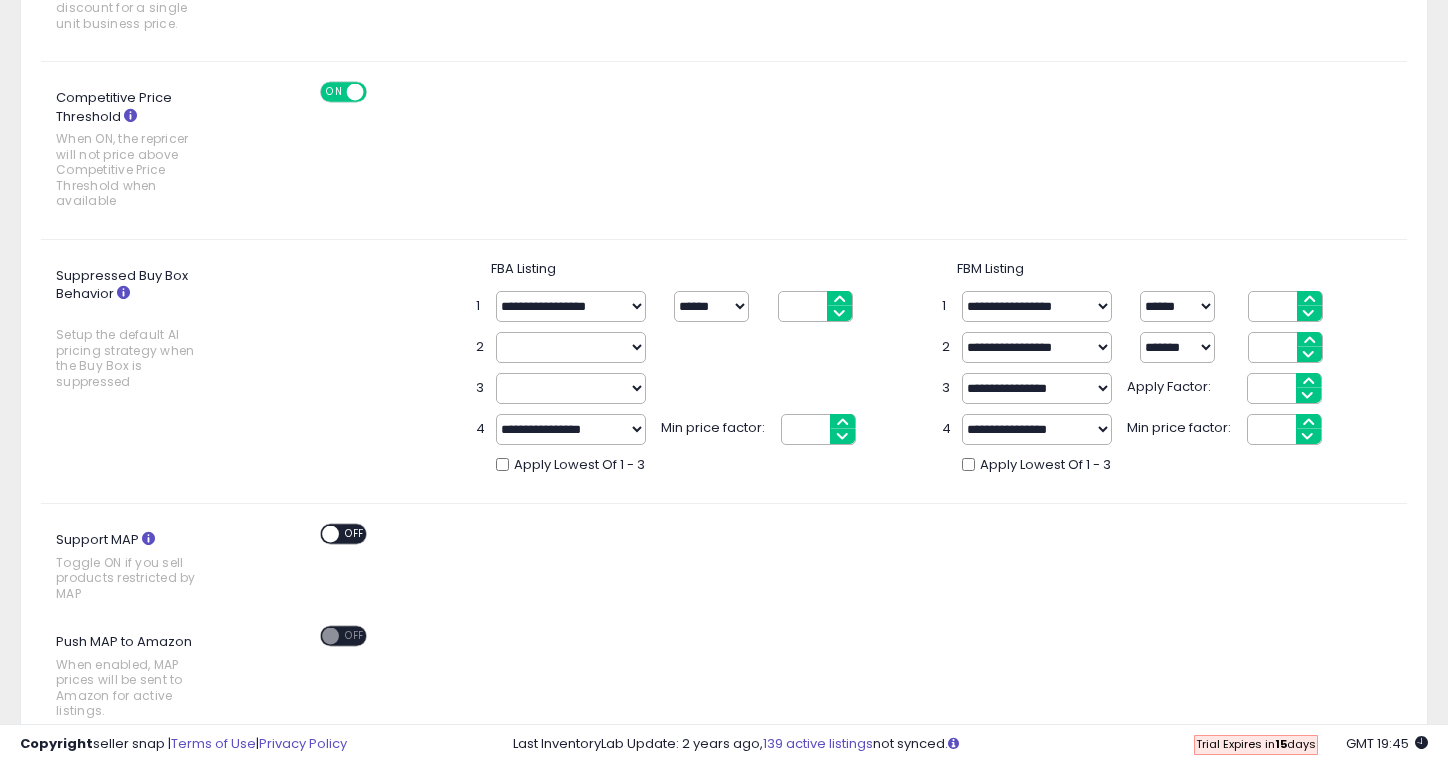 scroll, scrollTop: 522, scrollLeft: 0, axis: vertical 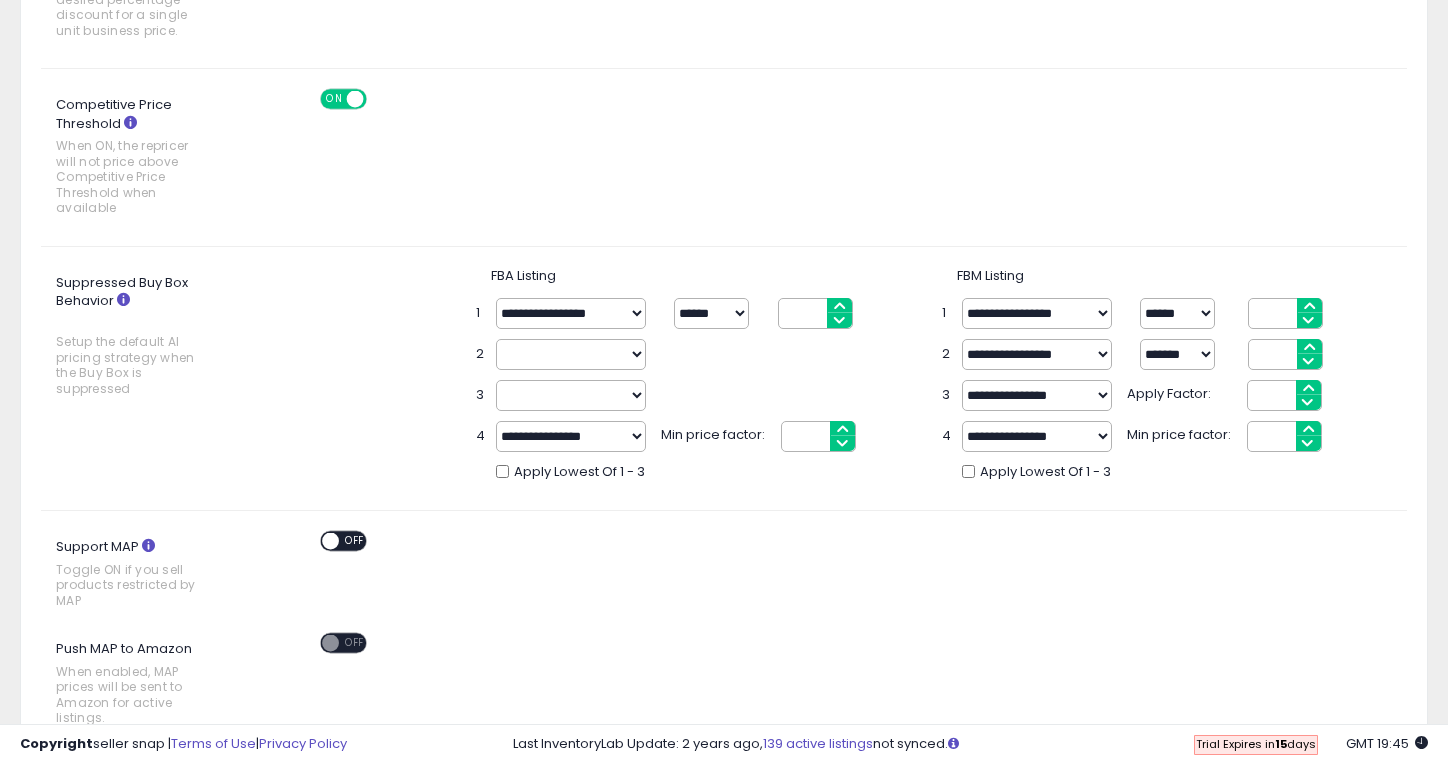 click on "***" at bounding box center [815, 313] 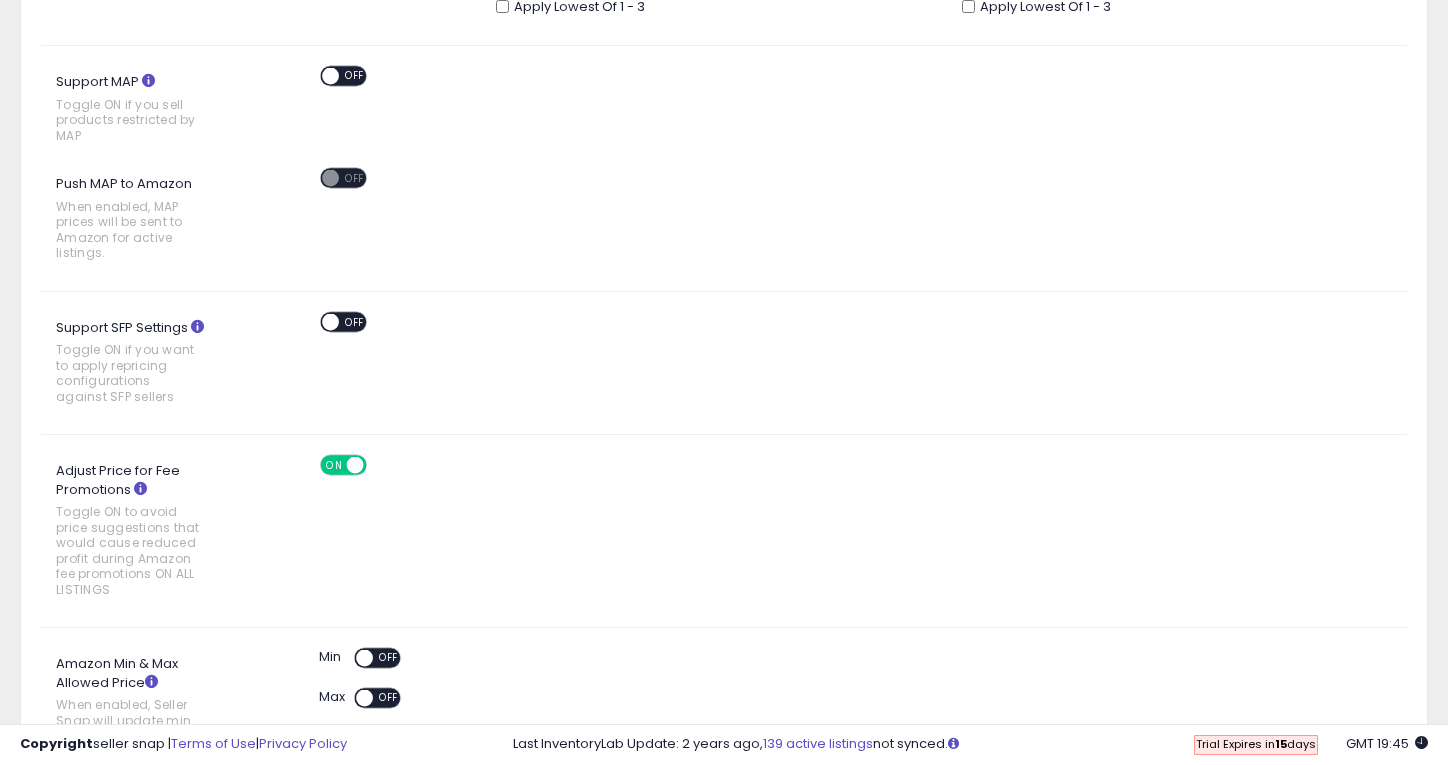 scroll, scrollTop: 1219, scrollLeft: 0, axis: vertical 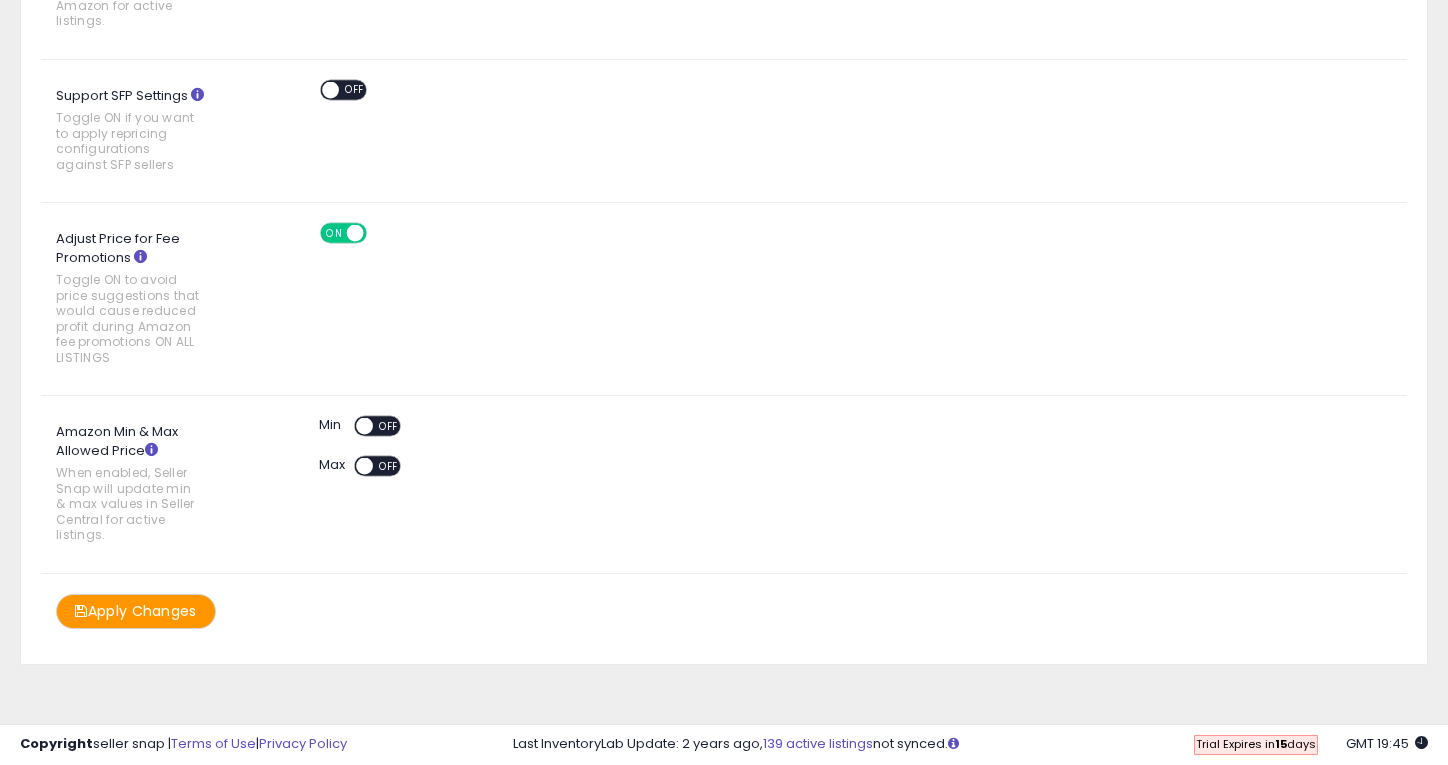 click on "Apply Changes" at bounding box center [136, 611] 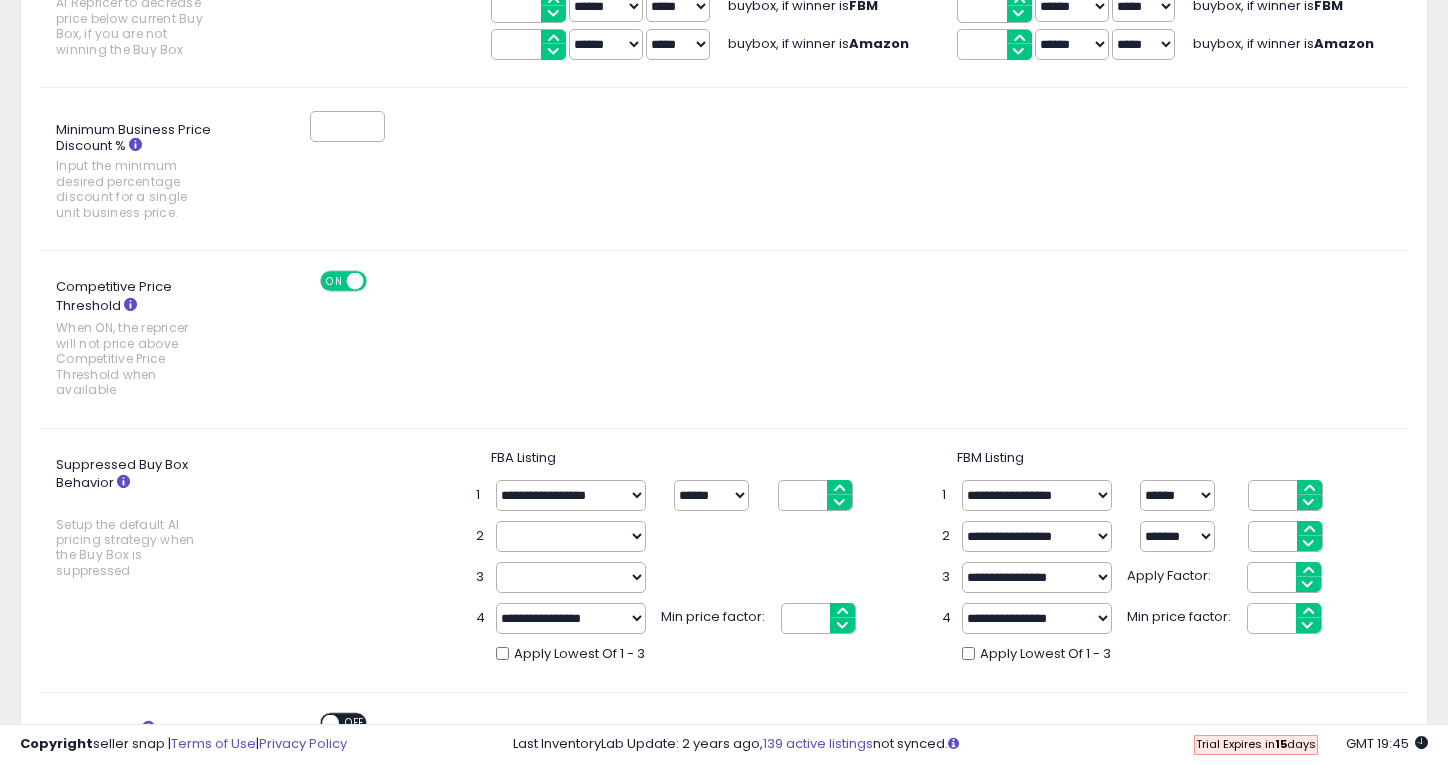 scroll, scrollTop: 0, scrollLeft: 0, axis: both 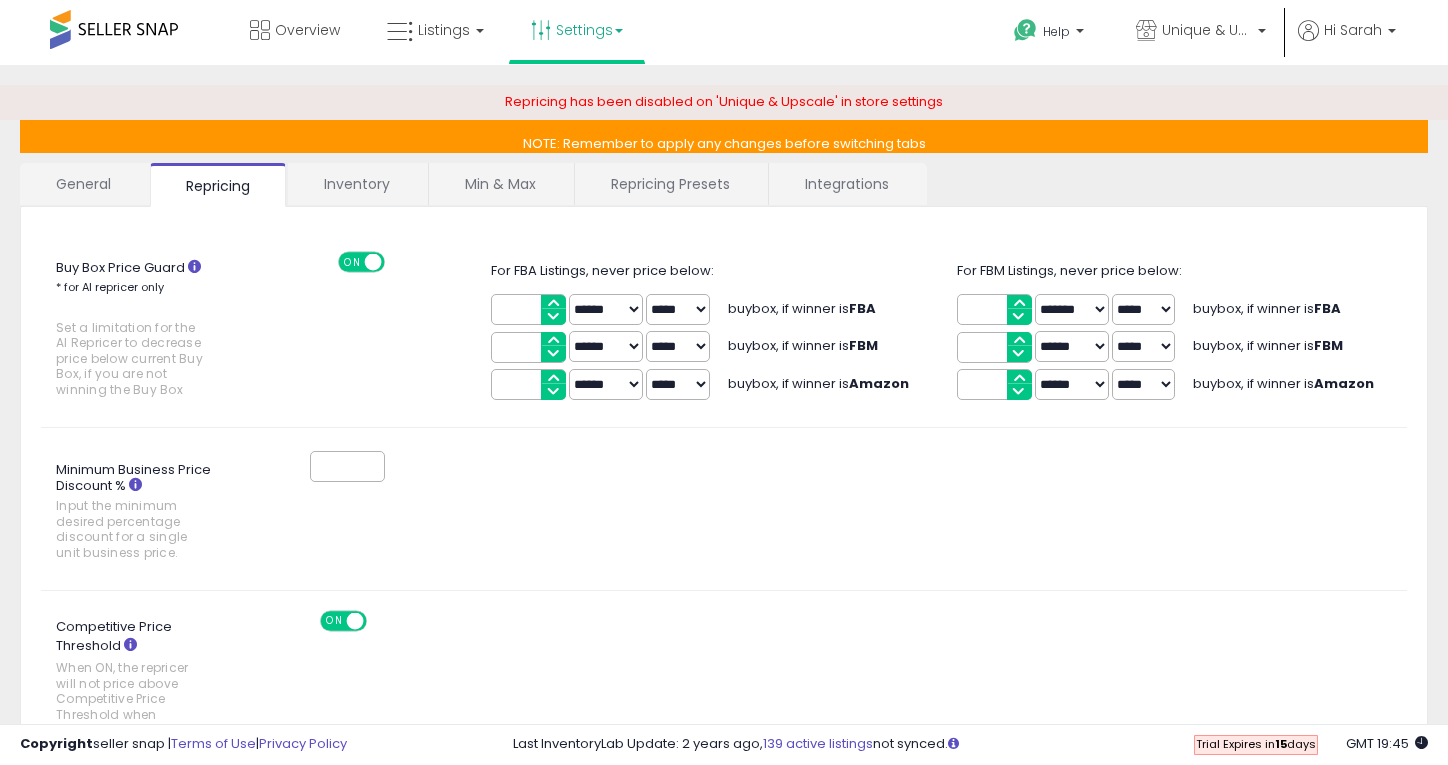 click on "General" at bounding box center [84, 184] 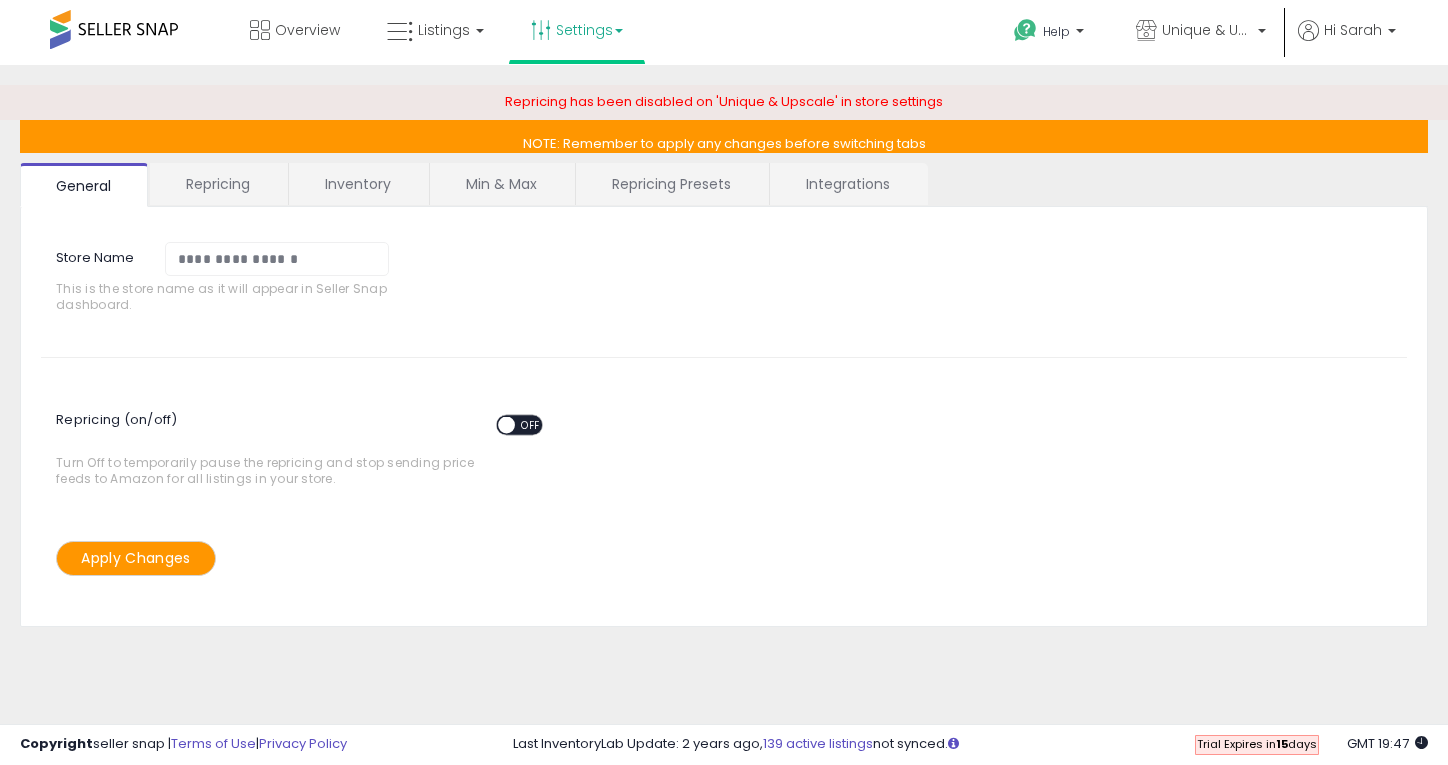 click on "ON   OFF" at bounding box center [519, 425] 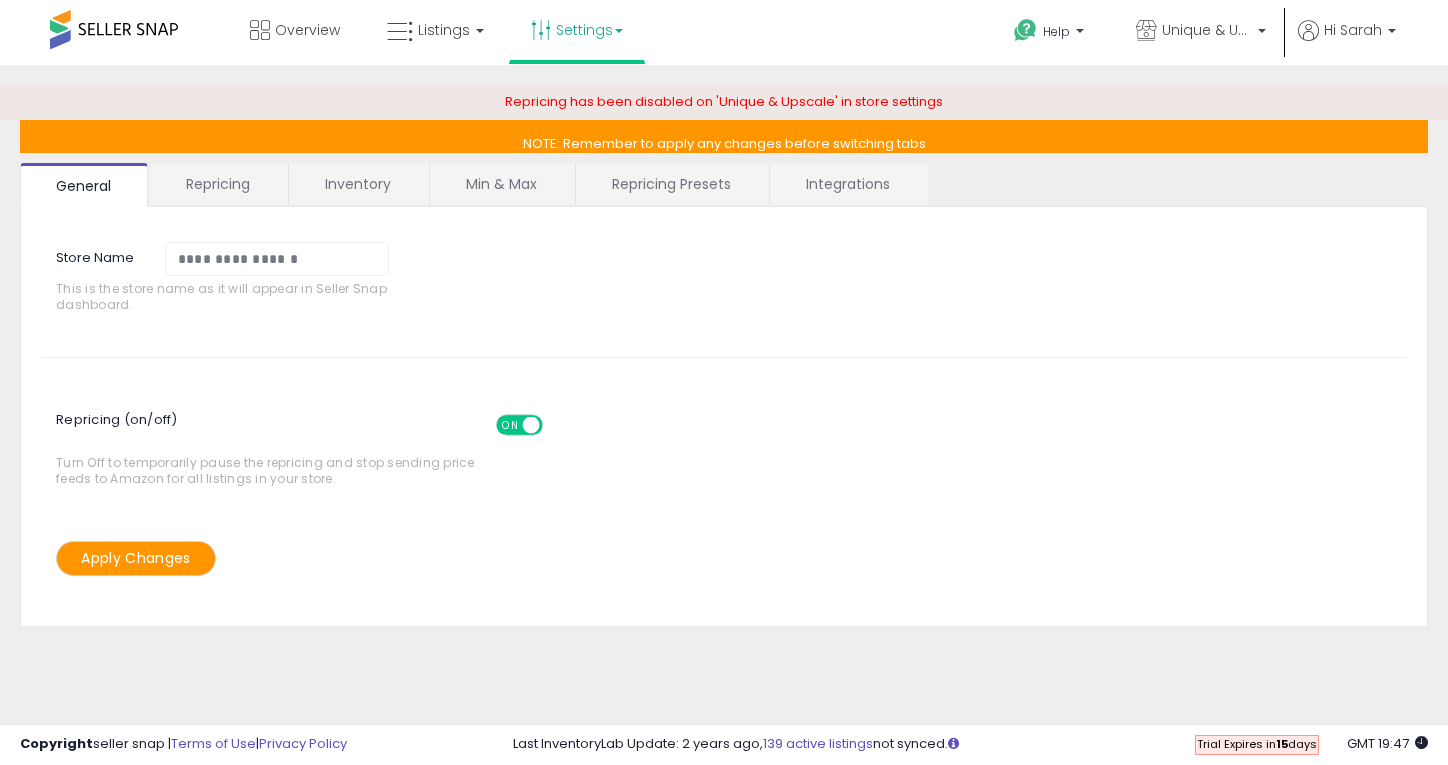 click on "Apply Changes" at bounding box center [136, 558] 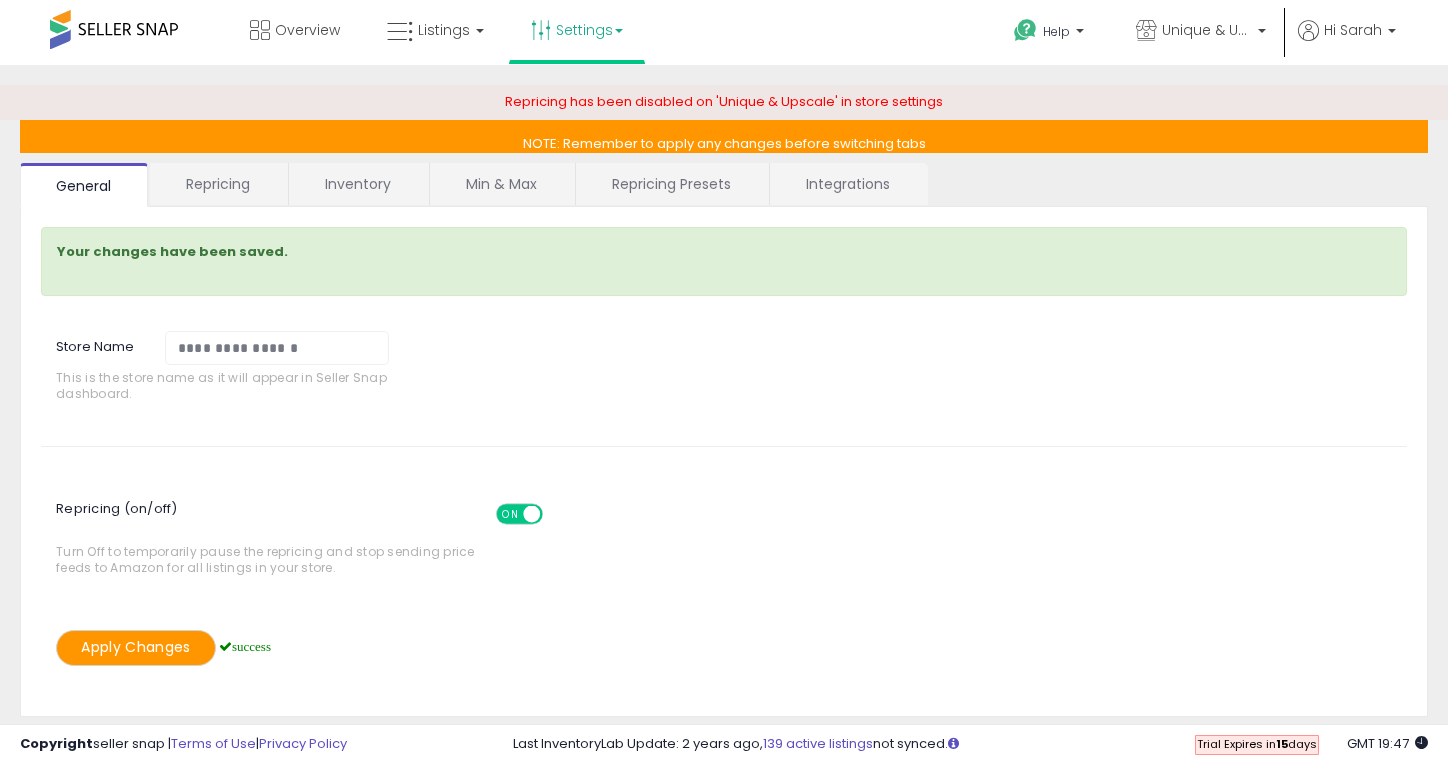 click on "Repricing" at bounding box center [218, 184] 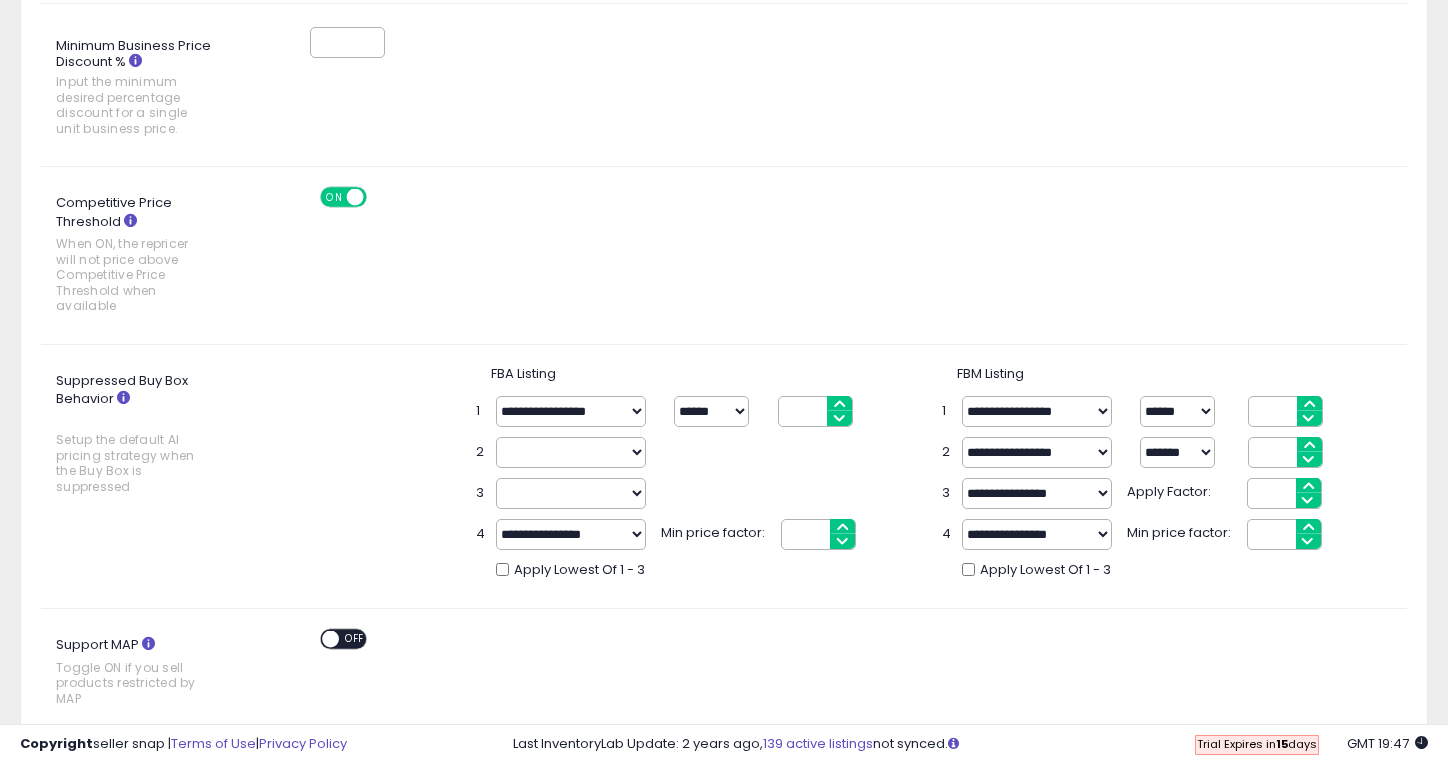 scroll, scrollTop: 429, scrollLeft: 0, axis: vertical 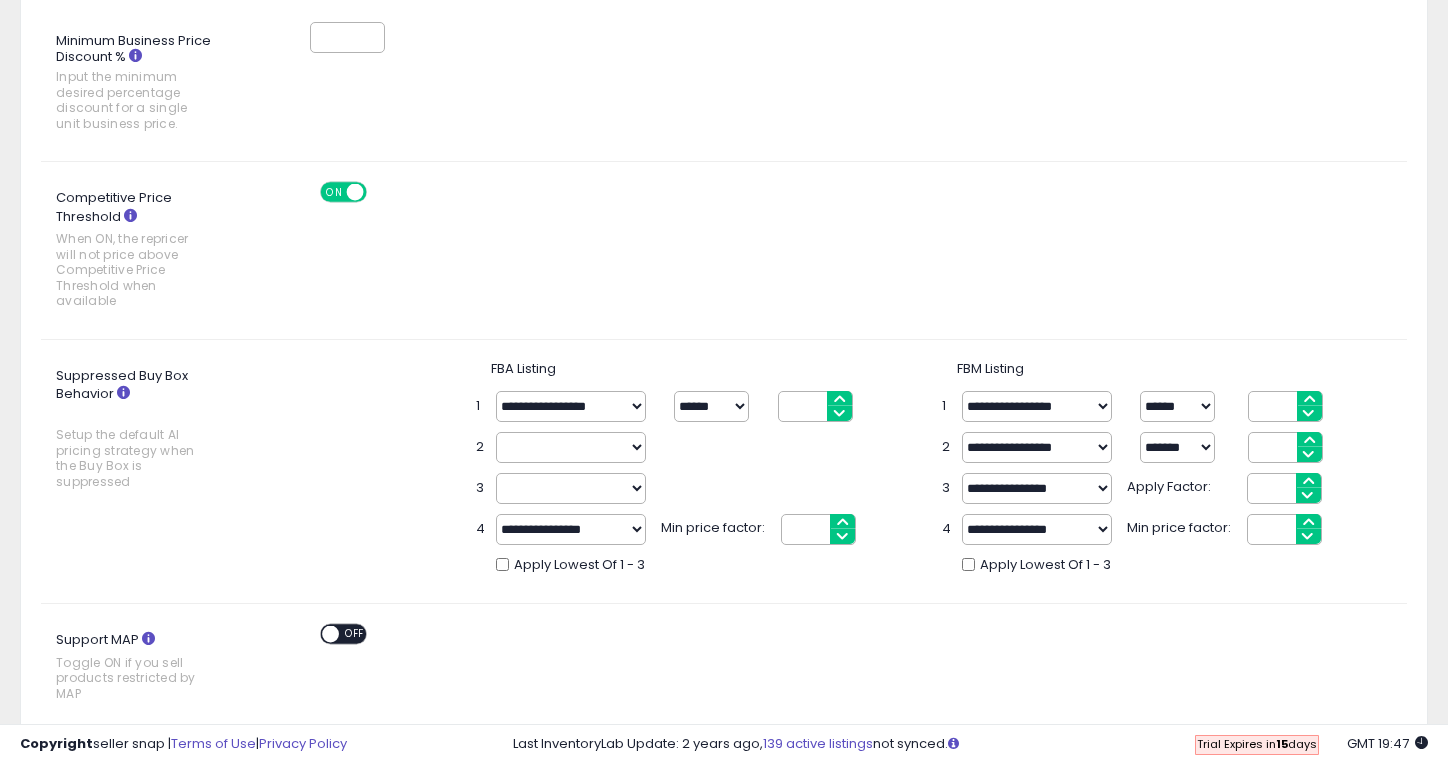click on "**********" at bounding box center [571, 529] 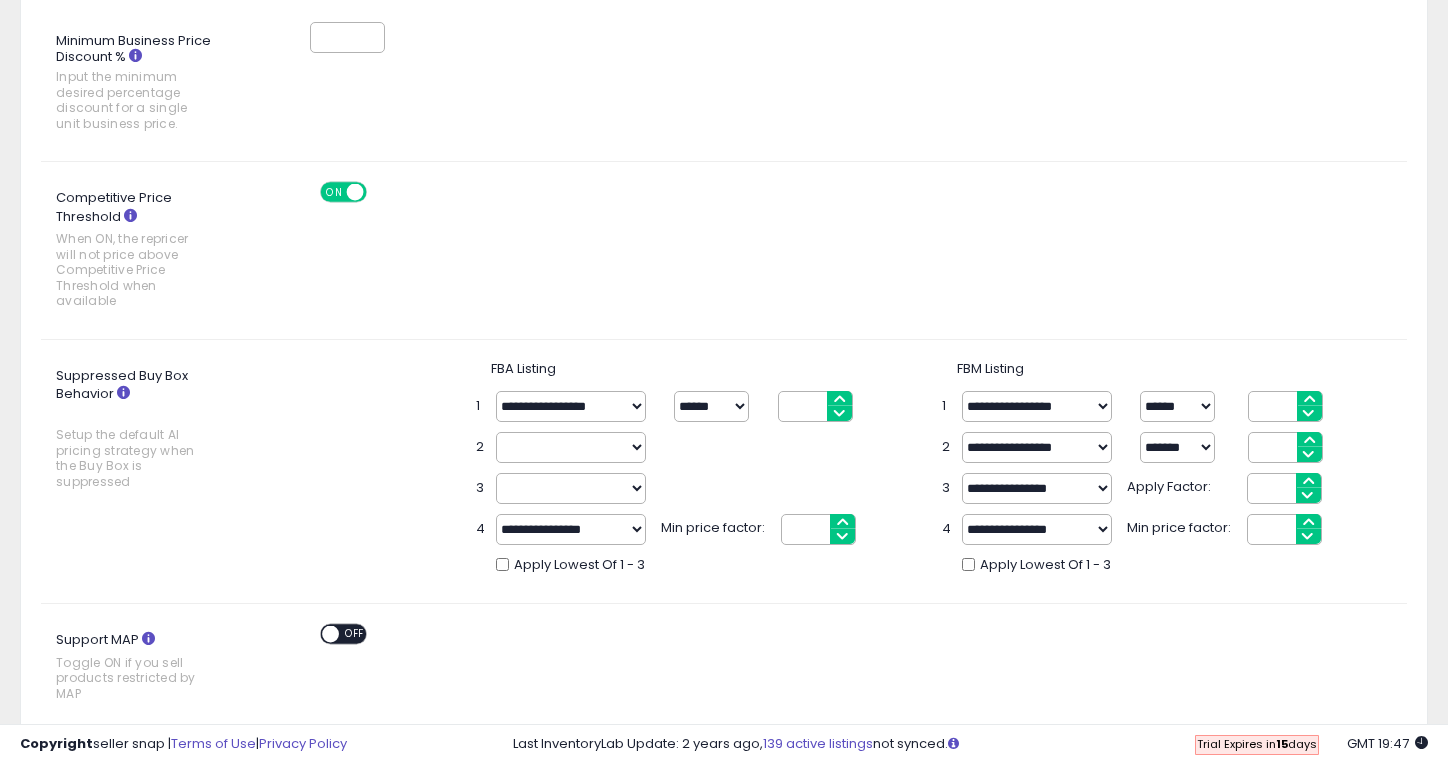 click on "**********" at bounding box center [571, 447] 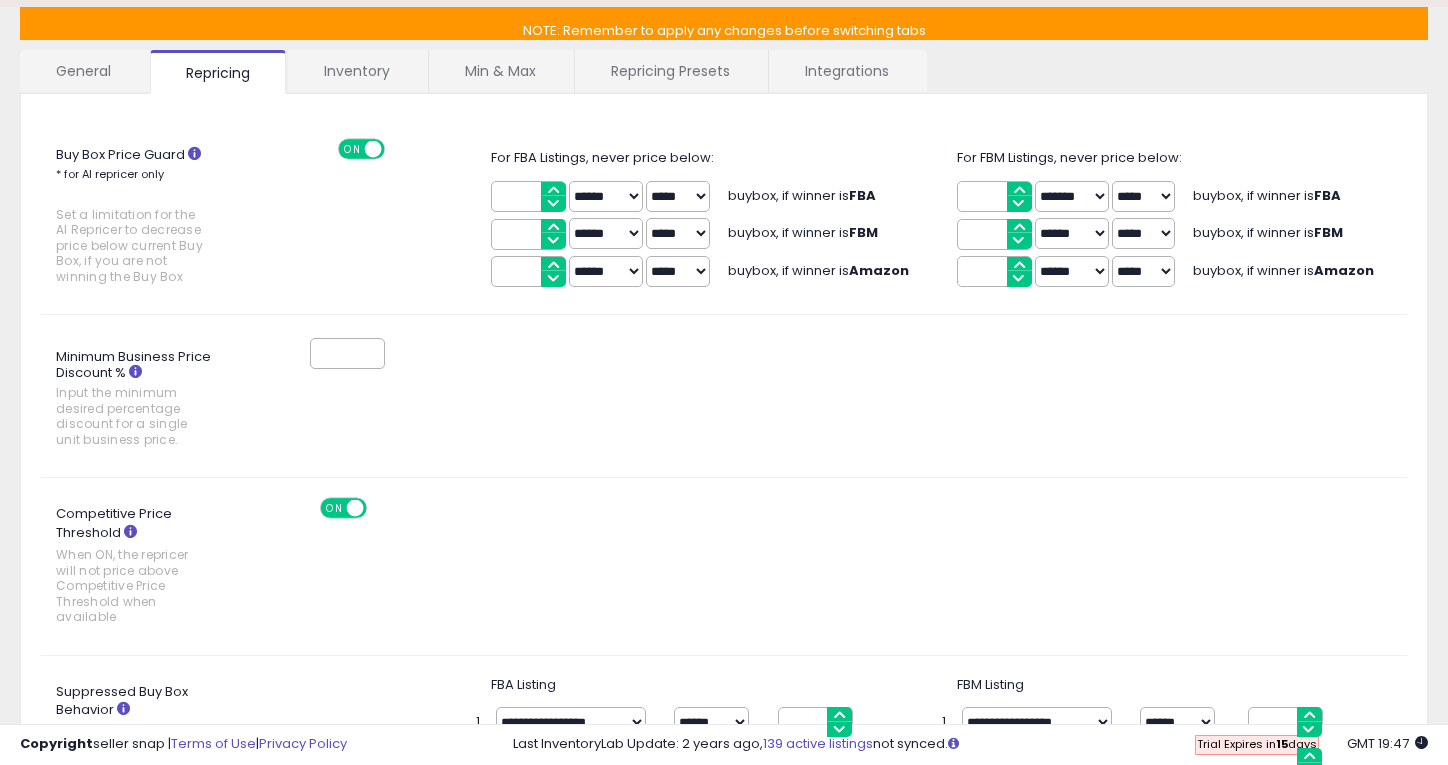 scroll, scrollTop: 0, scrollLeft: 0, axis: both 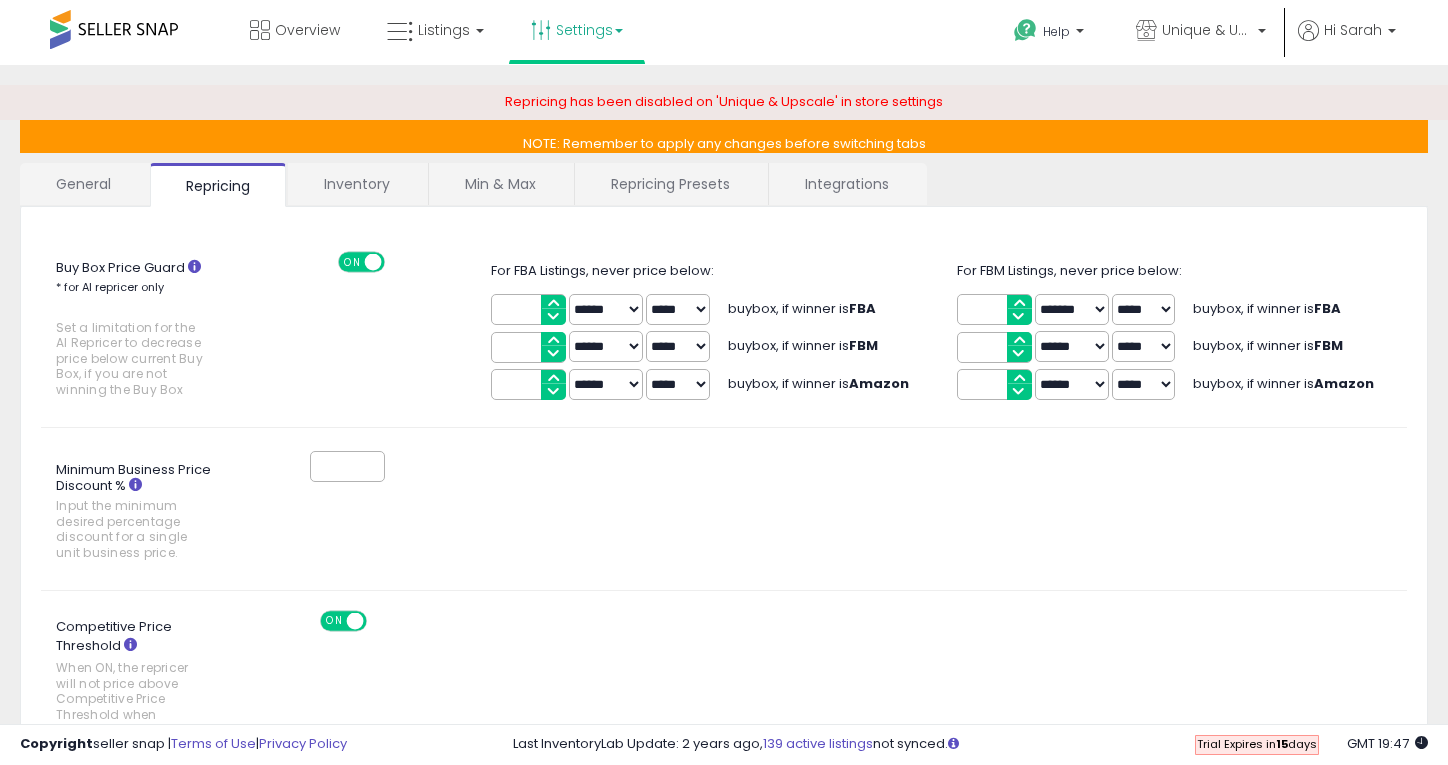 click on "Inventory" at bounding box center [357, 184] 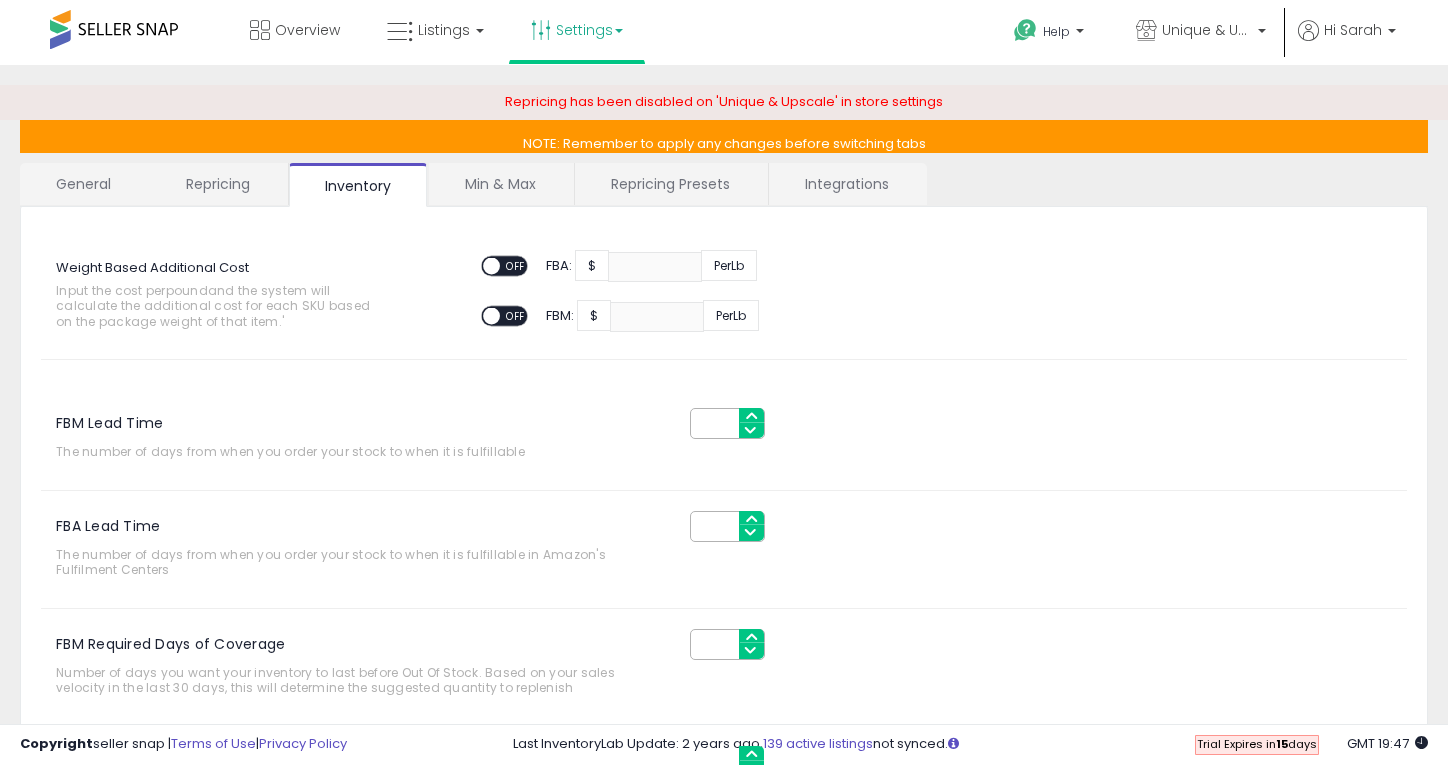 click on "Min & Max" at bounding box center (500, 184) 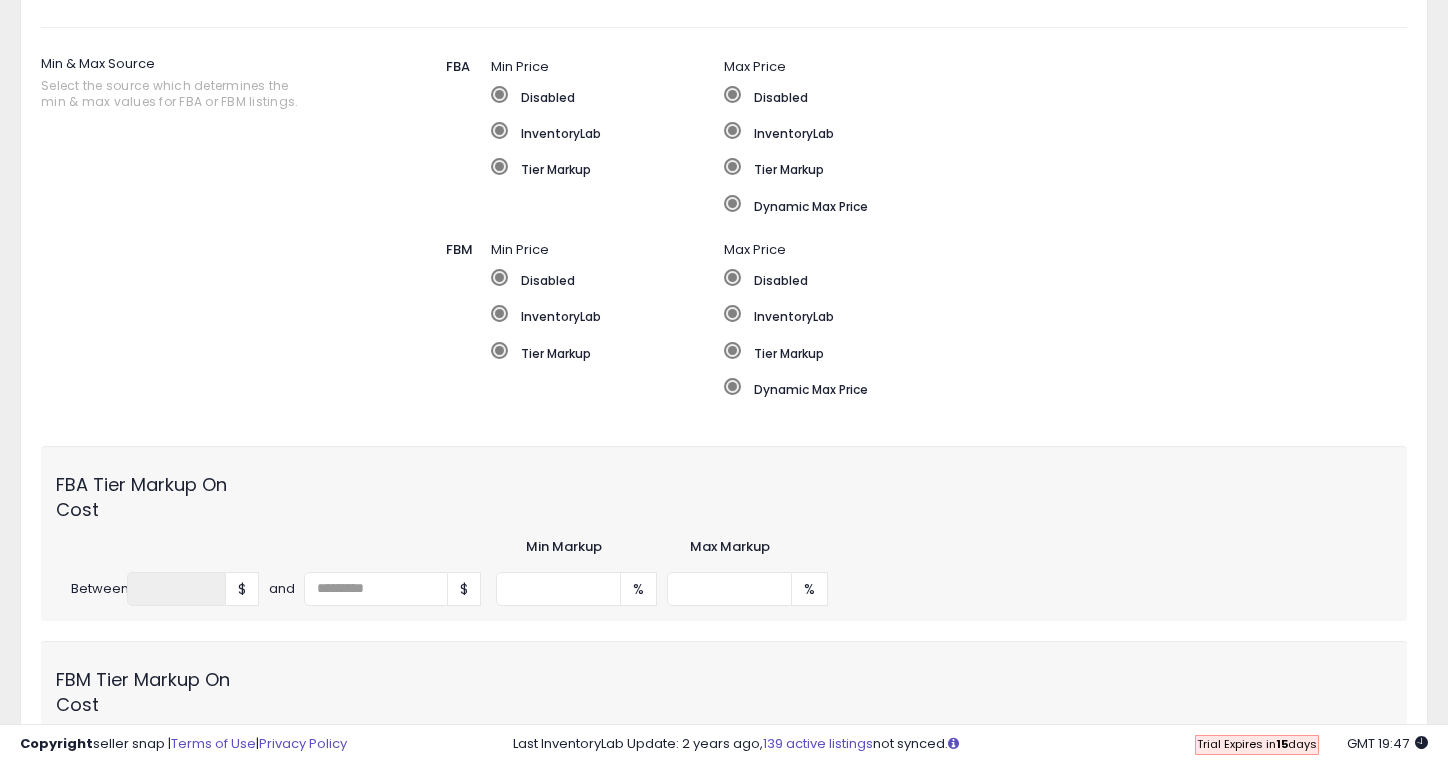 scroll, scrollTop: 412, scrollLeft: 0, axis: vertical 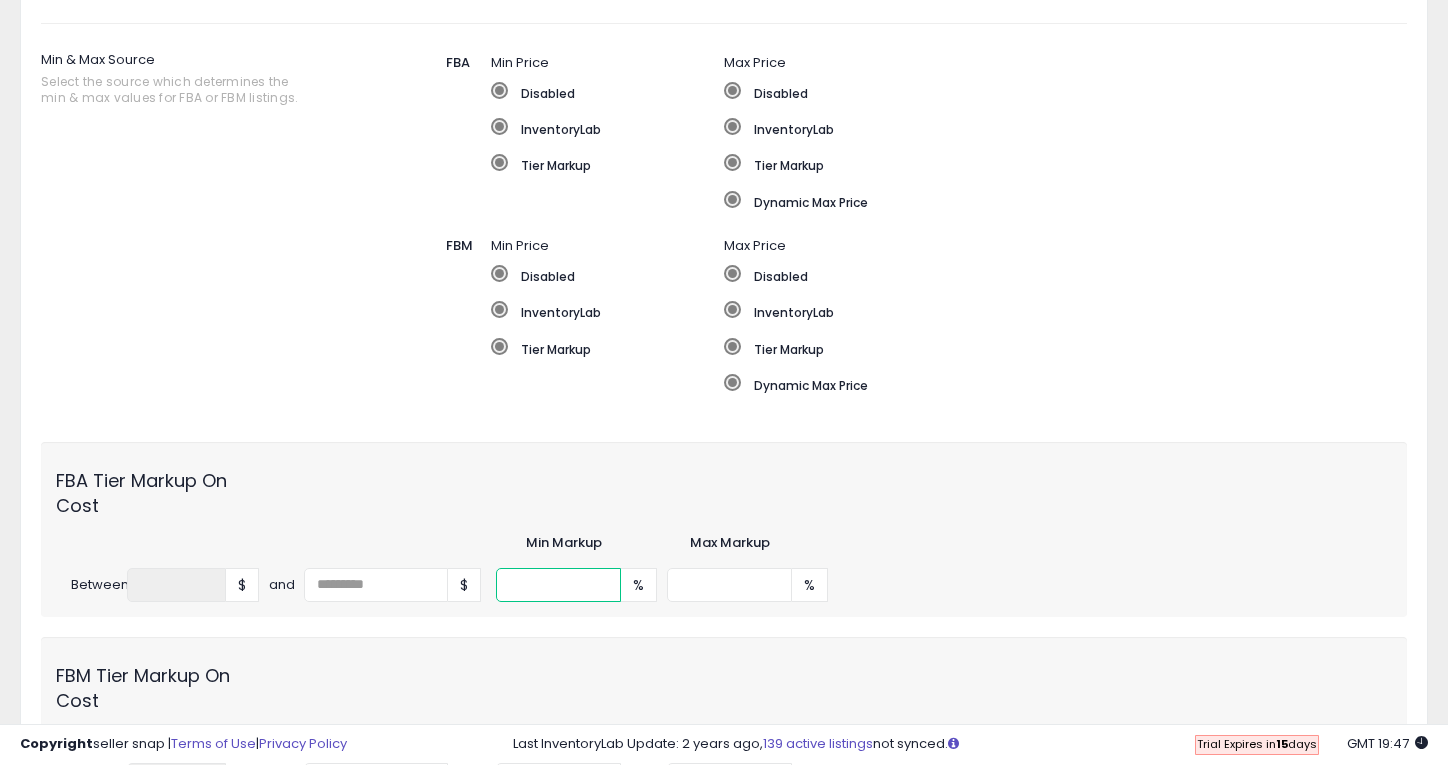 drag, startPoint x: 559, startPoint y: 582, endPoint x: 489, endPoint y: 578, distance: 70.11419 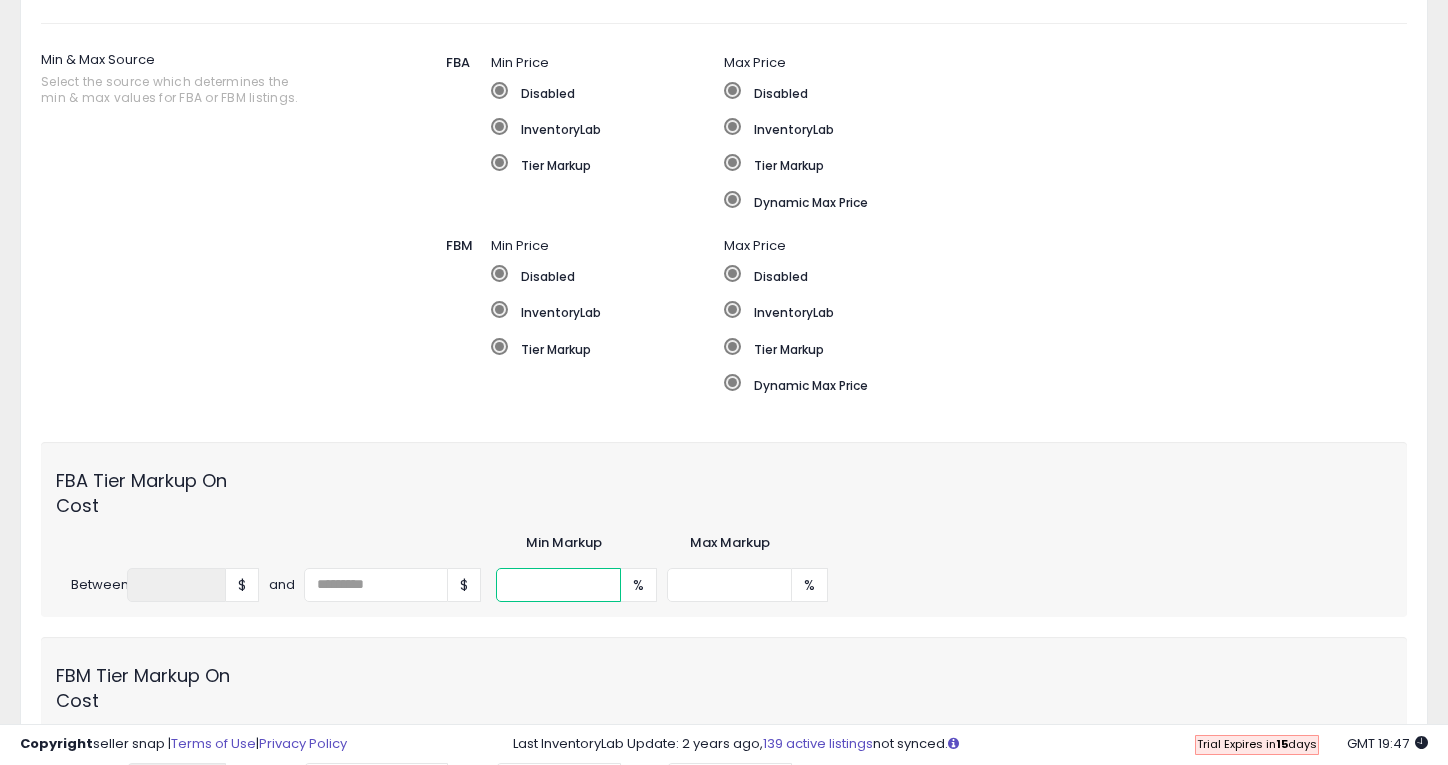 type 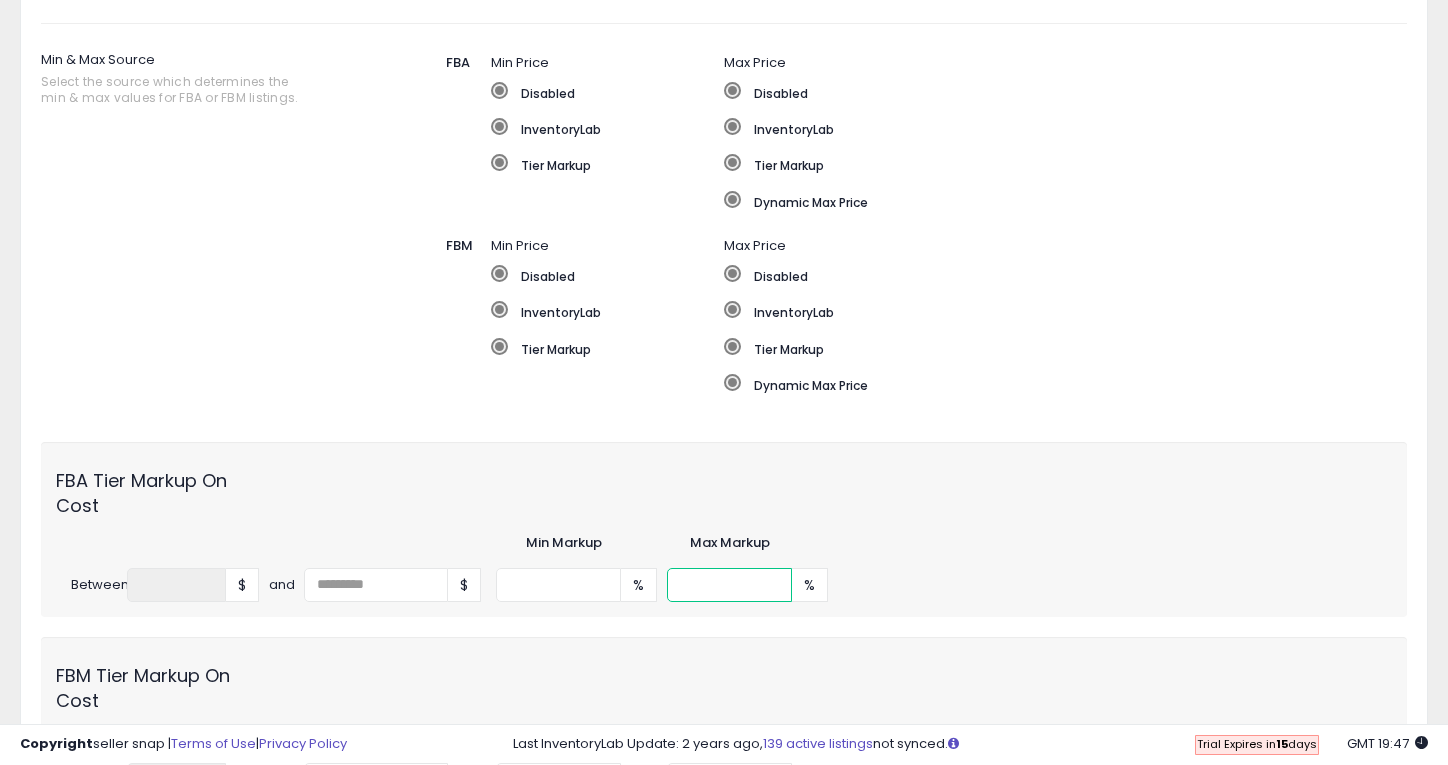 drag, startPoint x: 725, startPoint y: 585, endPoint x: 651, endPoint y: 571, distance: 75.31268 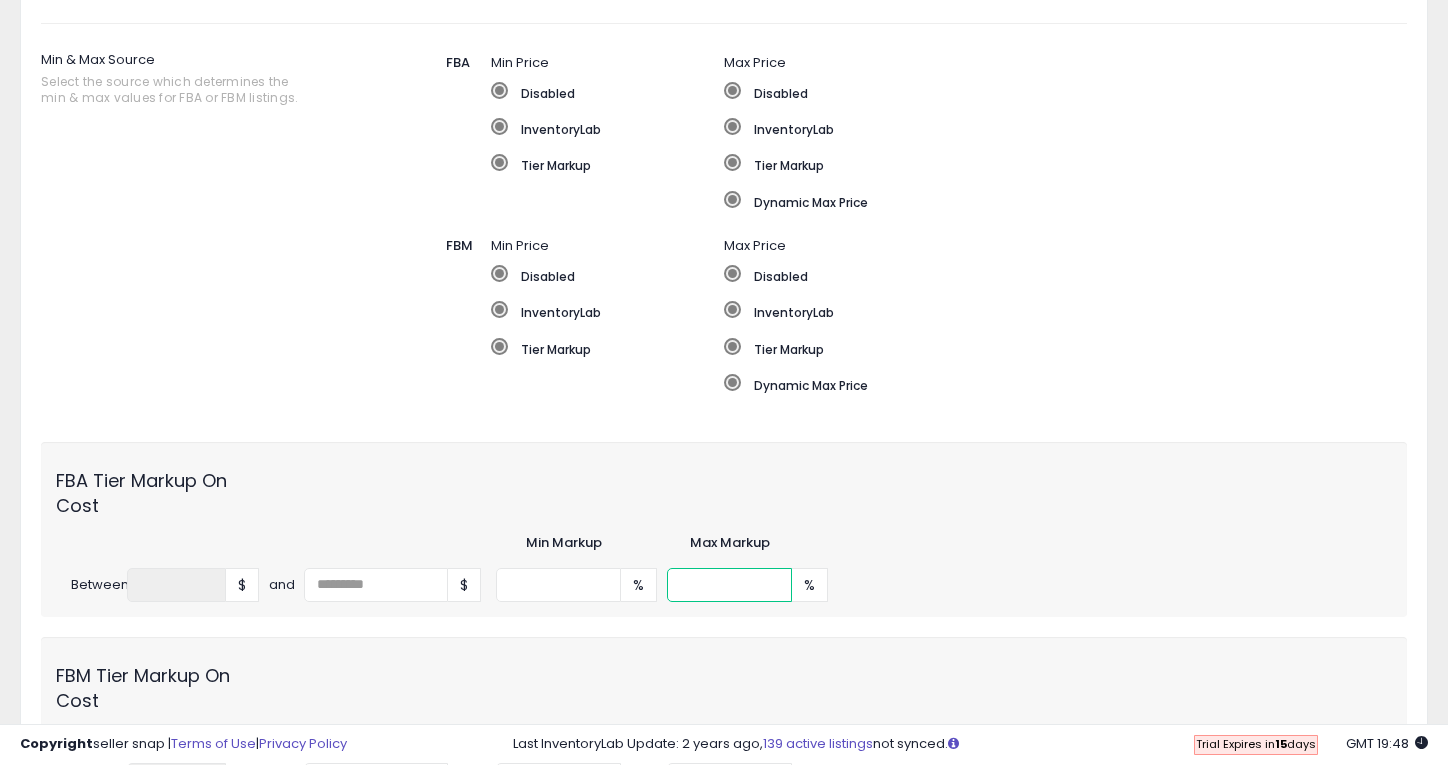 type 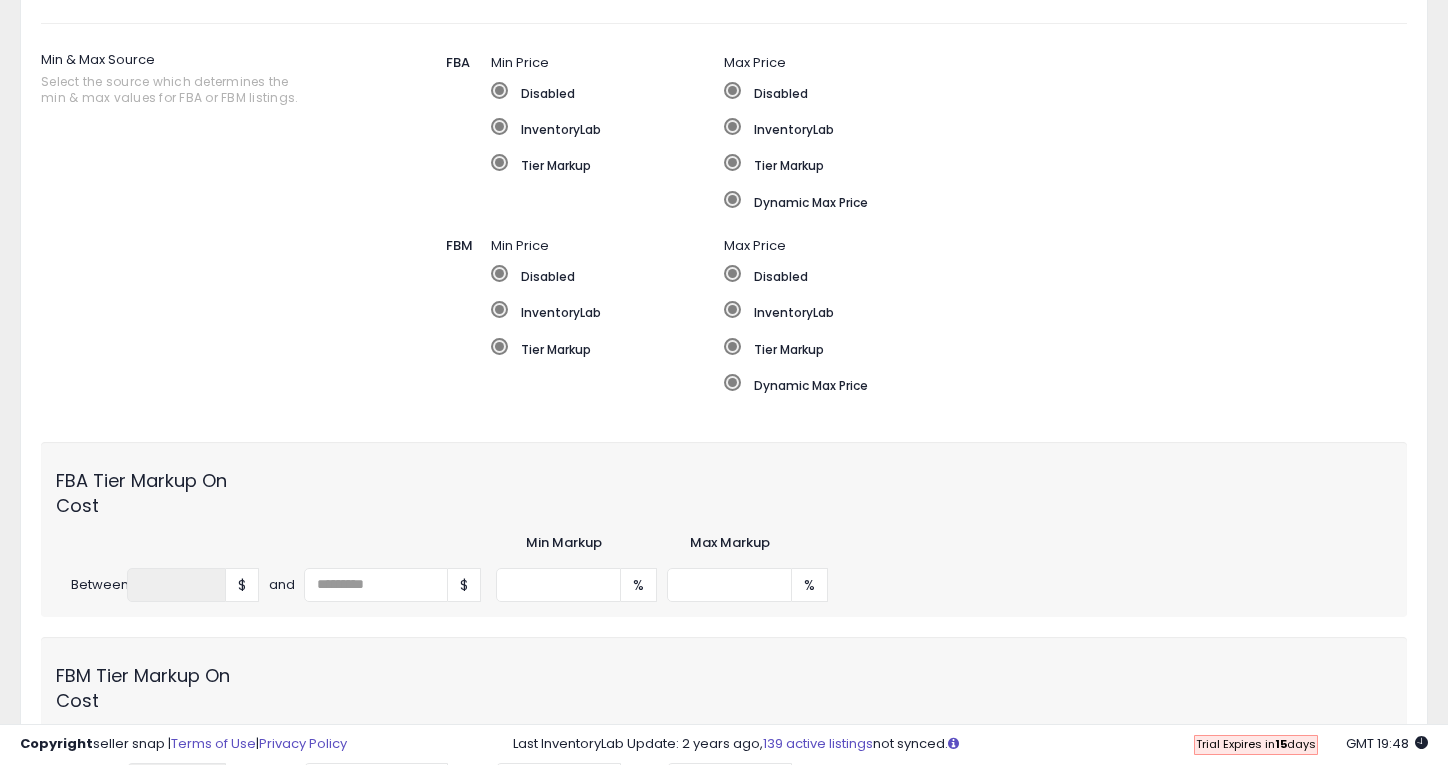 click on "FBA Tier Markup On Cost
Min Markup
Max Markup
Between
*
$
and
$
%
%" at bounding box center [724, 529] 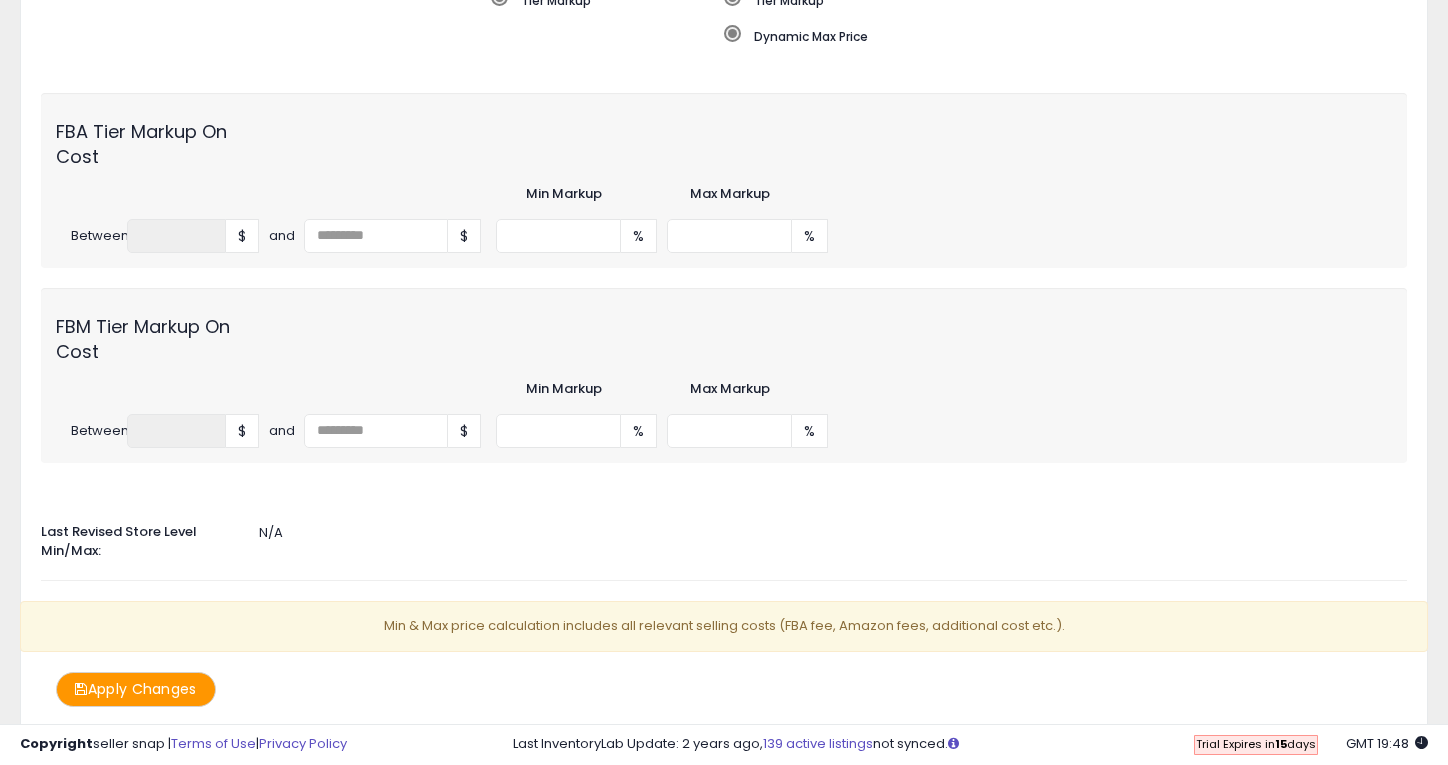 scroll, scrollTop: 839, scrollLeft: 0, axis: vertical 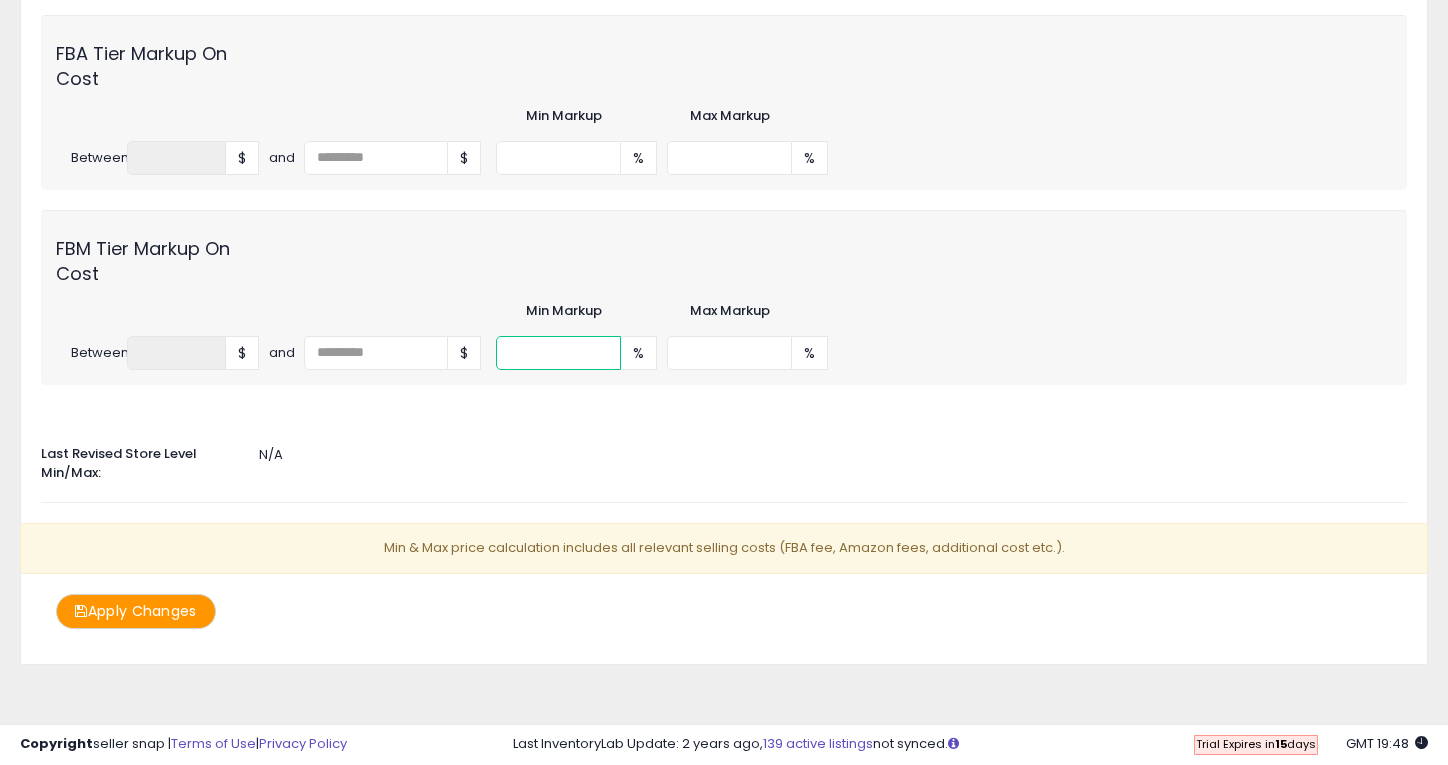 drag, startPoint x: 552, startPoint y: 354, endPoint x: 487, endPoint y: 333, distance: 68.30813 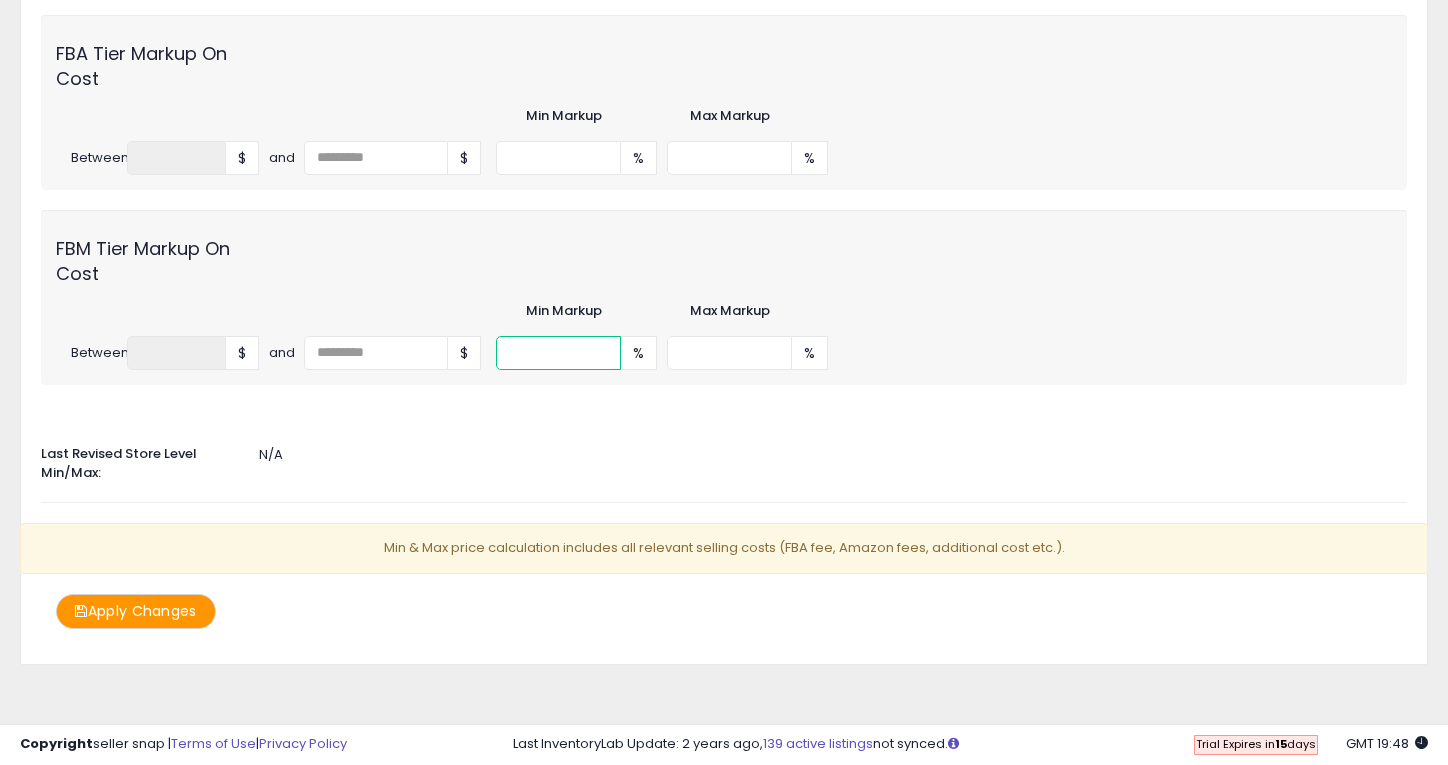 type 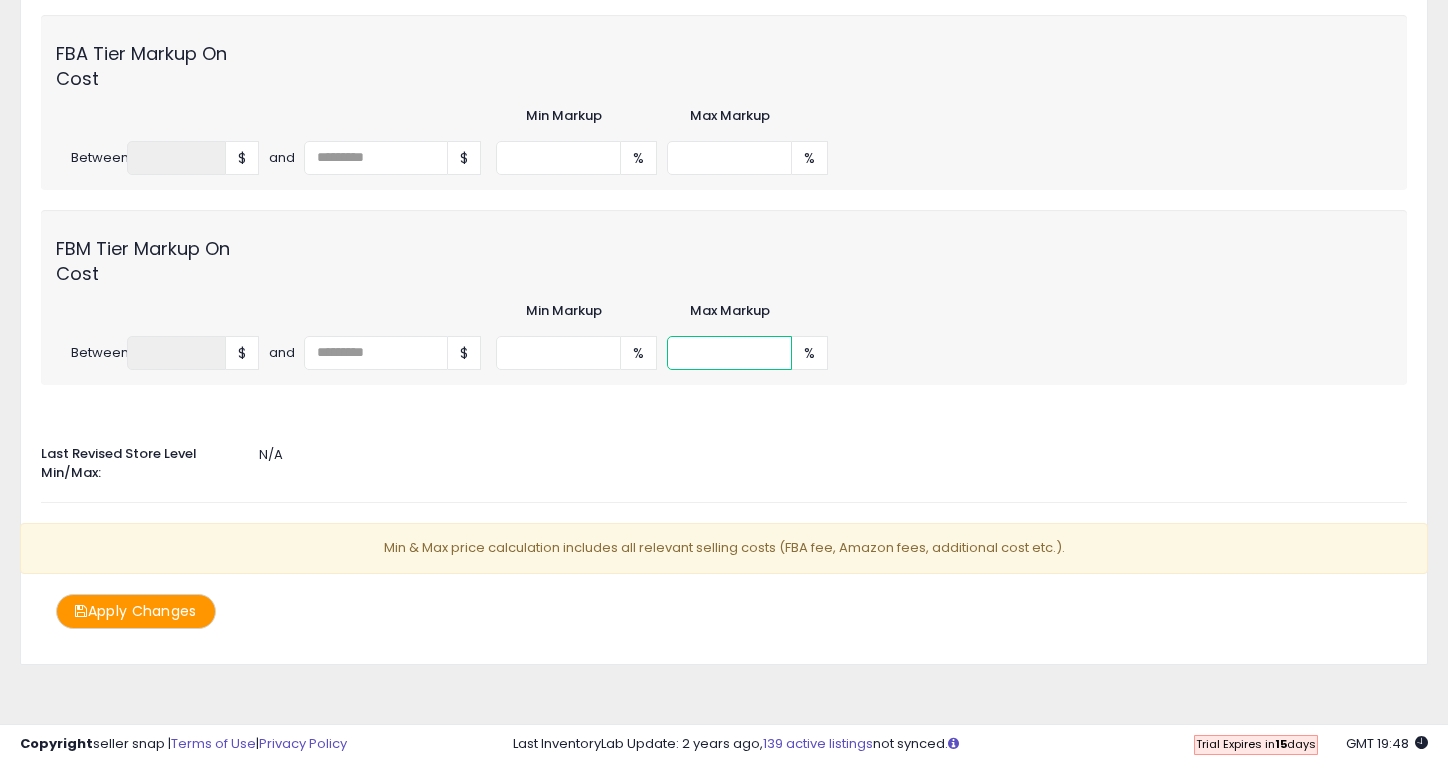 drag, startPoint x: 723, startPoint y: 350, endPoint x: 656, endPoint y: 329, distance: 70.21396 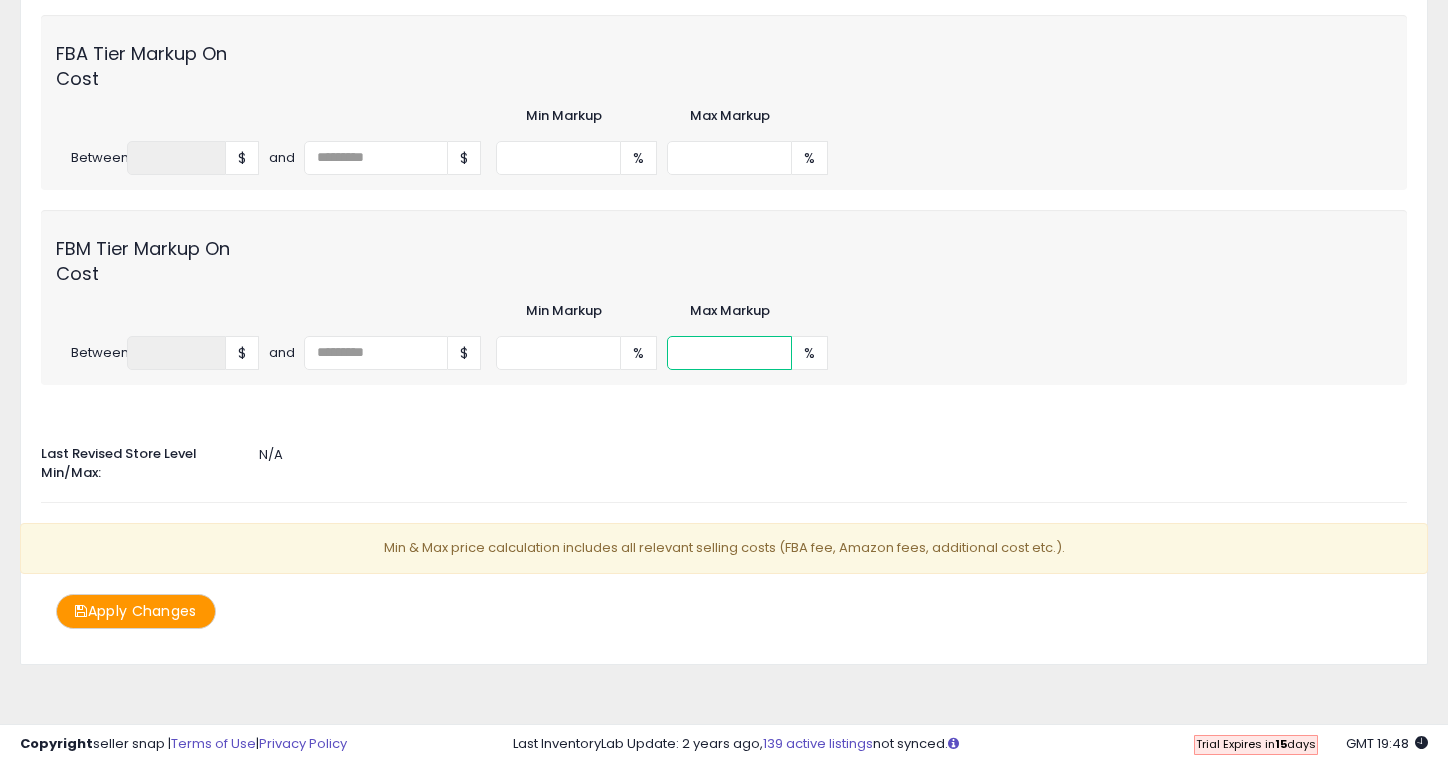 type 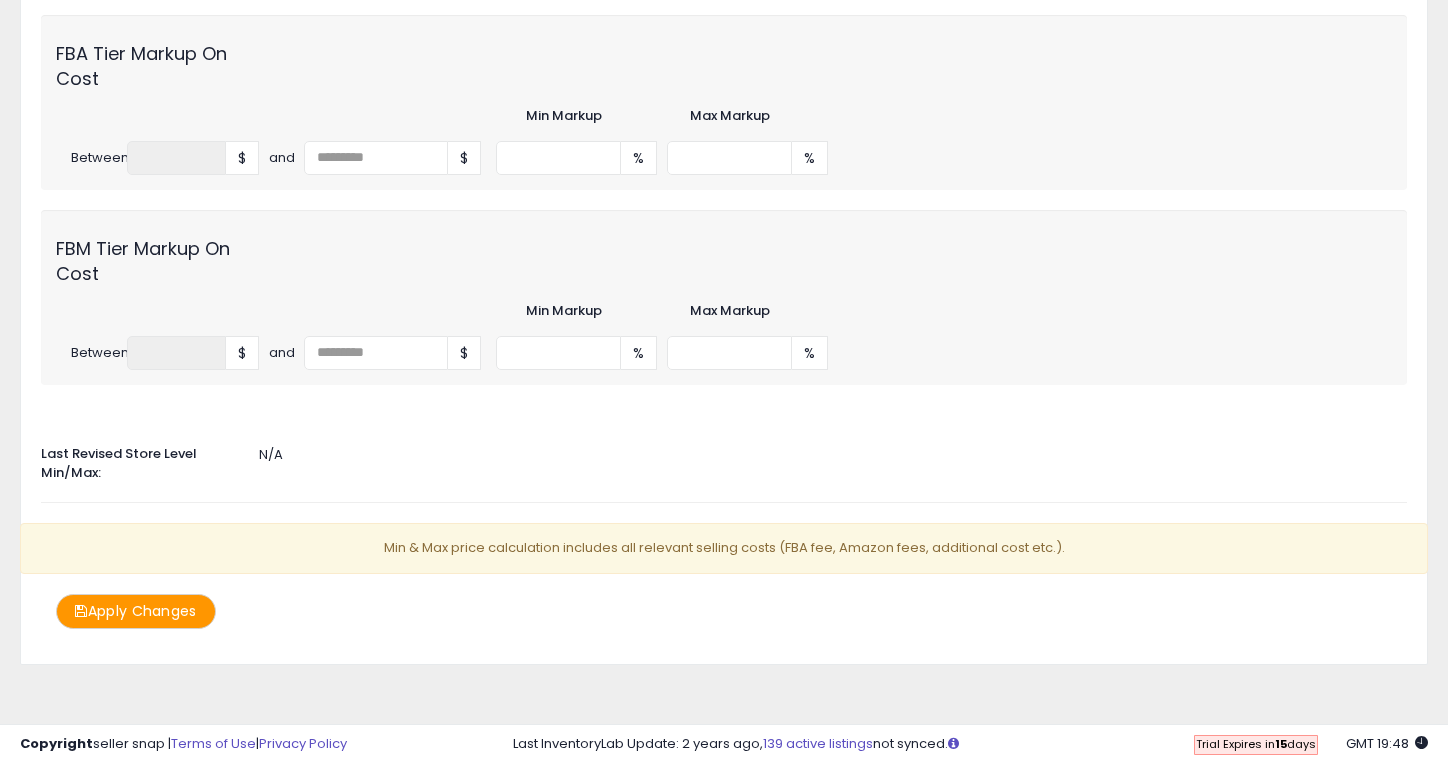 click on "Apply Changes" at bounding box center [136, 611] 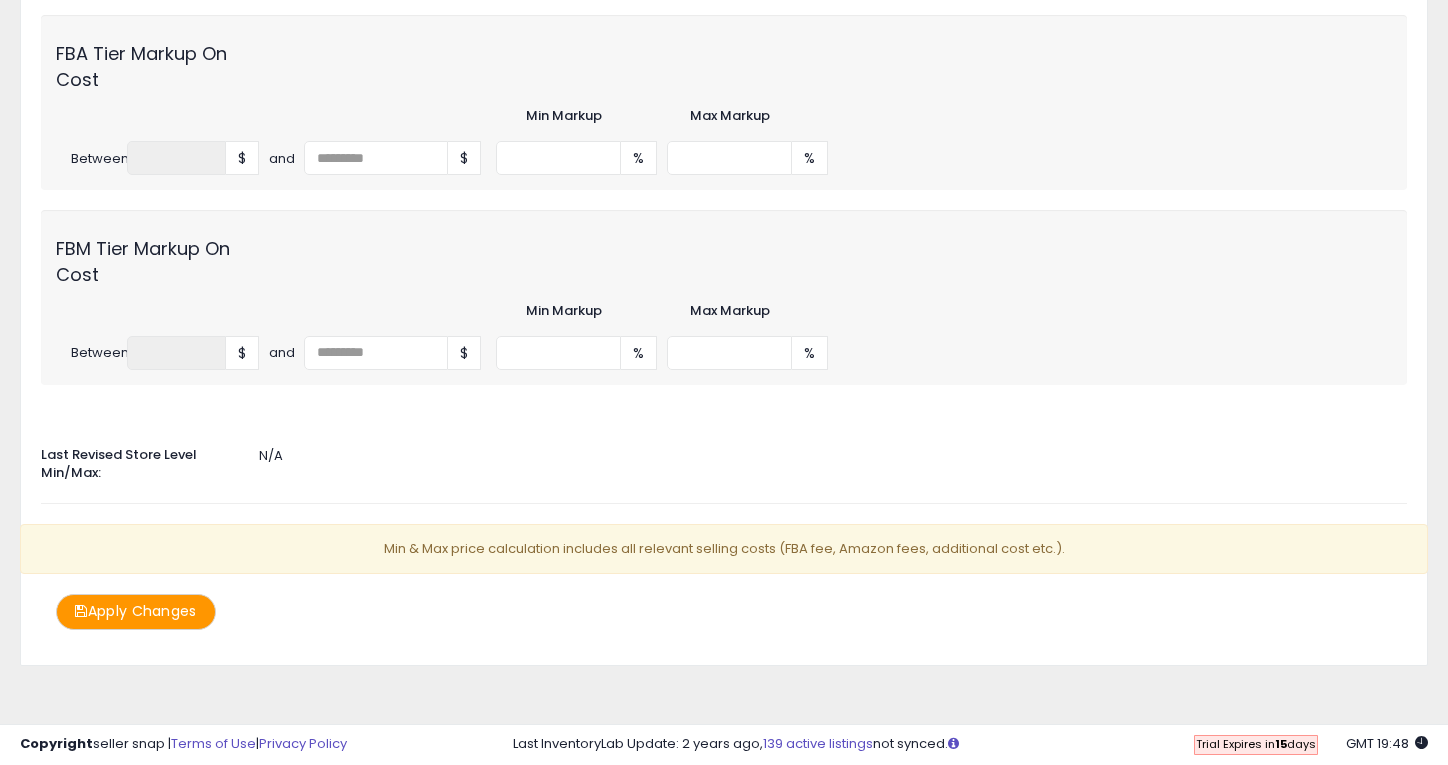 click on "Auto Adjust Min/Max
When activated, Seller Snap will automatically adjust min & max values based on either markup percentage on cost, InventoryLab or Dynamic Max Price.
ON   OFF
Whoops!  There were some problems with your input.
all FBA min markup fields must be filled all FBA max markup fields must be filled all FBM min markup fields must be filled all FBM max markup fields must be filled
Min & Max Source
Select the source which determines the min & max values for FBA or FBM listings.
FBA
Min Price" at bounding box center (724, -73) 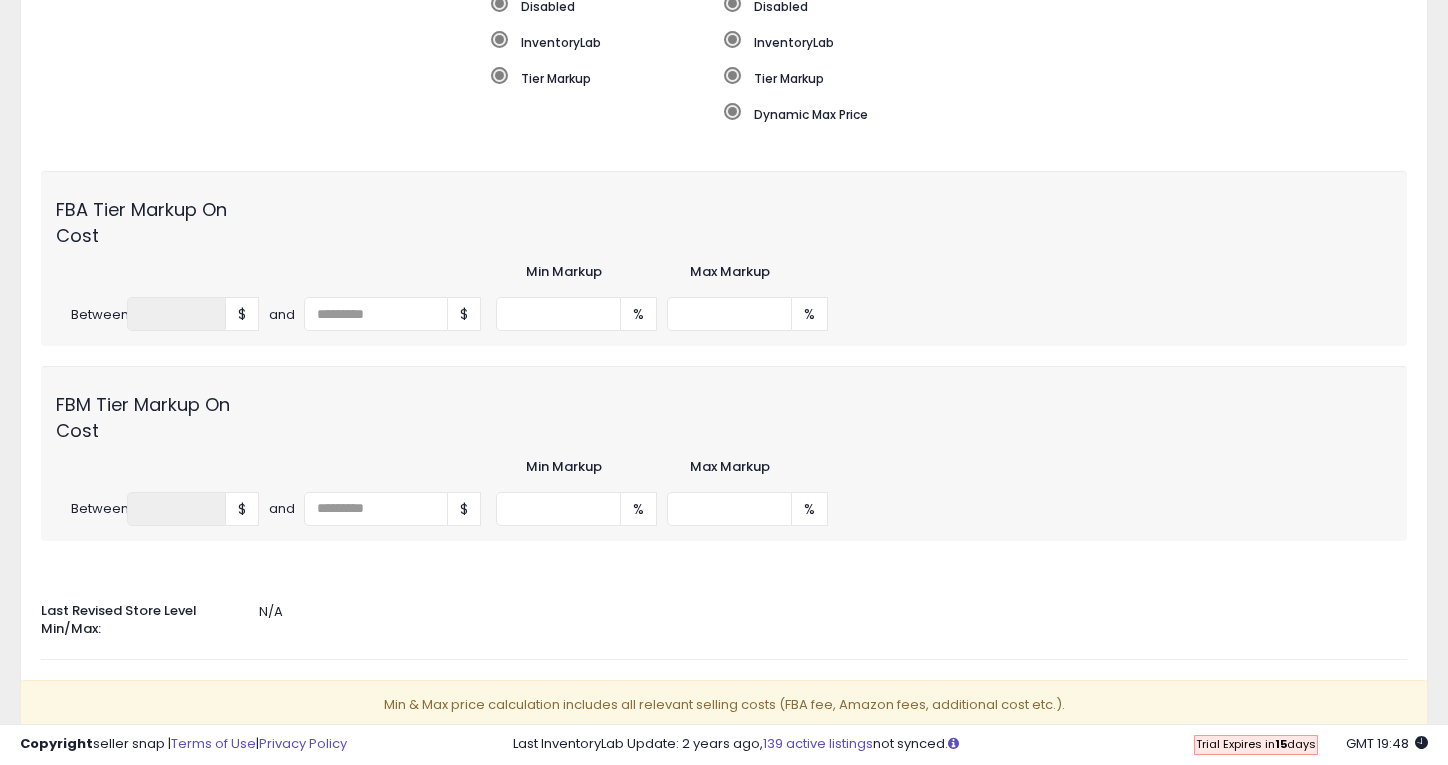 scroll, scrollTop: 1003, scrollLeft: 0, axis: vertical 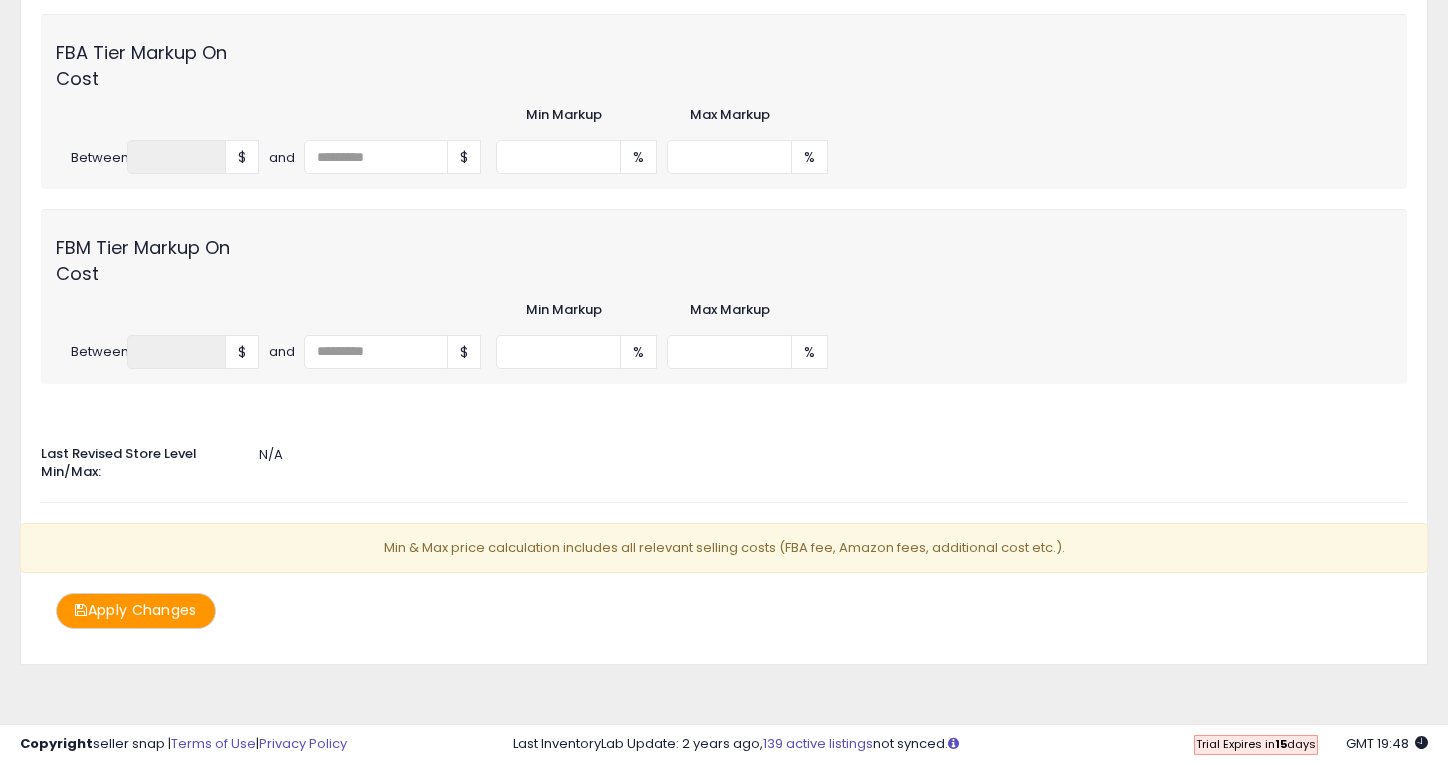 click on "Auto Adjust Min/Max
When activated, Seller Snap will automatically adjust min & max values based on either markup percentage on cost, InventoryLab or Dynamic Max Price.
ON   OFF
Whoops!  There were some problems with your input.
all FBA min markup fields must be filled all FBA max markup fields must be filled all FBM min markup fields must be filled all FBM max markup fields must be filled
Min & Max Source
Select the source which determines the min & max values for FBA or FBM listings.
FBA
Min Price" at bounding box center [724, -74] 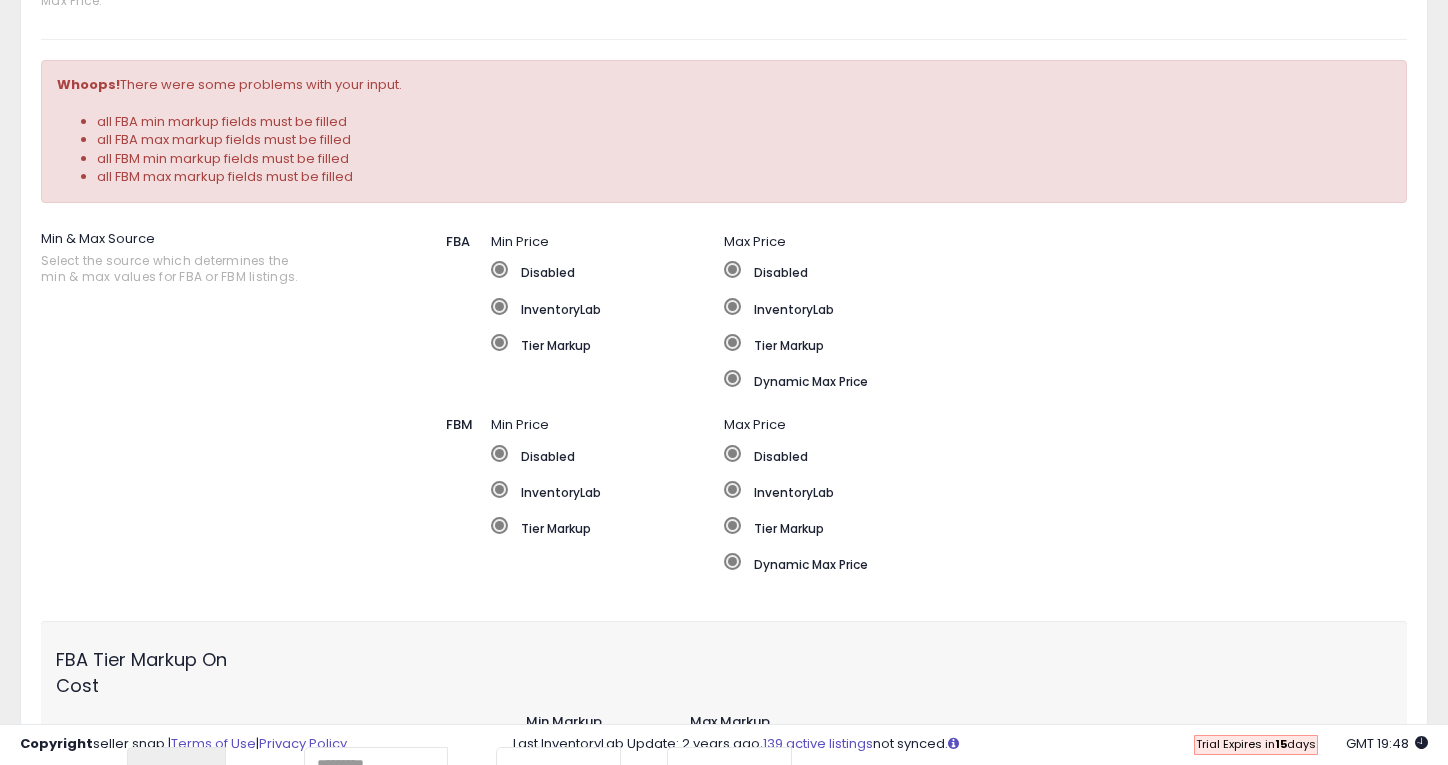 scroll, scrollTop: 0, scrollLeft: 0, axis: both 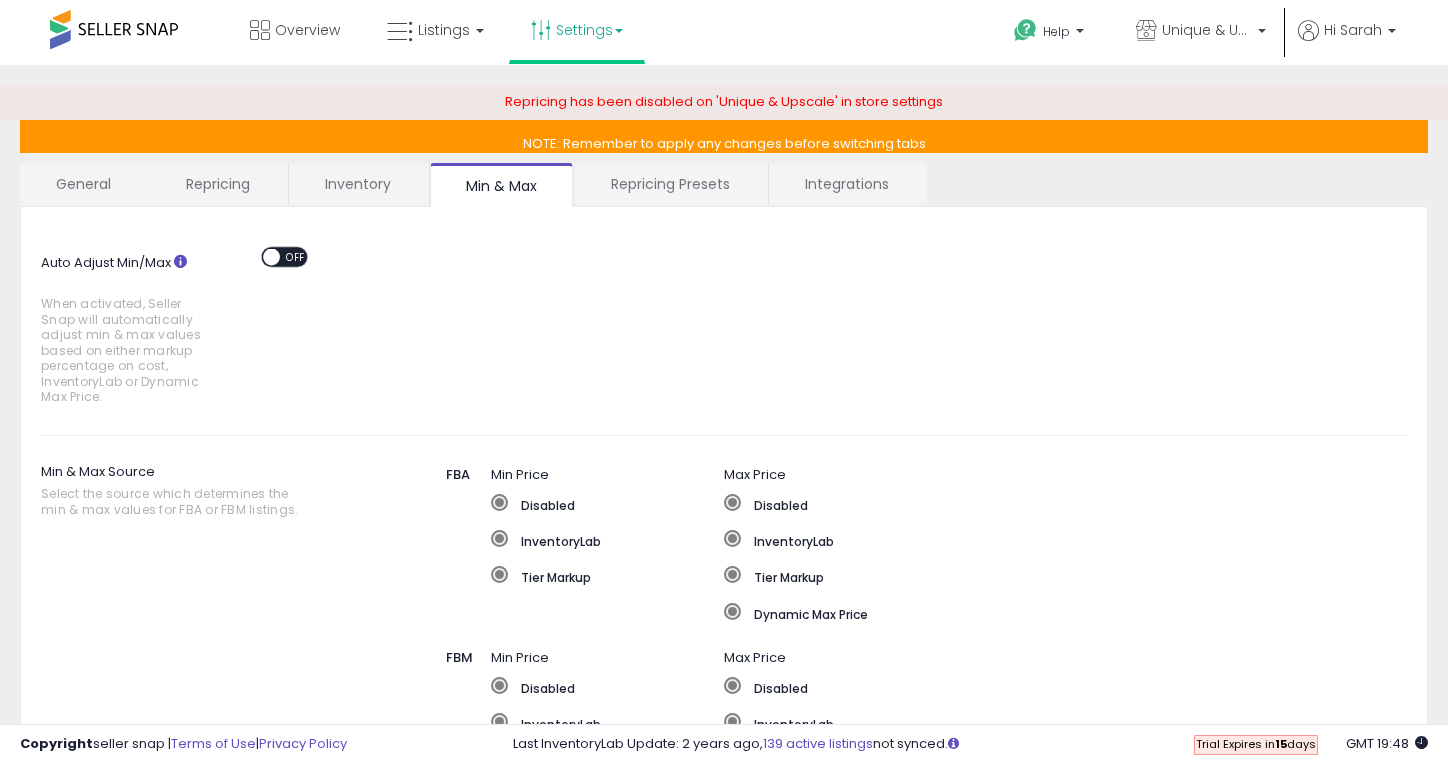 click on "Repricing Presets" at bounding box center (670, 184) 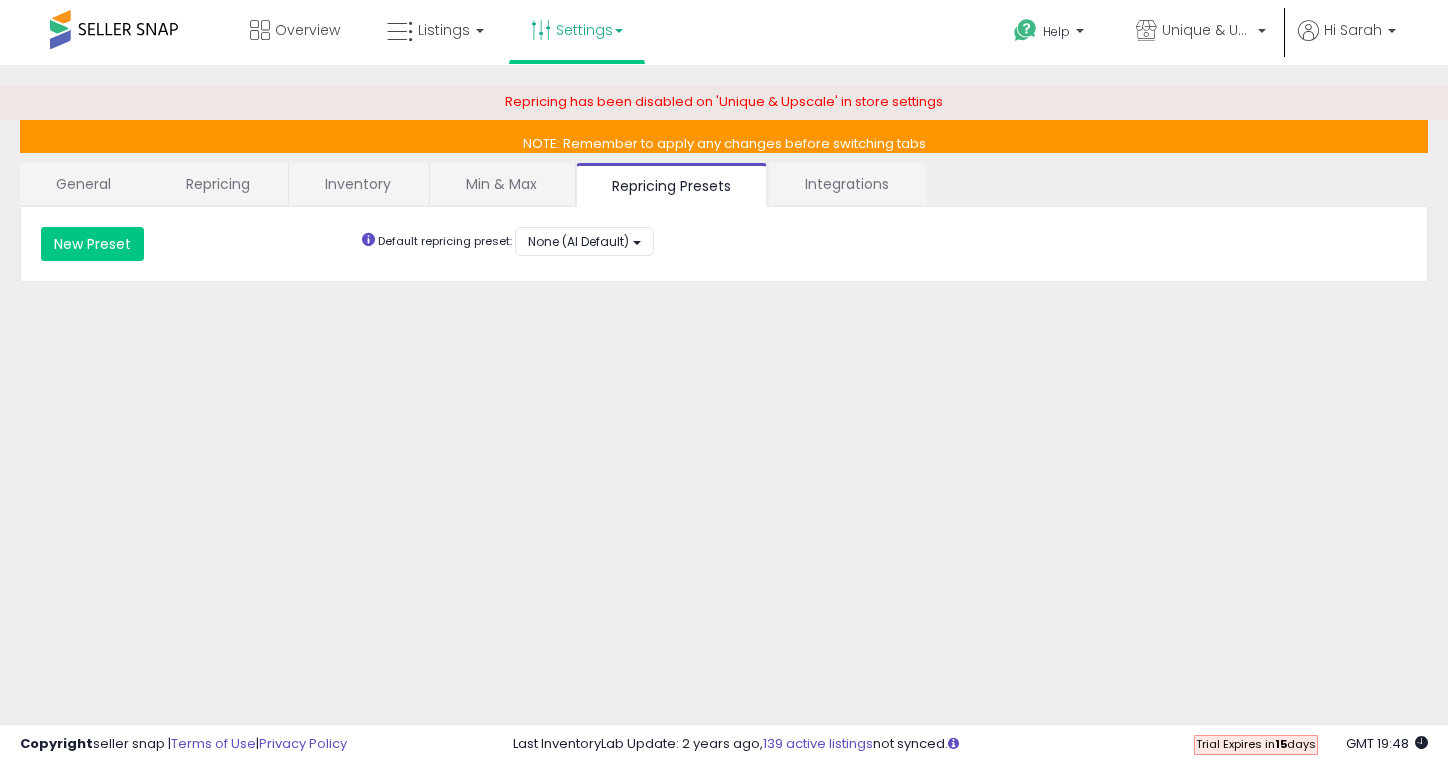 click on "Min & Max" at bounding box center (501, 184) 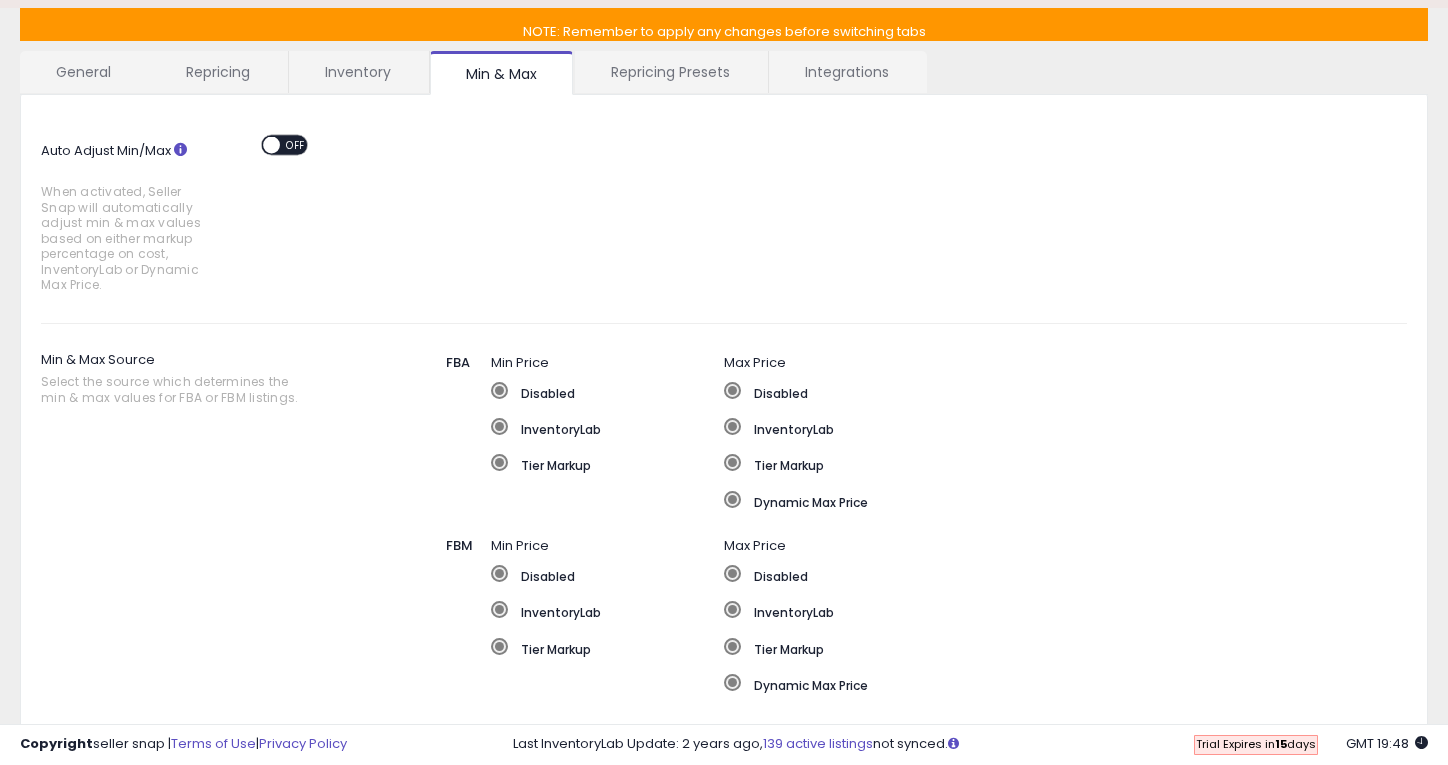 scroll, scrollTop: 116, scrollLeft: 0, axis: vertical 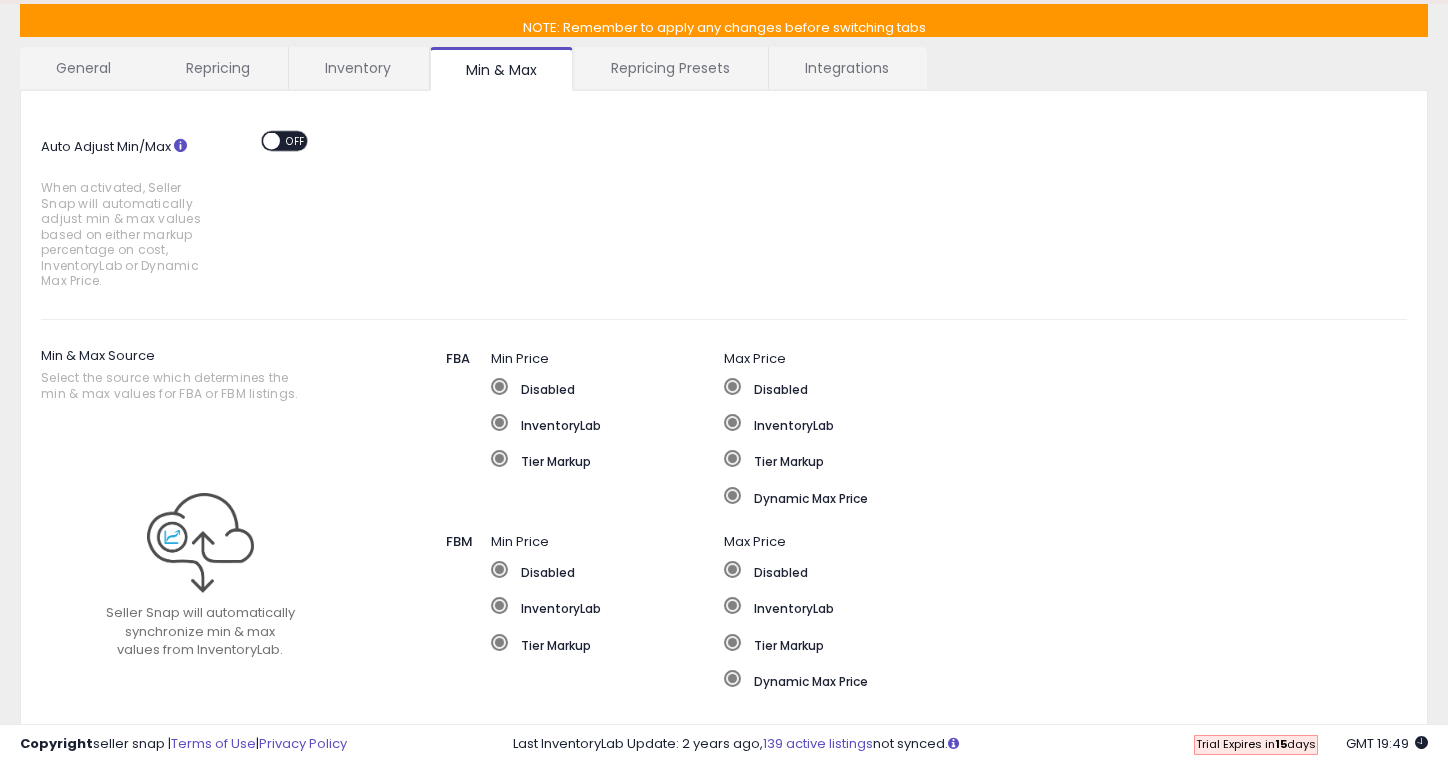 click at bounding box center (499, 422) 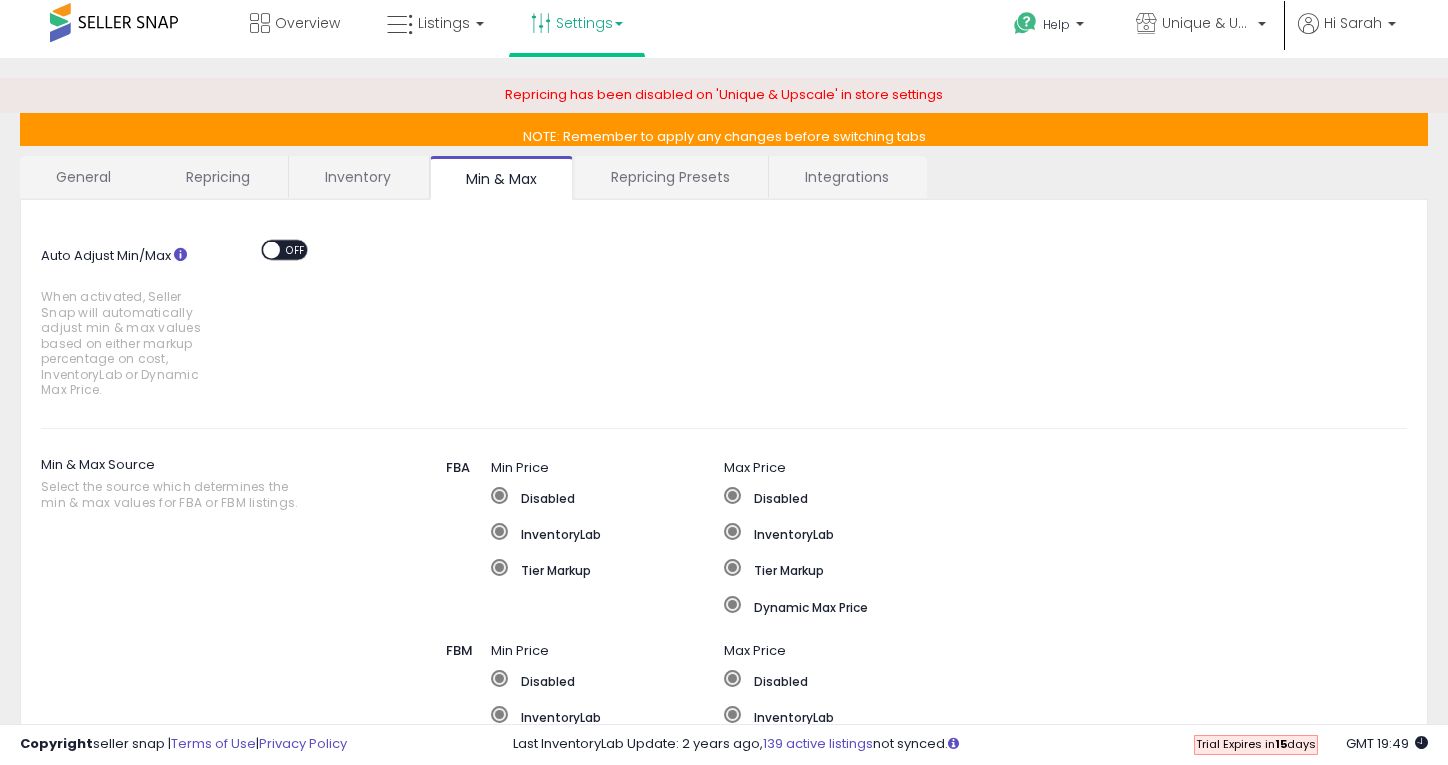 scroll, scrollTop: 0, scrollLeft: 0, axis: both 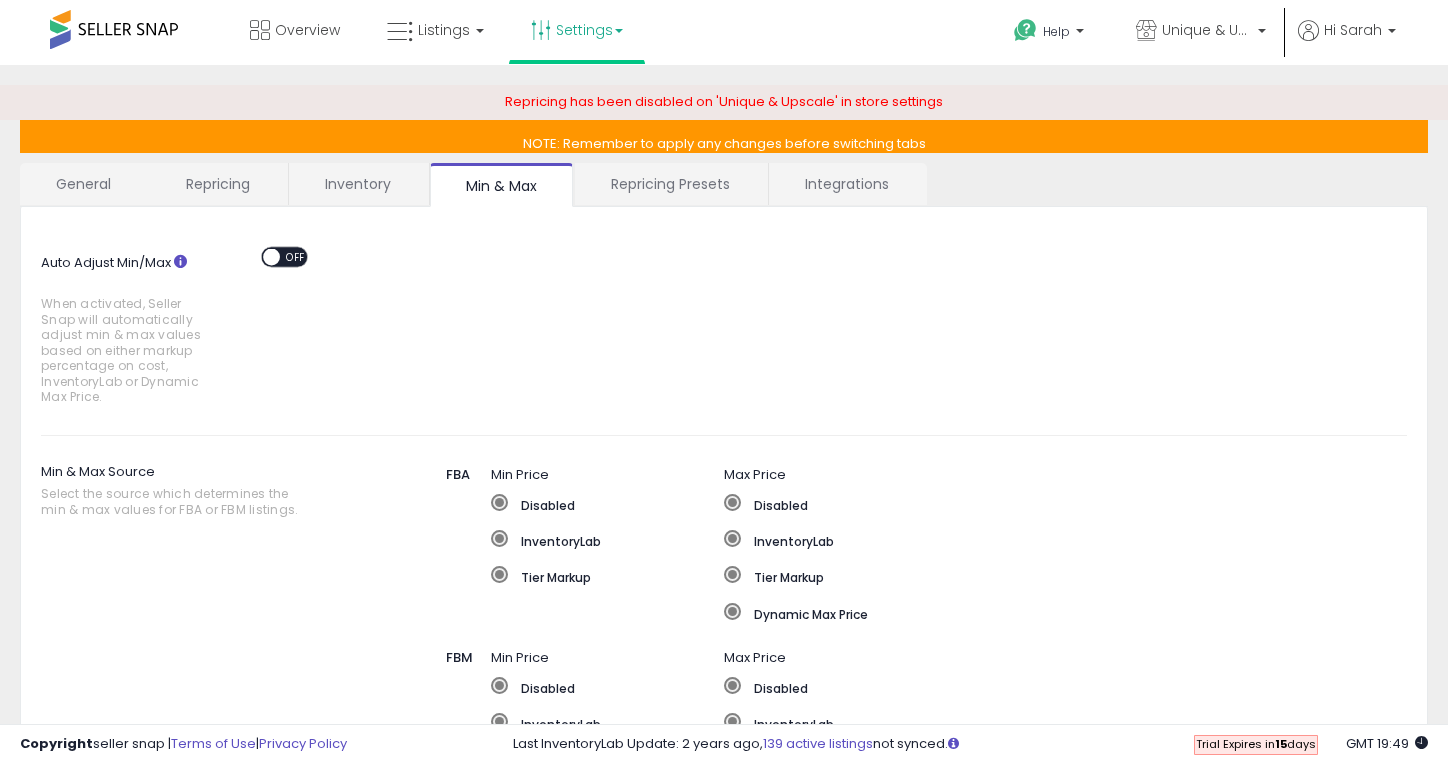click on "OFF" at bounding box center (296, 257) 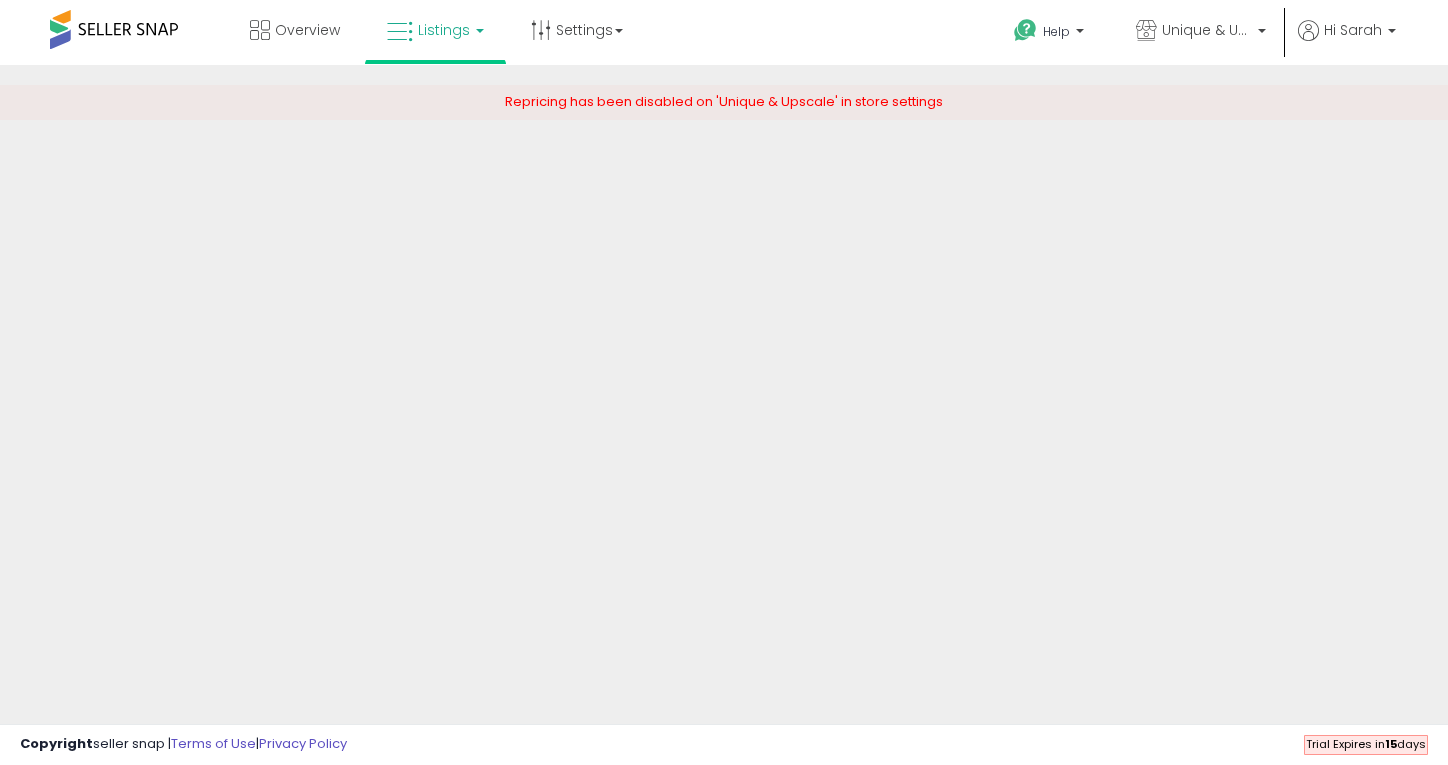 scroll, scrollTop: 0, scrollLeft: 0, axis: both 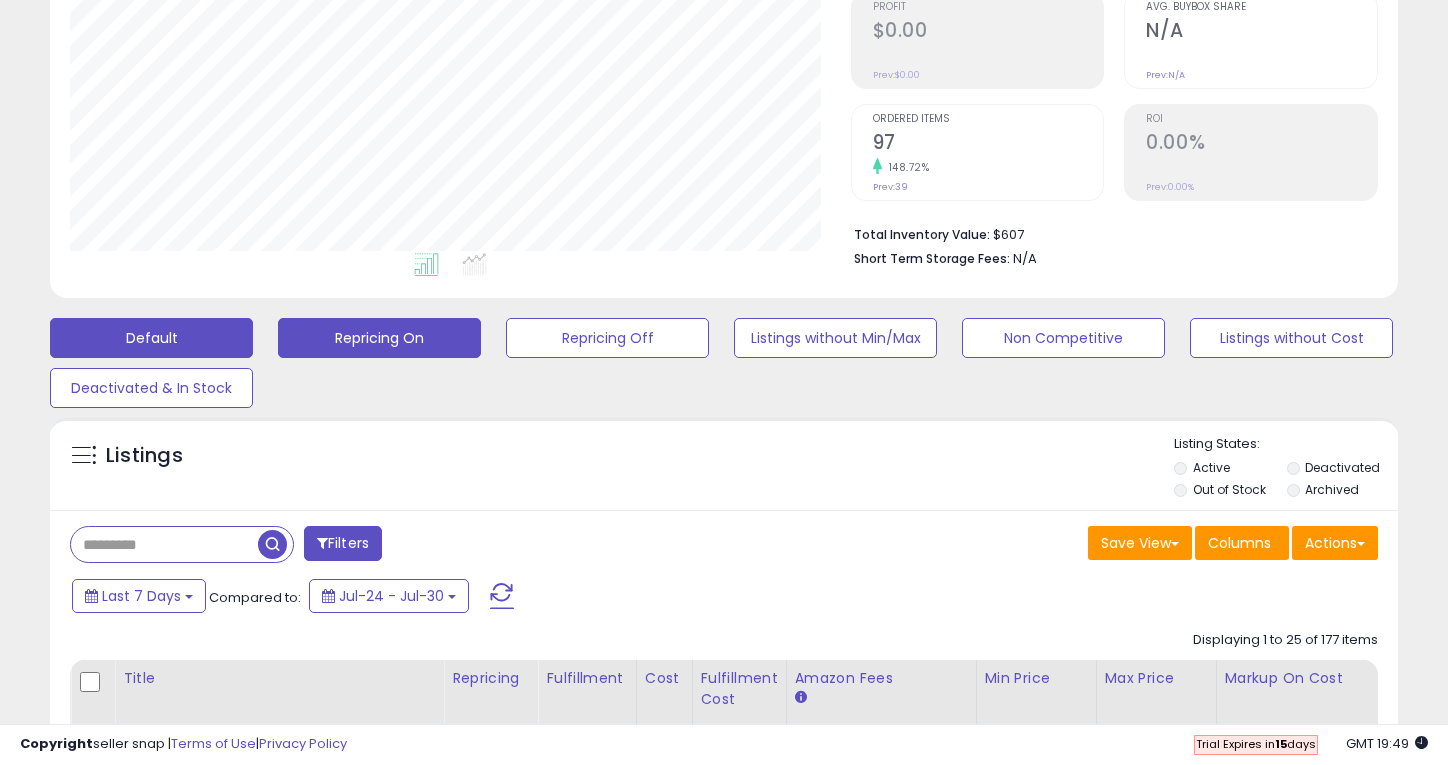click on "Repricing On" at bounding box center (379, 338) 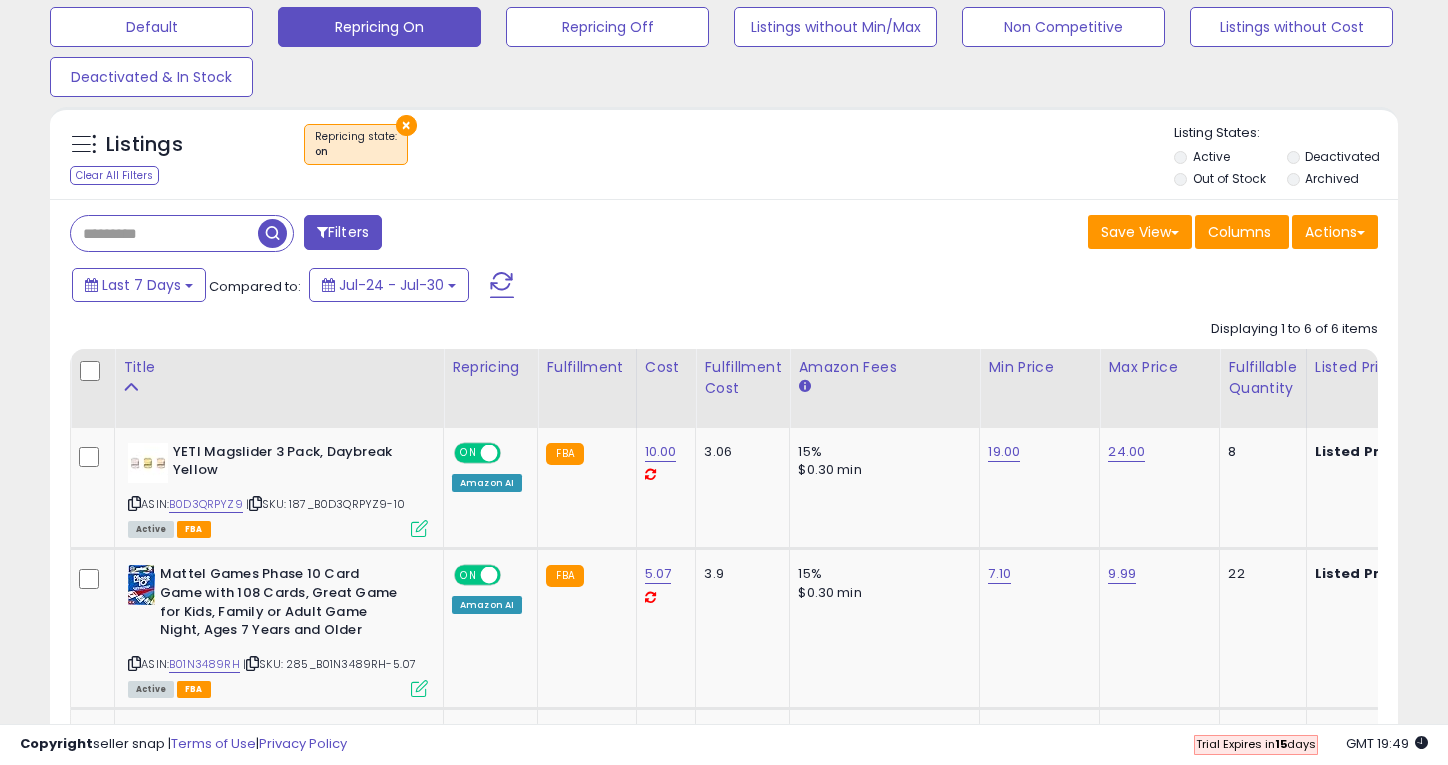 scroll, scrollTop: 712, scrollLeft: 0, axis: vertical 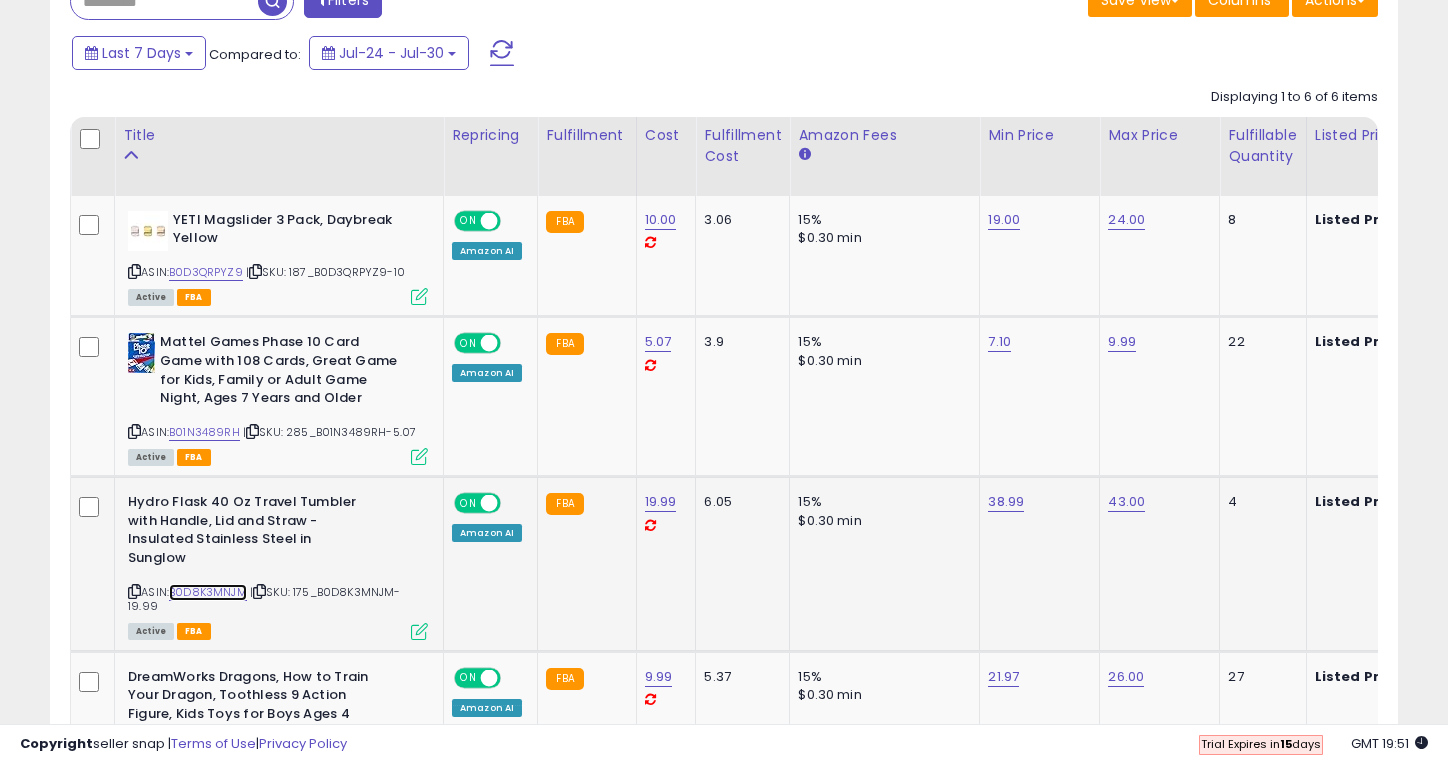 click on "B0D8K3MNJM" at bounding box center (208, 592) 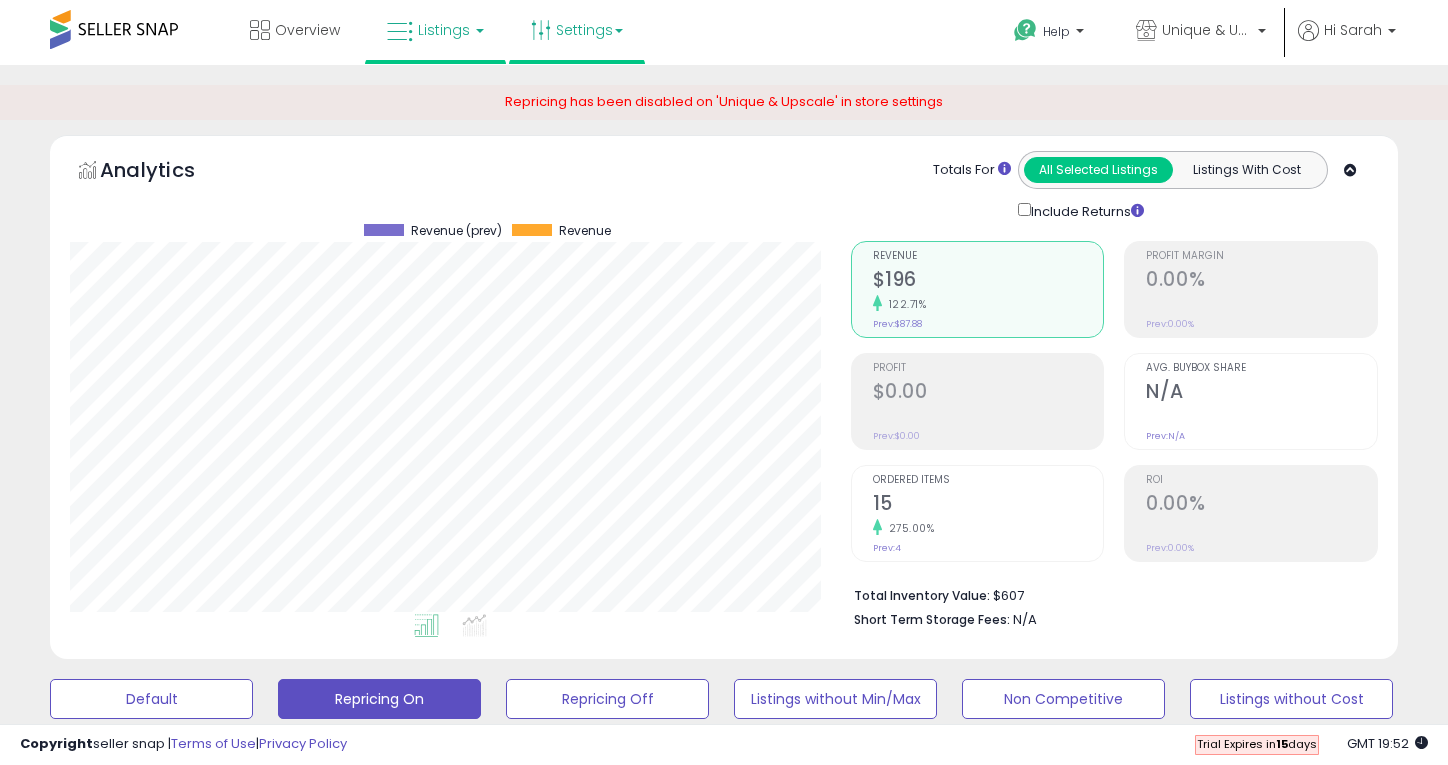 click on "Settings" at bounding box center (577, 30) 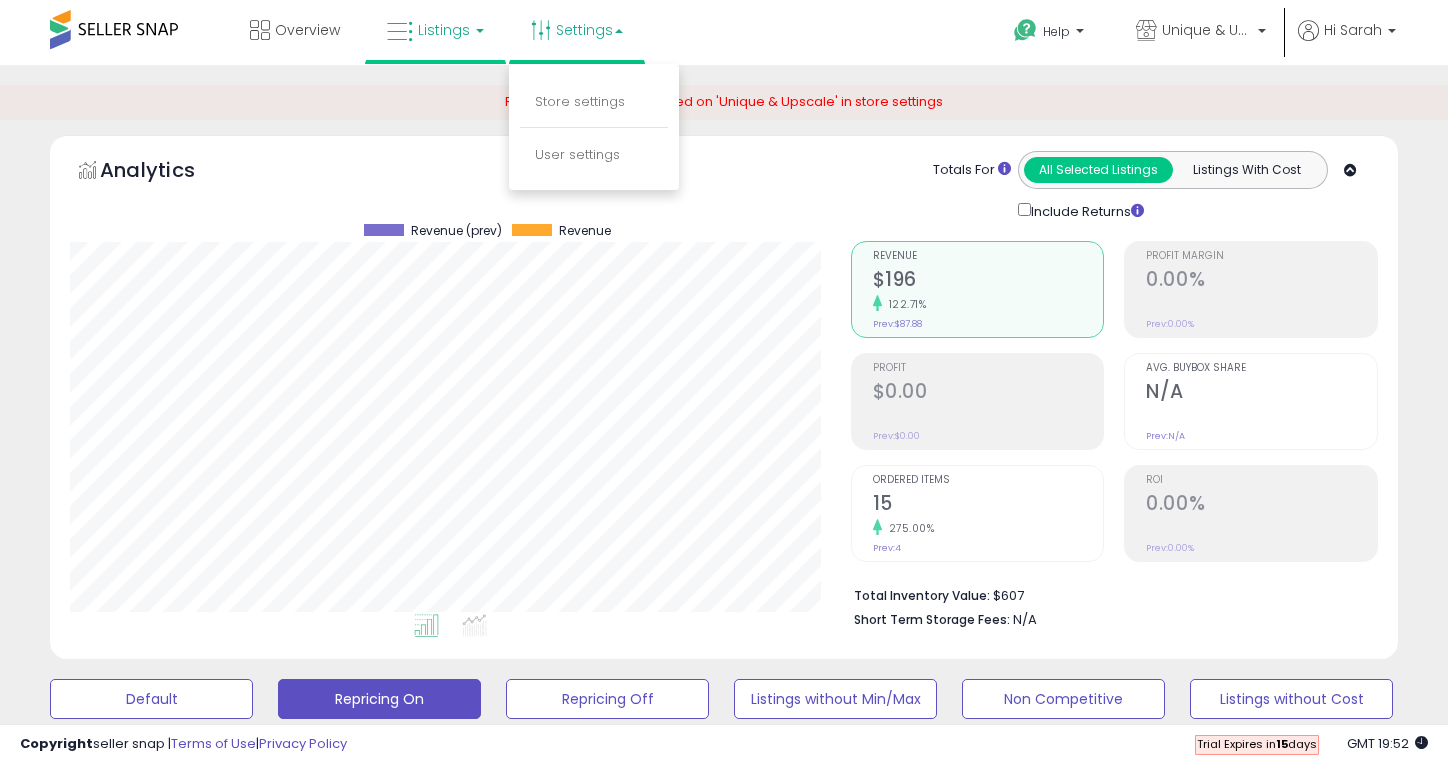 click on "Store
settings" at bounding box center [594, 103] 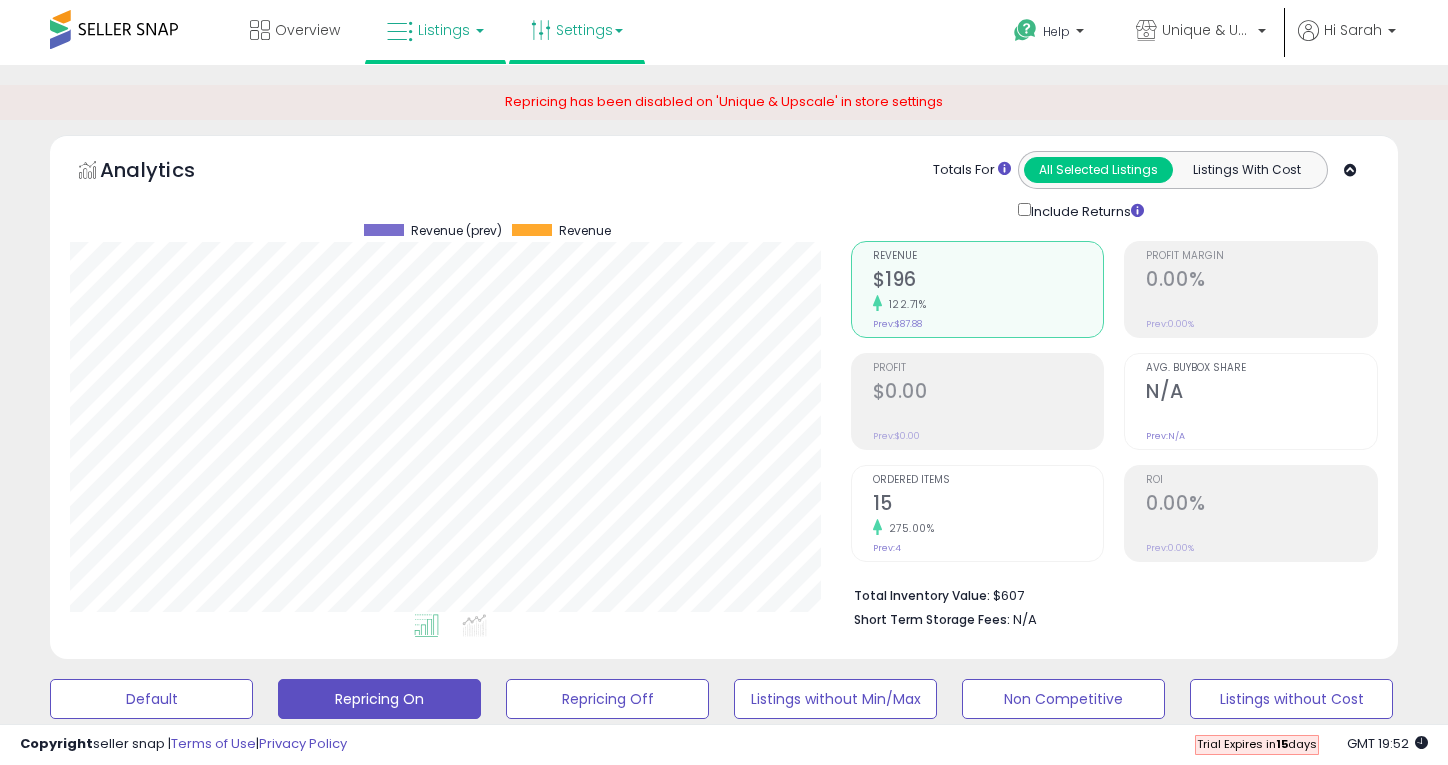 click on "Settings" at bounding box center [577, 30] 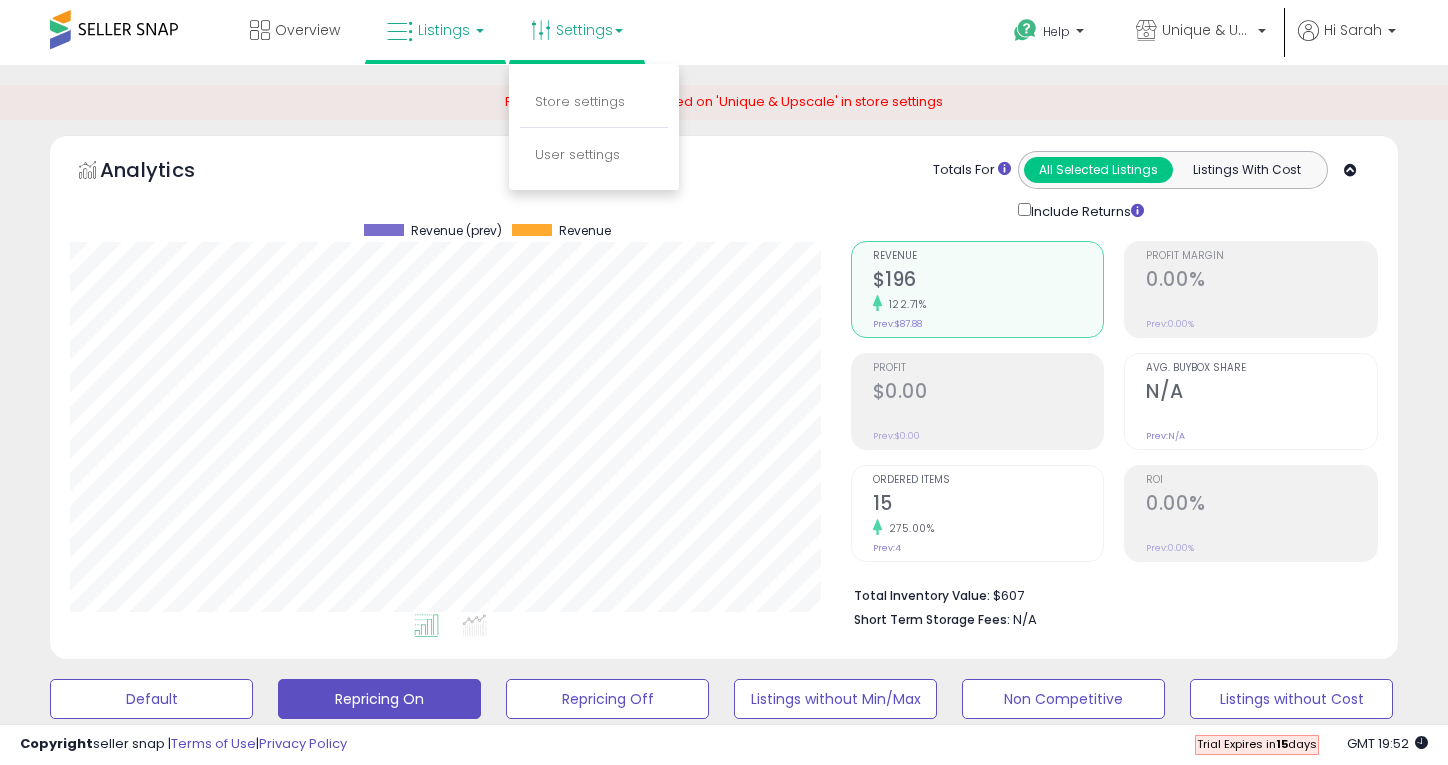 click on "Store
settings" at bounding box center [594, 103] 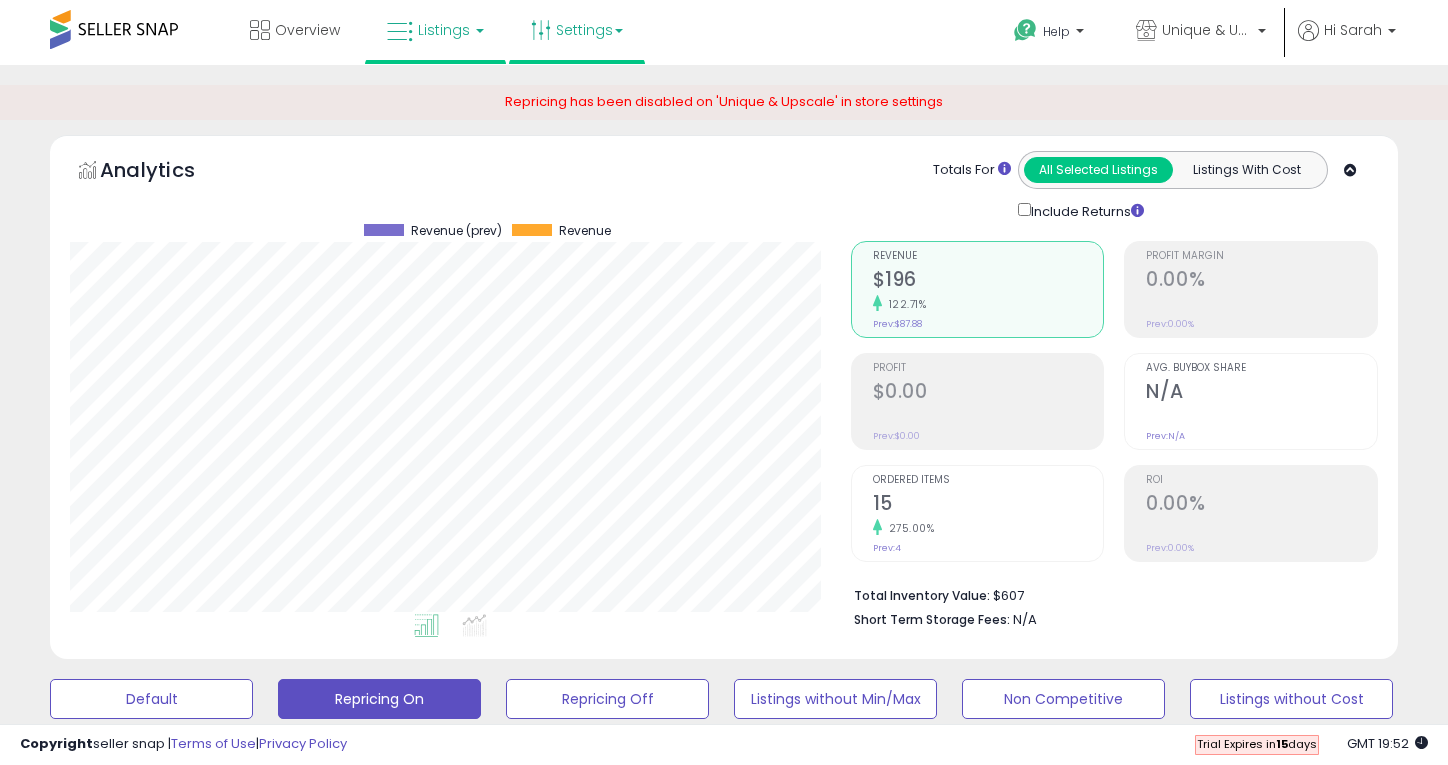 click on "Settings" at bounding box center (577, 30) 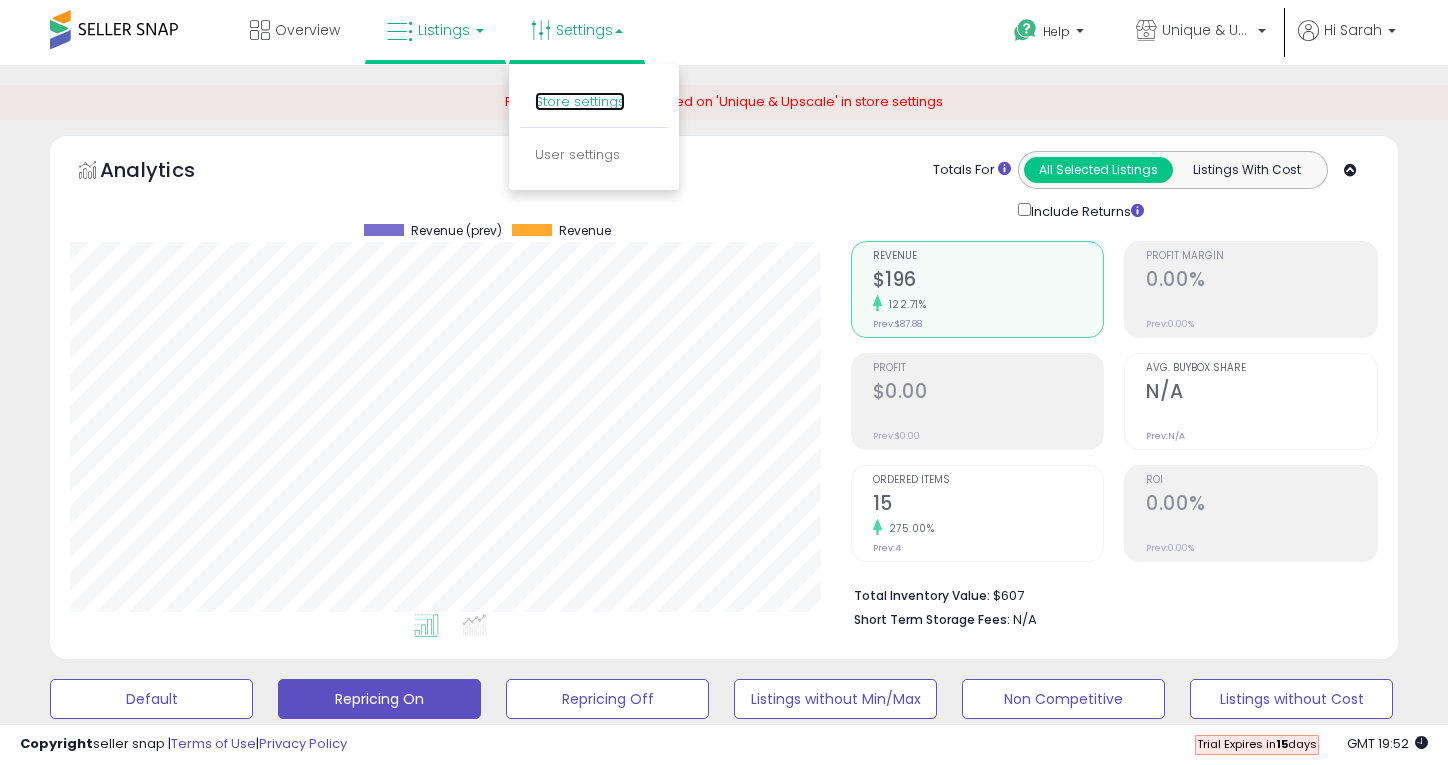 click on "Store
settings" at bounding box center [580, 101] 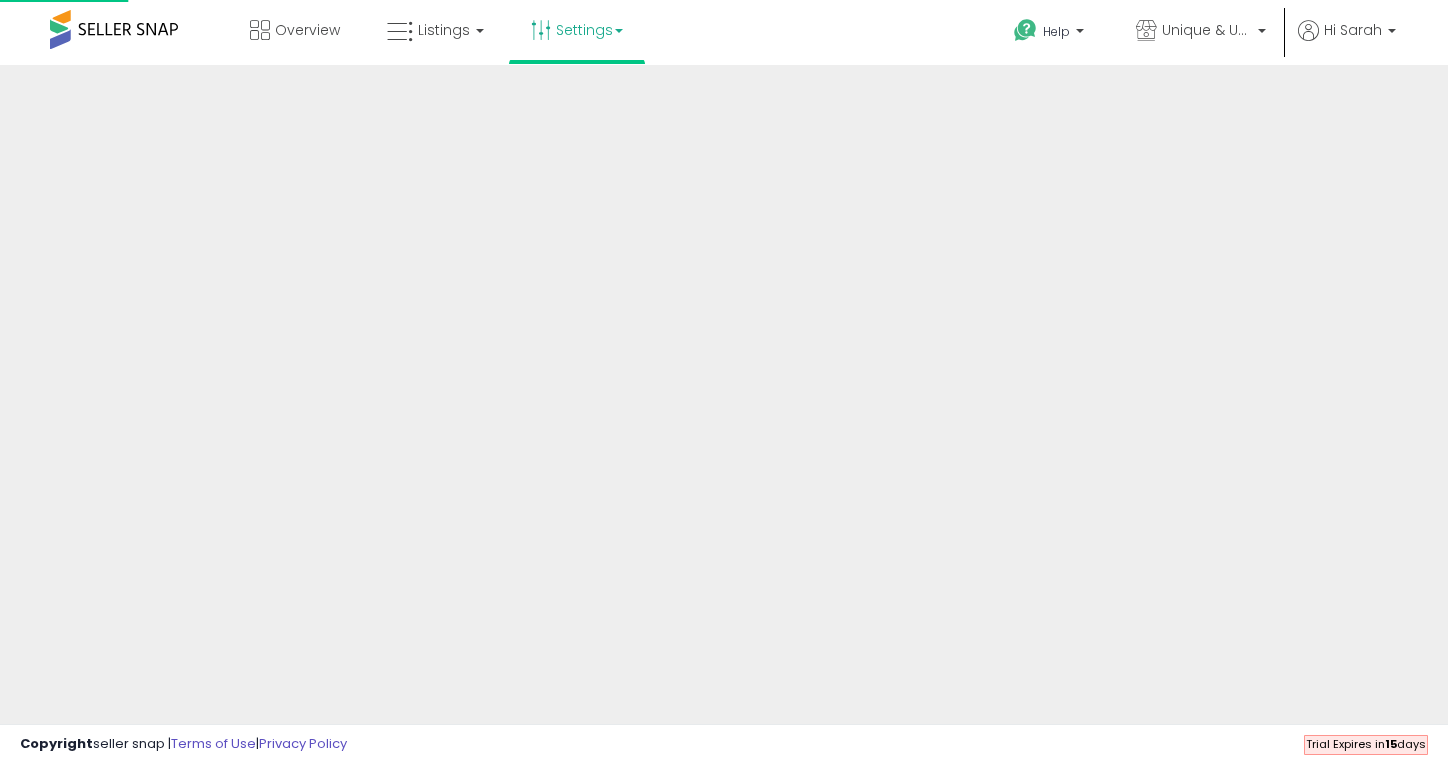 scroll, scrollTop: 0, scrollLeft: 0, axis: both 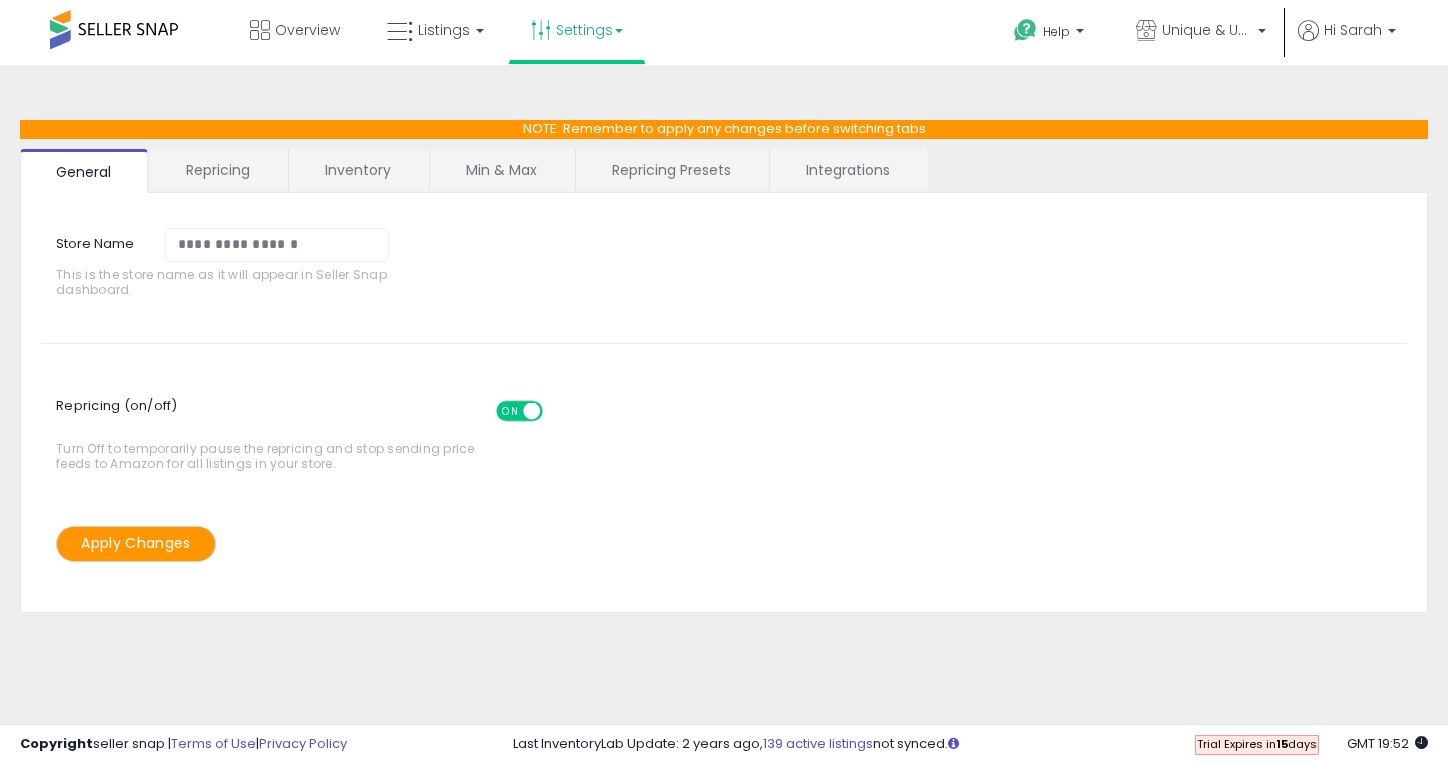 click on "Repricing" at bounding box center [218, 170] 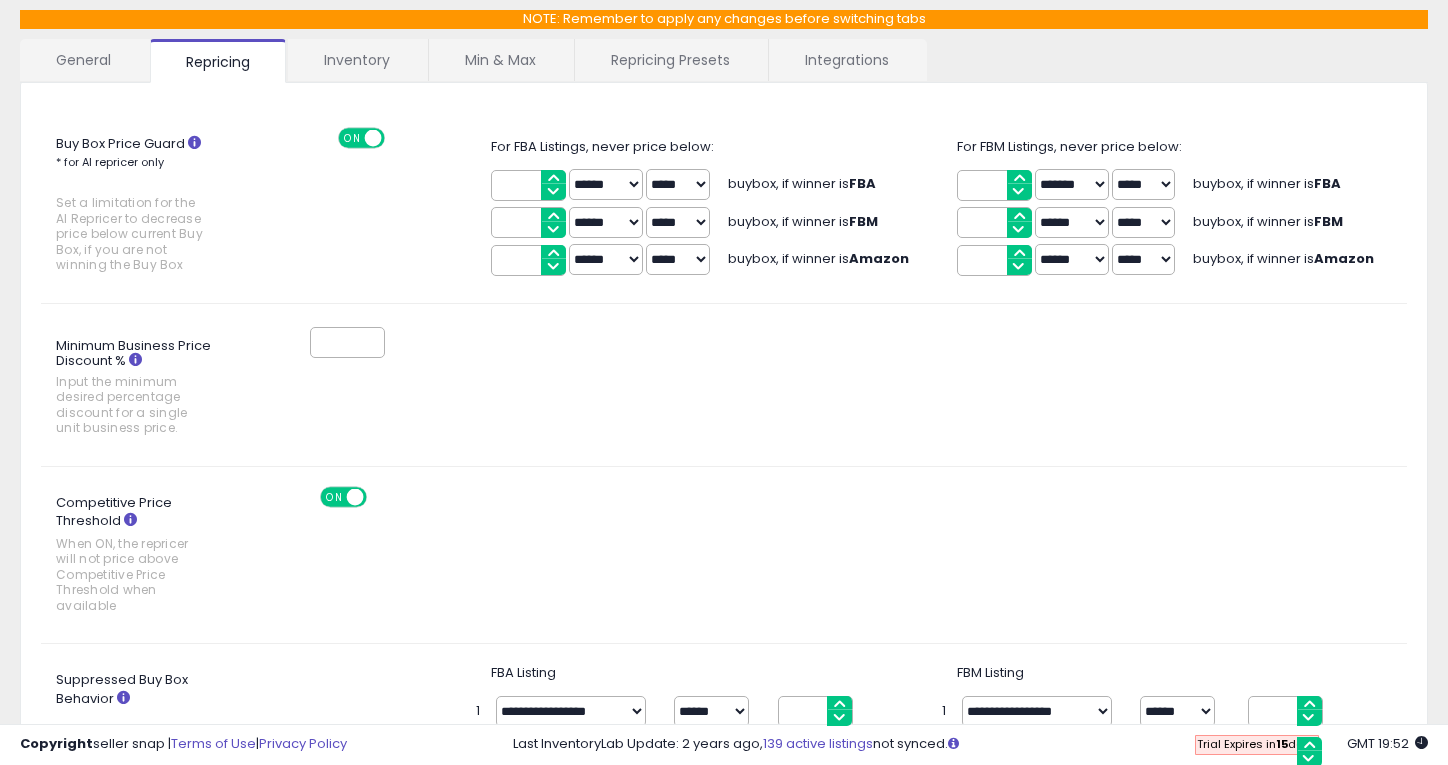 scroll, scrollTop: 111, scrollLeft: 0, axis: vertical 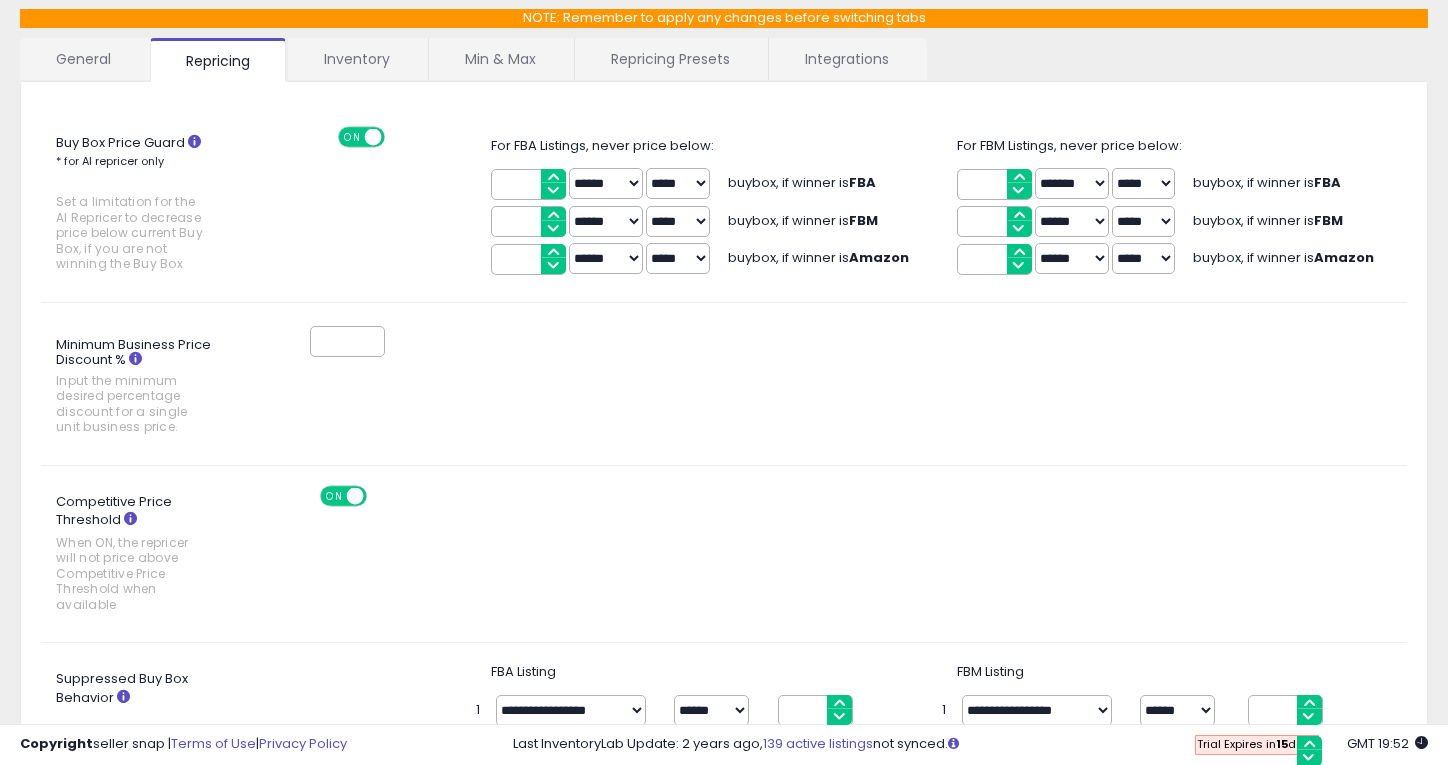 click at bounding box center [130, 518] 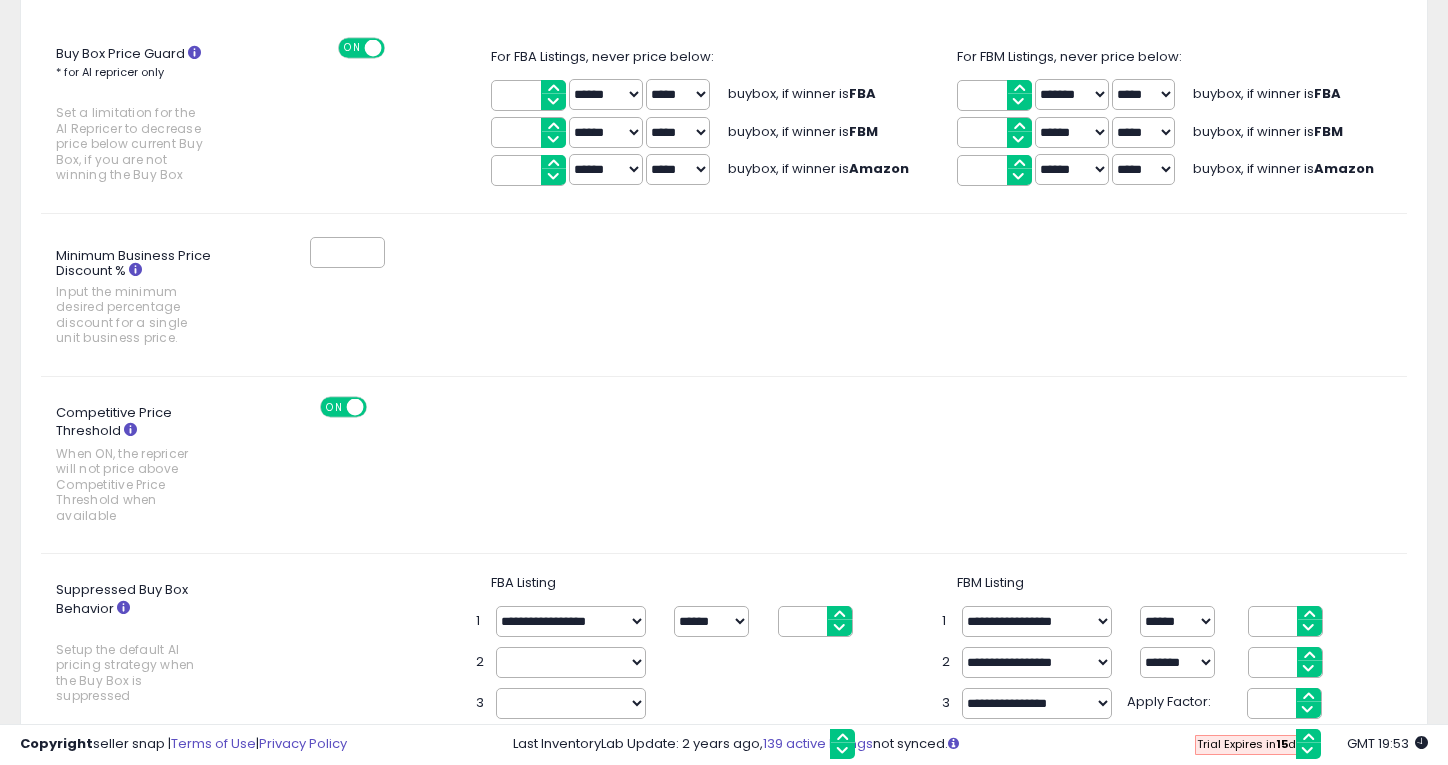 scroll, scrollTop: 0, scrollLeft: 0, axis: both 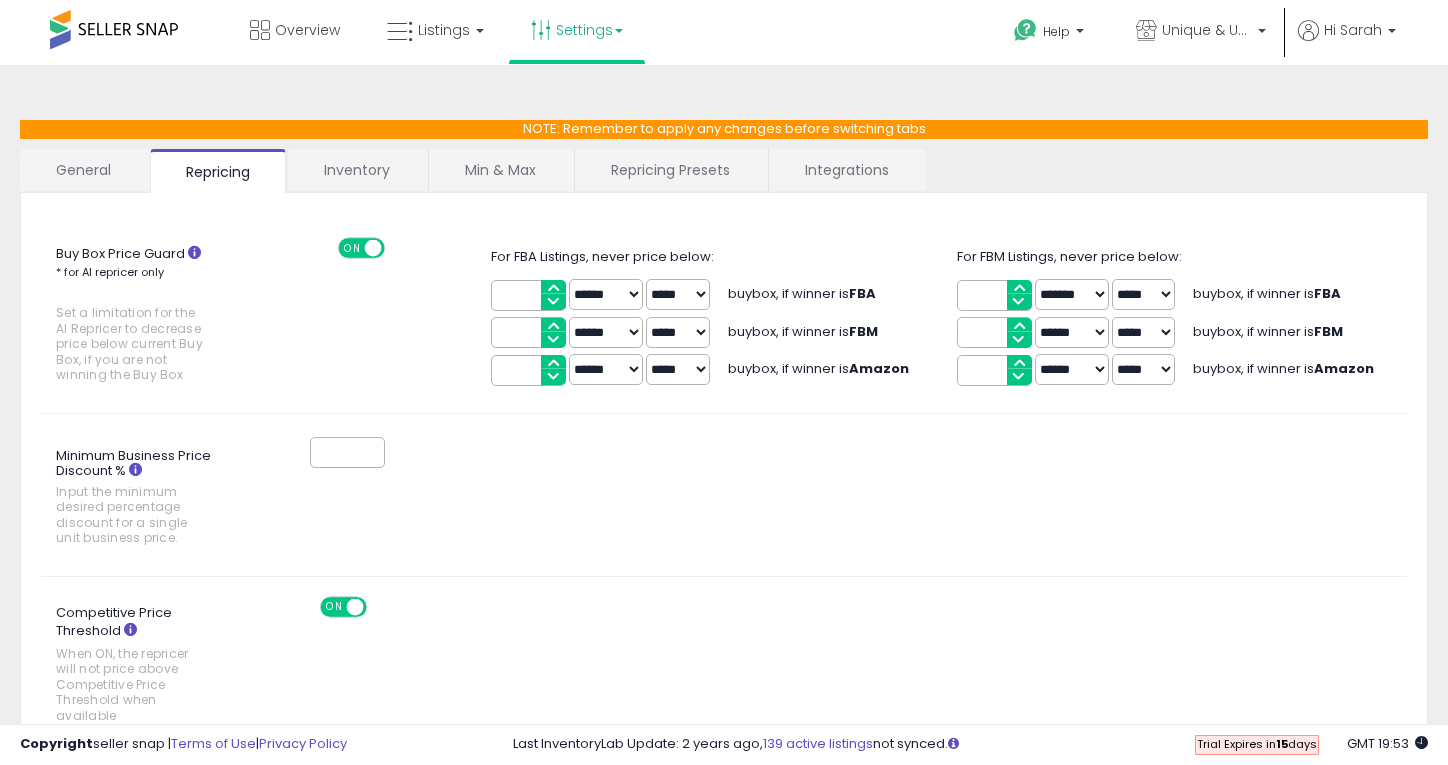 click on "Inventory" at bounding box center (357, 170) 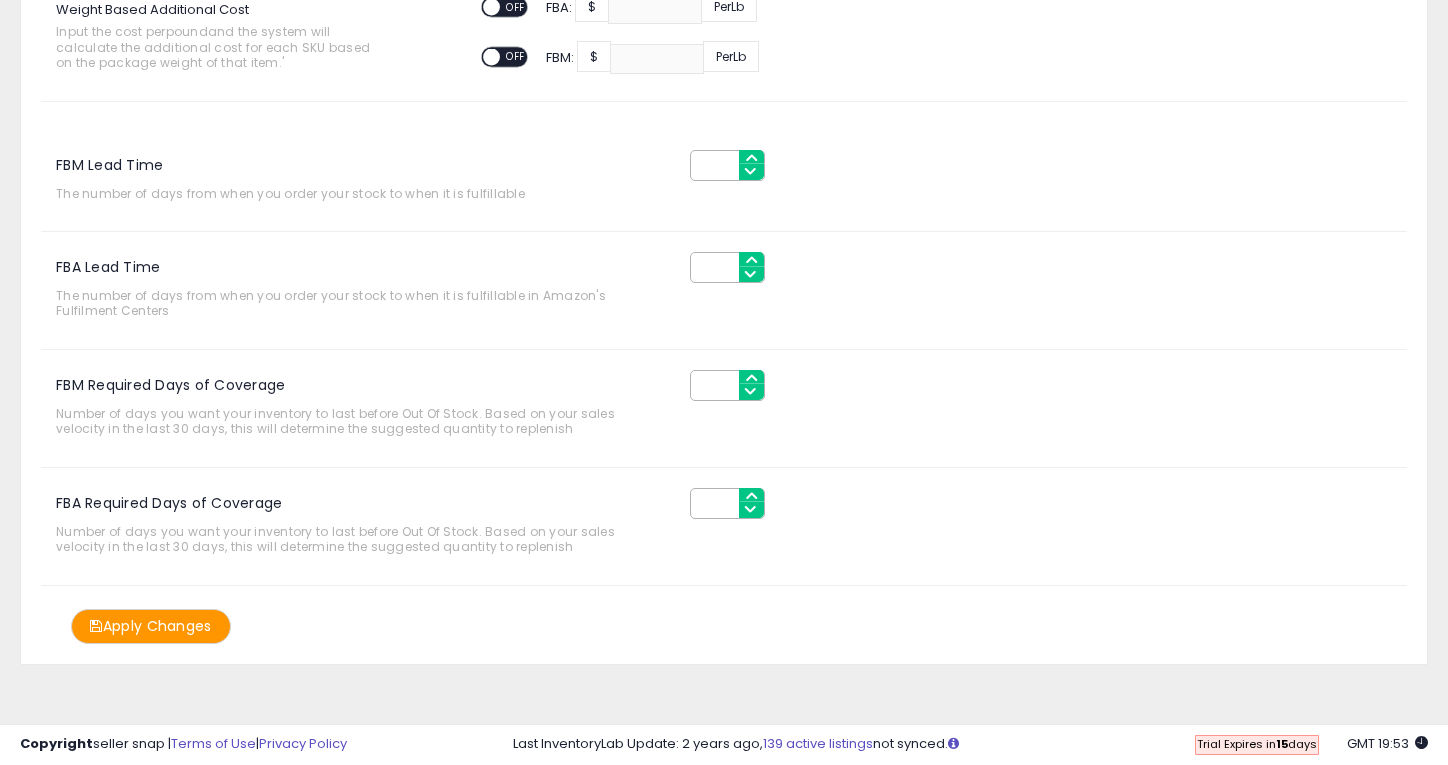 scroll, scrollTop: 0, scrollLeft: 0, axis: both 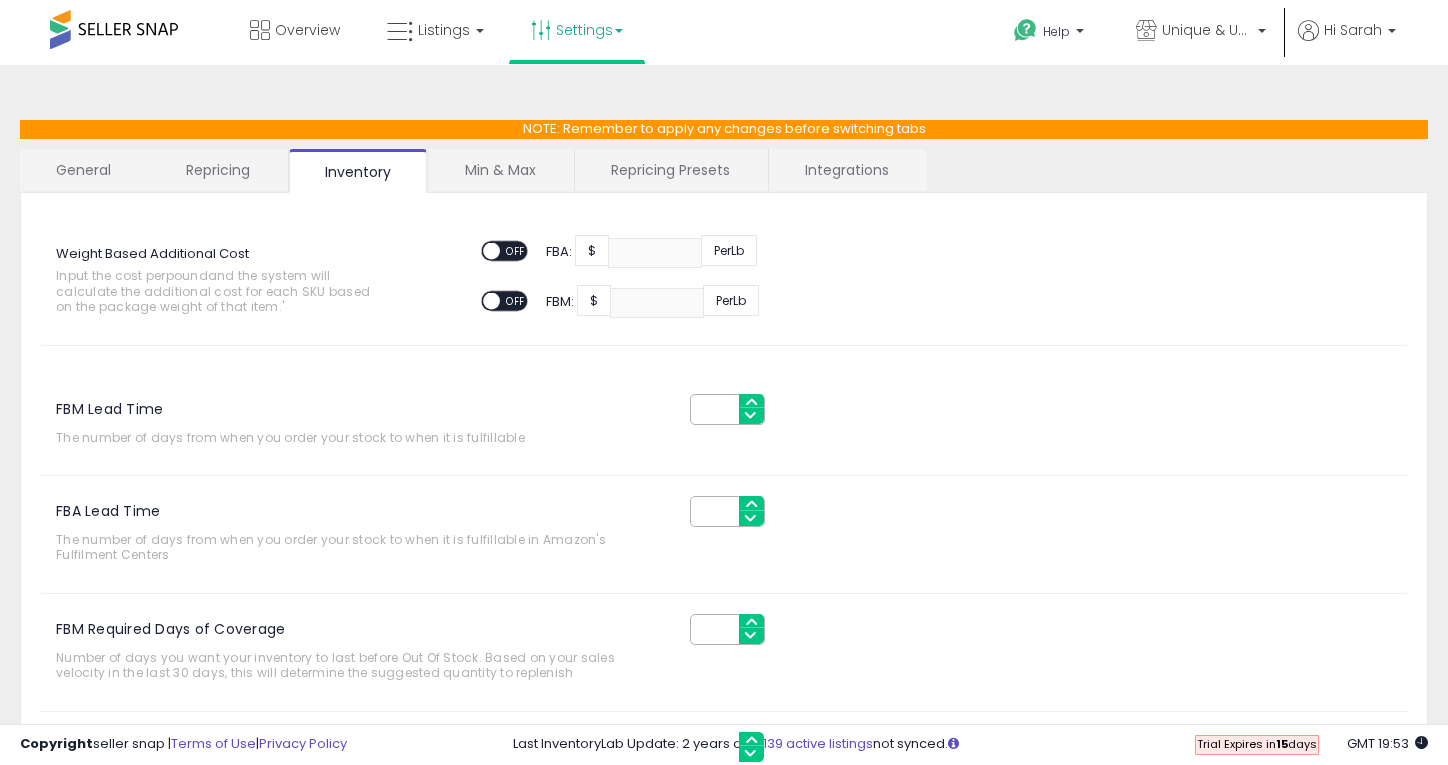 click on "Min & Max" at bounding box center [500, 170] 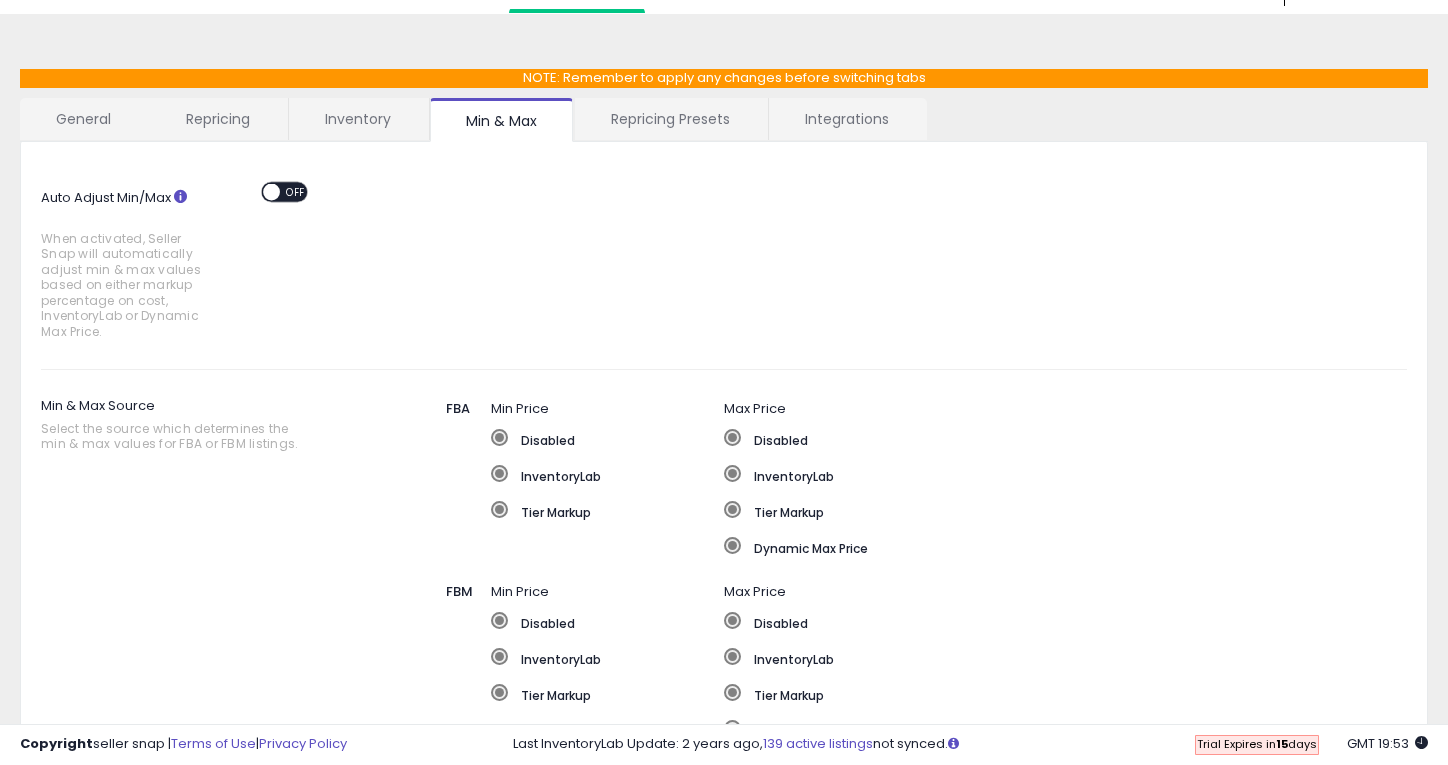 scroll, scrollTop: 0, scrollLeft: 0, axis: both 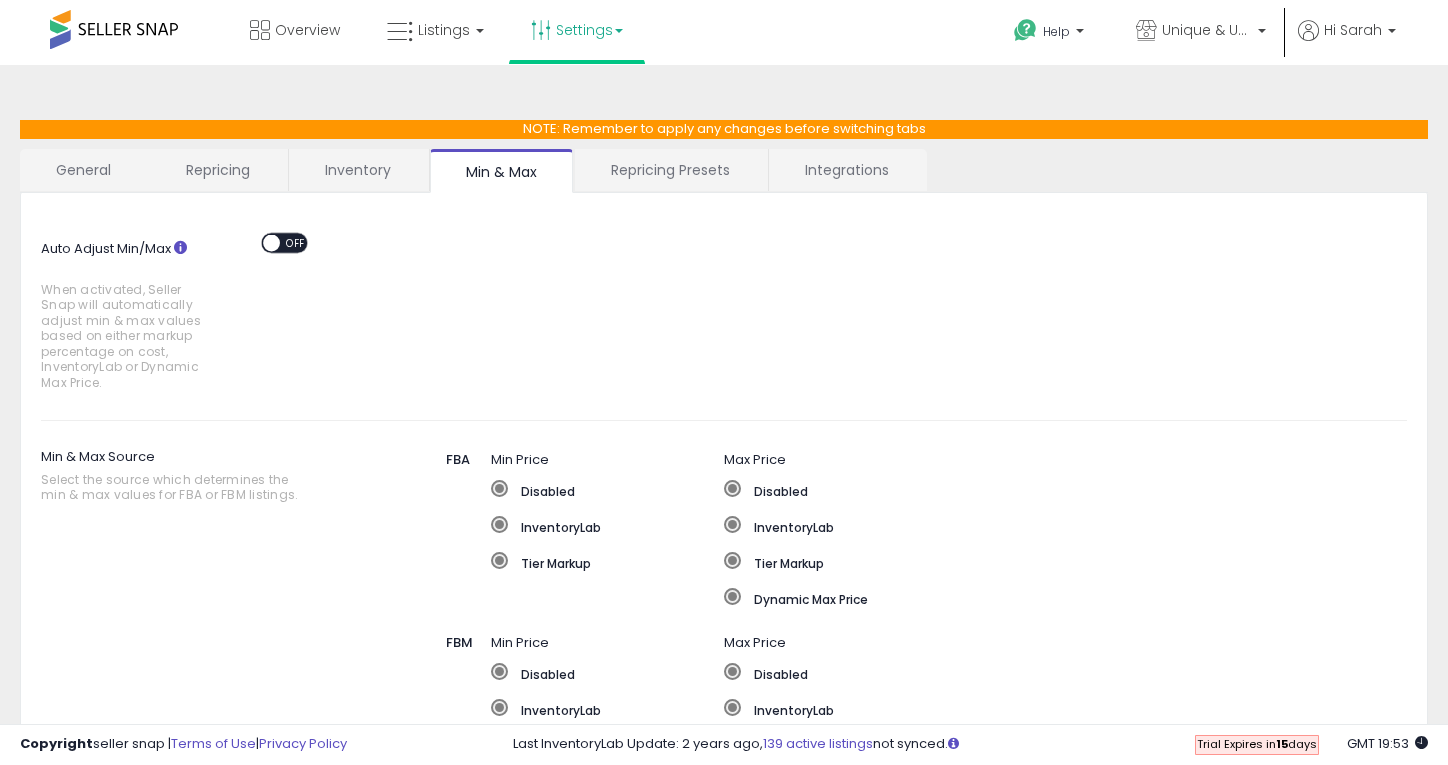 click on "Repricing Presets" at bounding box center (670, 170) 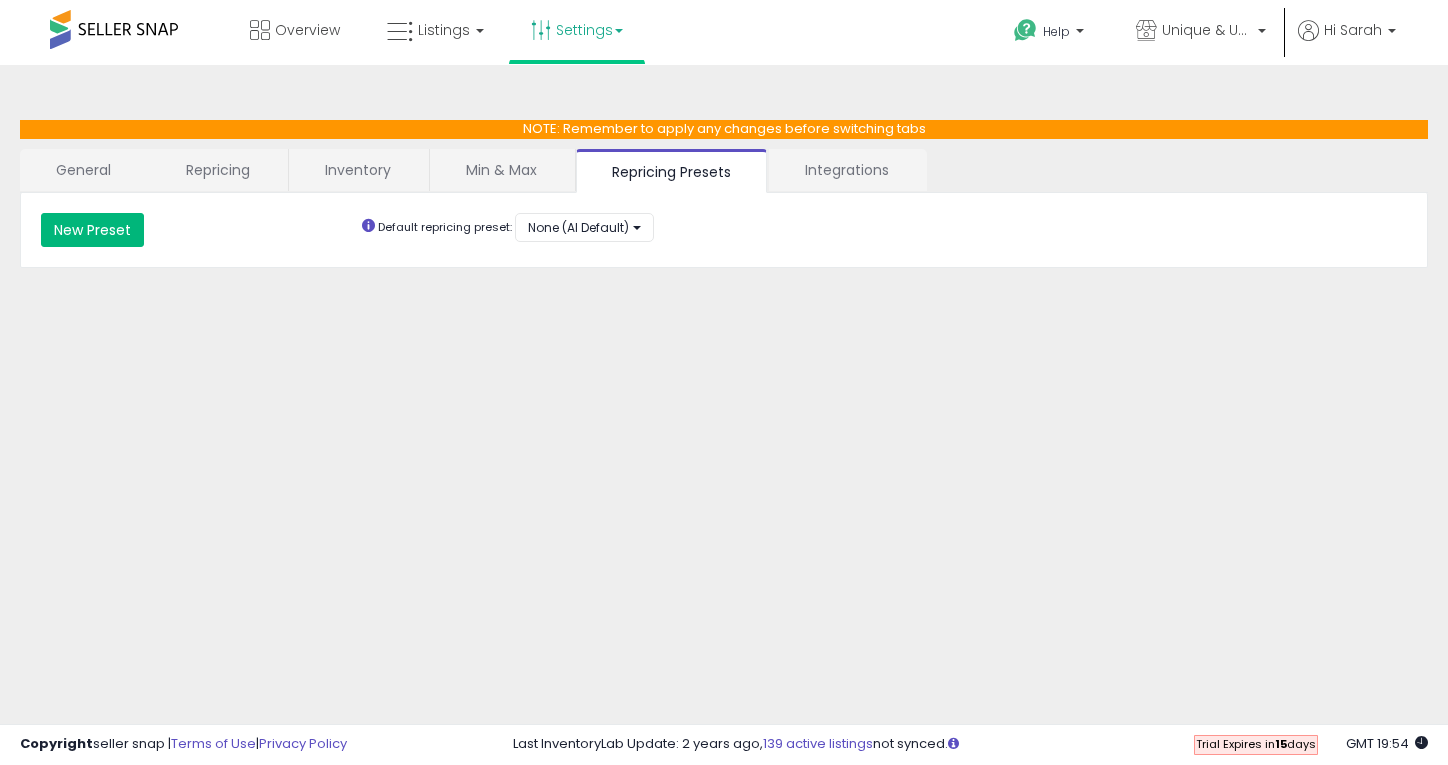 click on "New Preset" at bounding box center (92, 230) 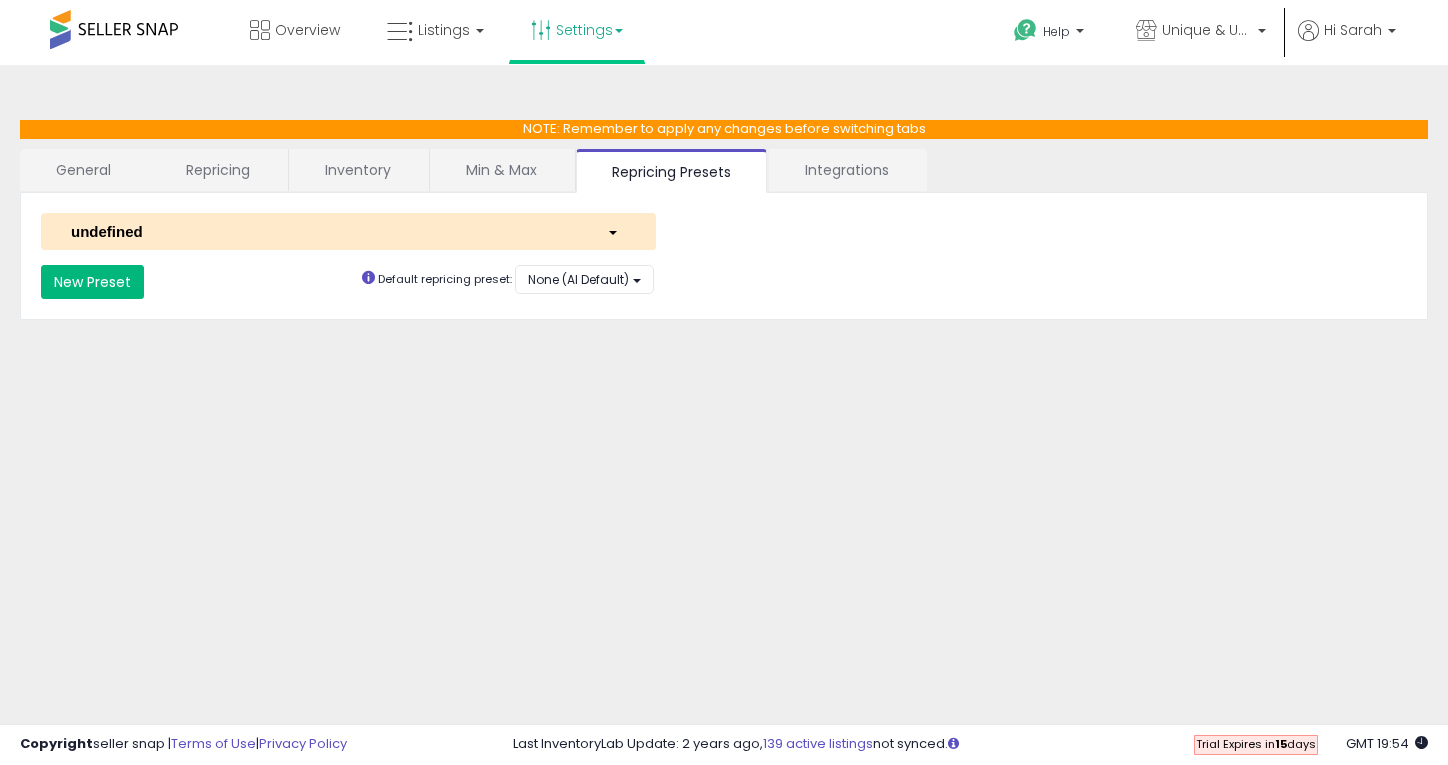 select on "*********" 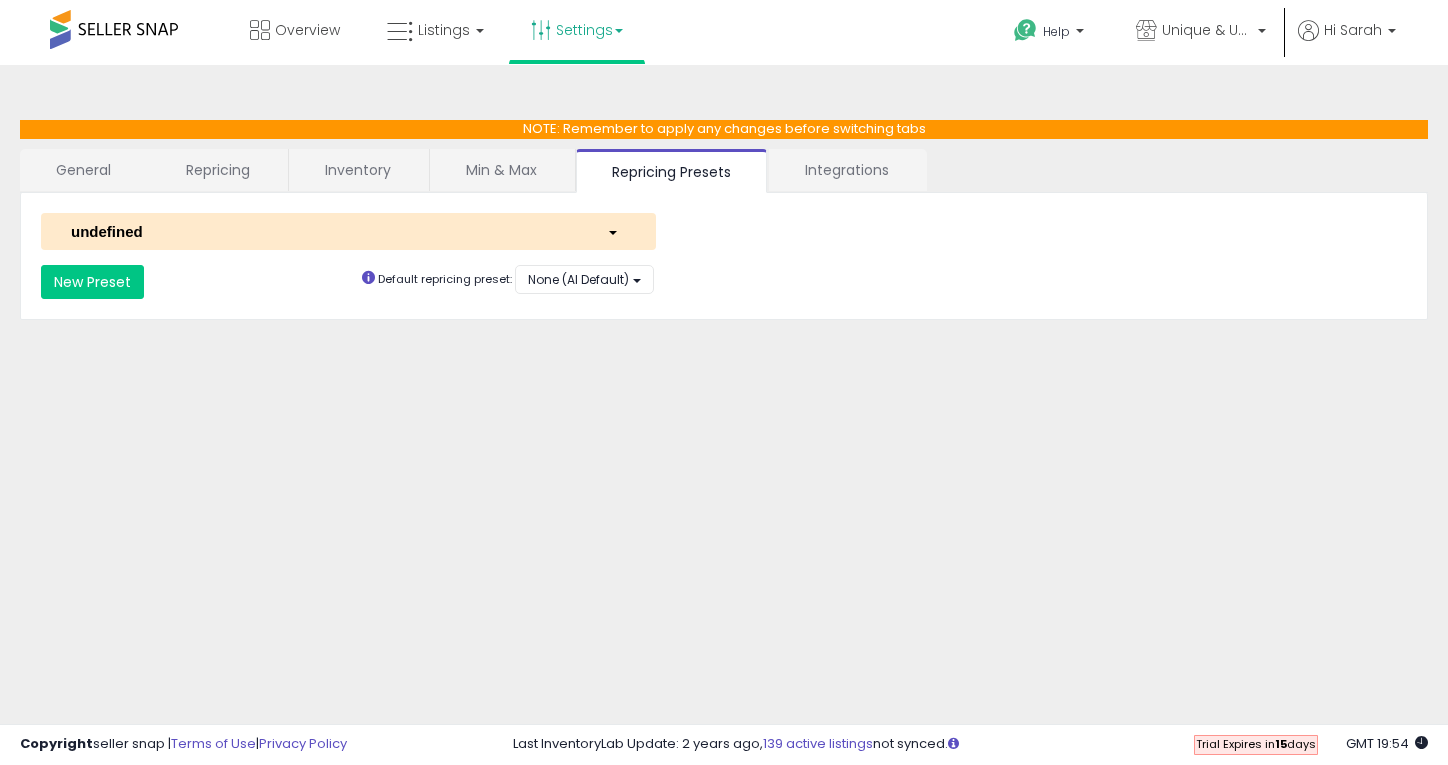 click at bounding box center [616, 231] 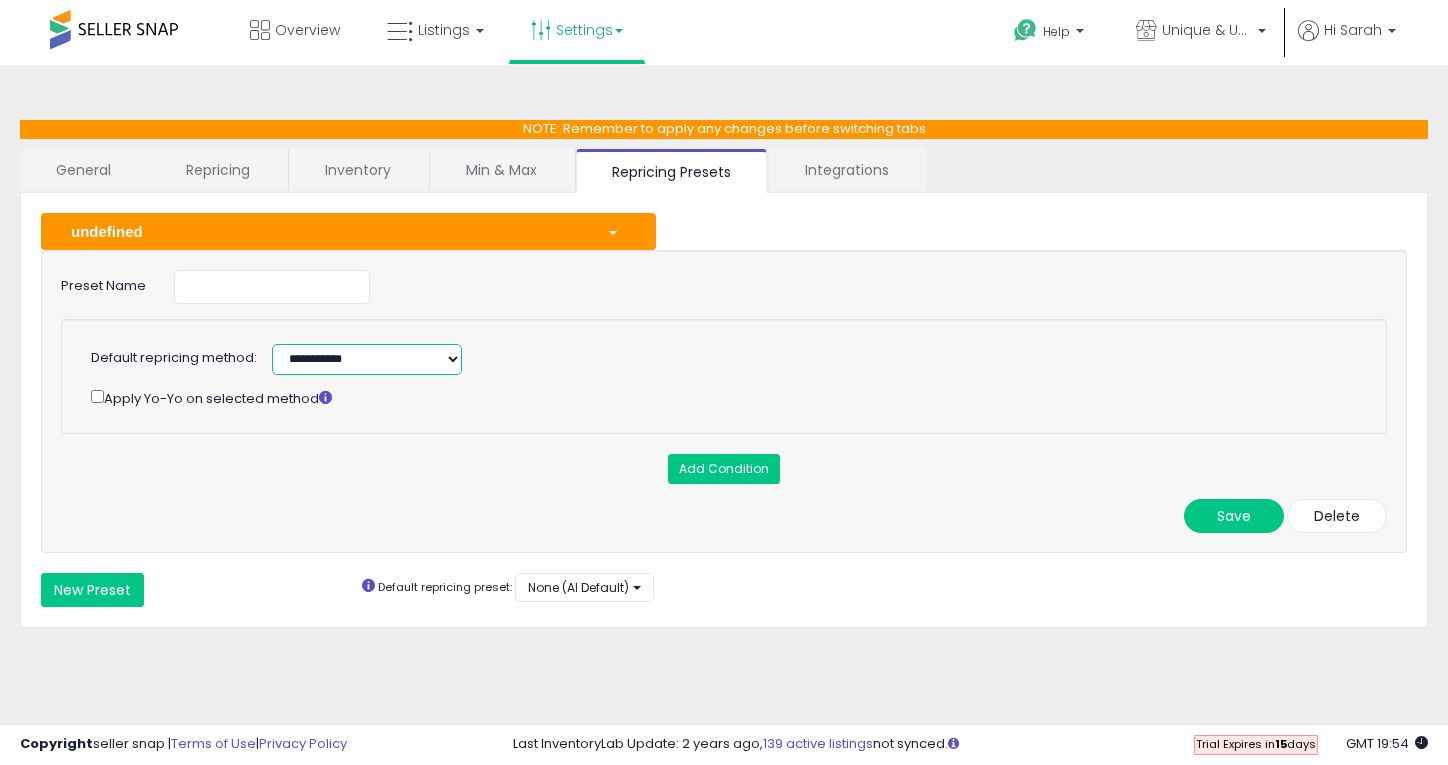 click on "**********" at bounding box center (367, 359) 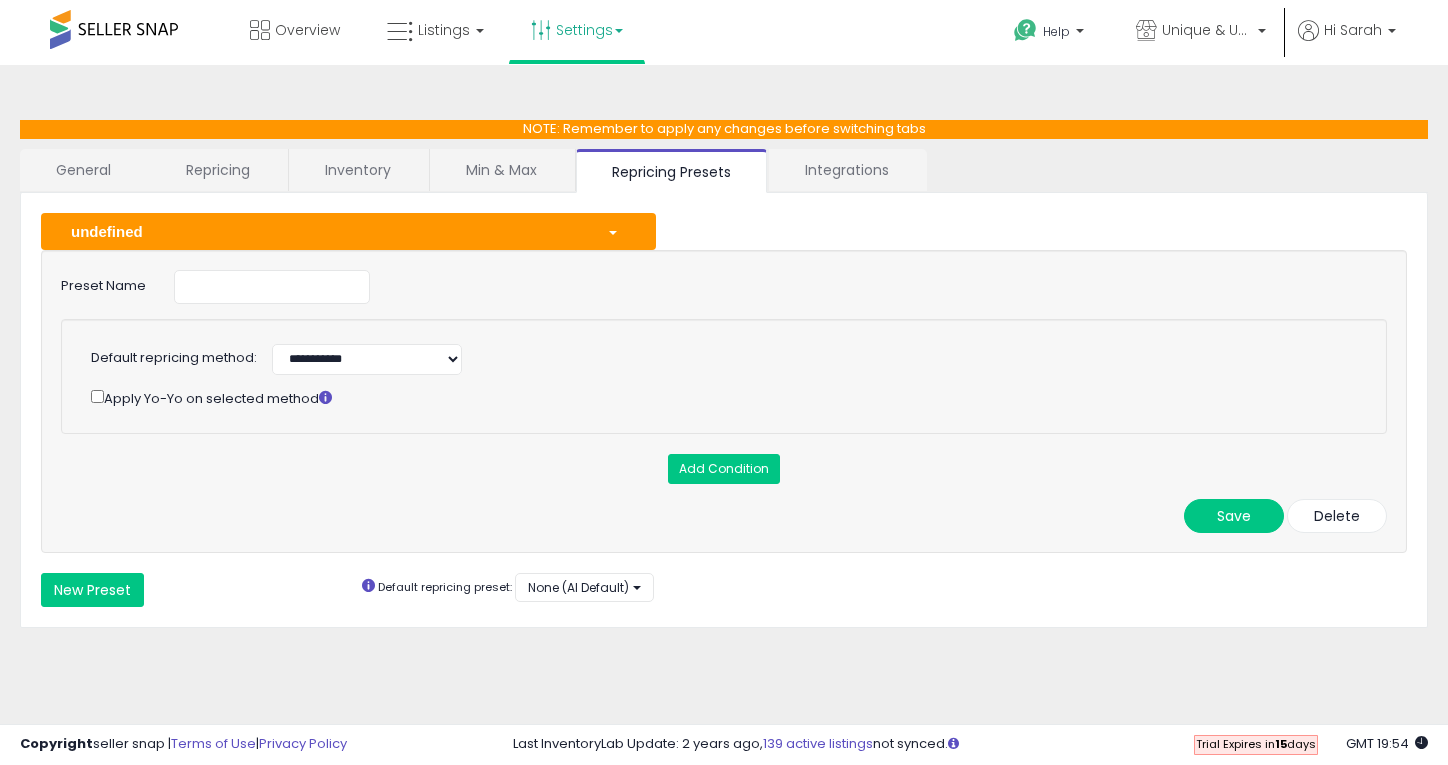 click on "Integrations" at bounding box center [847, 170] 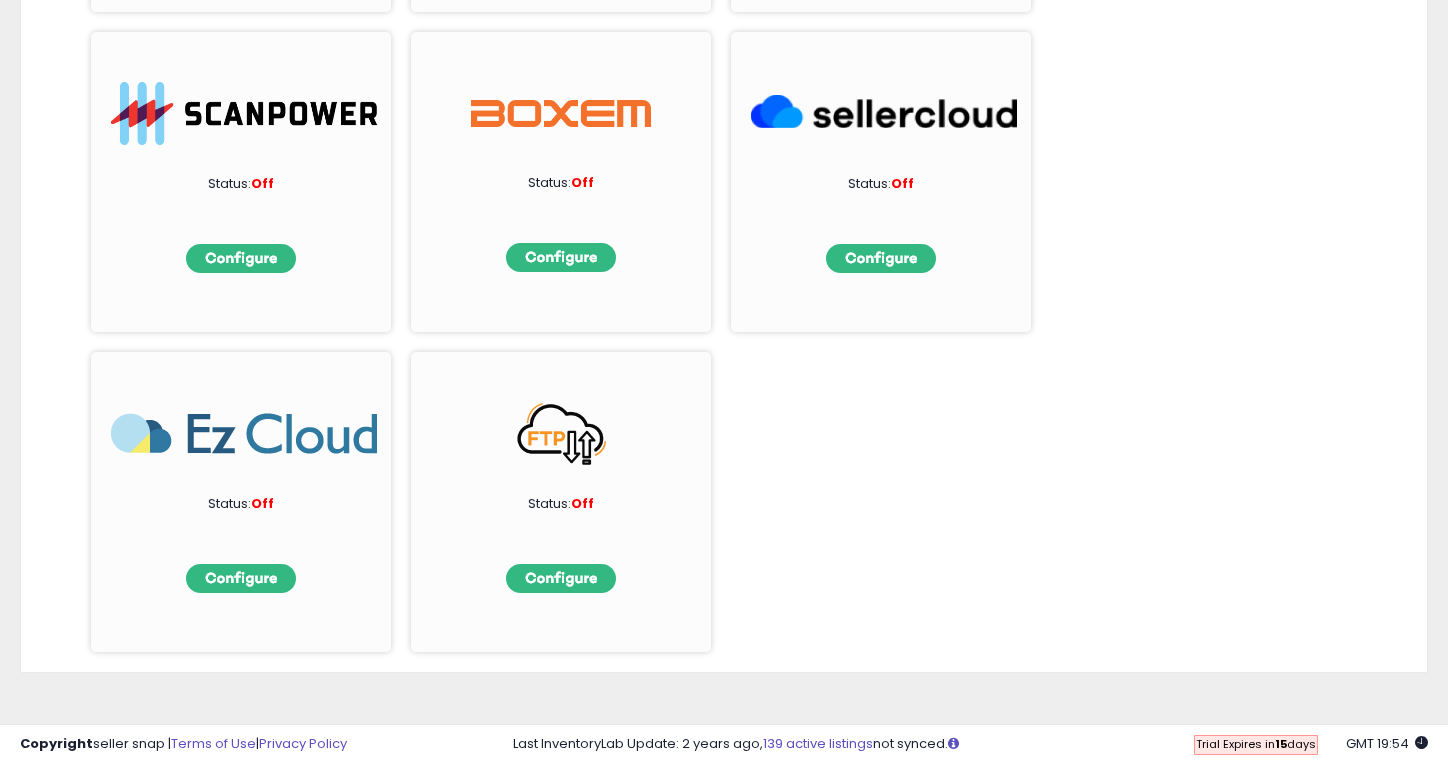 scroll, scrollTop: 0, scrollLeft: 0, axis: both 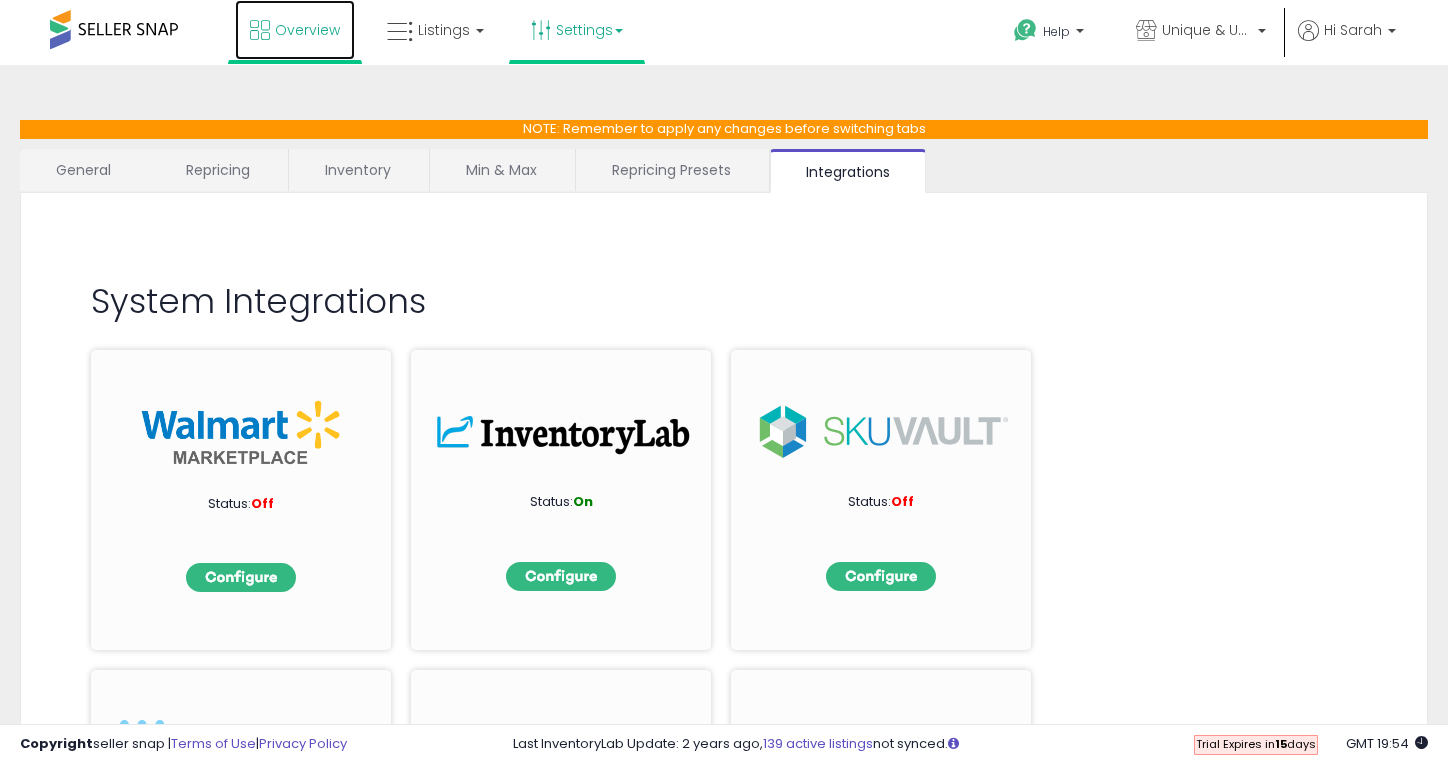 click on "Overview" at bounding box center (307, 30) 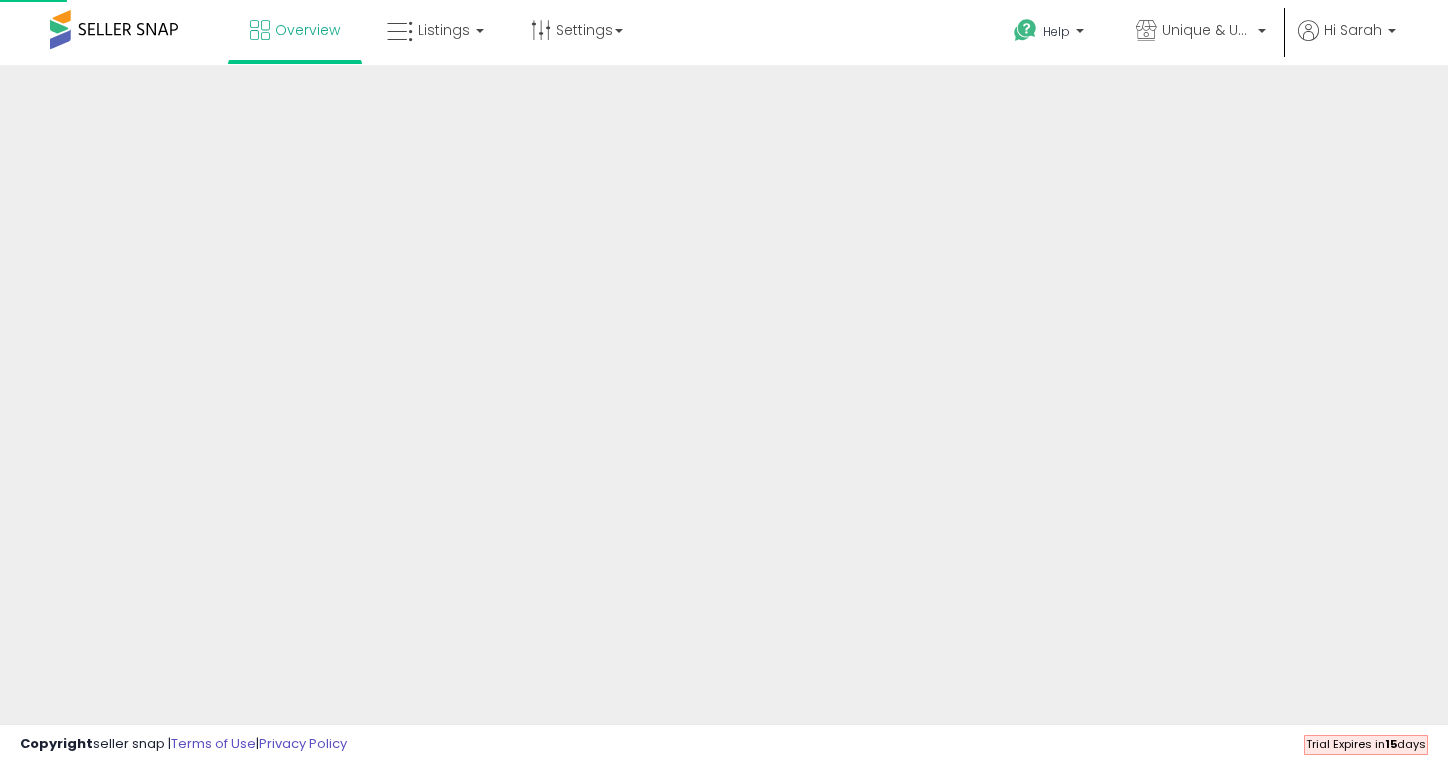 scroll, scrollTop: 0, scrollLeft: 0, axis: both 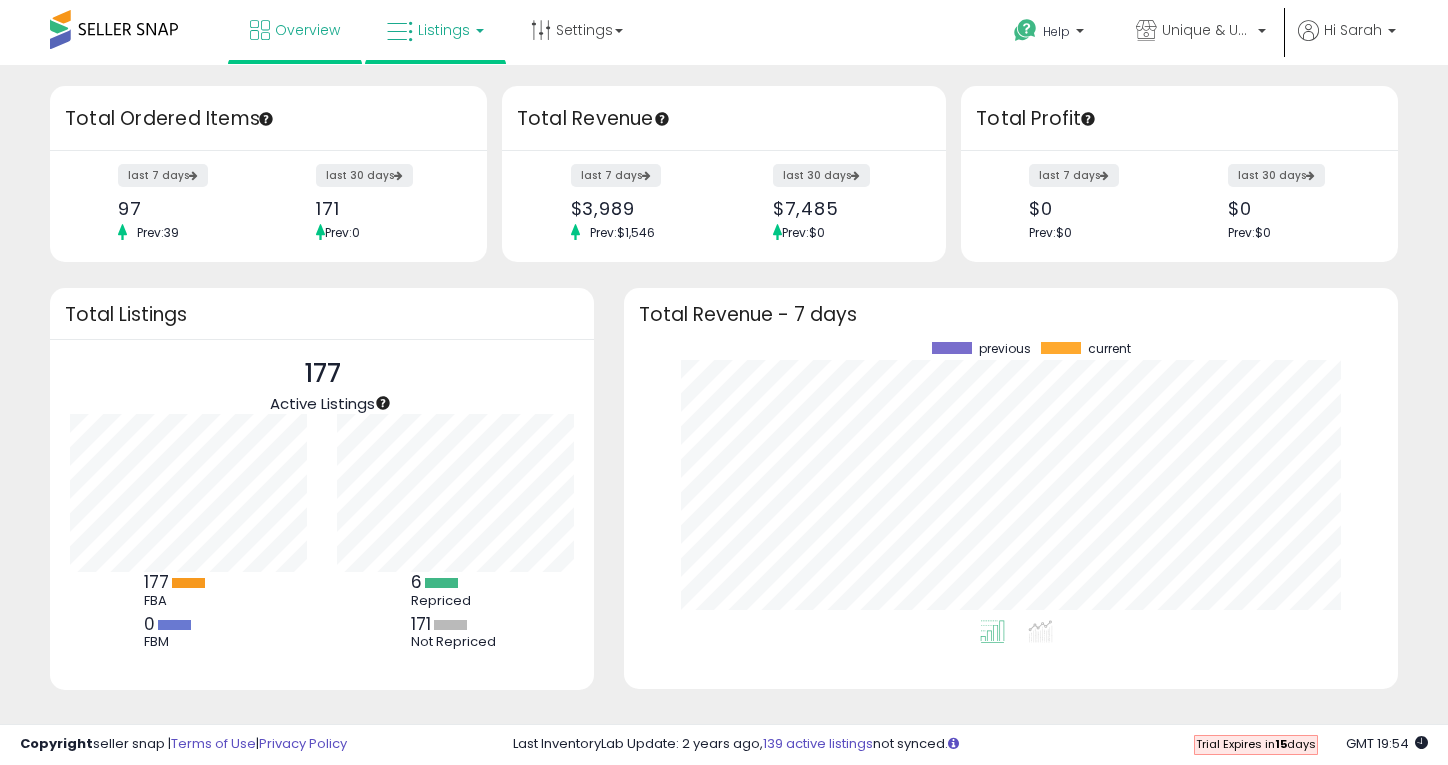 click on "Listings" at bounding box center (444, 30) 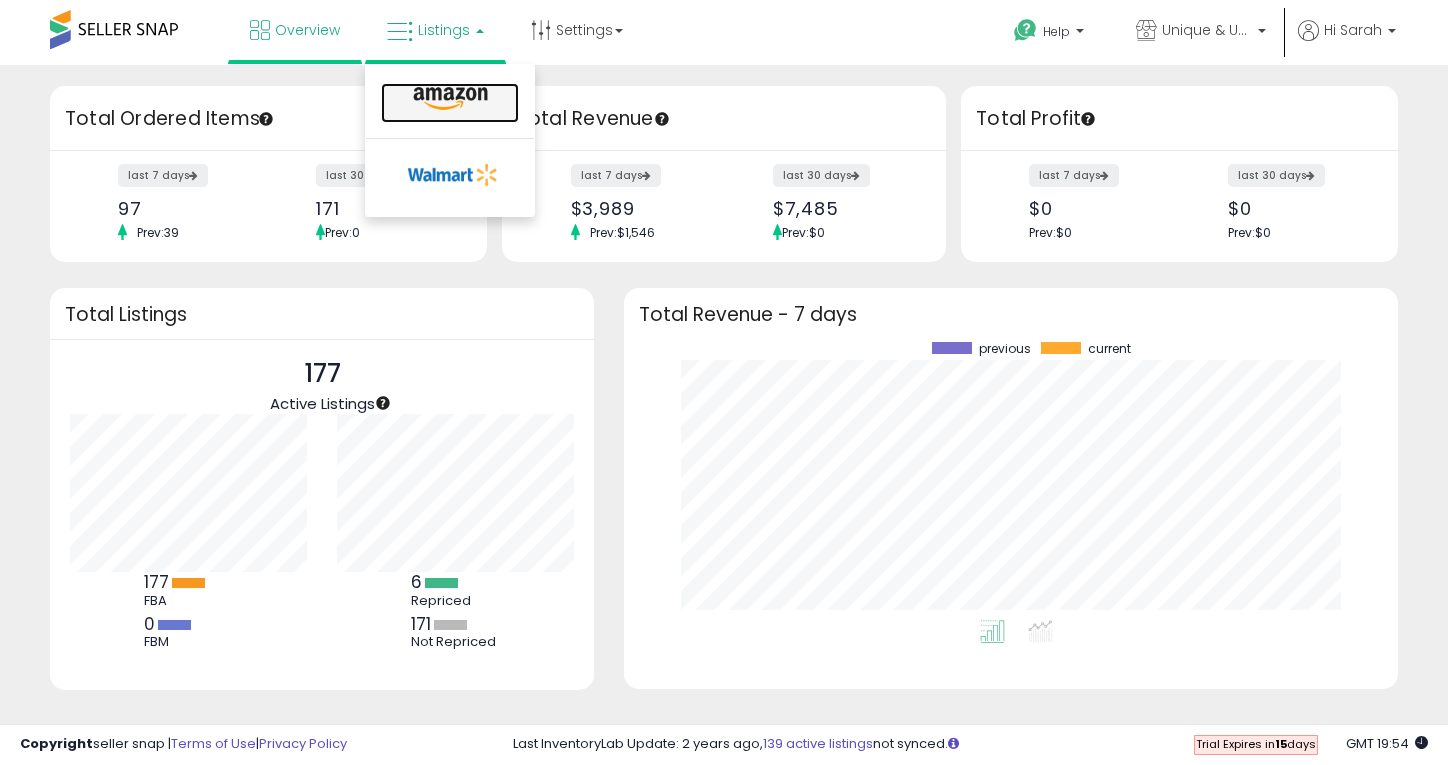 click at bounding box center [450, 99] 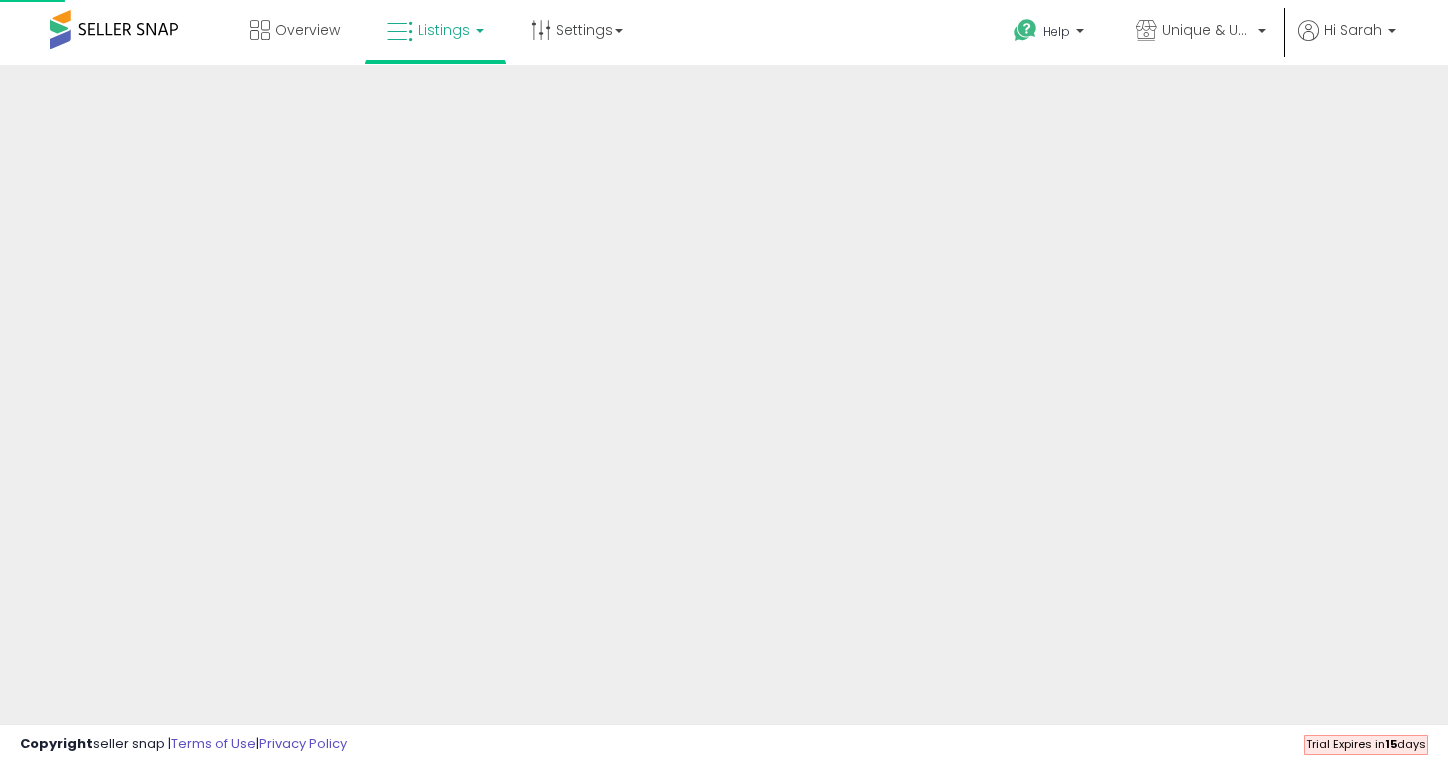 scroll, scrollTop: 0, scrollLeft: 0, axis: both 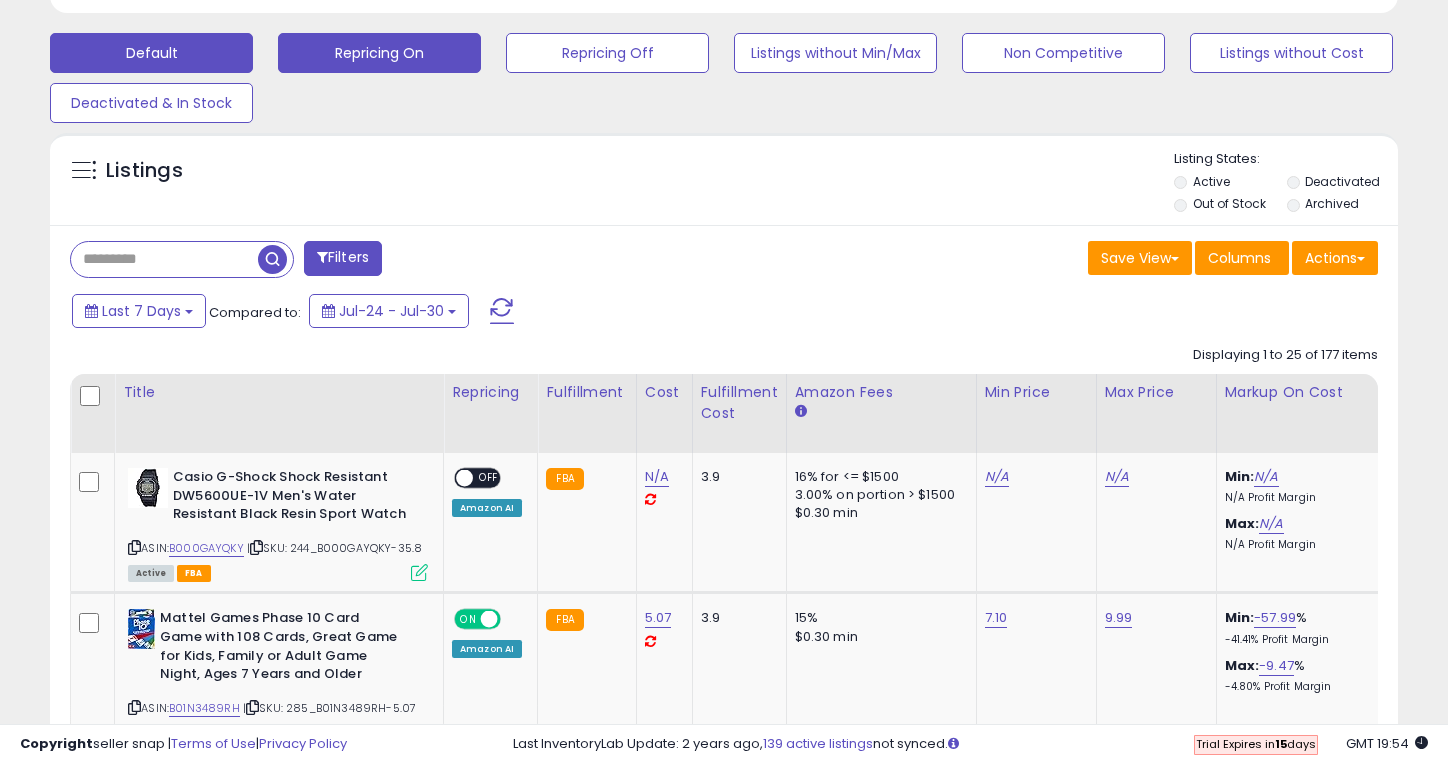click on "Repricing On" at bounding box center (379, 53) 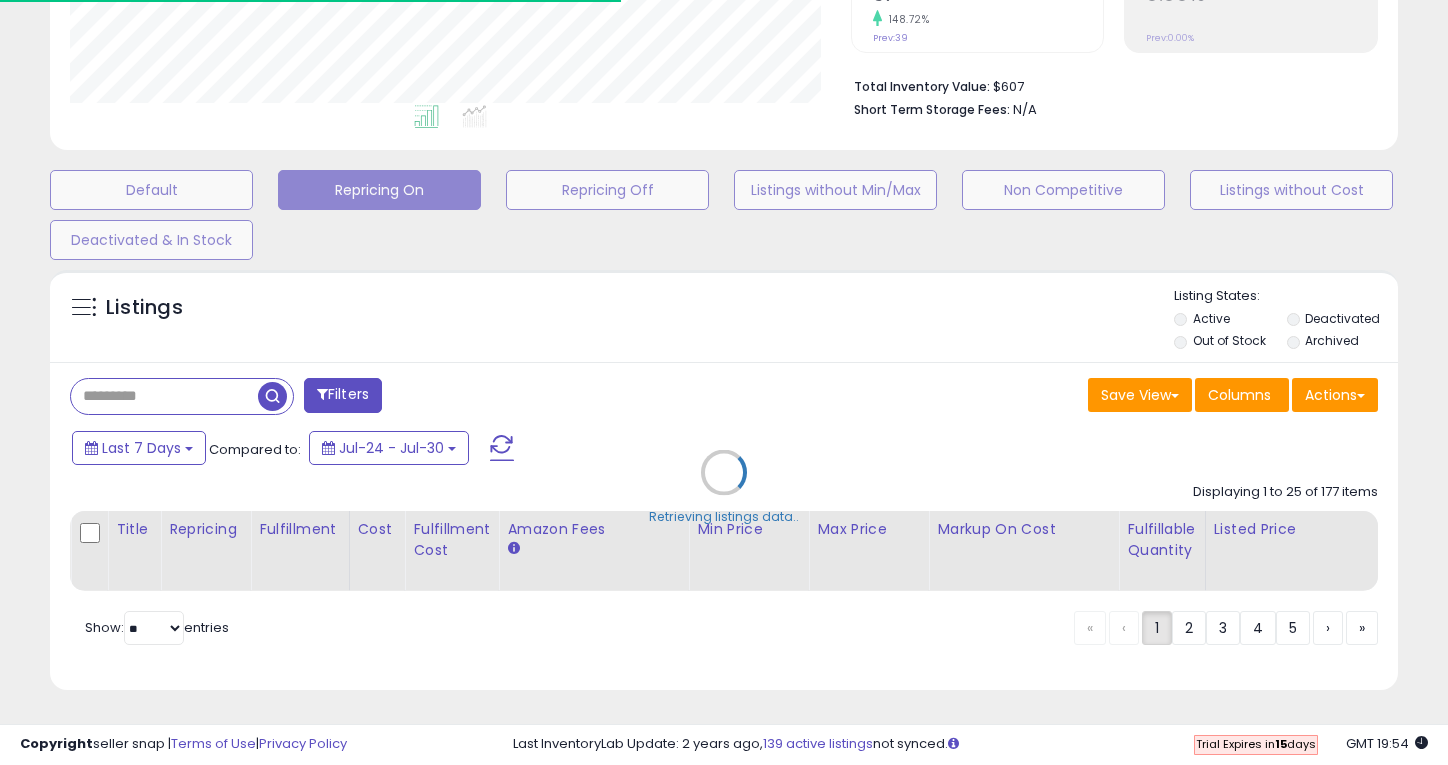 scroll, scrollTop: 597, scrollLeft: 0, axis: vertical 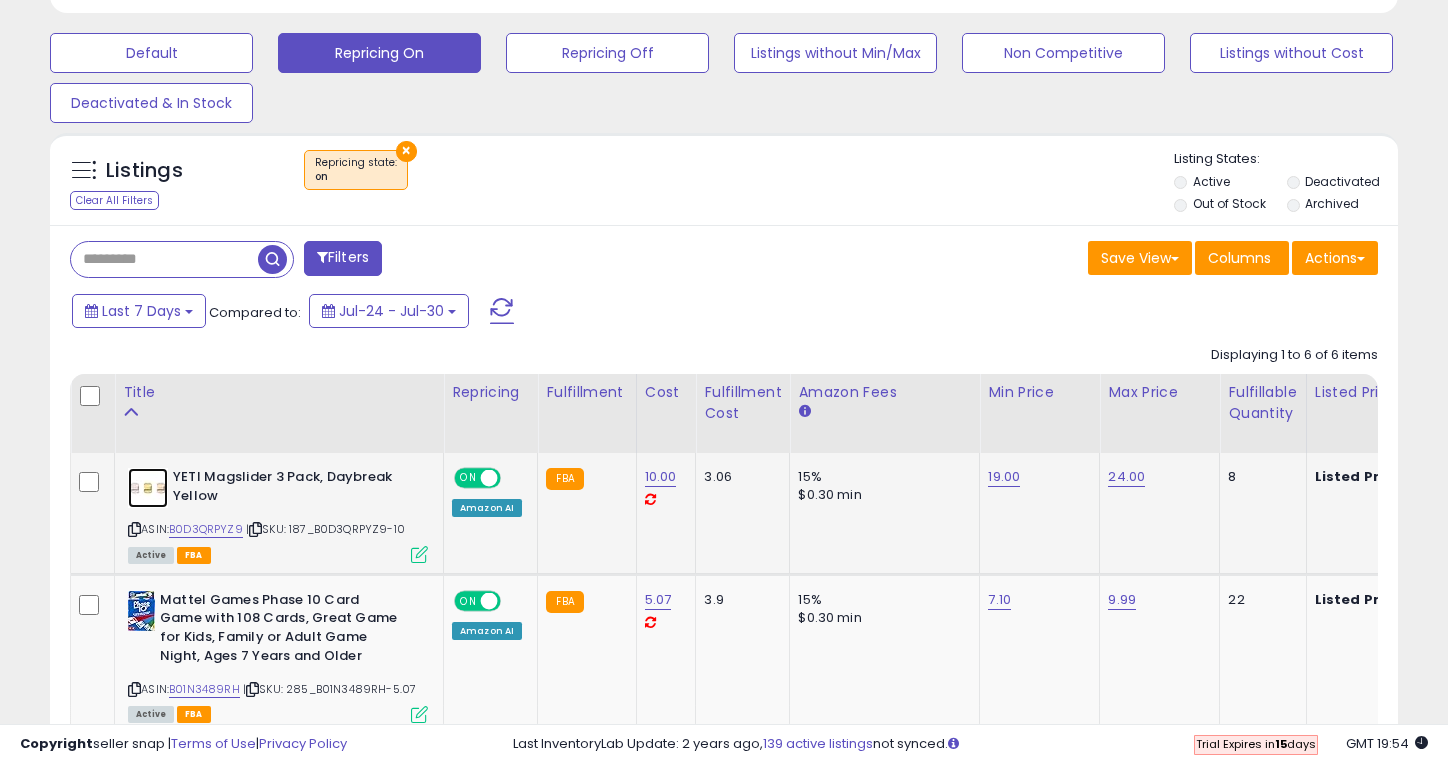 click at bounding box center (148, 488) 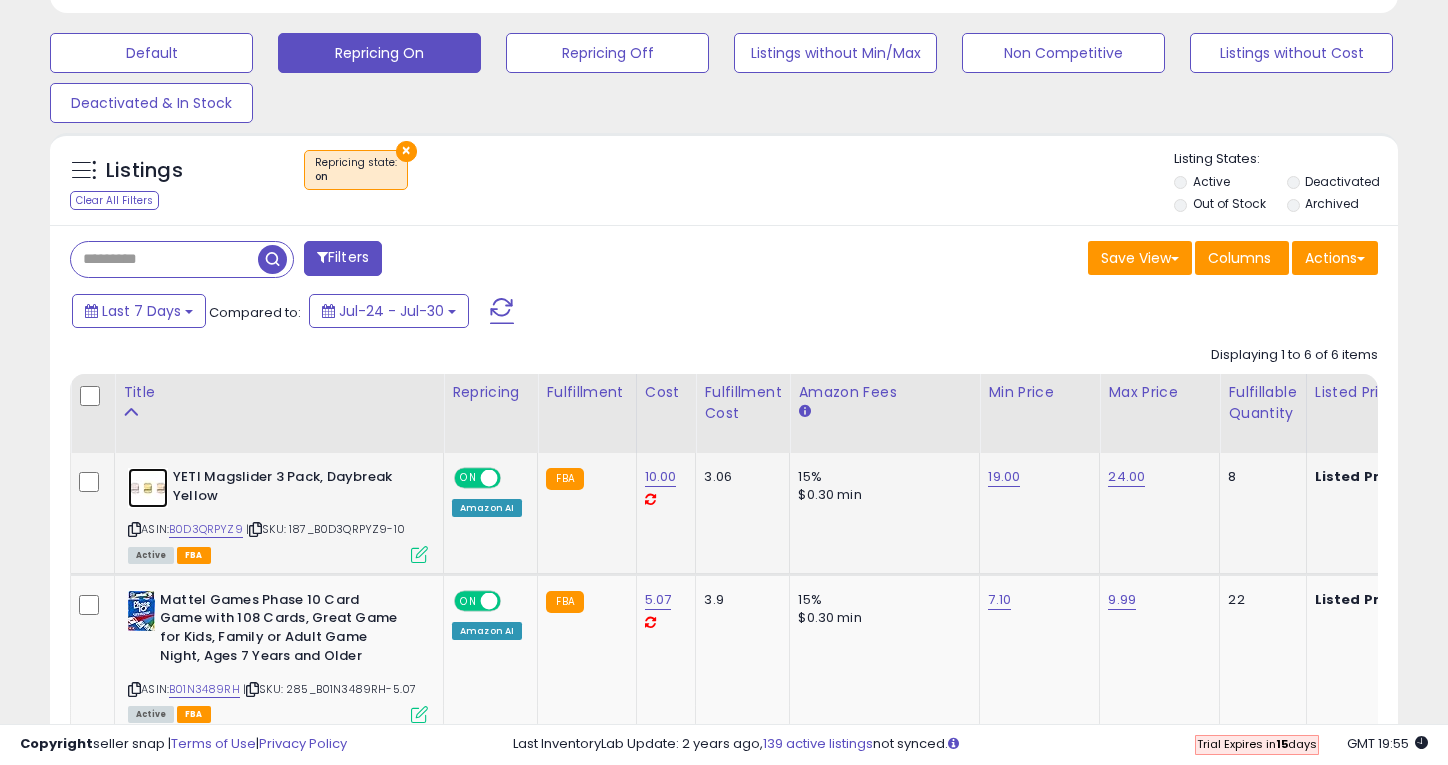 scroll, scrollTop: 0, scrollLeft: 254, axis: horizontal 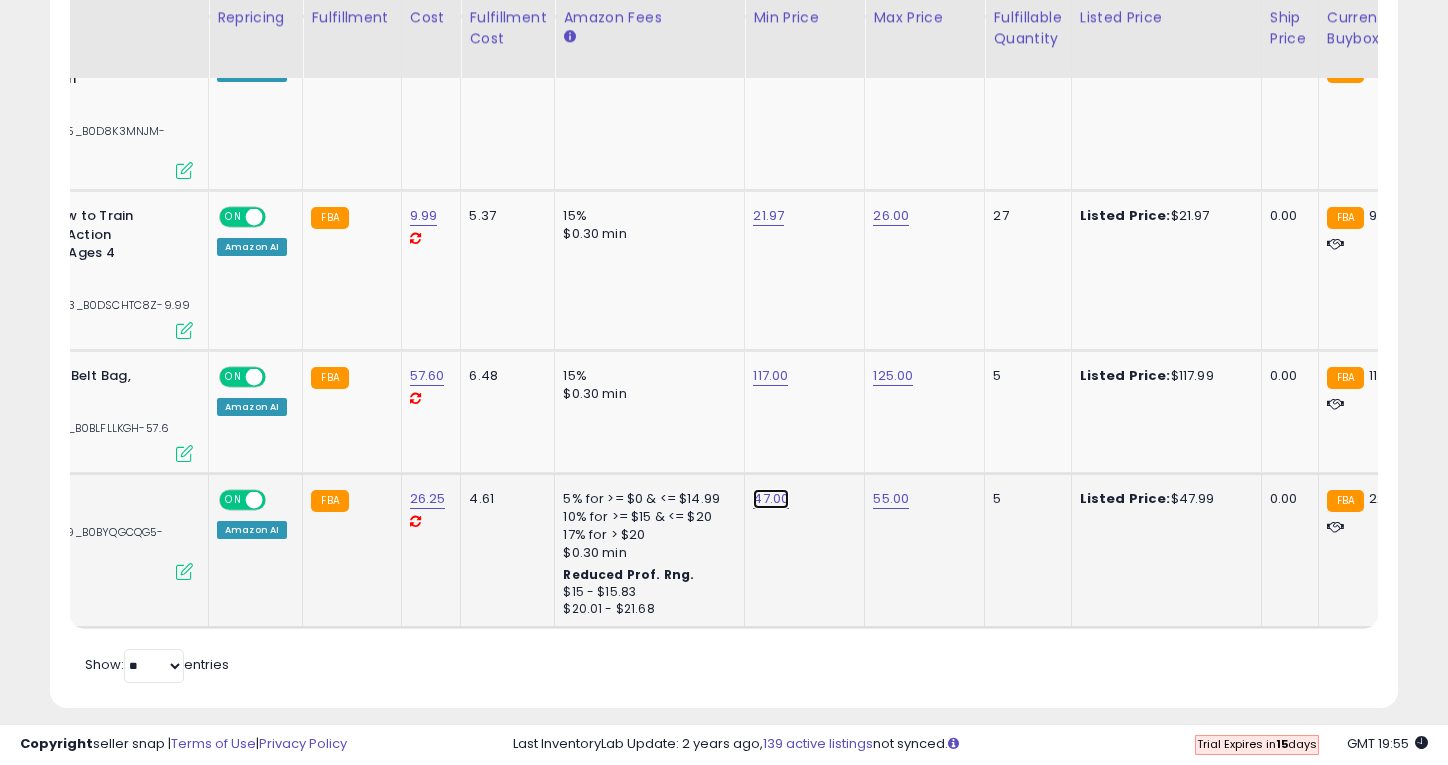 click on "47.00" at bounding box center [769, -241] 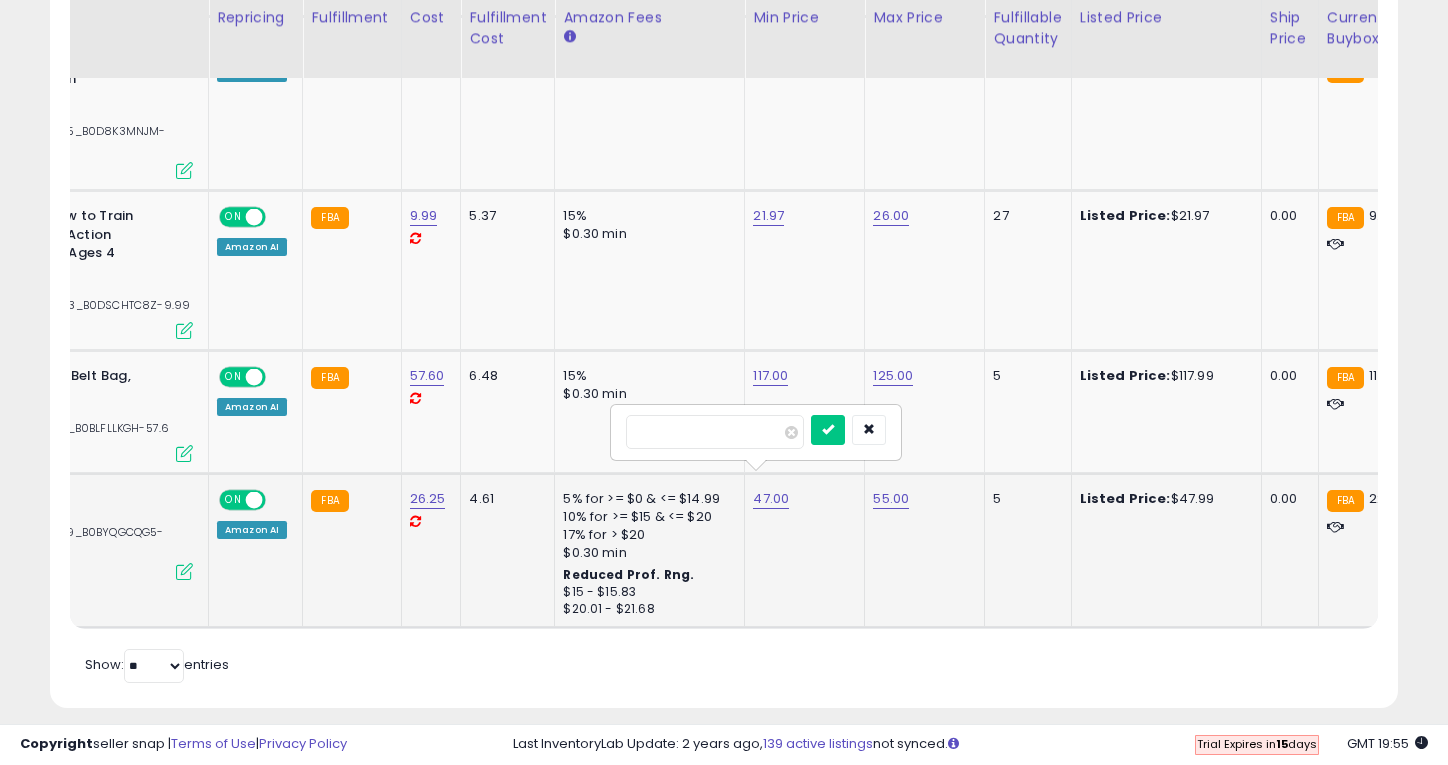 click on "47.00   *****" 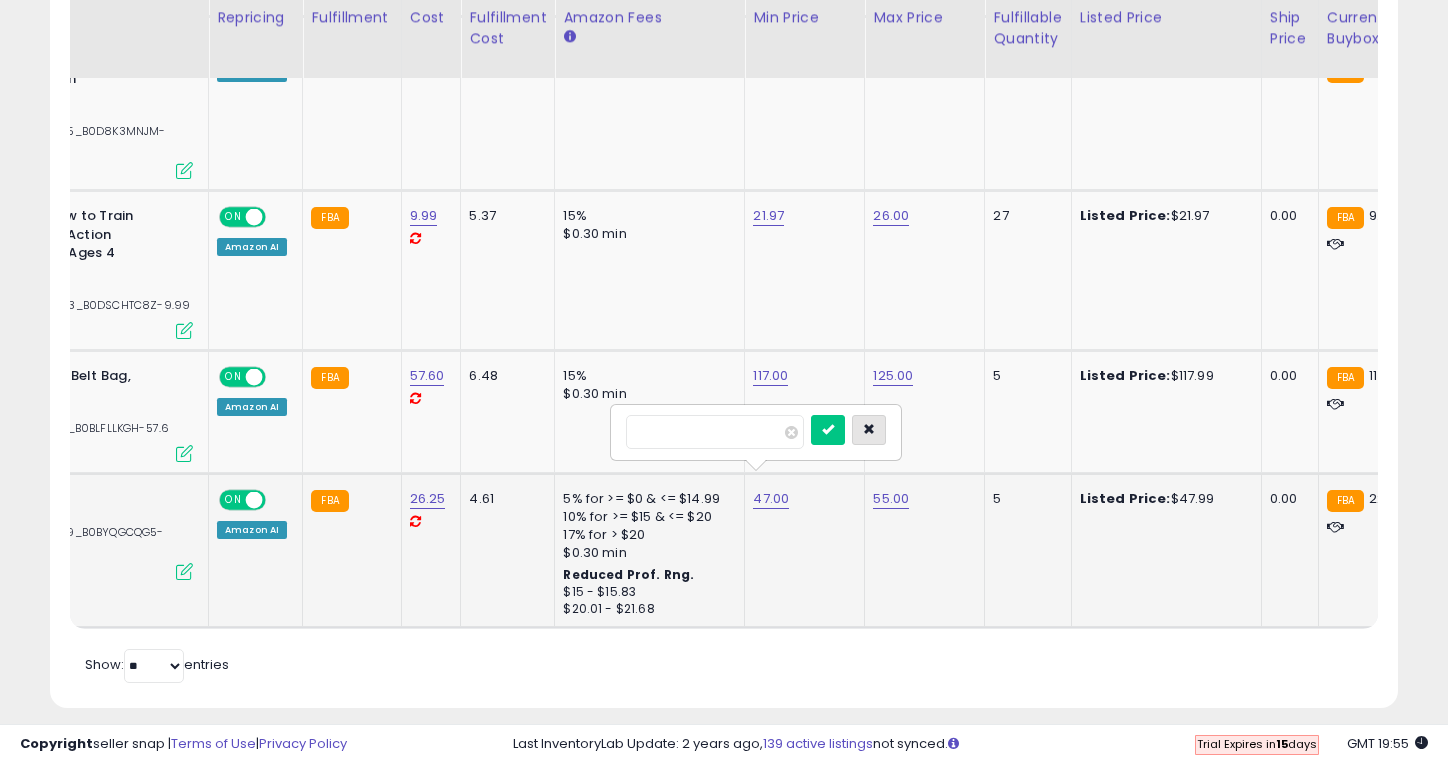 click at bounding box center (869, 429) 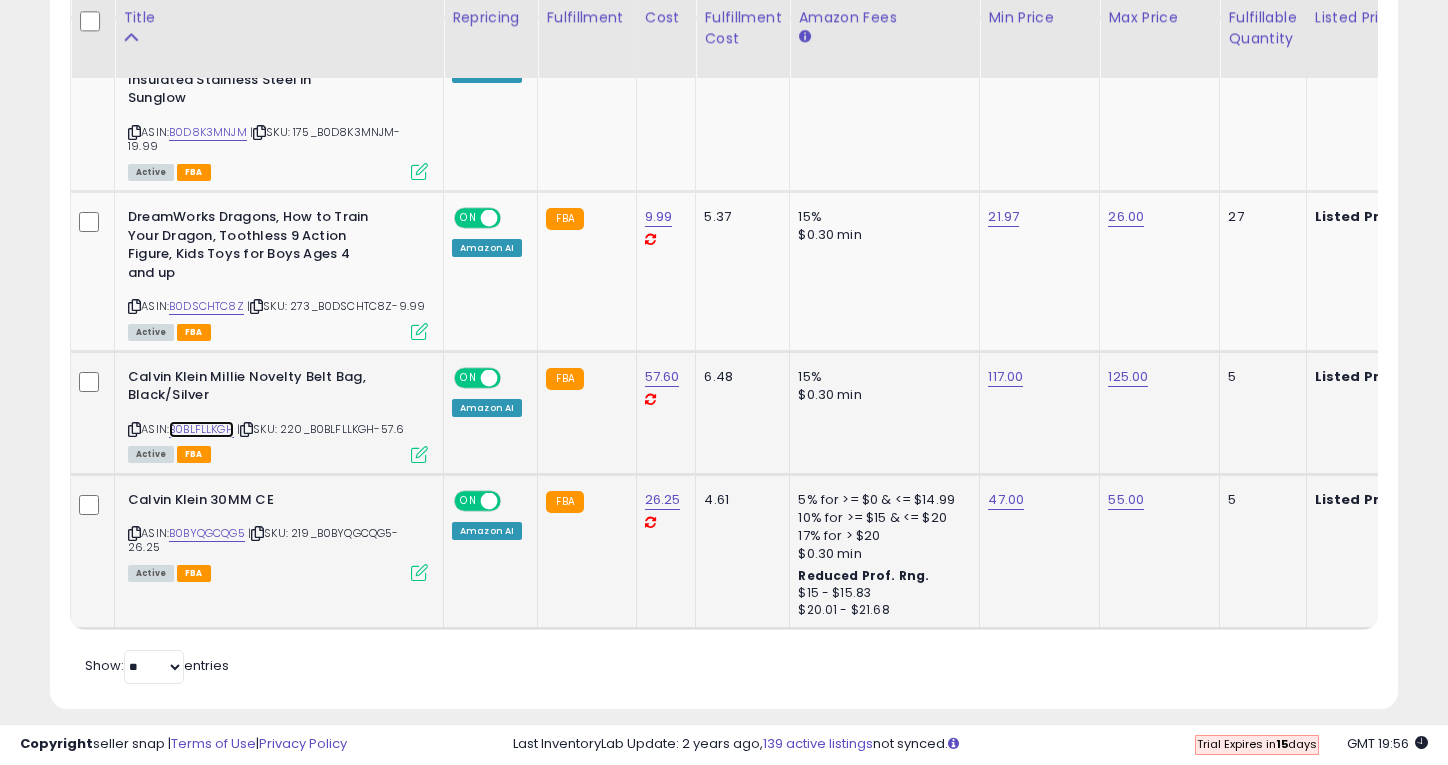 click on "B0BLFLLKGH" at bounding box center [201, 429] 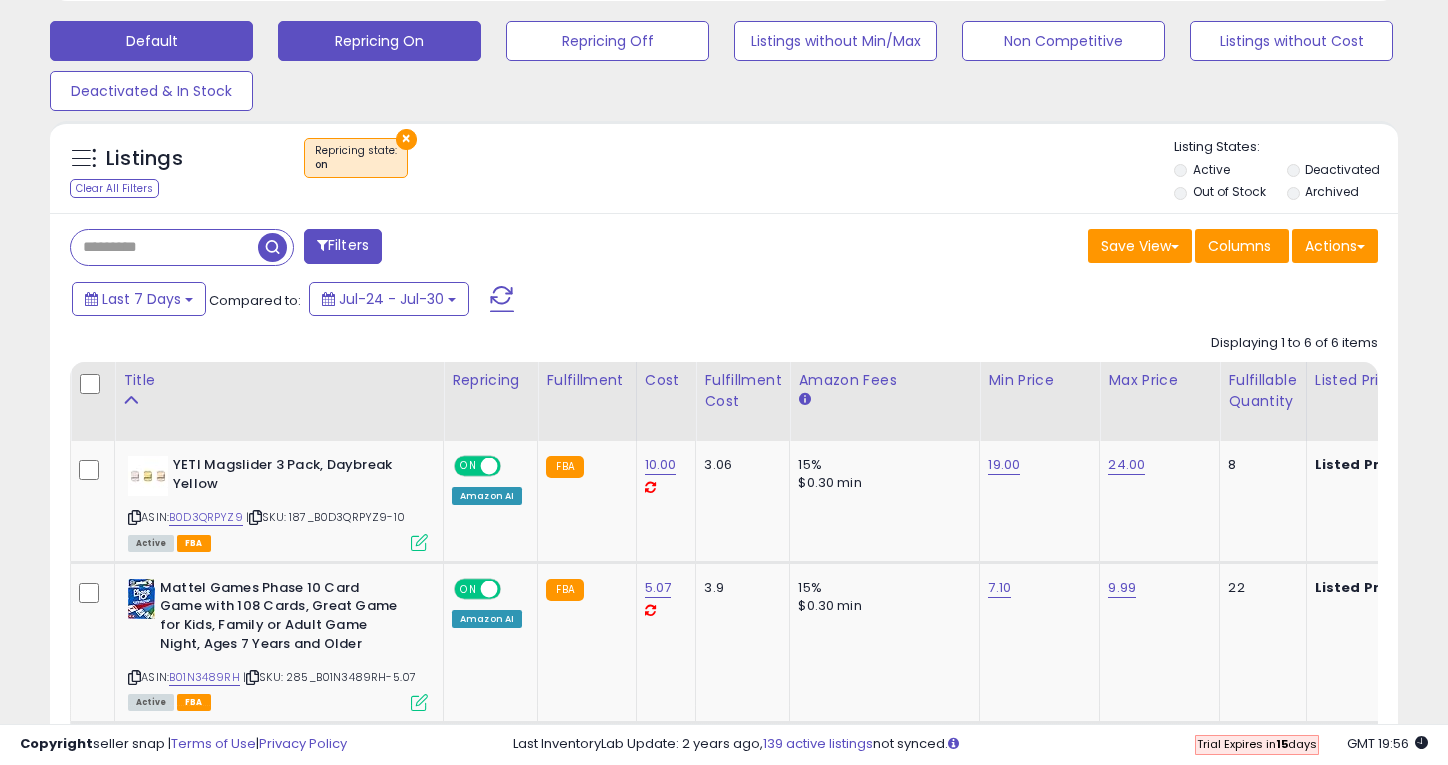 click on "Default" at bounding box center [151, 41] 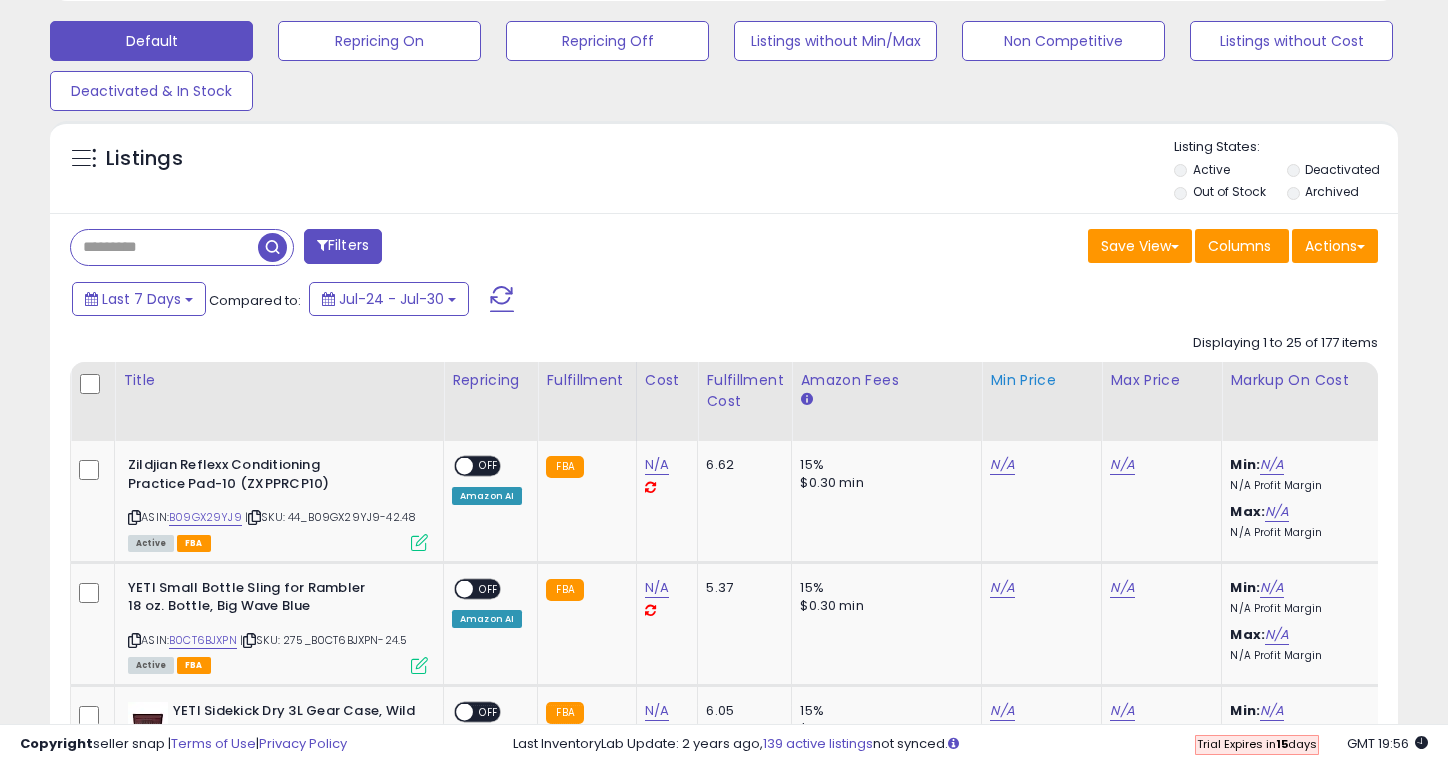 click on "Min Price" at bounding box center [1041, 380] 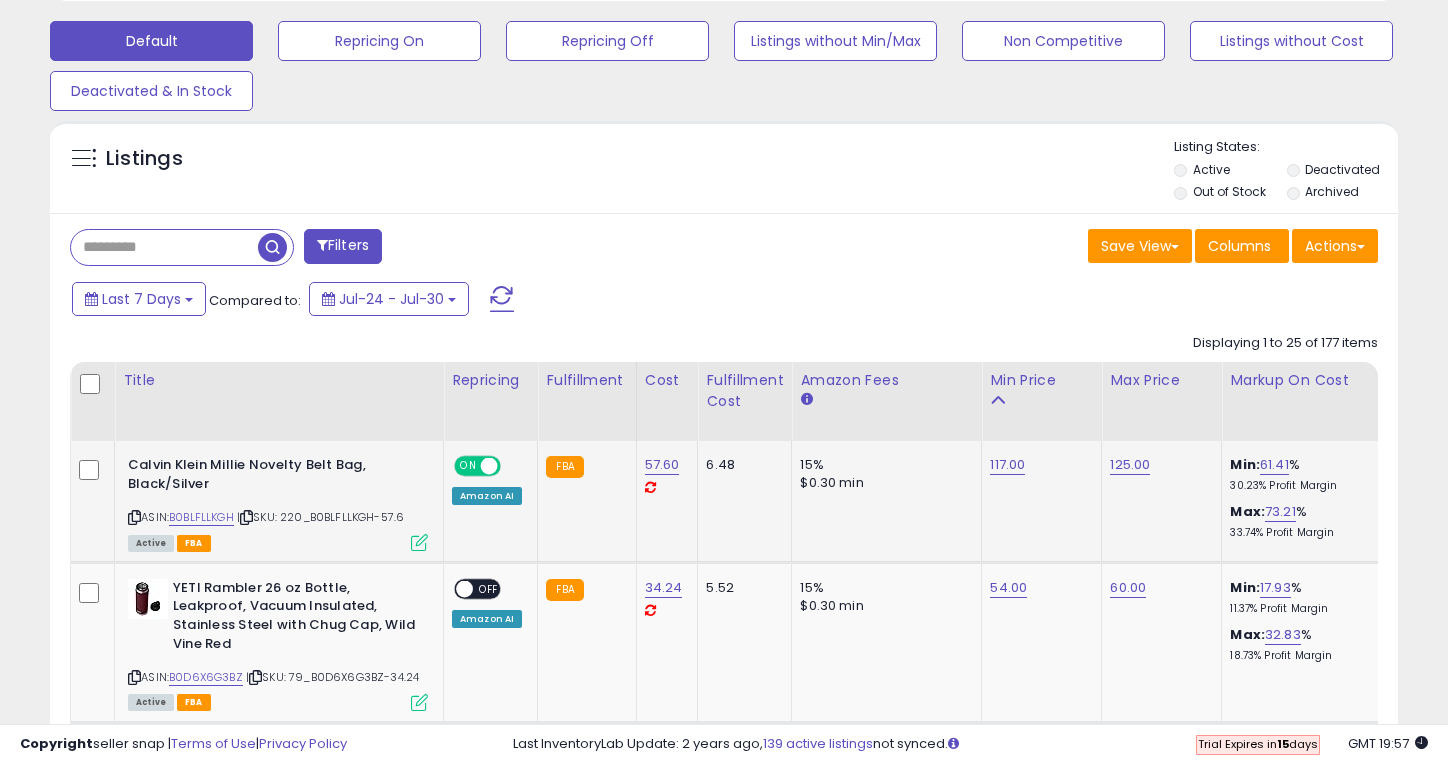 scroll, scrollTop: 0, scrollLeft: 68, axis: horizontal 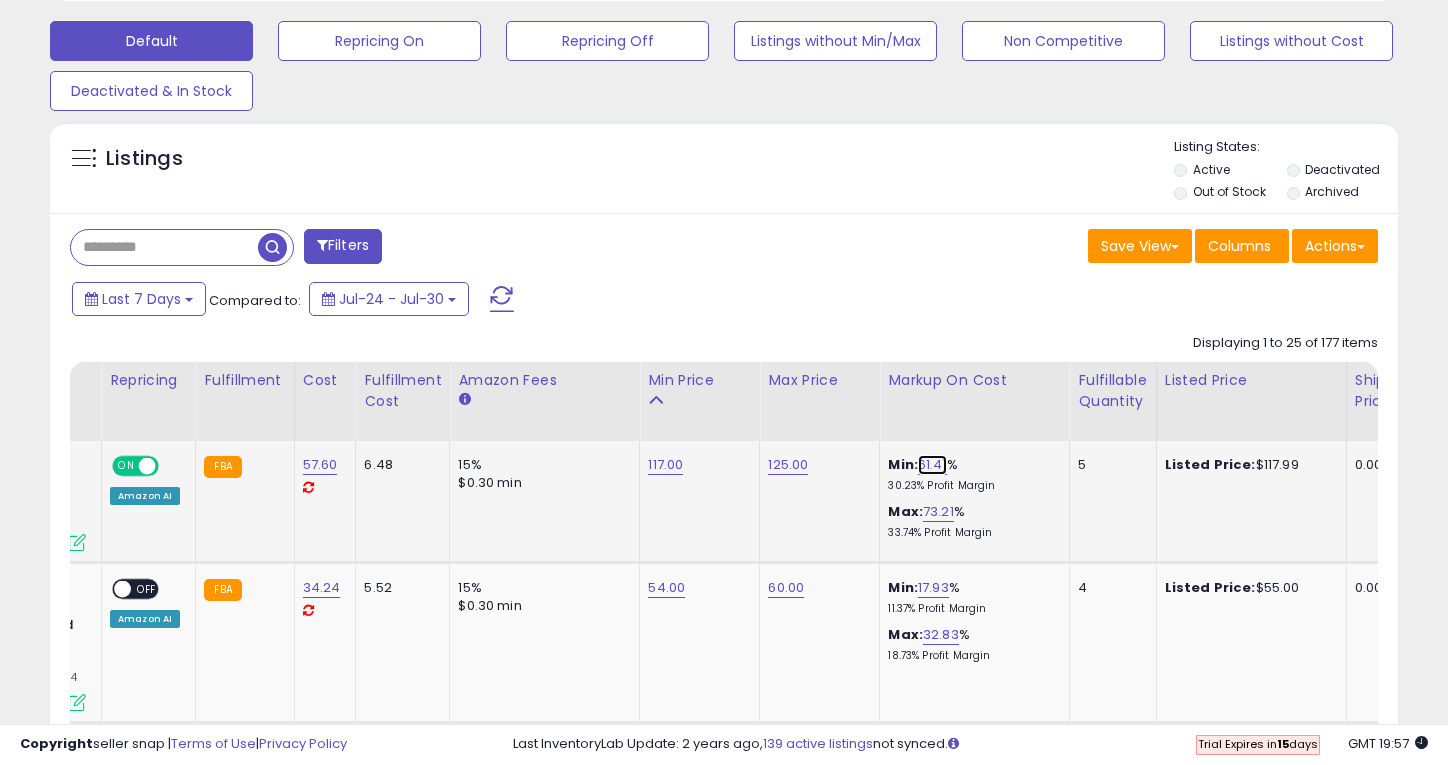 click on "61.41" at bounding box center [932, 465] 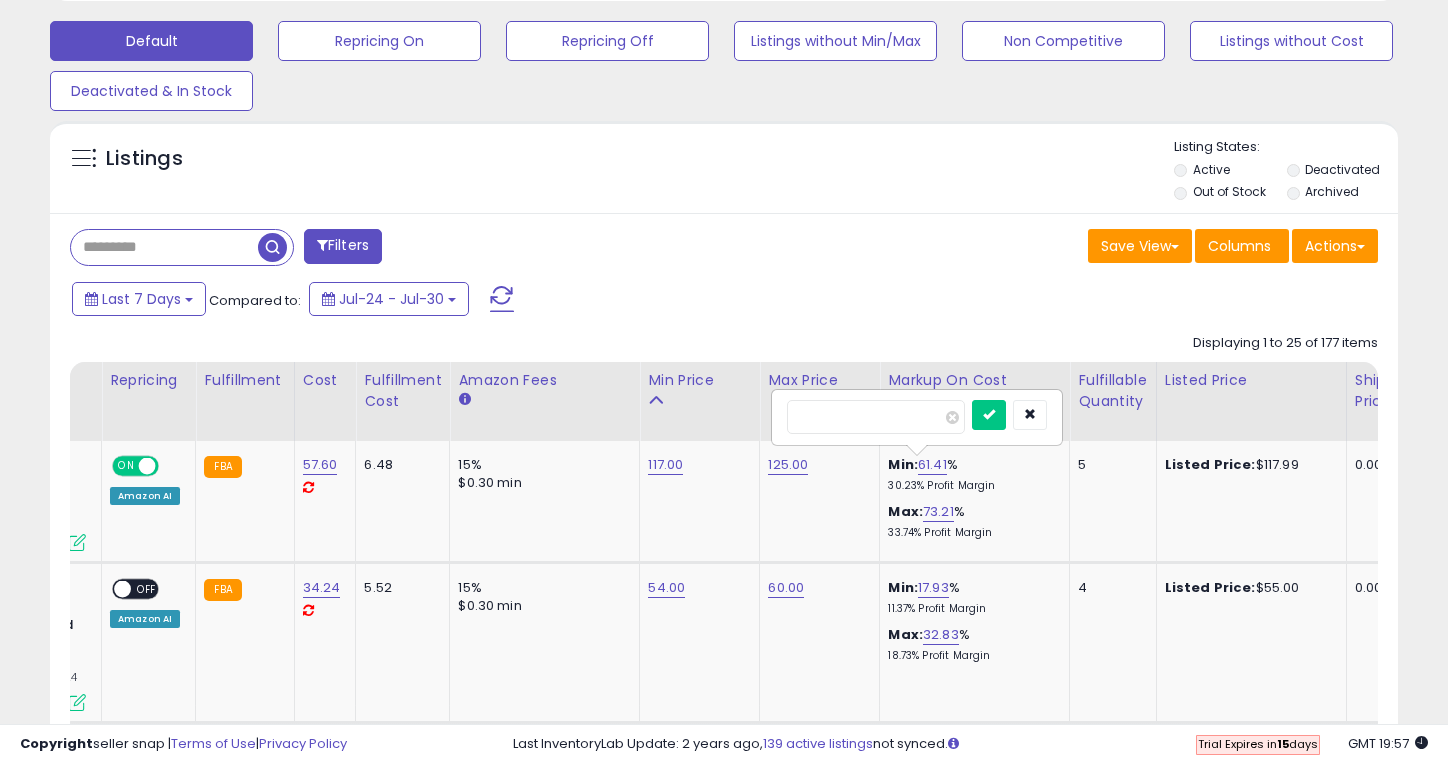 click on "Filters
Save View
Save As New View
Update Current View
Columns" at bounding box center (724, 2315) 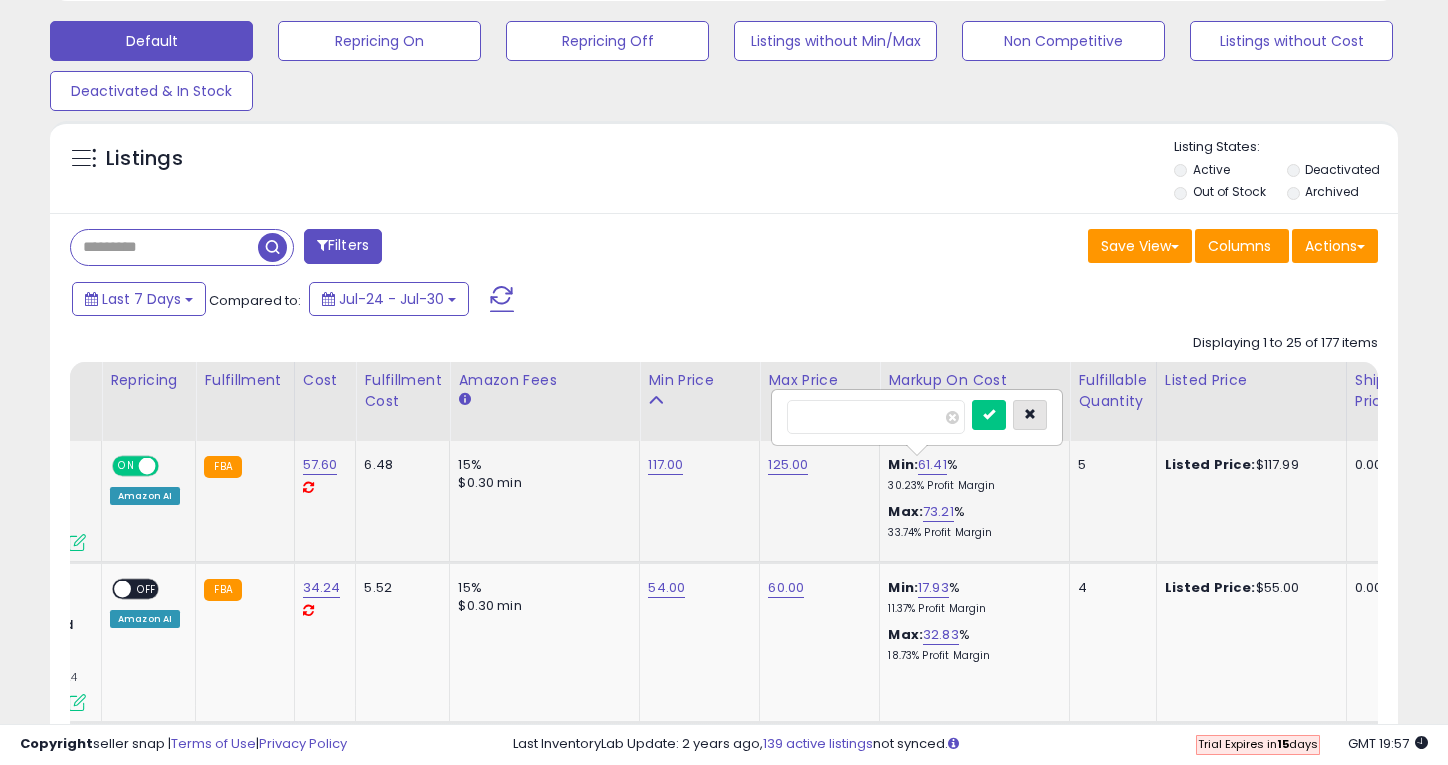click at bounding box center (1030, 415) 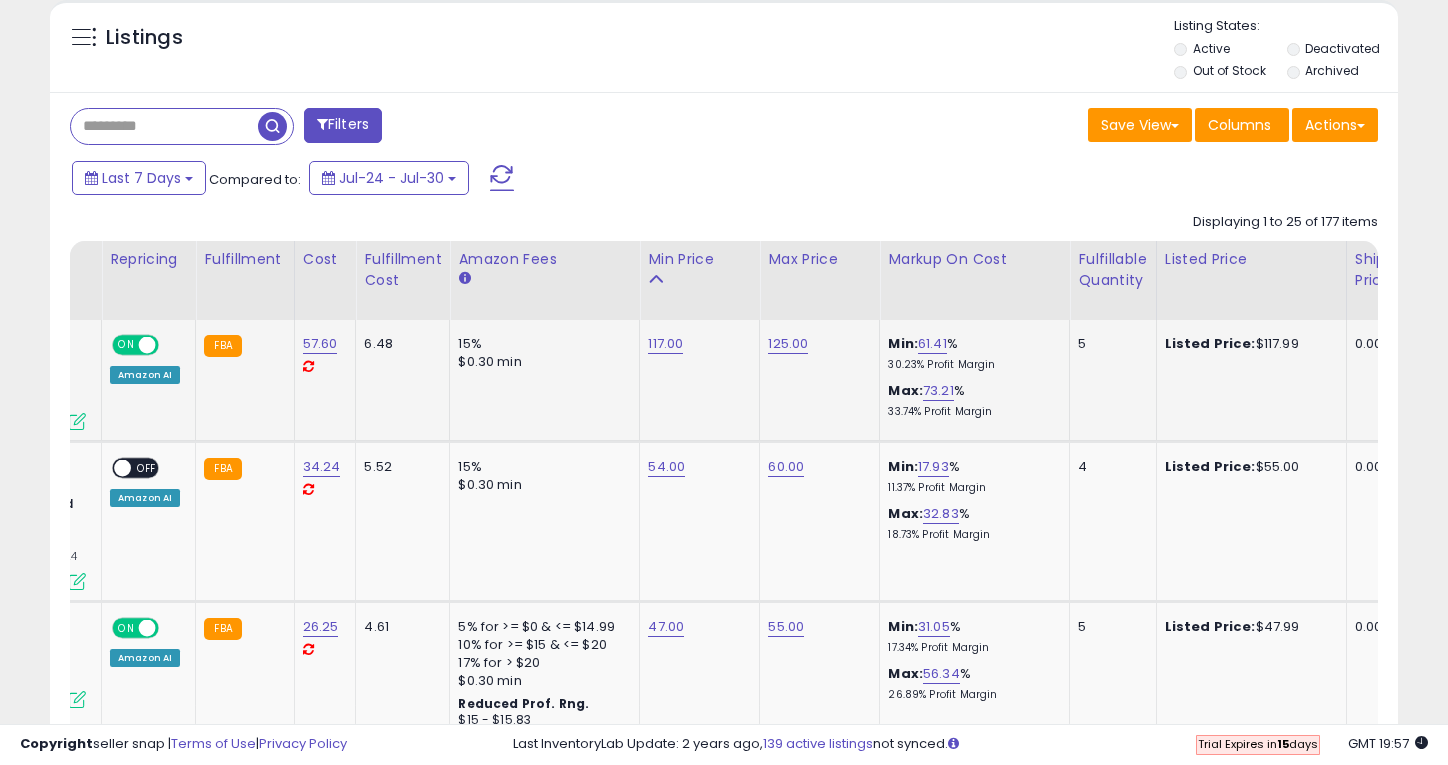 scroll, scrollTop: 863, scrollLeft: 0, axis: vertical 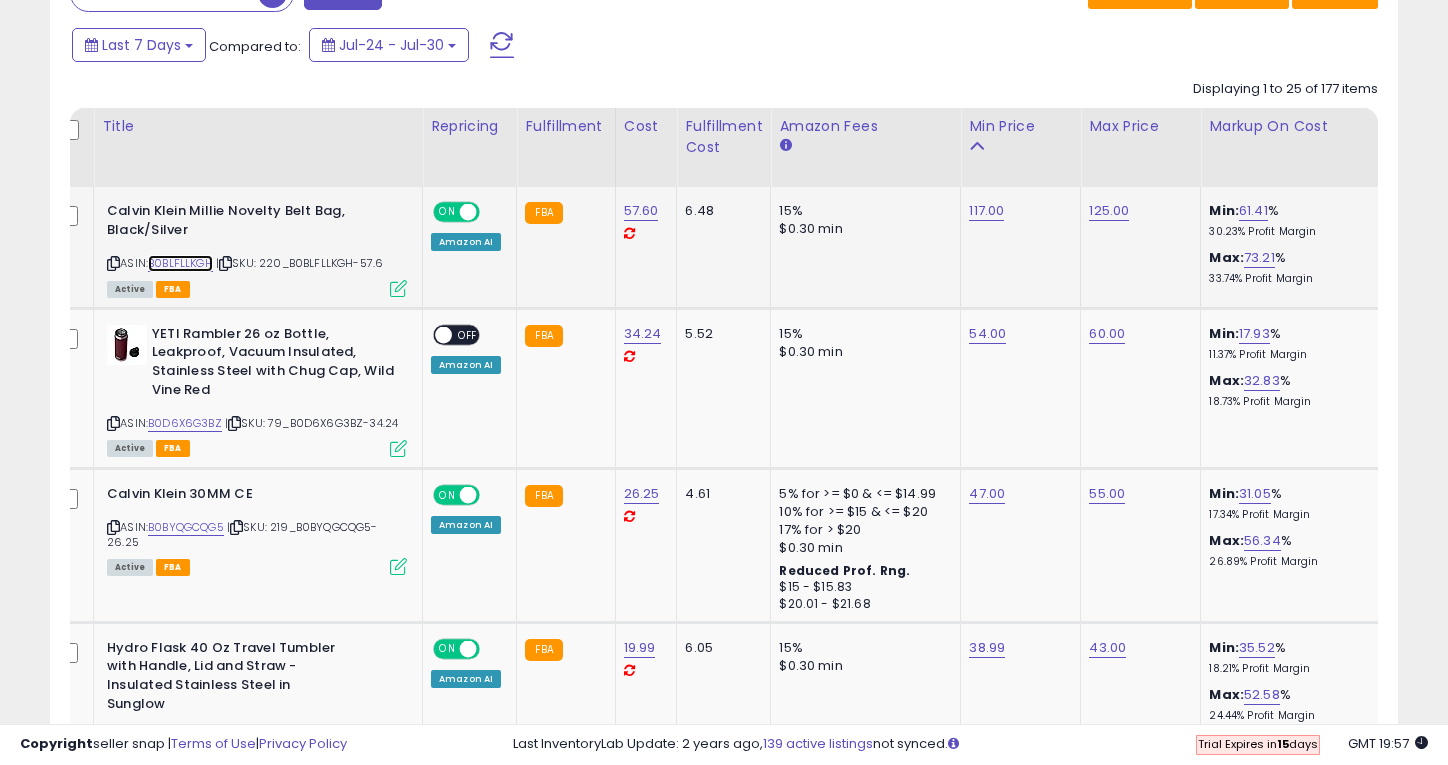 click on "B0BLFLLKGH" at bounding box center (180, 263) 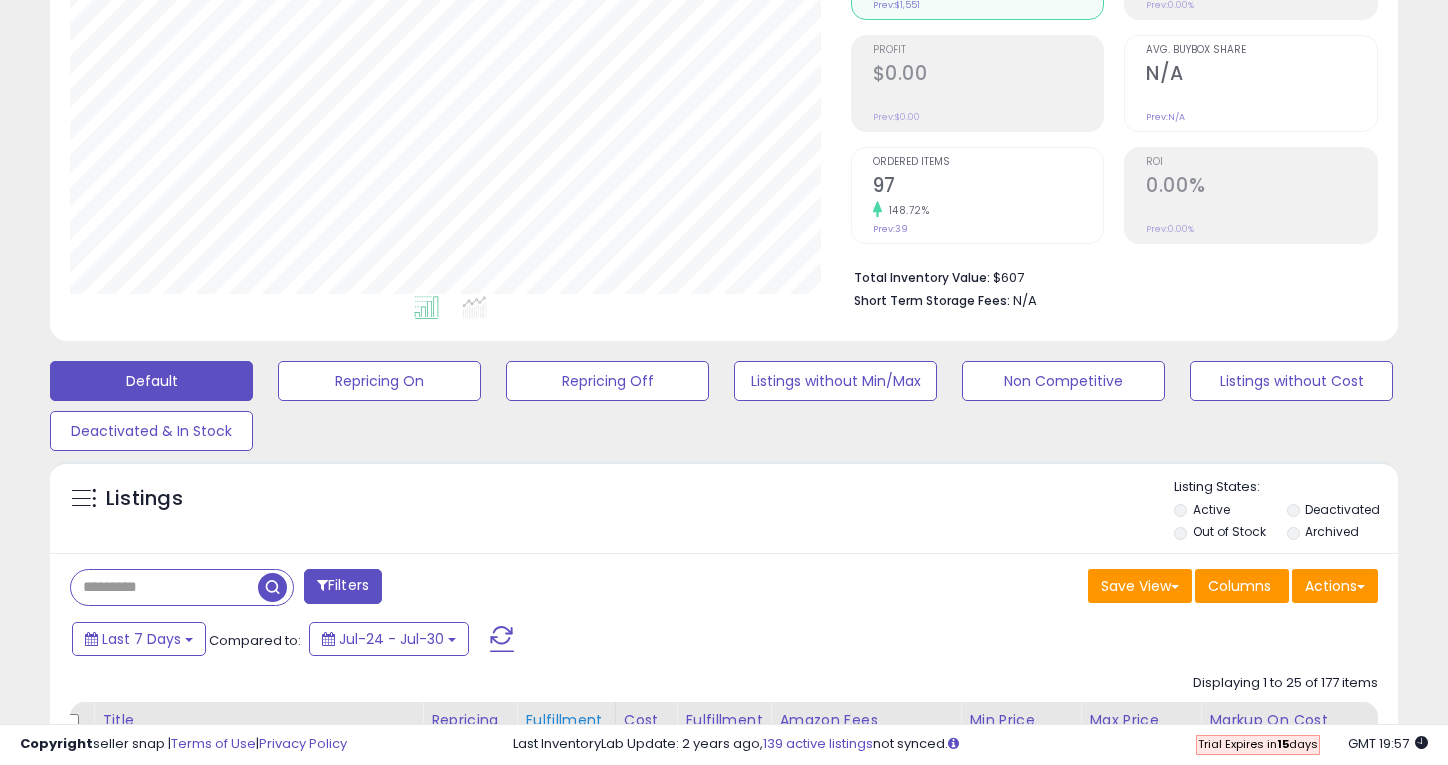 scroll, scrollTop: 0, scrollLeft: 0, axis: both 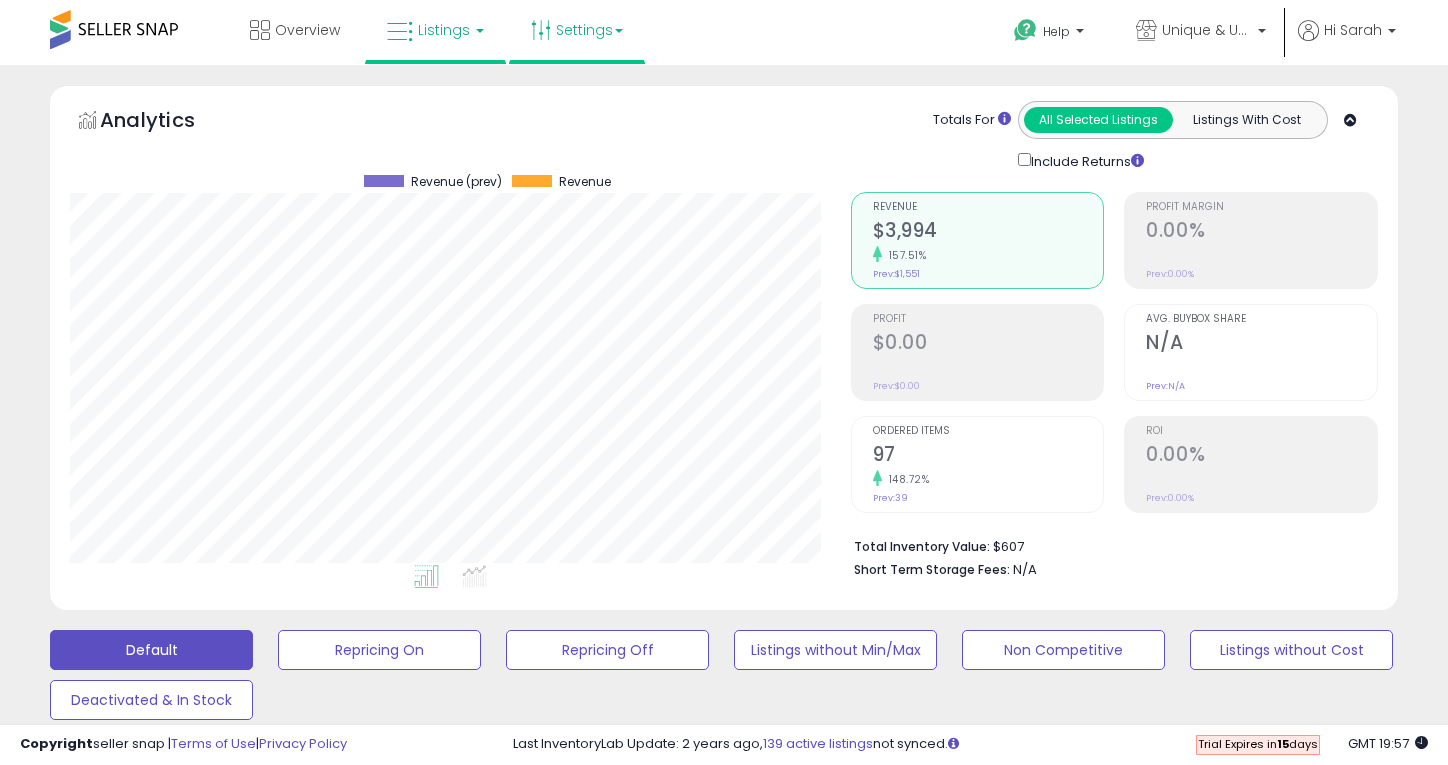 click on "Settings" at bounding box center [577, 30] 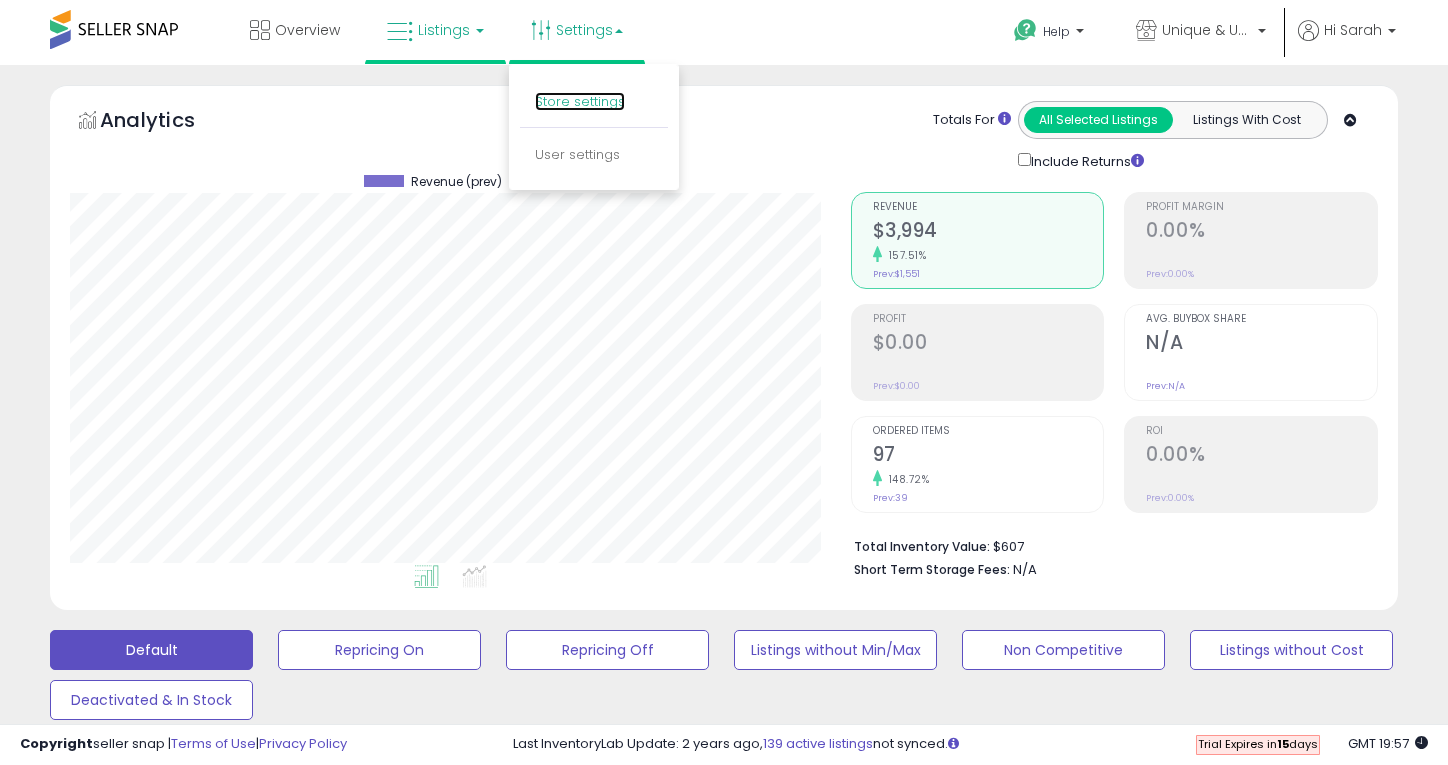 click on "Store
settings" at bounding box center (580, 101) 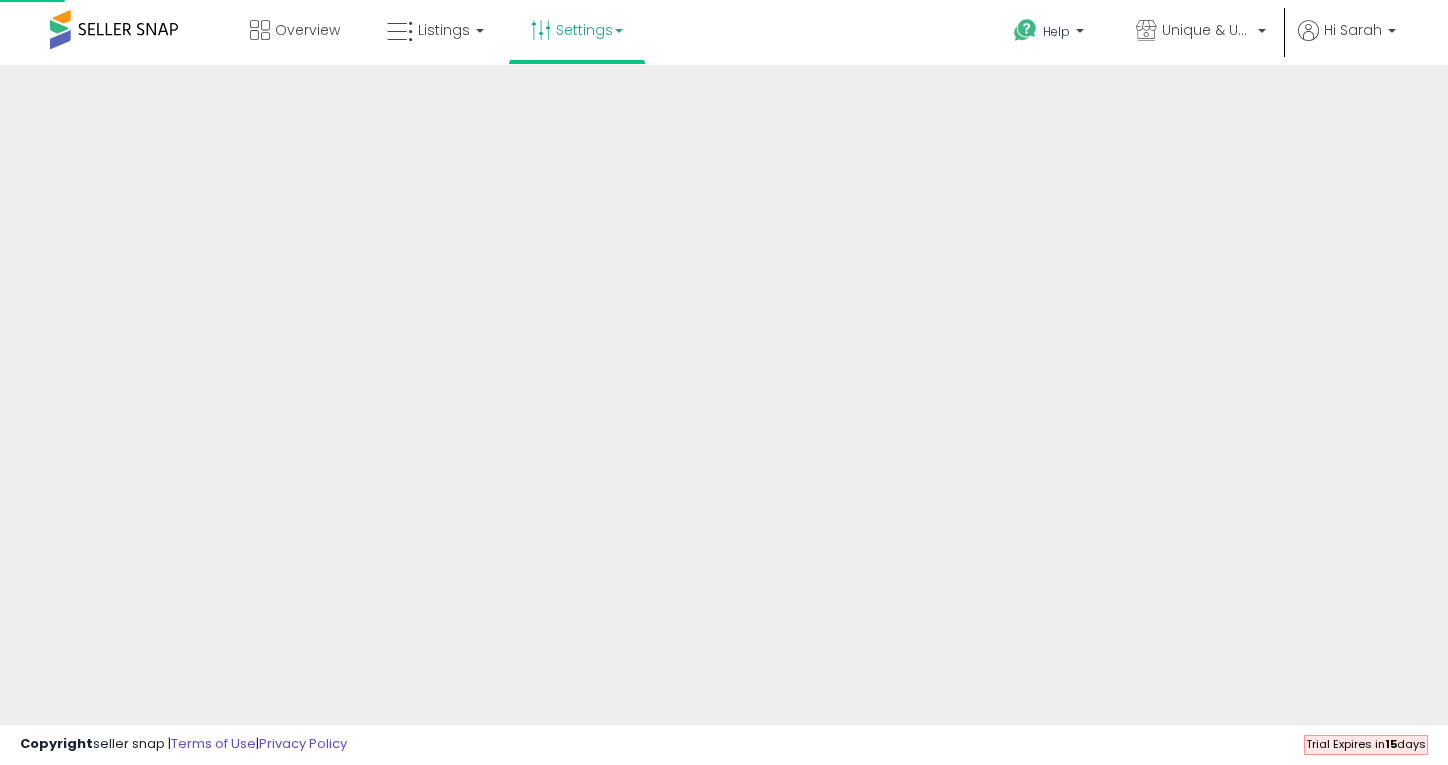 scroll, scrollTop: 0, scrollLeft: 0, axis: both 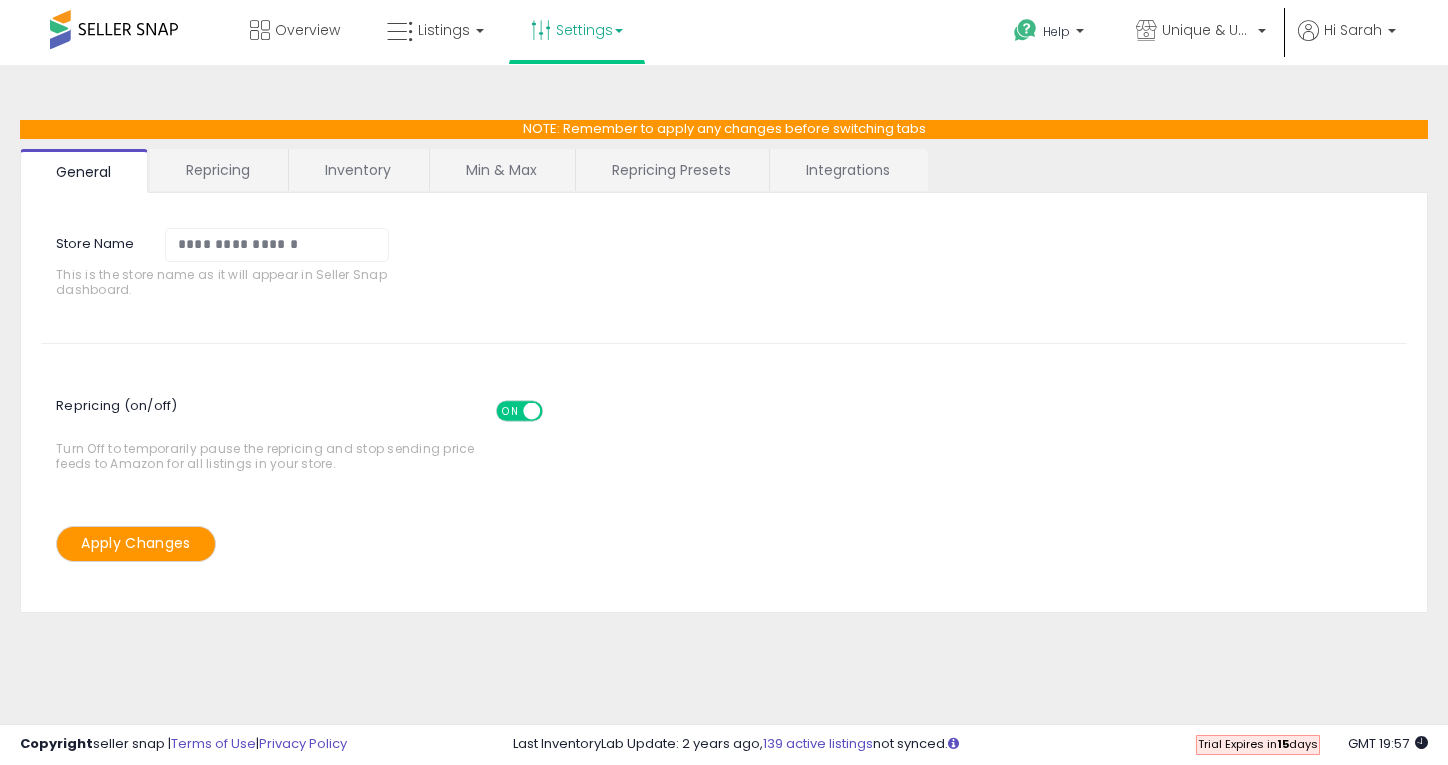 click on "Repricing" at bounding box center (218, 170) 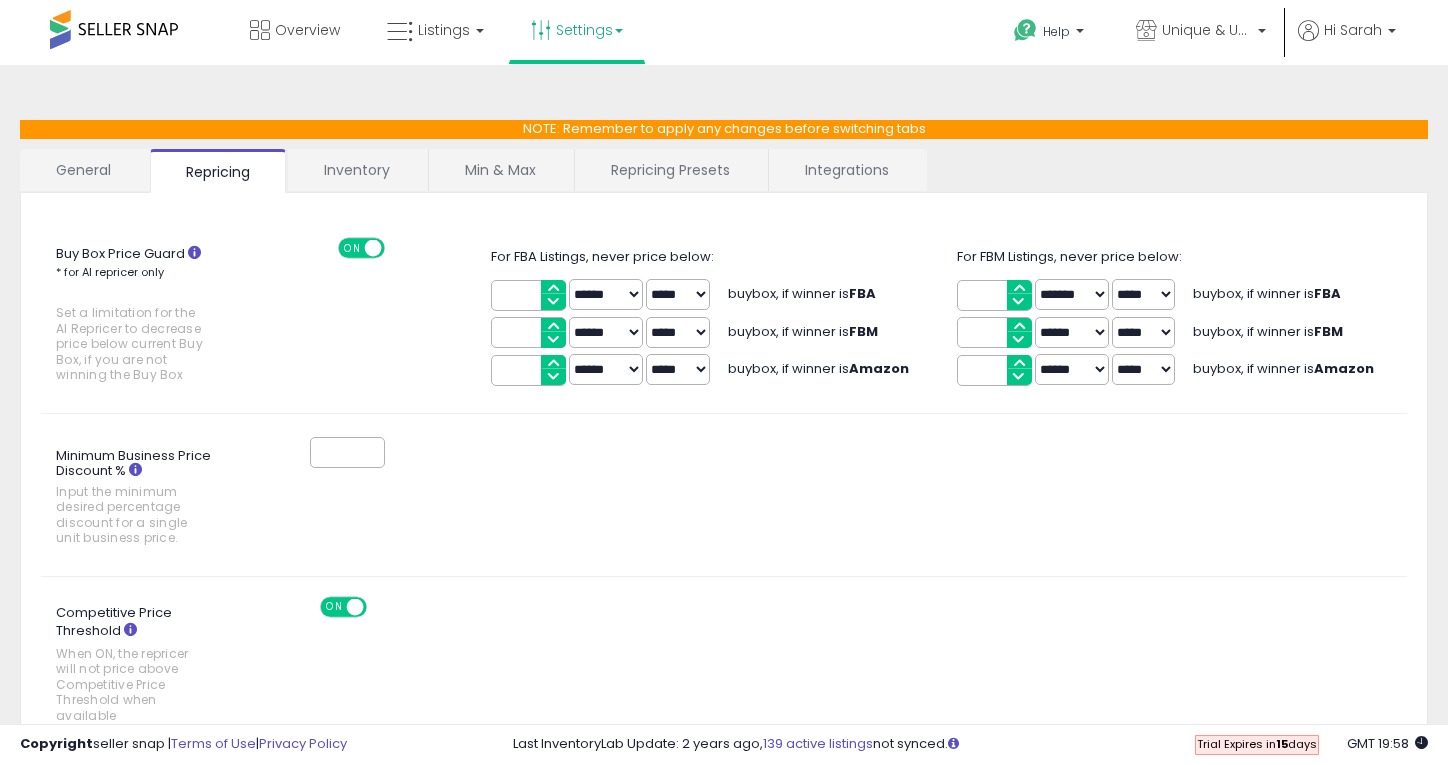 click on "Inventory" at bounding box center [357, 170] 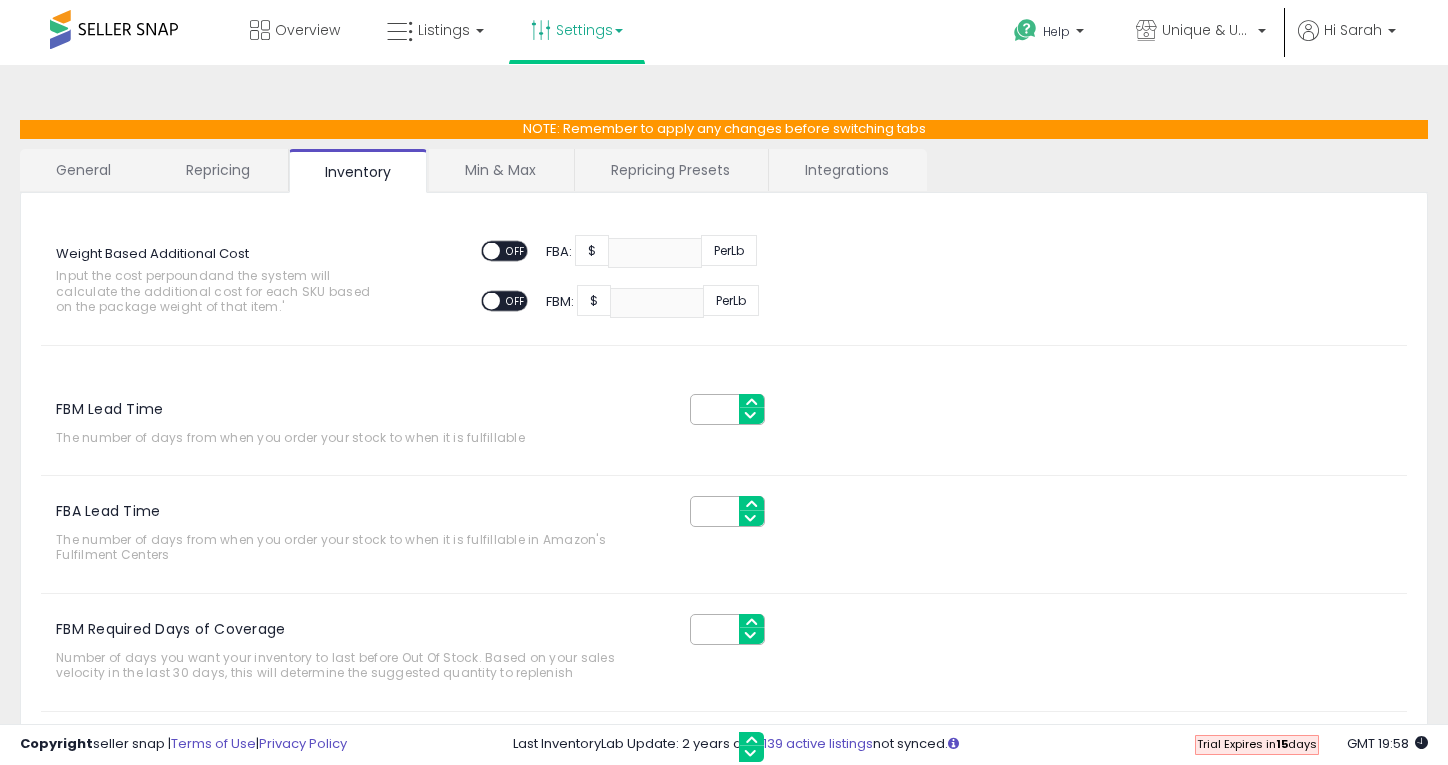 click on "OFF" at bounding box center [516, 251] 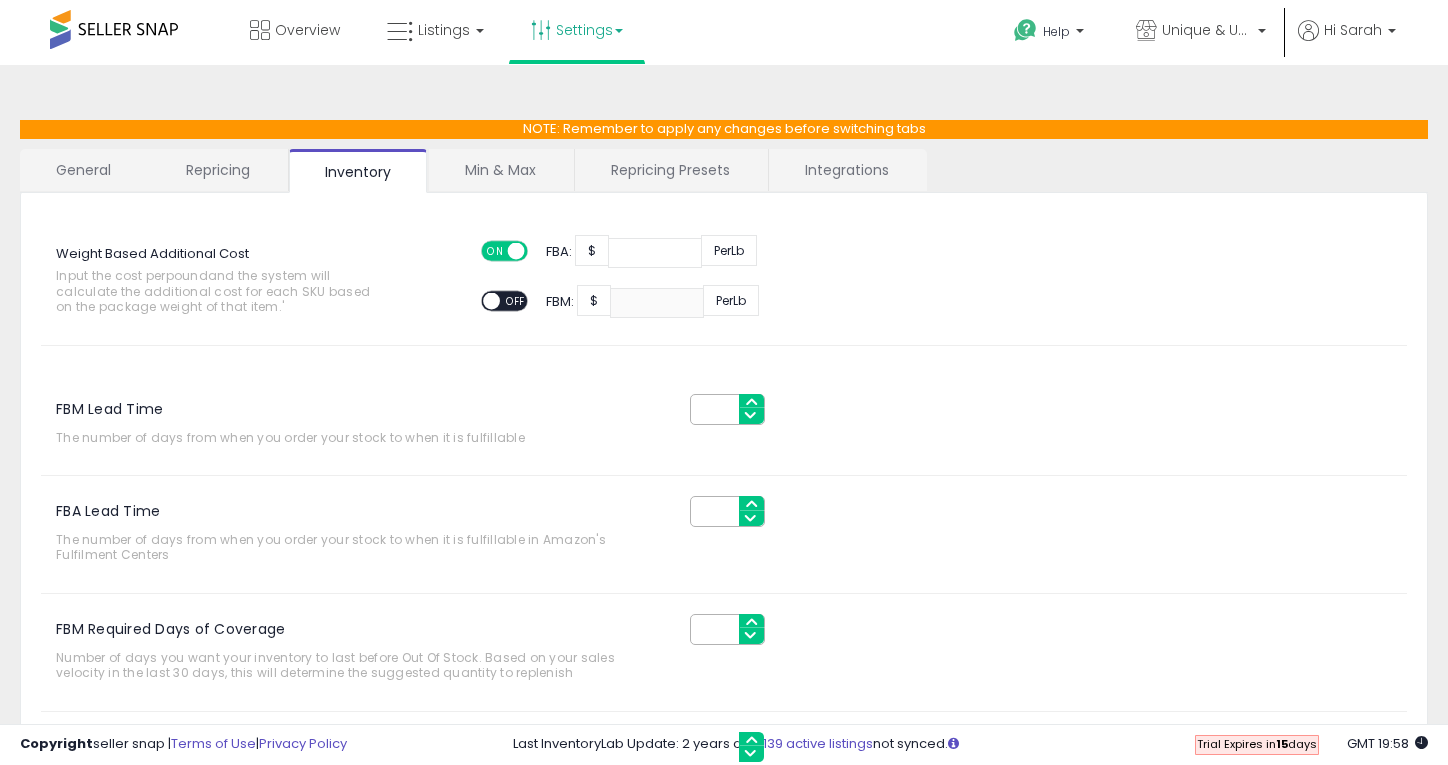 click at bounding box center (655, 253) 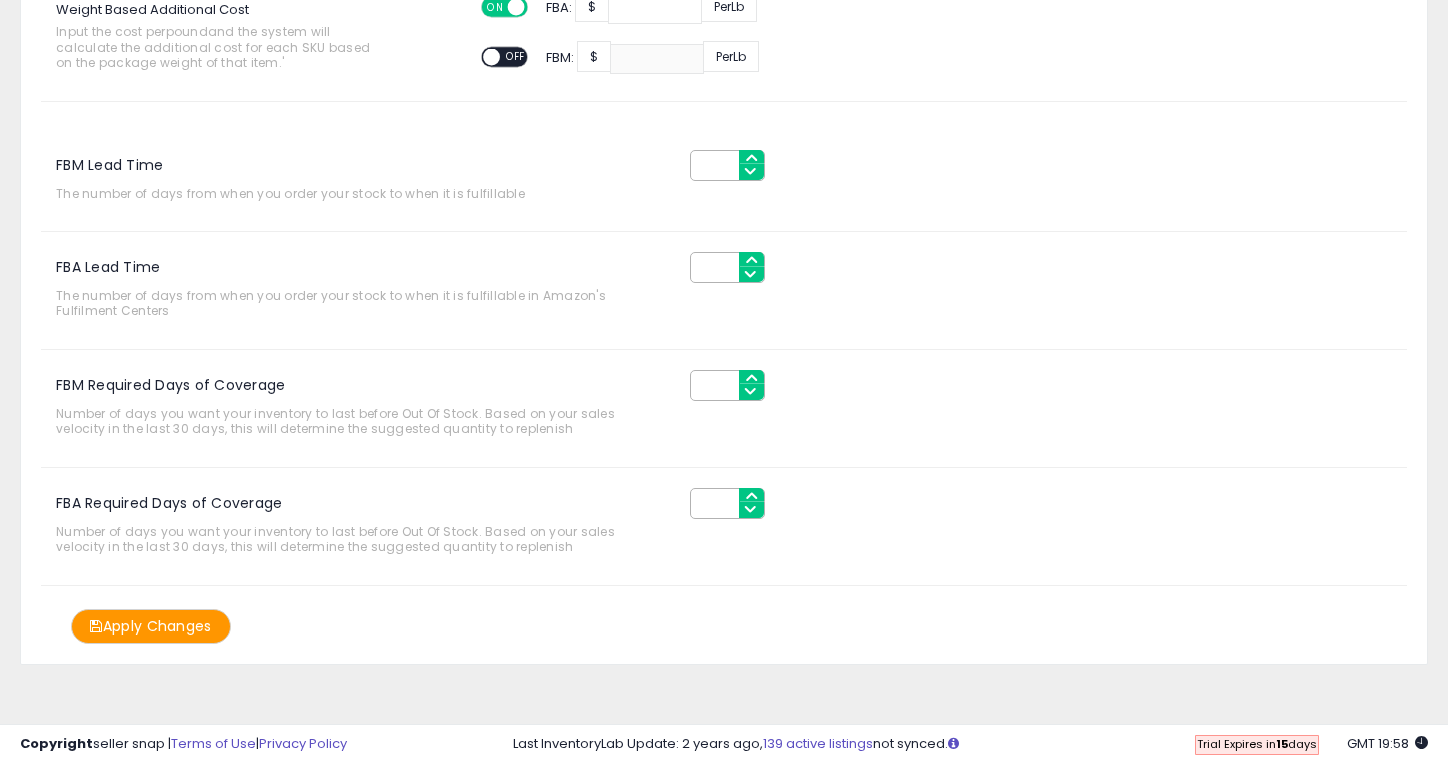 click on "Apply Changes" at bounding box center [151, 626] 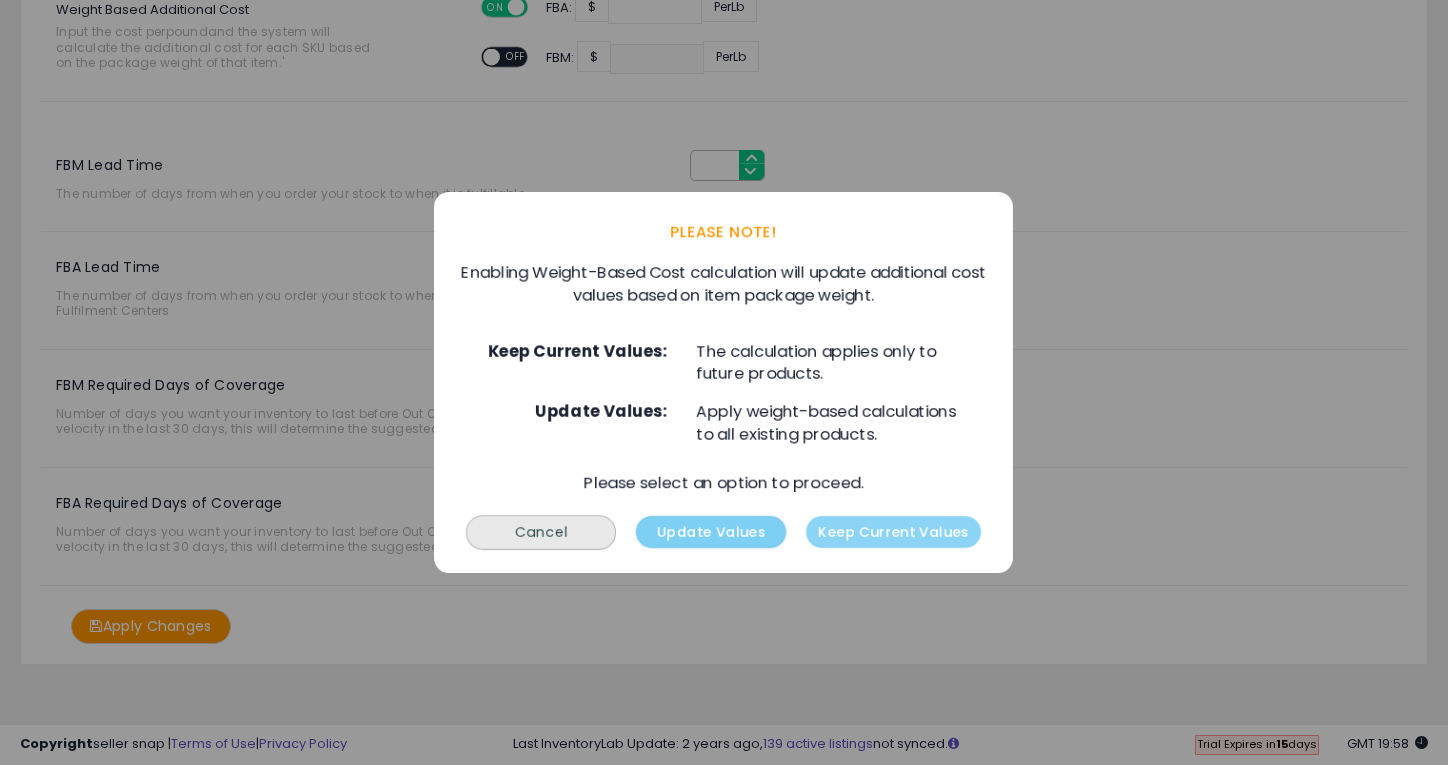 click on "Update Values" at bounding box center (712, 532) 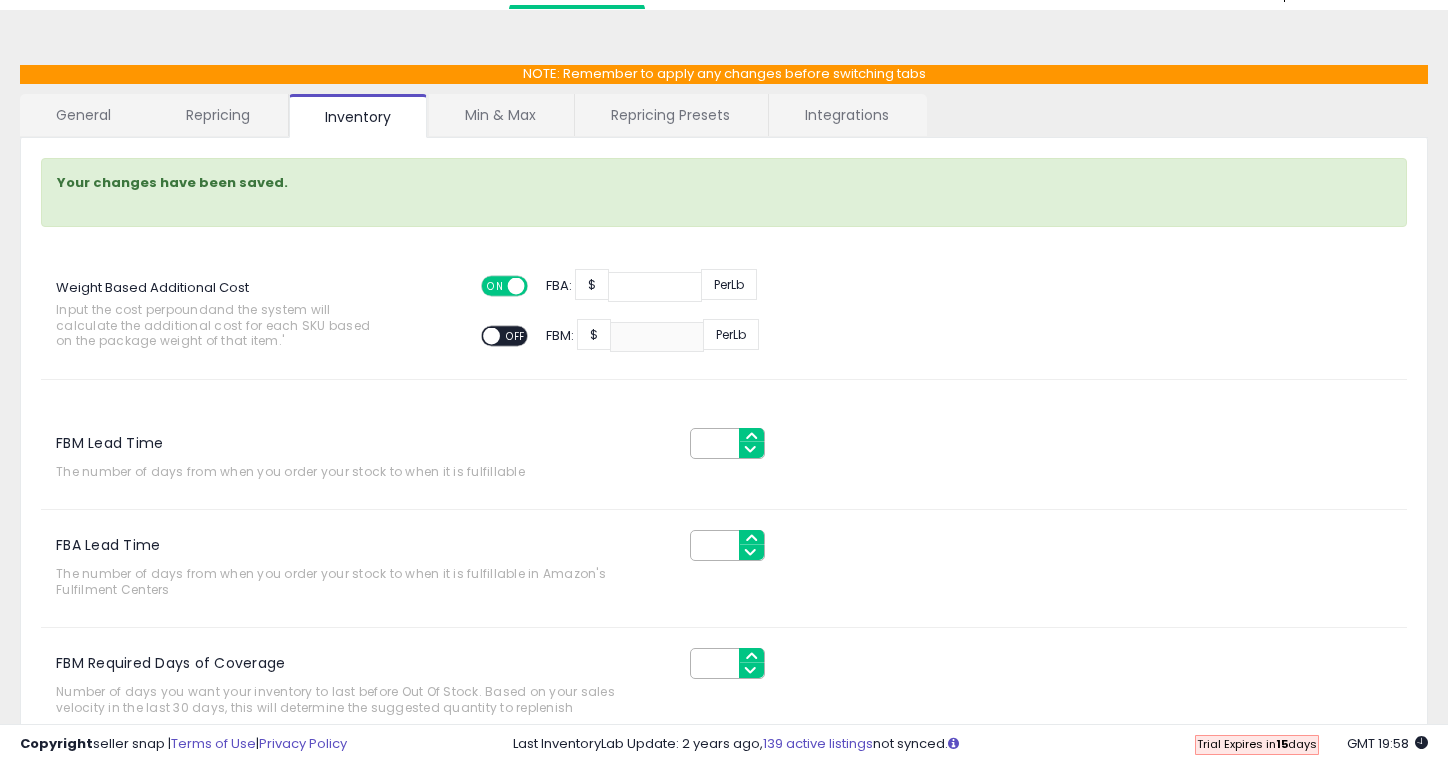 scroll, scrollTop: 0, scrollLeft: 0, axis: both 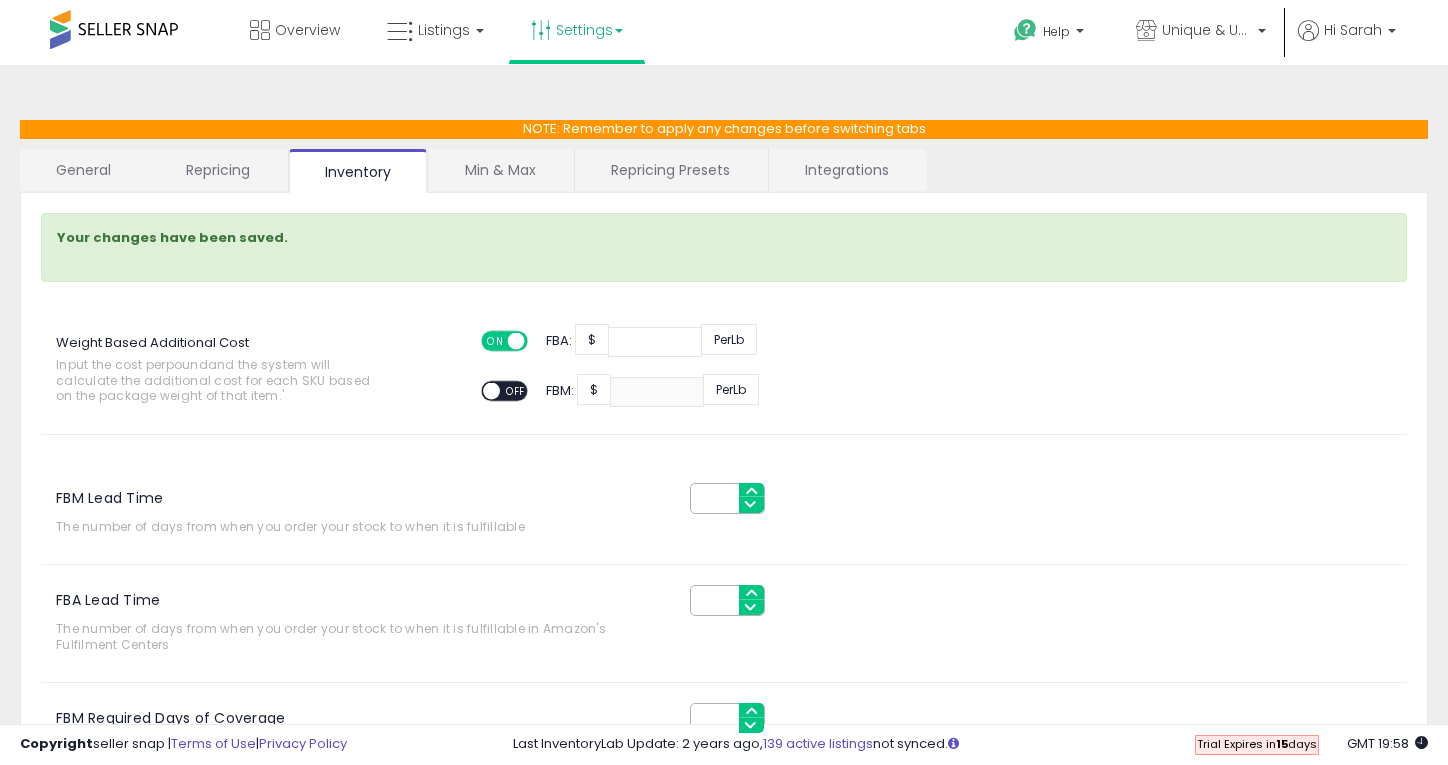 click on "General" at bounding box center [84, 170] 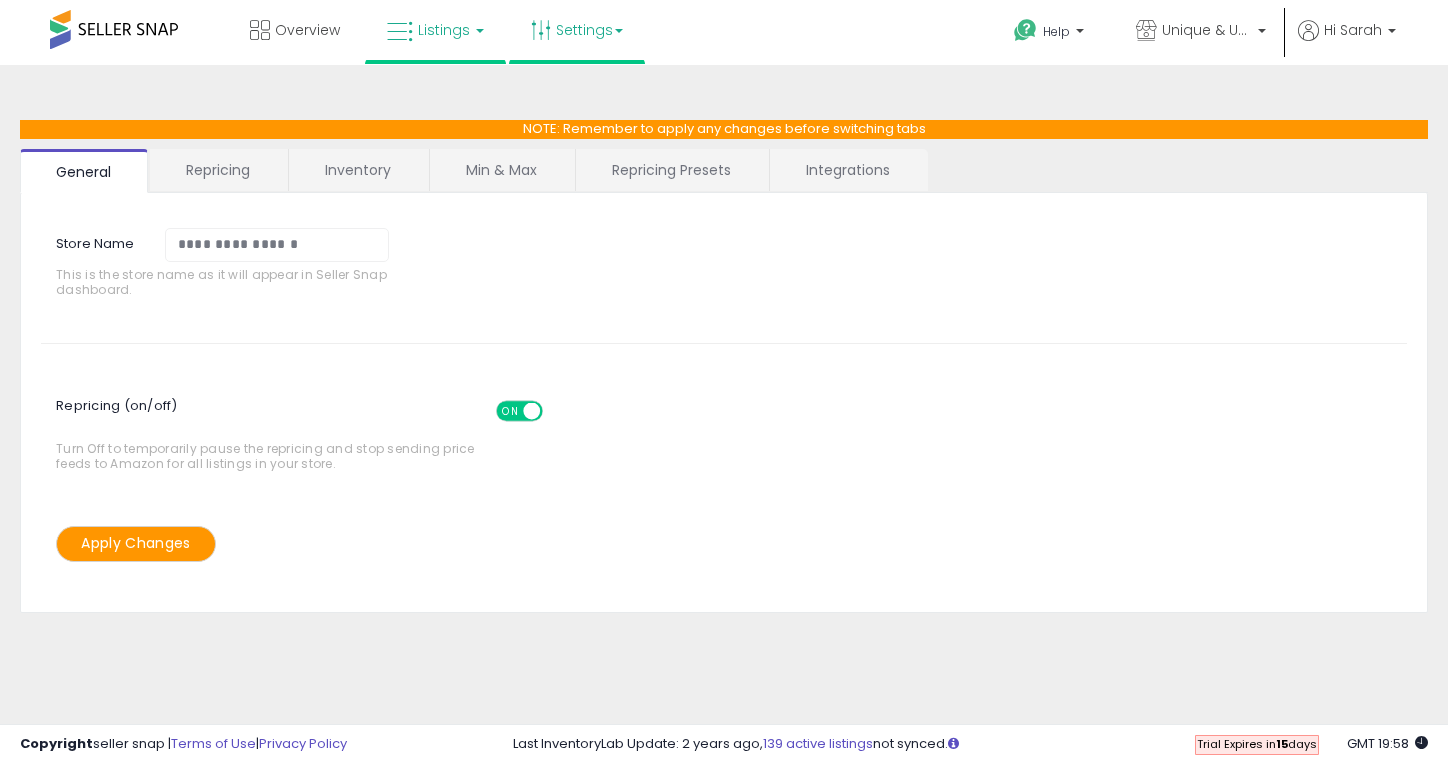click on "Listings" at bounding box center [444, 30] 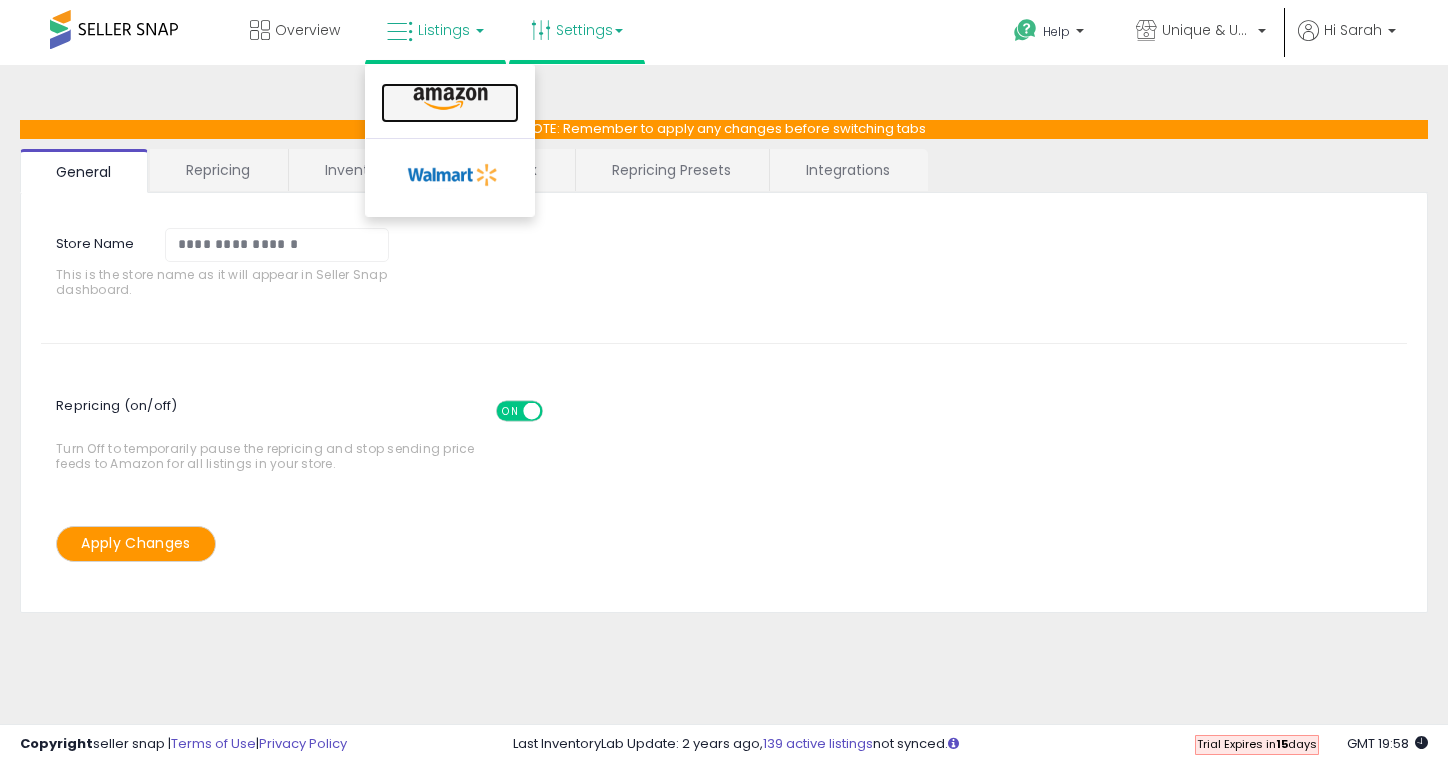 click at bounding box center (450, 99) 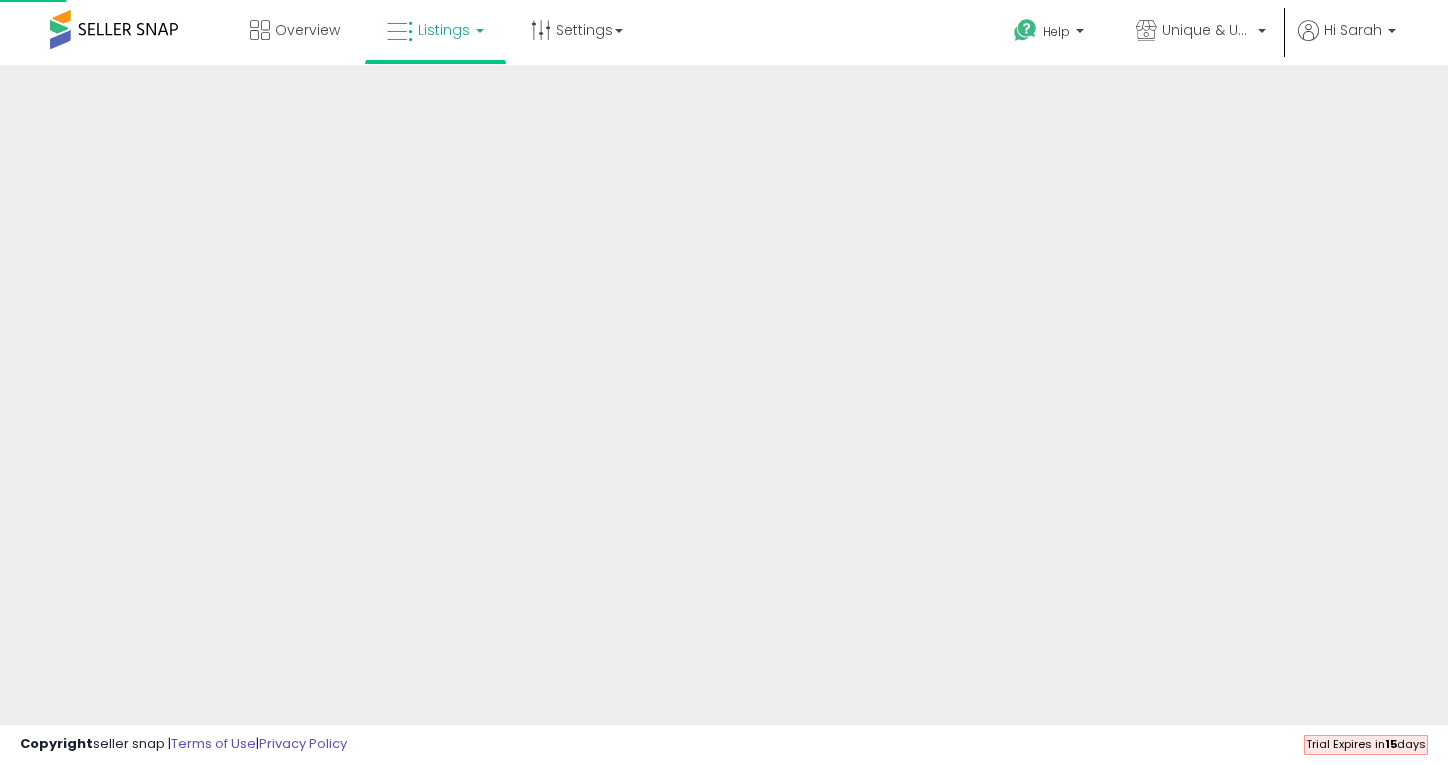 scroll, scrollTop: 0, scrollLeft: 0, axis: both 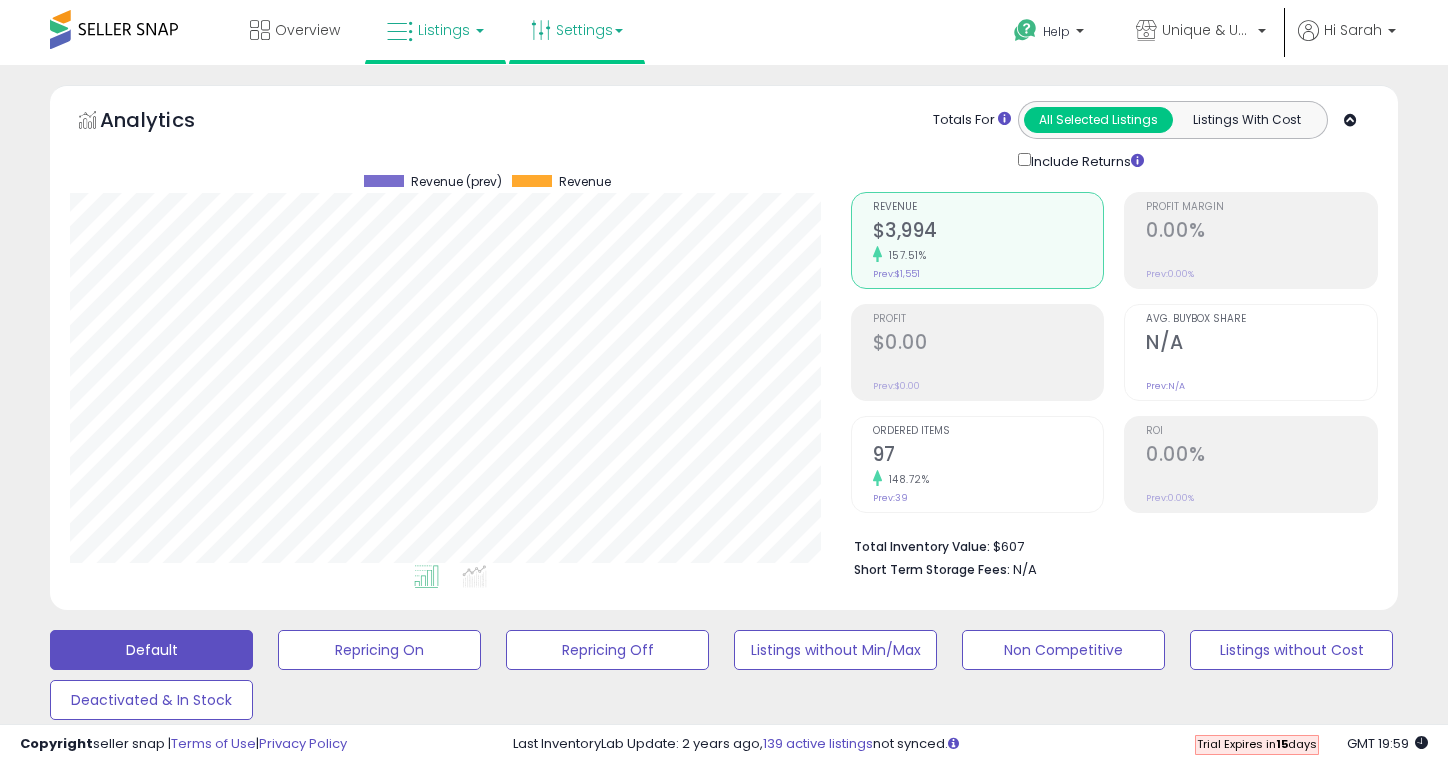 click on "Settings" at bounding box center [577, 30] 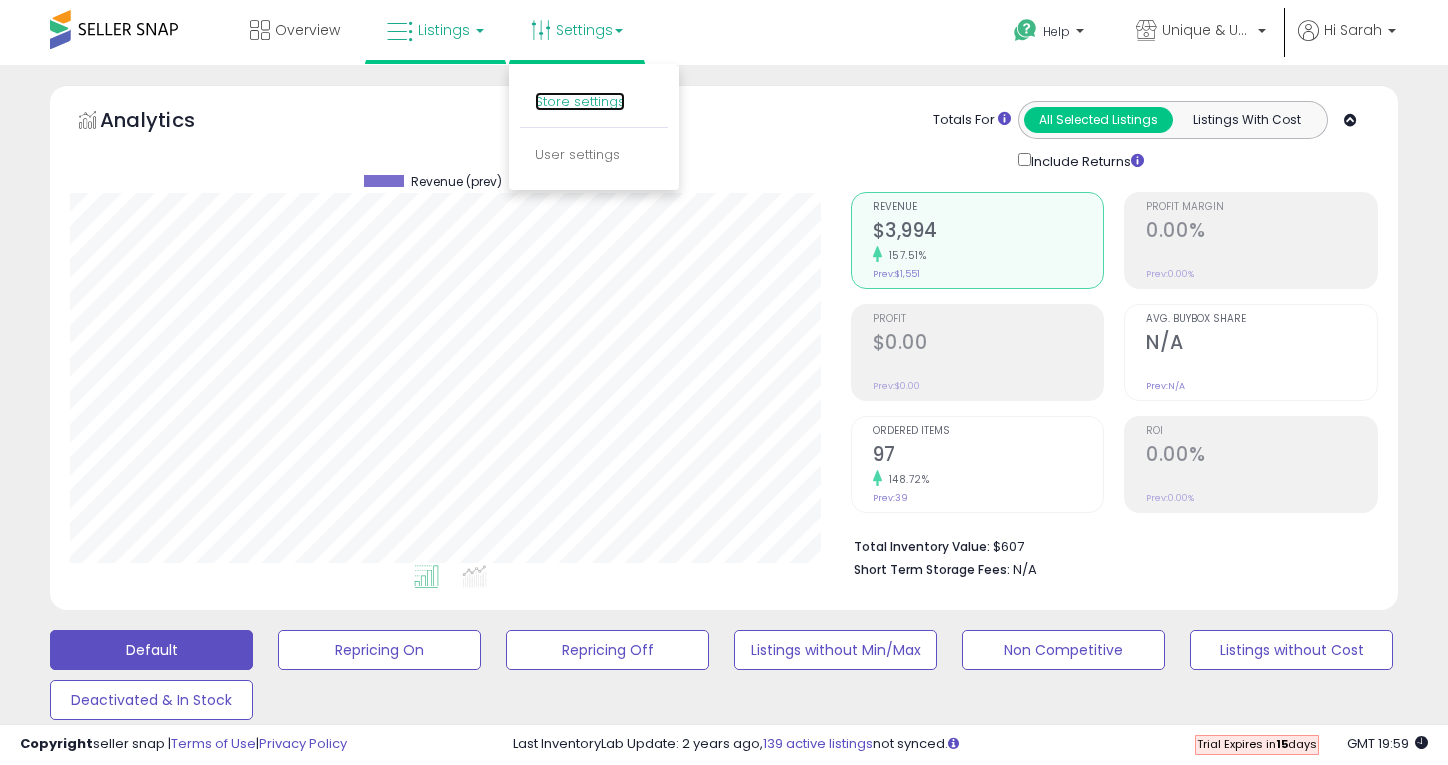 click on "Store
settings" at bounding box center (580, 101) 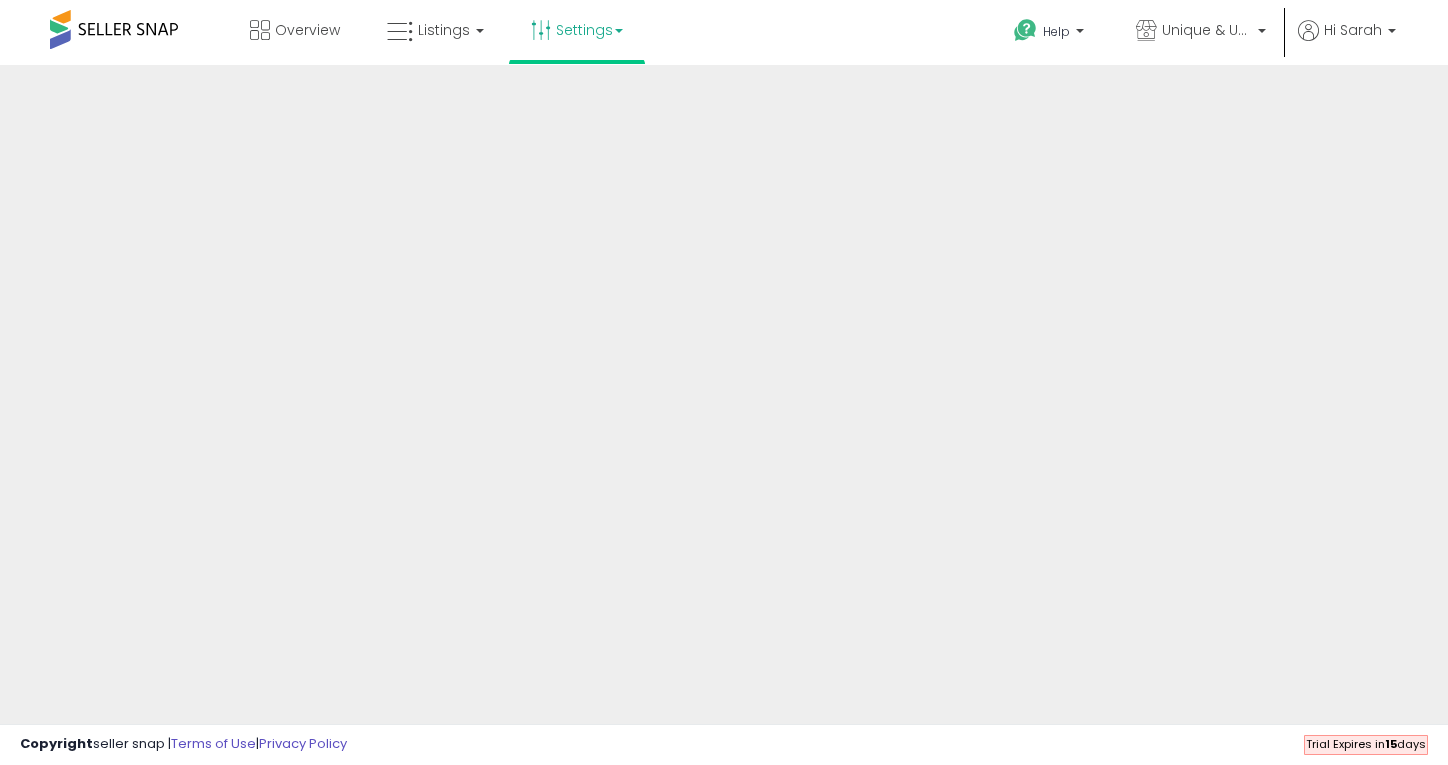 scroll, scrollTop: 0, scrollLeft: 0, axis: both 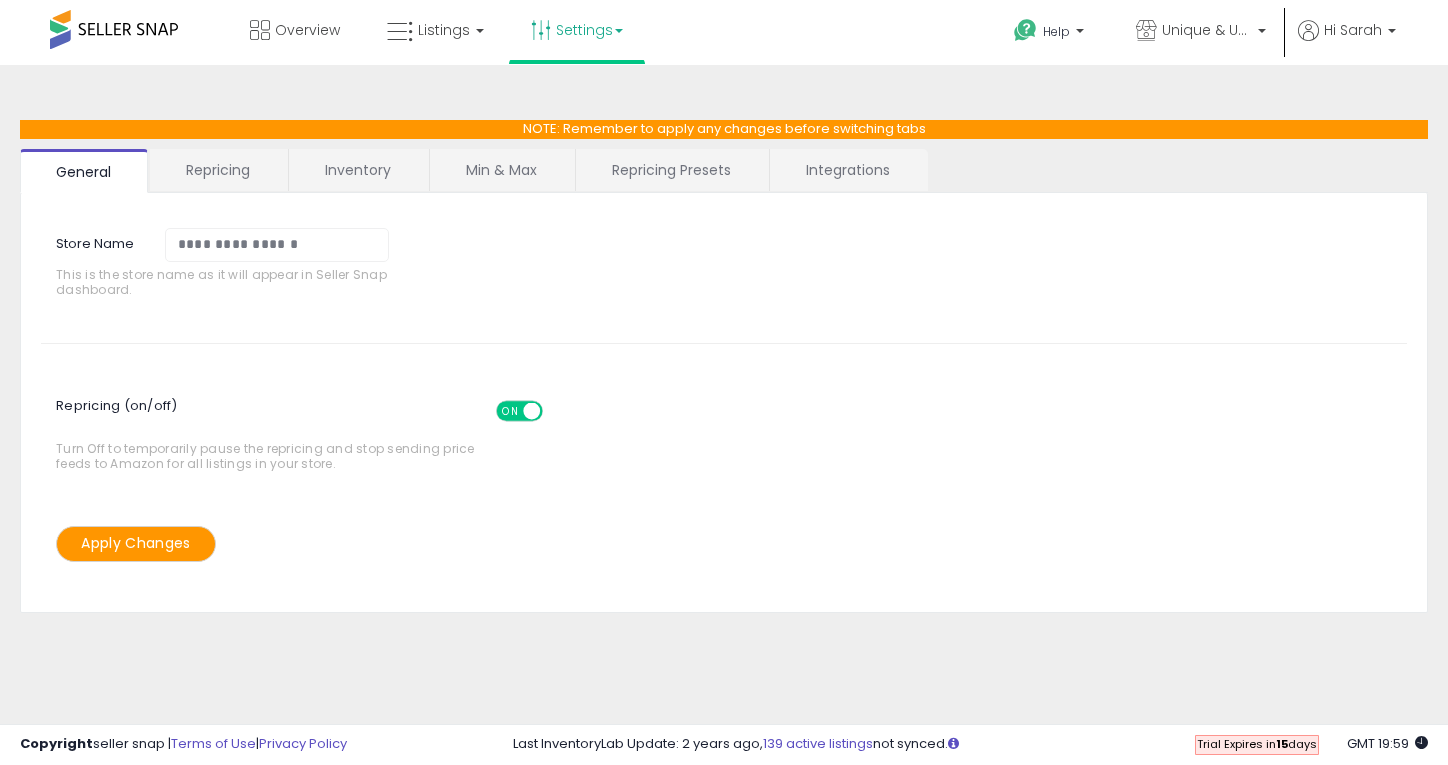 click on "Repricing" at bounding box center (218, 170) 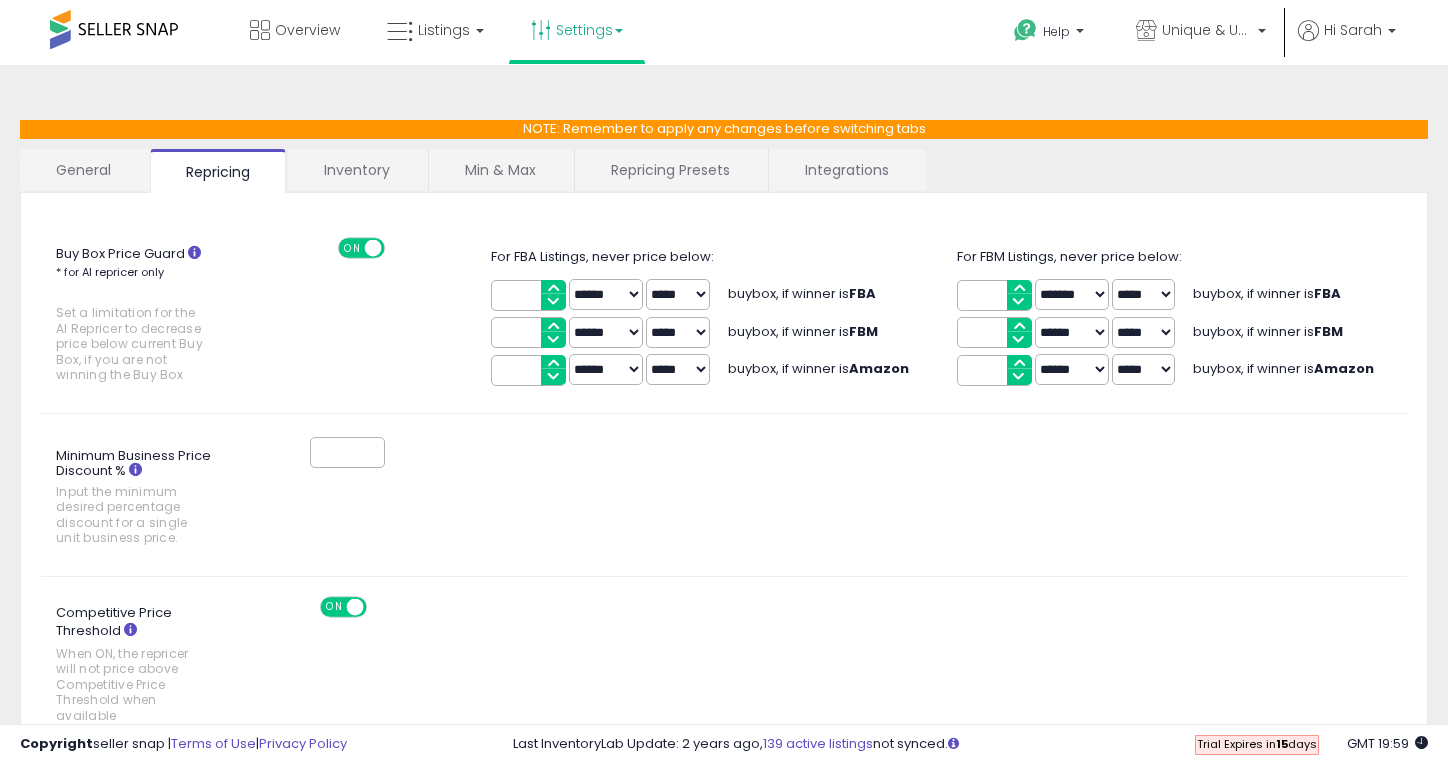 click on "Inventory" at bounding box center (357, 170) 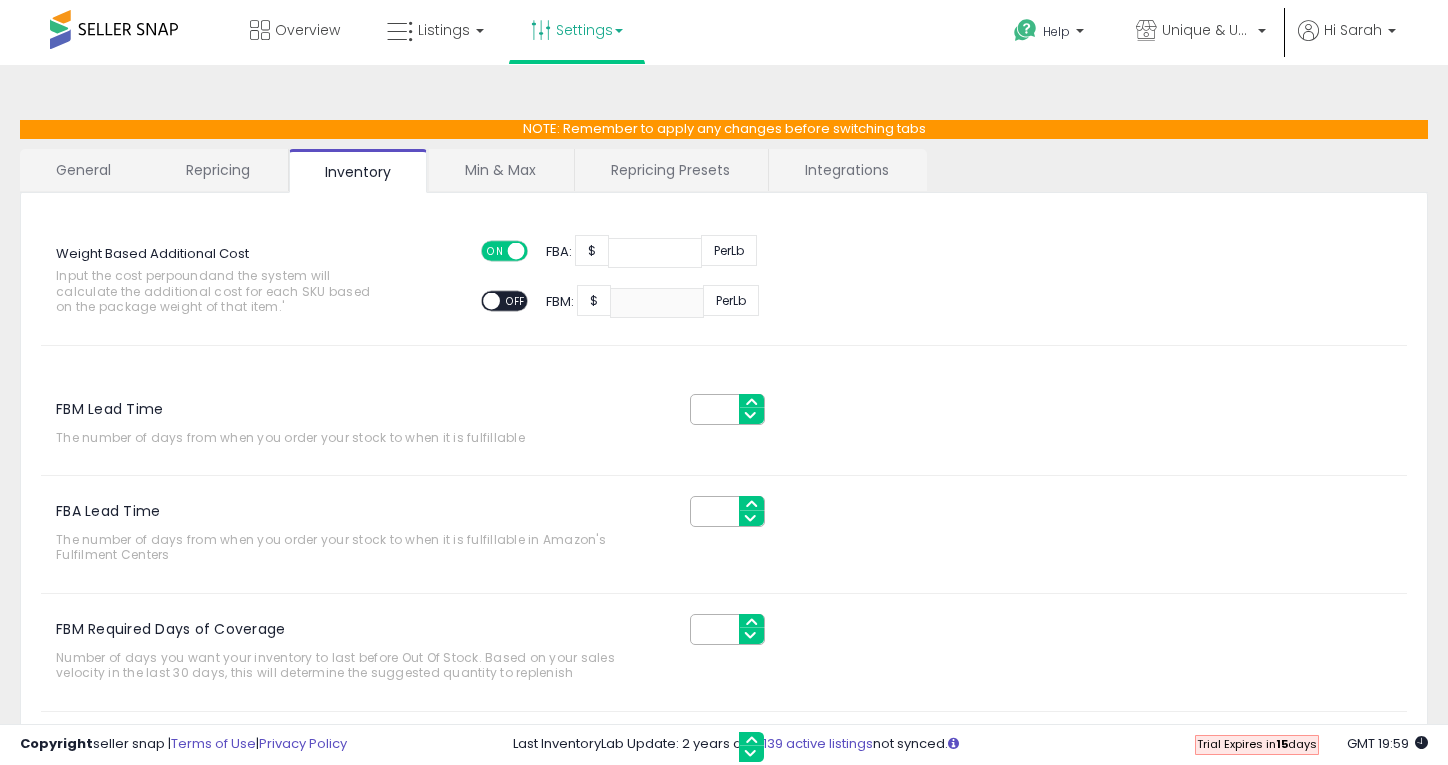 click on "Weight Based Additional Cost
Input the cost per   pound  and the system will calculate the additional cost for each SKU based on the package weight of that item.'
ON   OFF
FBA:
$
***
Per  Lb
ON   OFF
FBM:
$
Per  Lb" 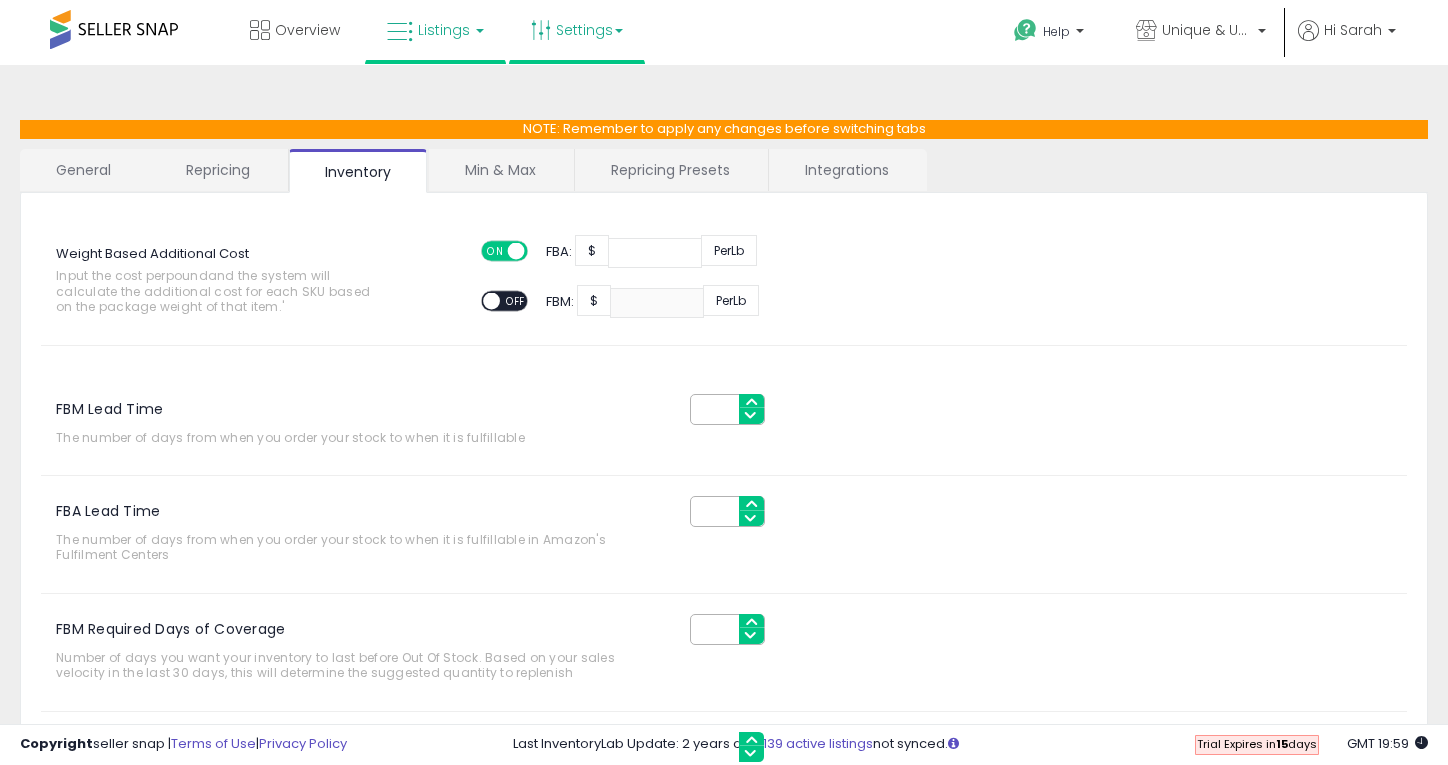 click on "Listings" at bounding box center [444, 30] 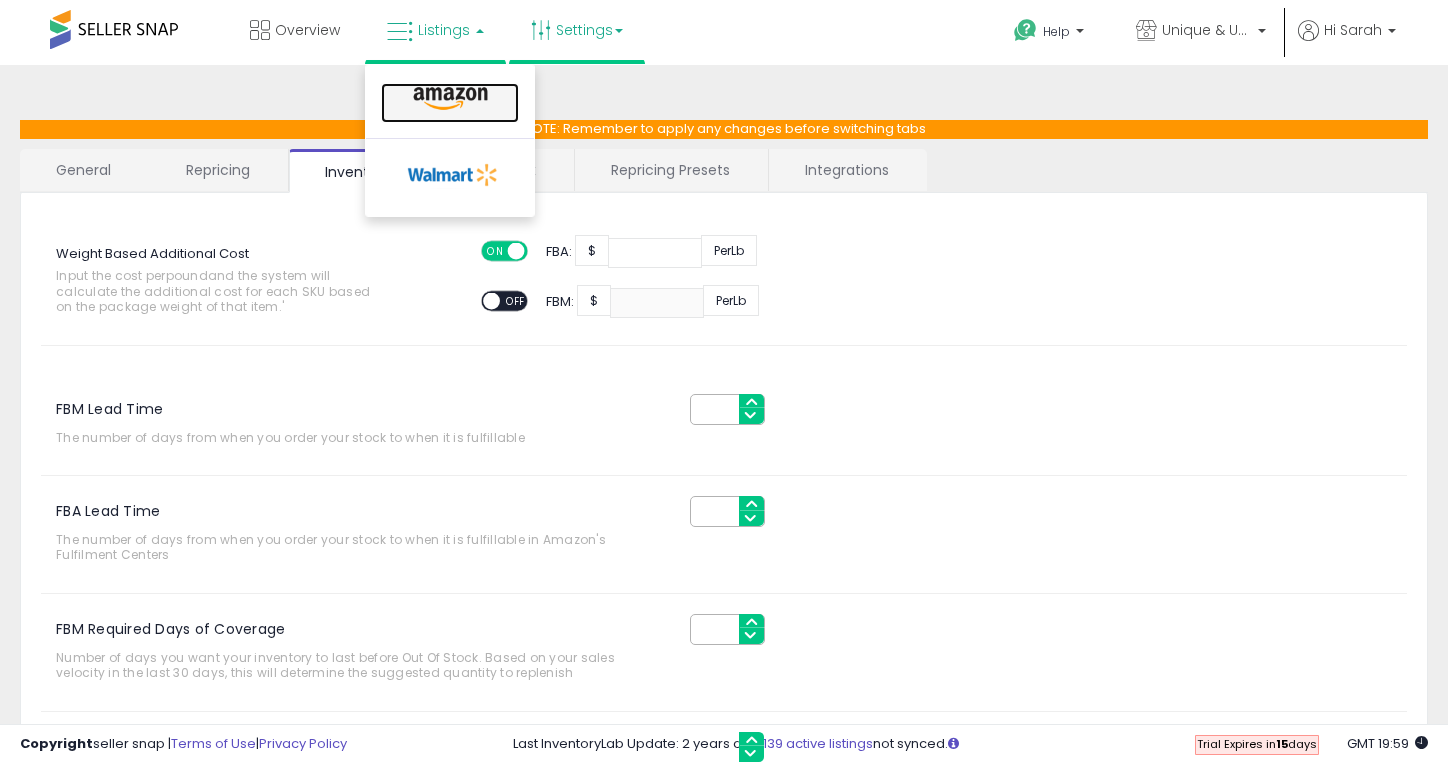 click at bounding box center [450, 99] 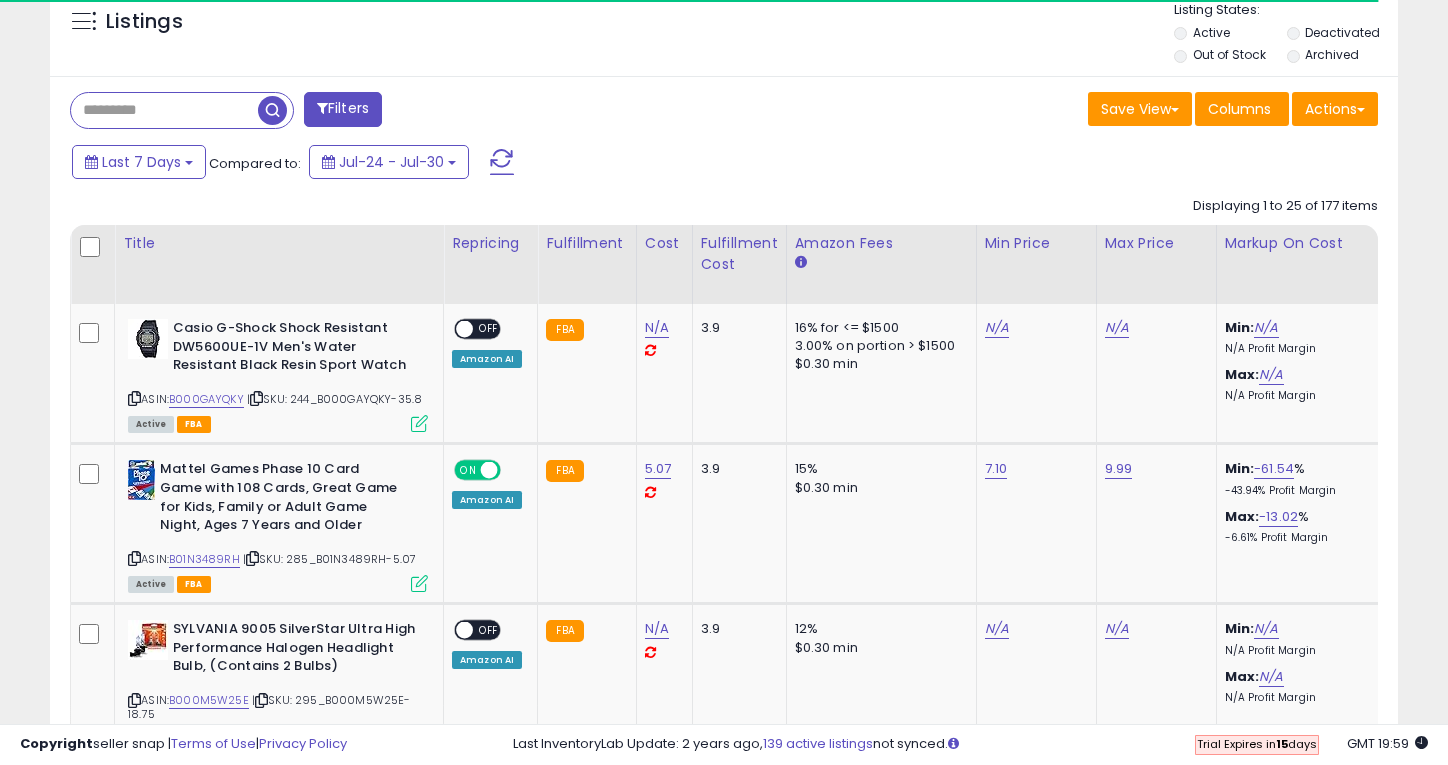 scroll, scrollTop: 749, scrollLeft: 0, axis: vertical 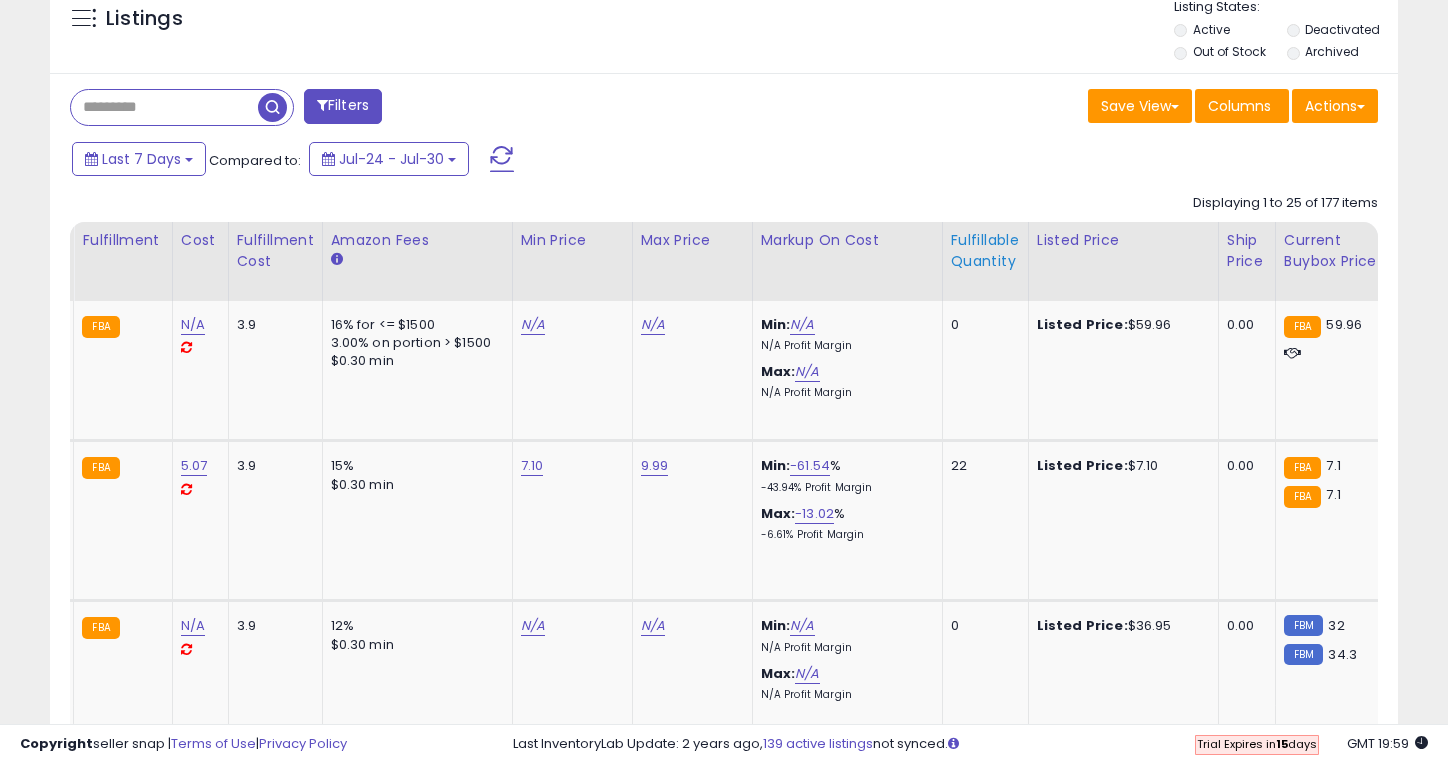 click on "Fulfillable Quantity" at bounding box center [985, 251] 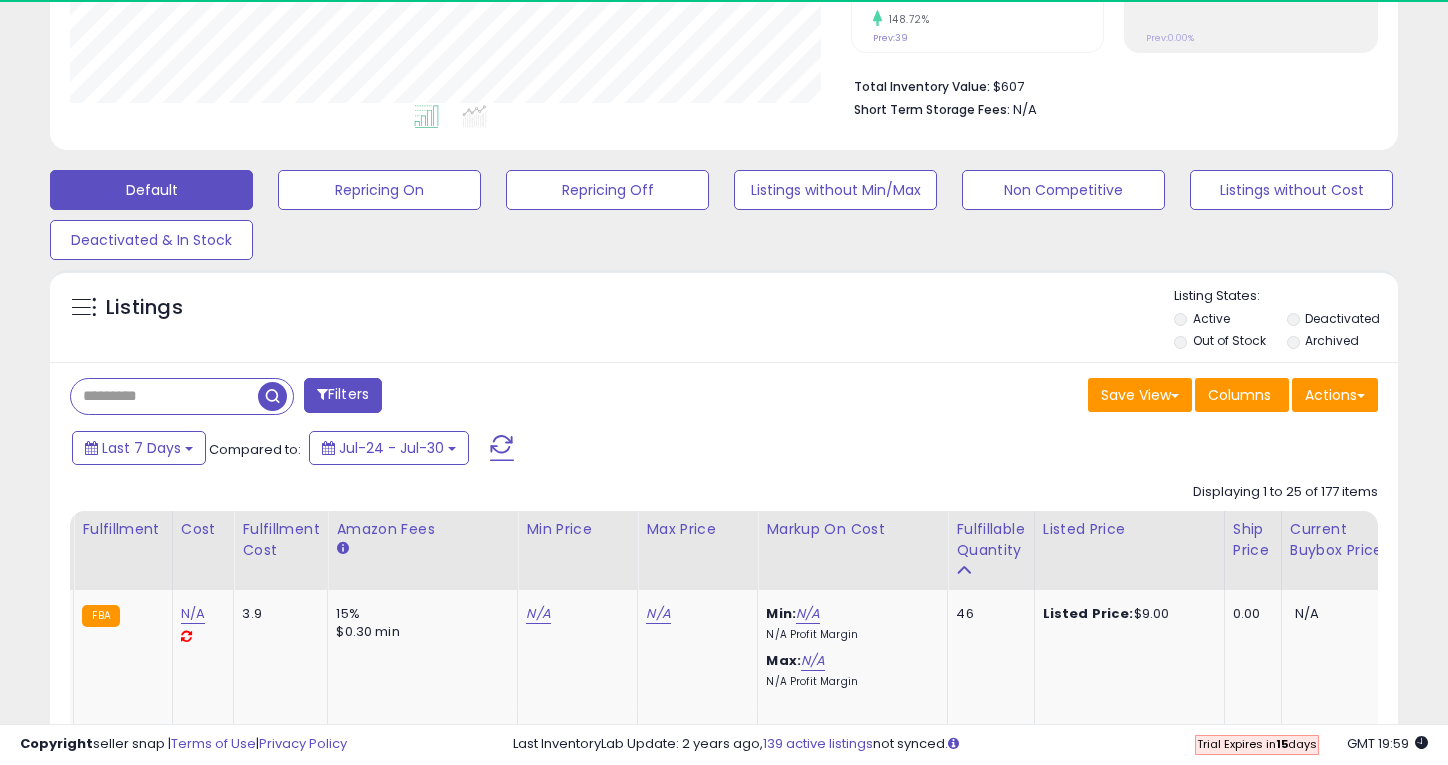scroll, scrollTop: 749, scrollLeft: 0, axis: vertical 